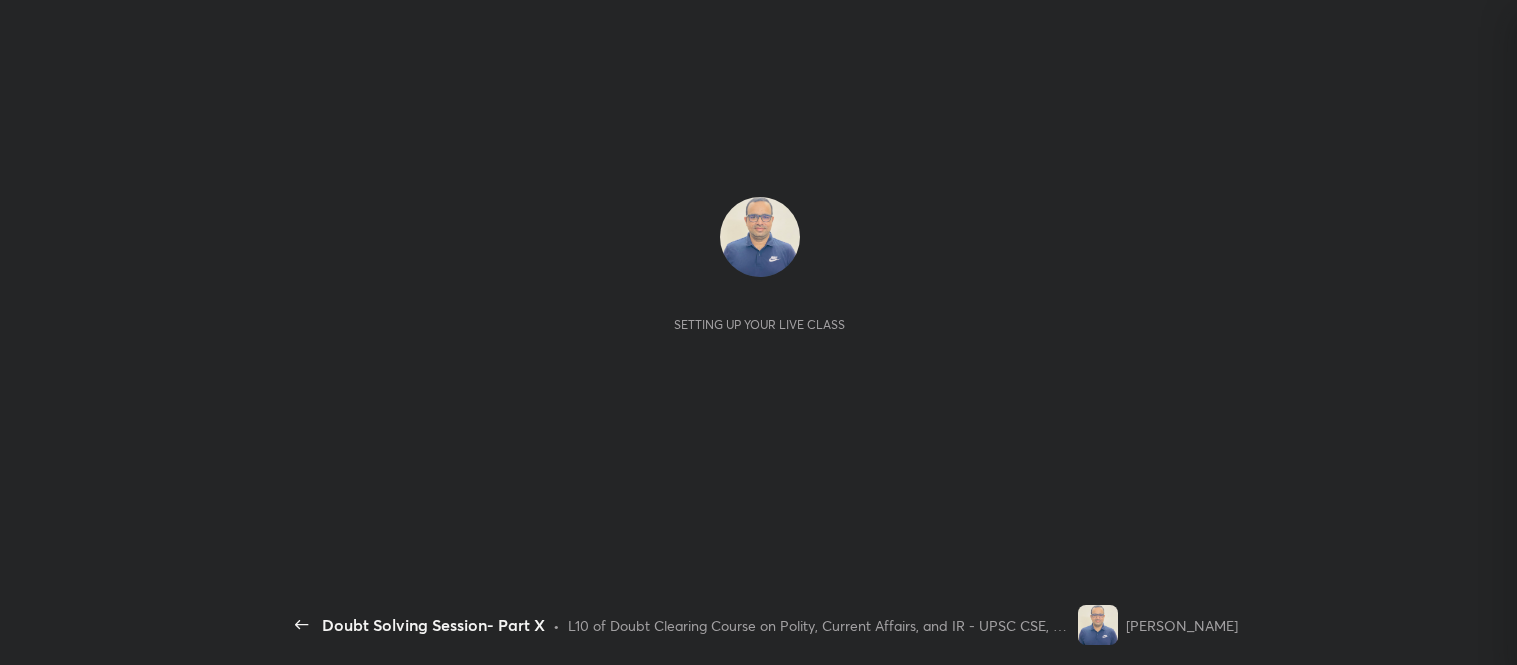 scroll, scrollTop: 0, scrollLeft: 0, axis: both 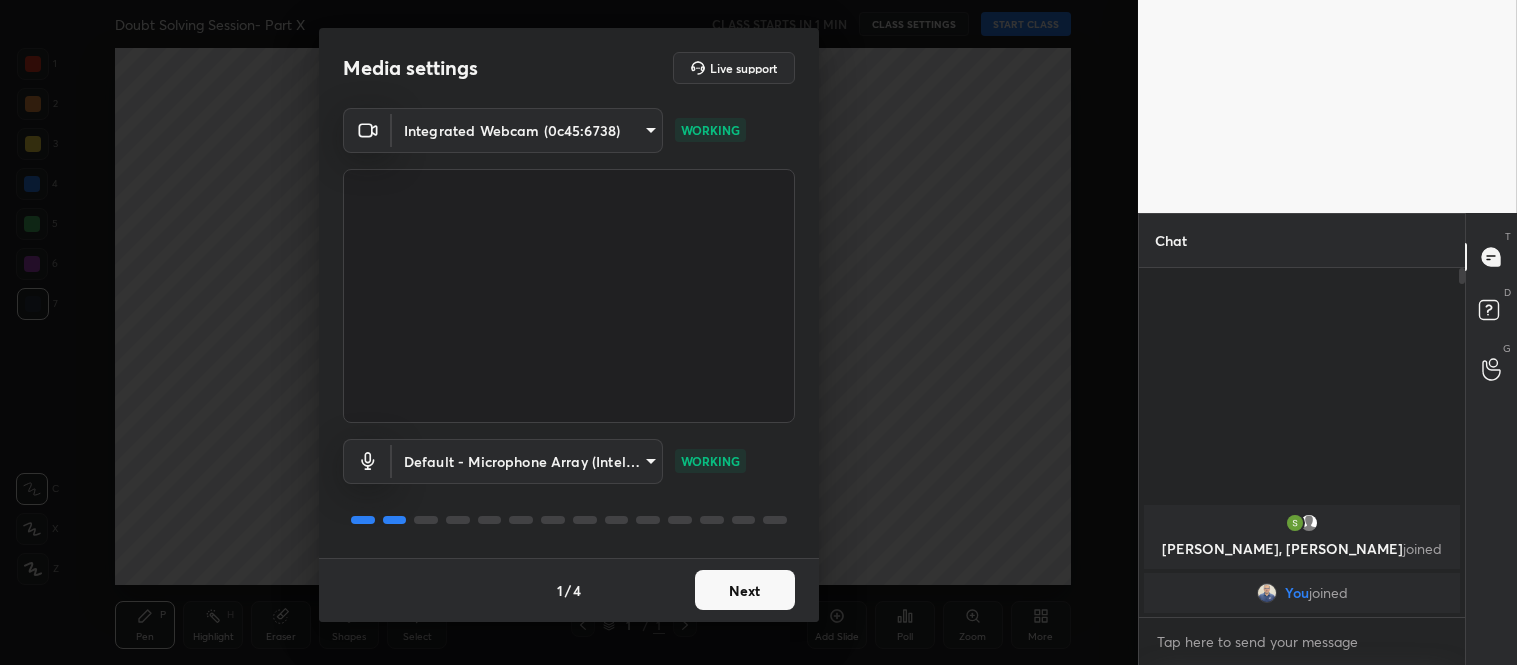 click on "Next" at bounding box center (745, 590) 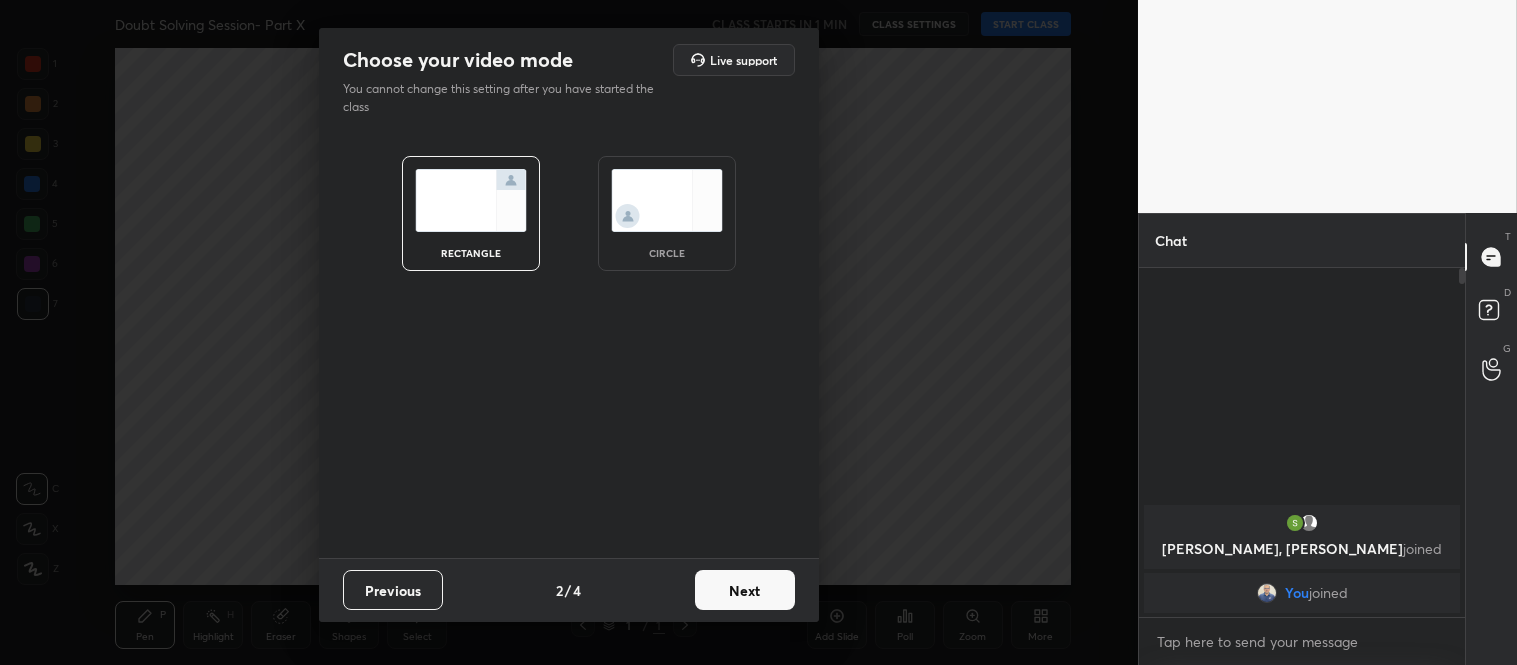click at bounding box center (667, 200) 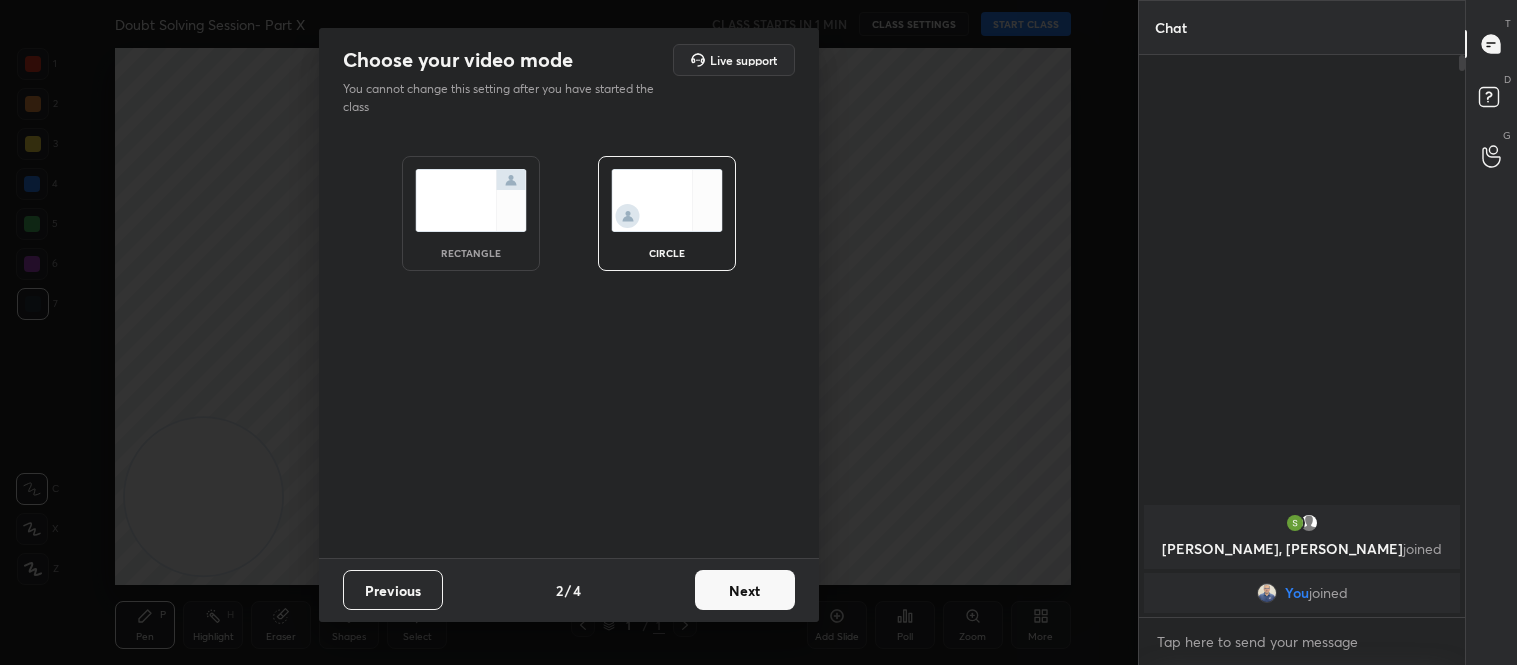scroll, scrollTop: 6, scrollLeft: 5, axis: both 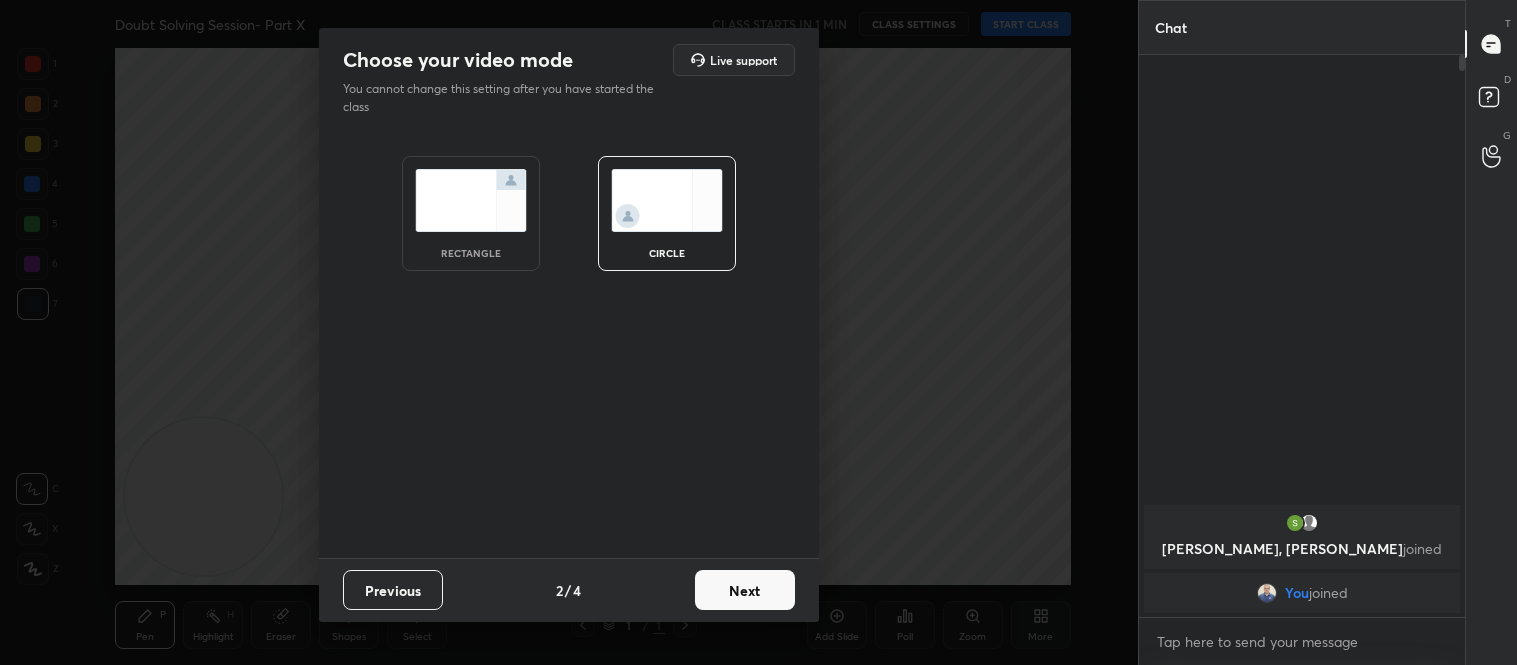 click on "Next" at bounding box center [745, 590] 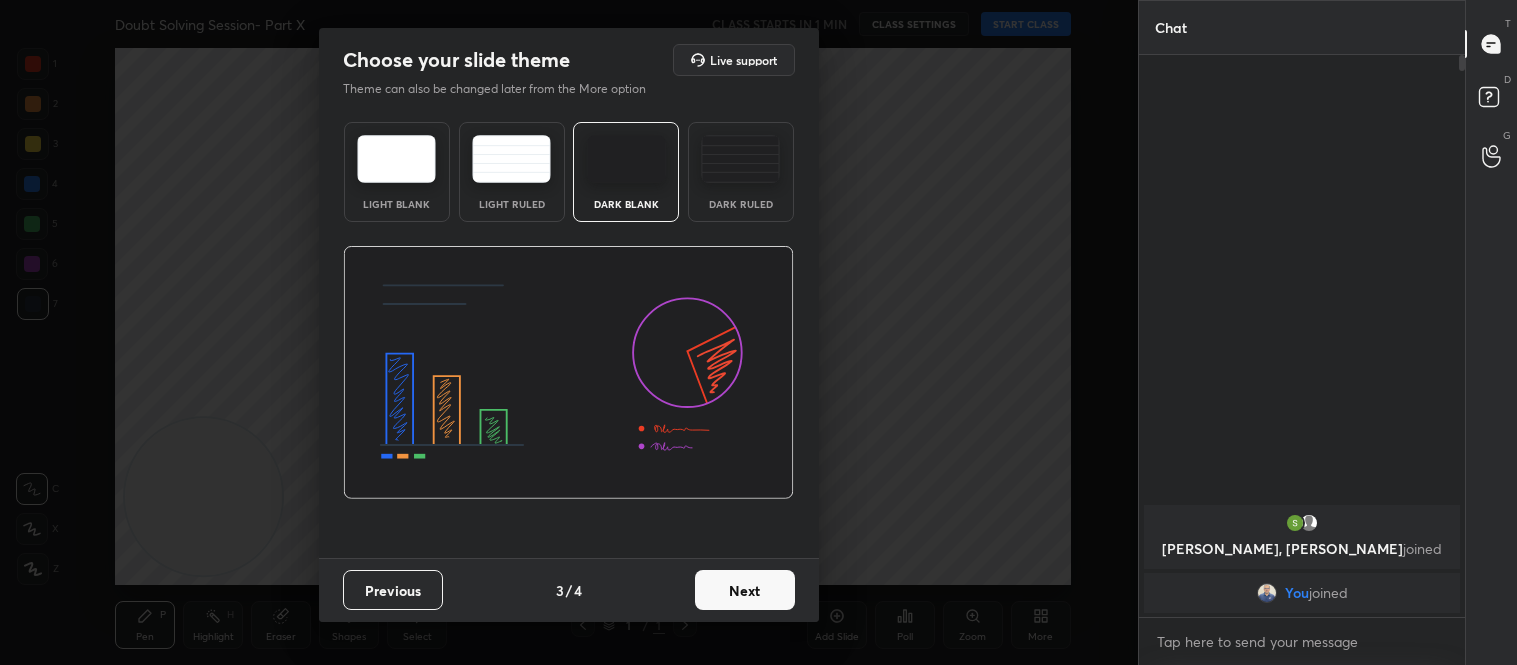 drag, startPoint x: 718, startPoint y: 573, endPoint x: 722, endPoint y: 583, distance: 10.770329 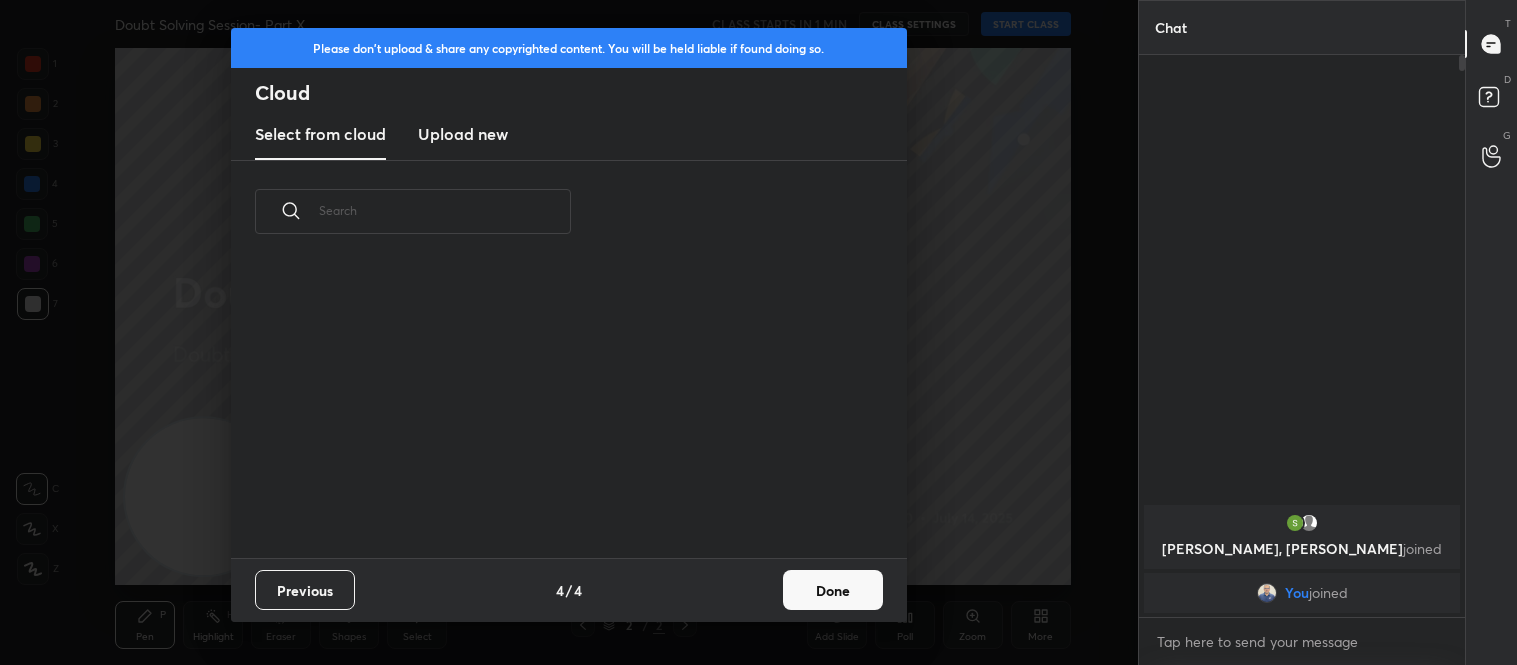 click on "Done" at bounding box center [833, 590] 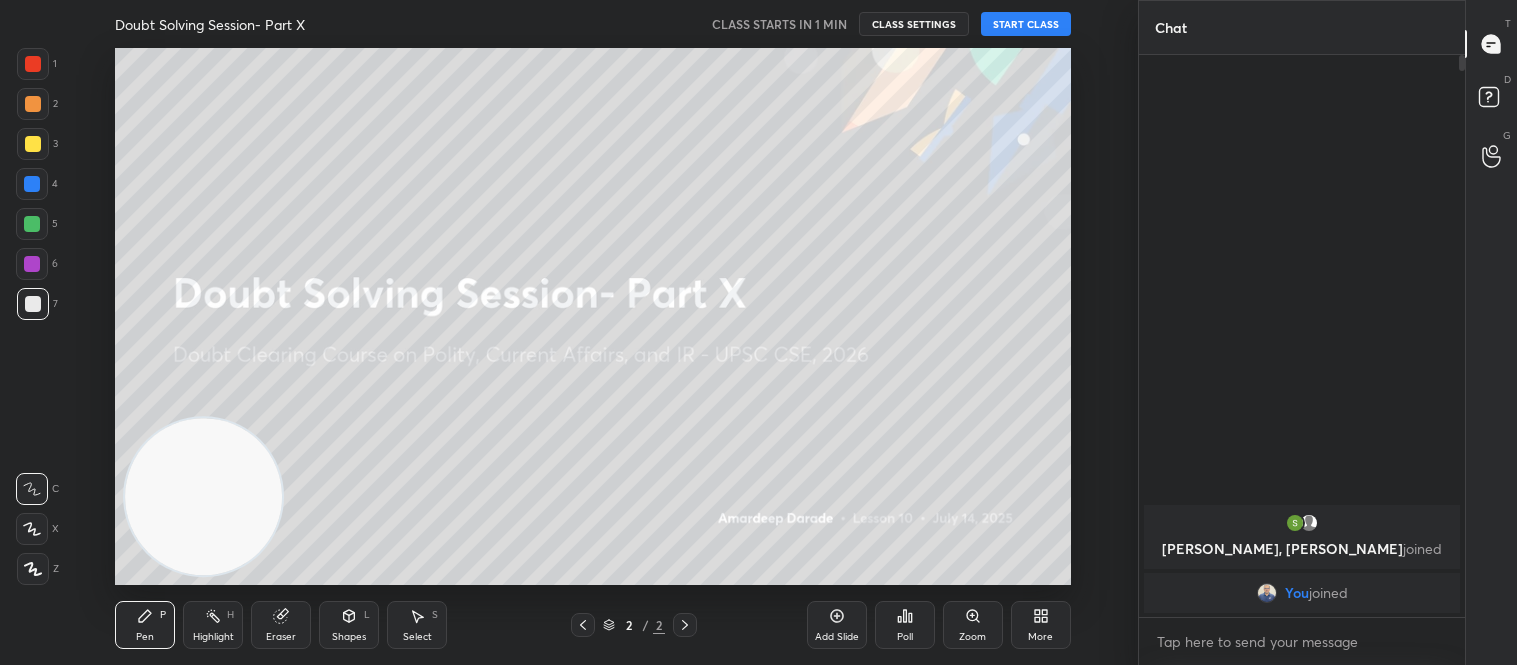 click on "START CLASS" at bounding box center (1026, 24) 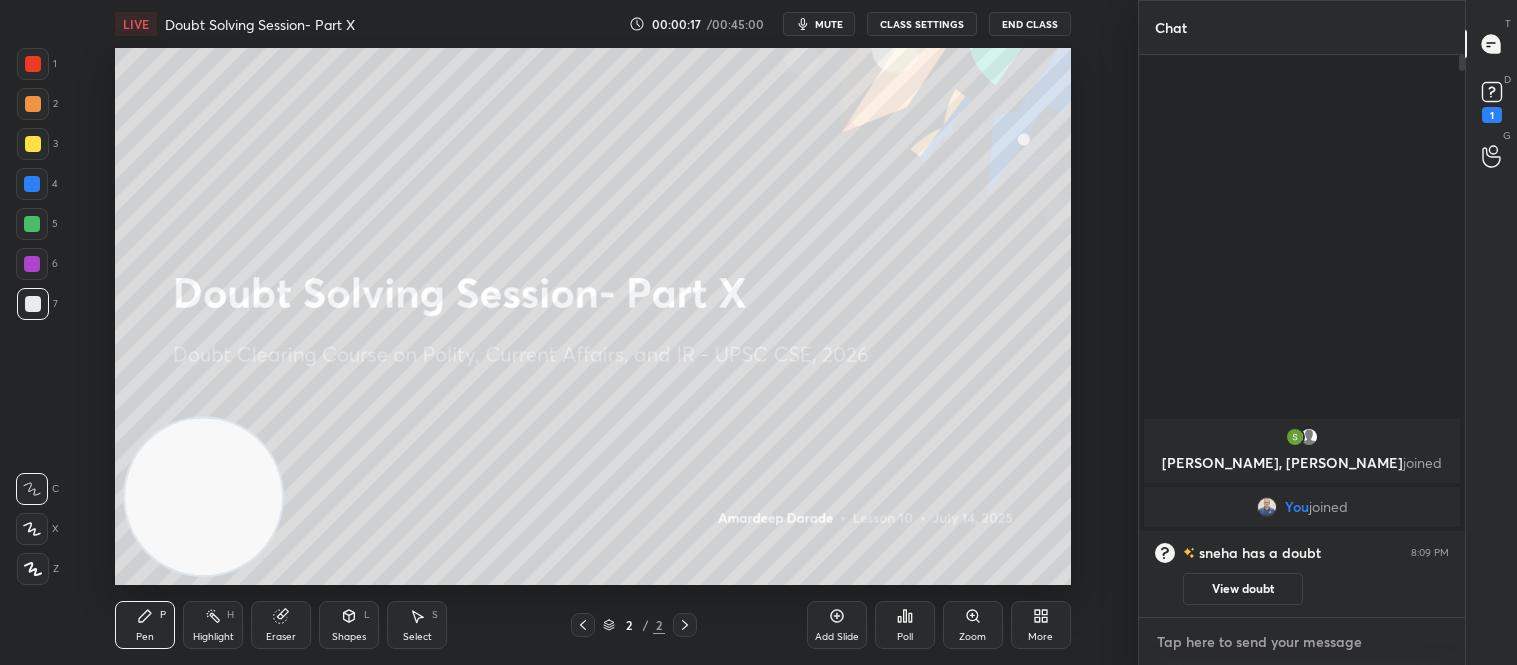 type on "x" 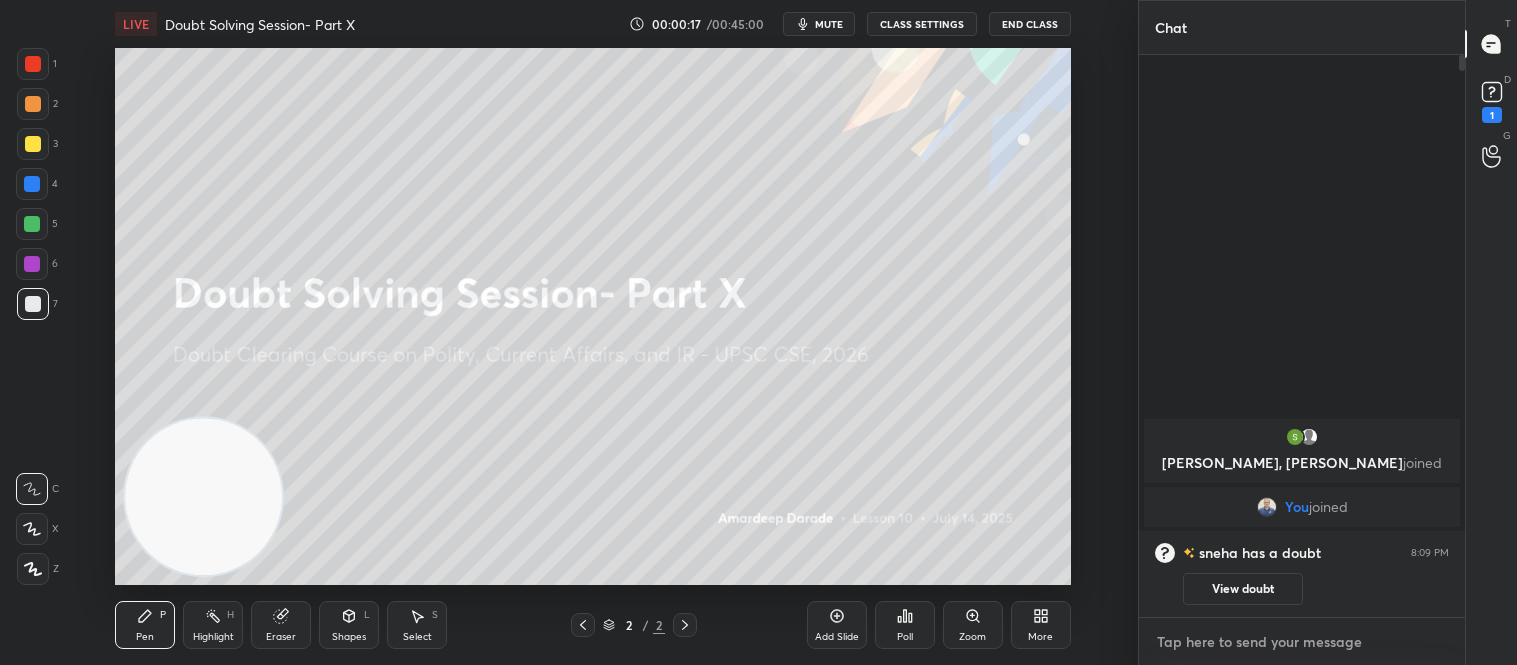 click at bounding box center (1302, 642) 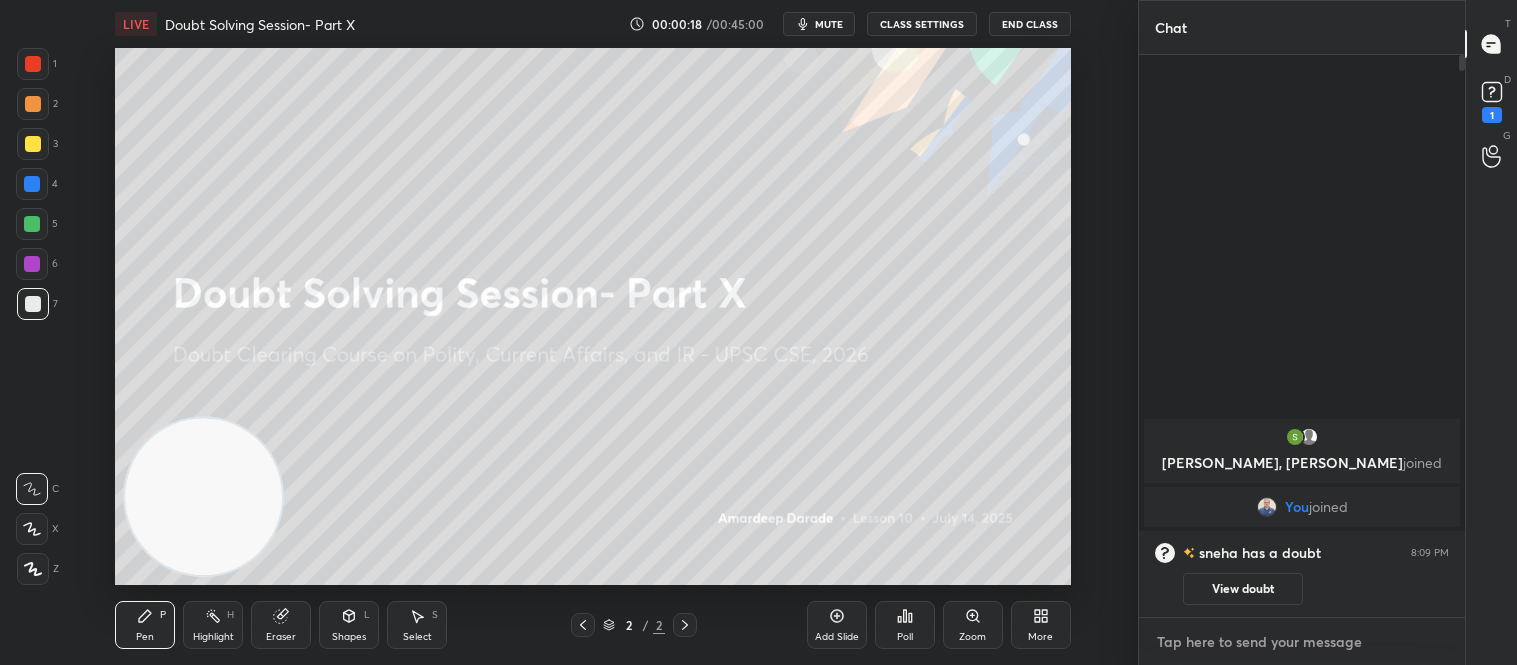 type on "G" 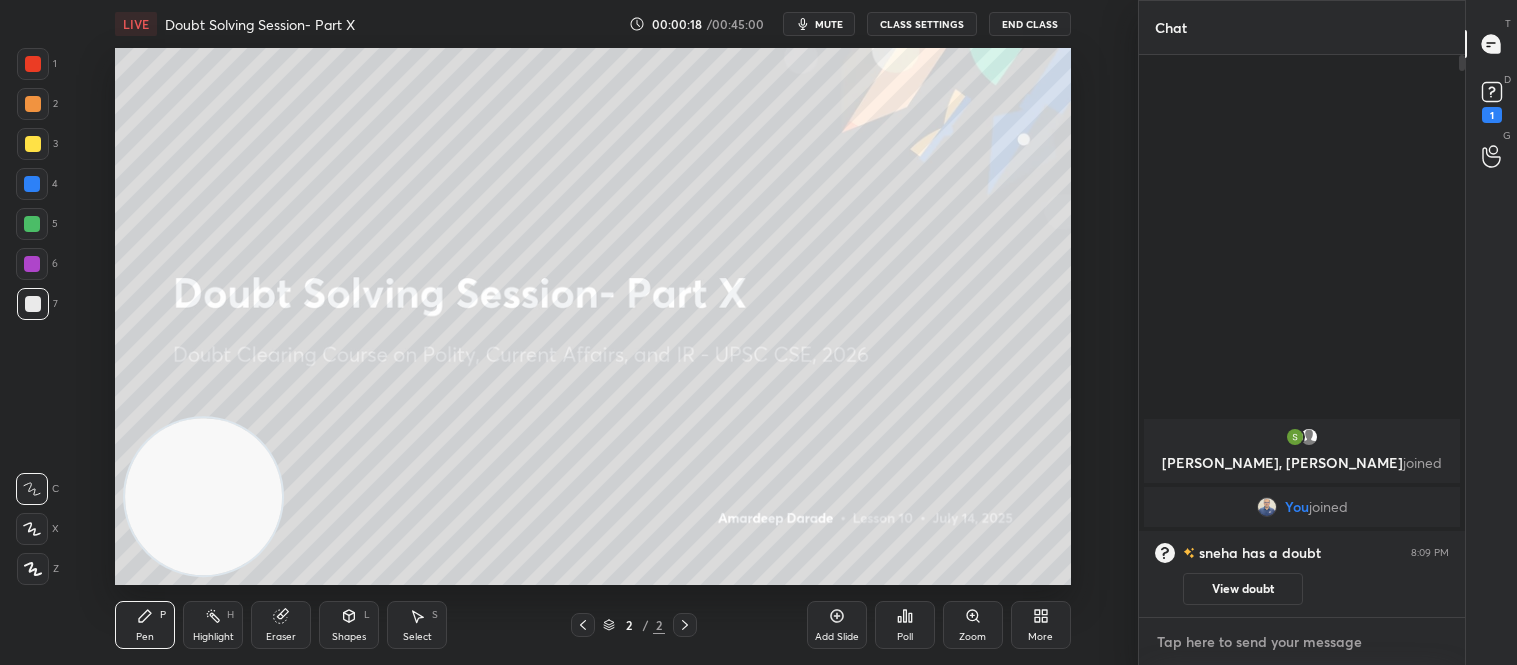 type on "x" 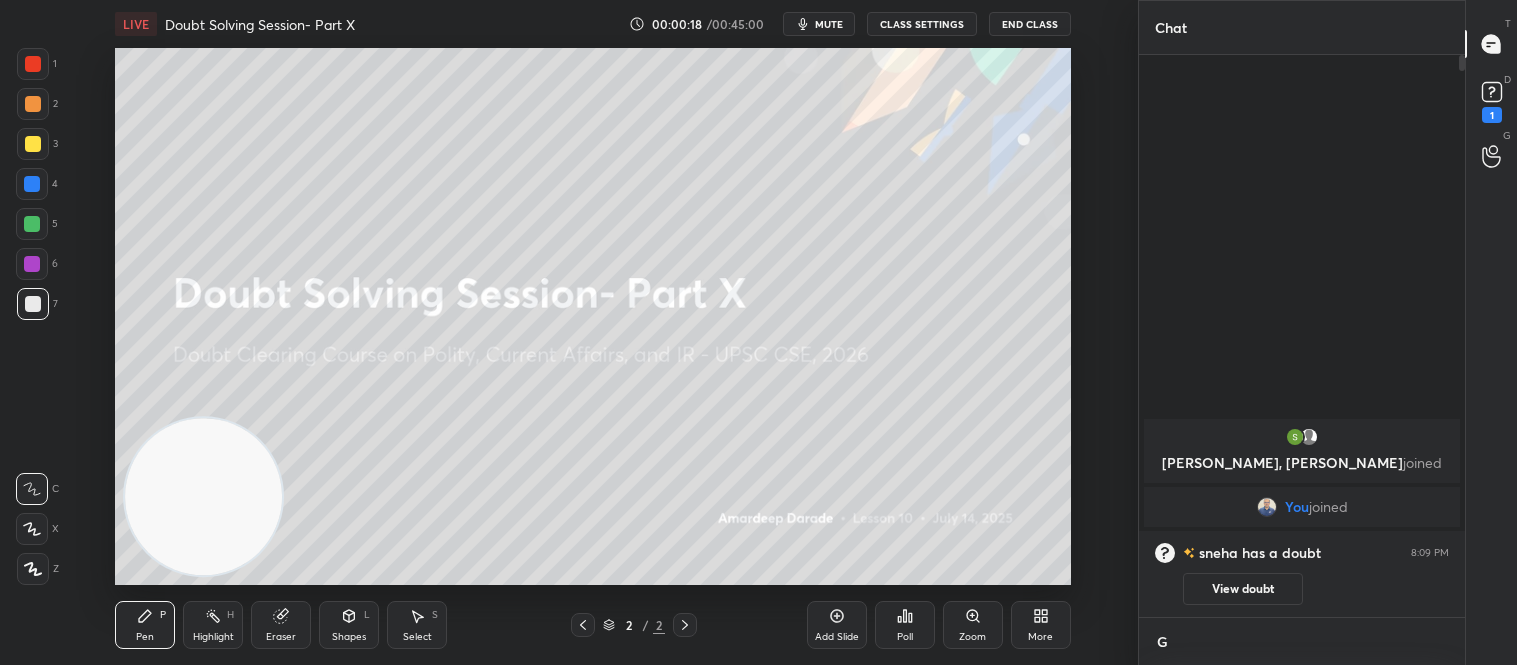 scroll, scrollTop: 551, scrollLeft: 320, axis: both 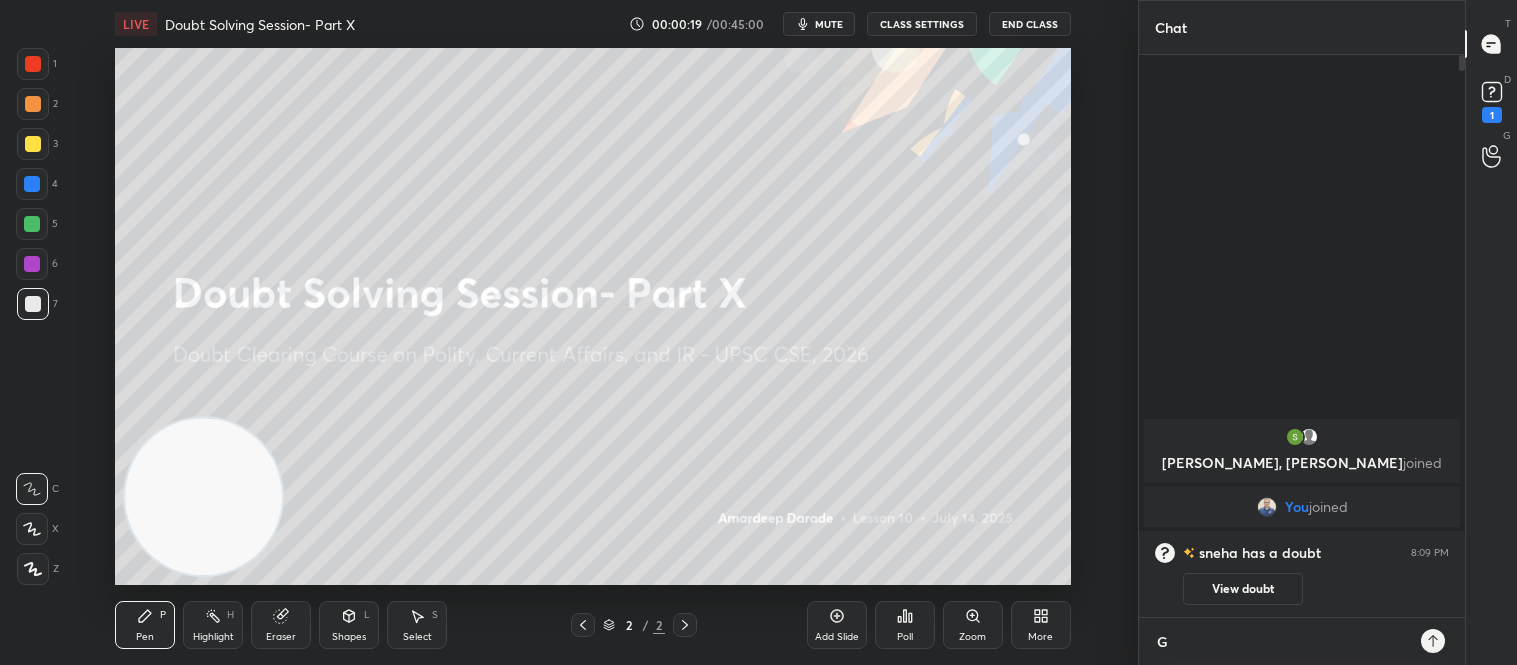 type on "Go" 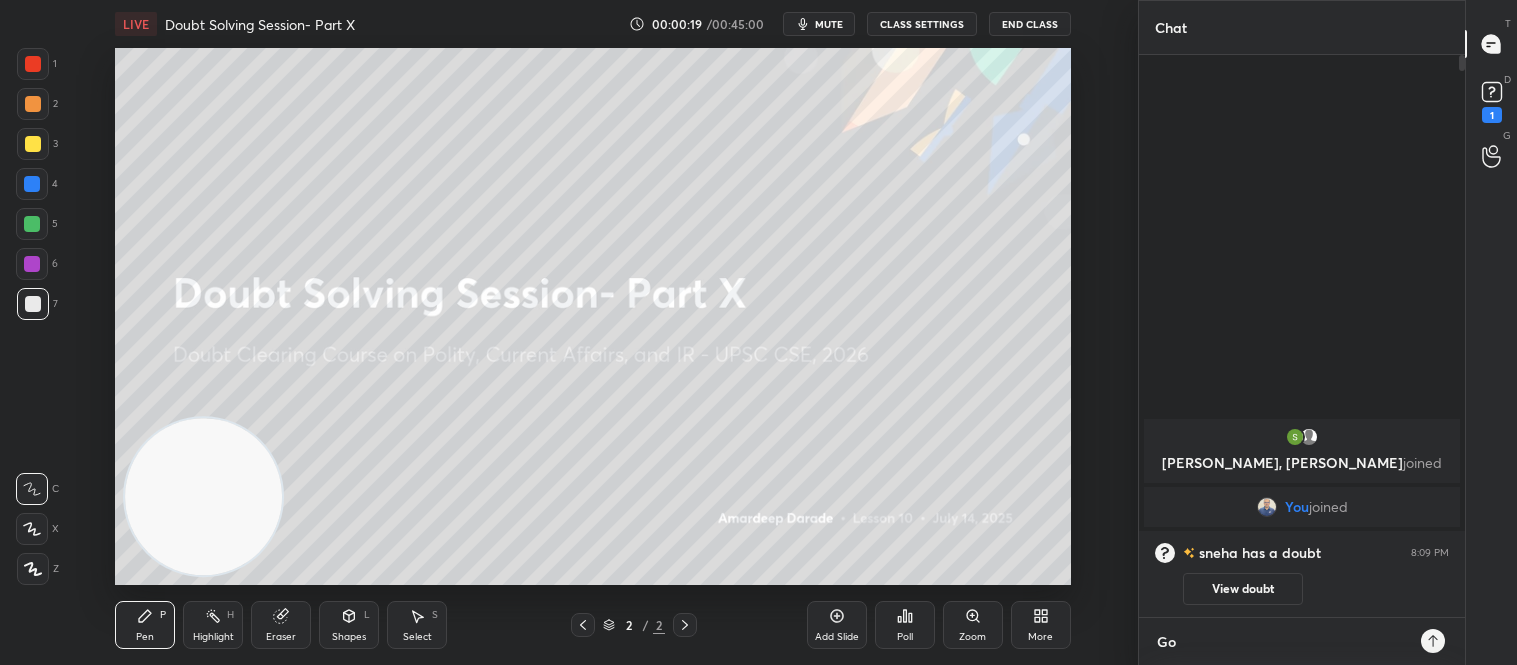 type on "Goo" 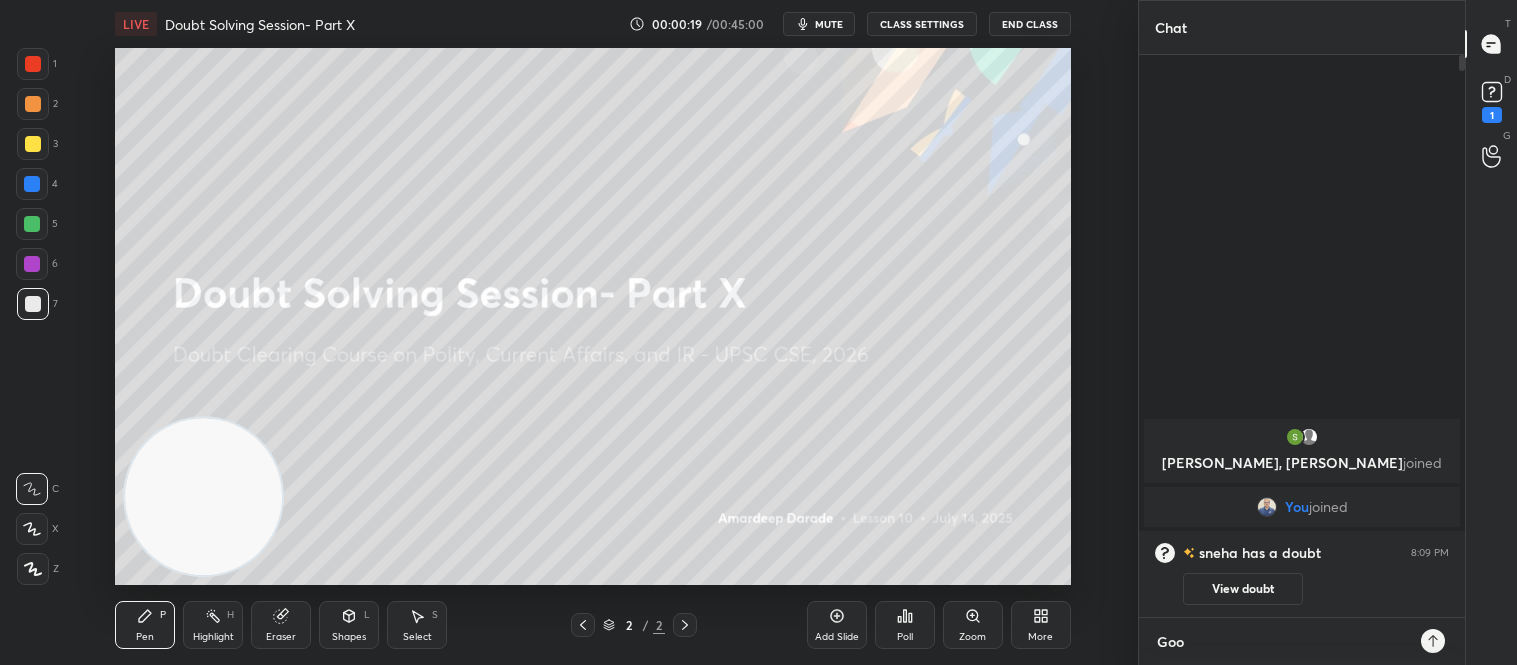 type on "Good" 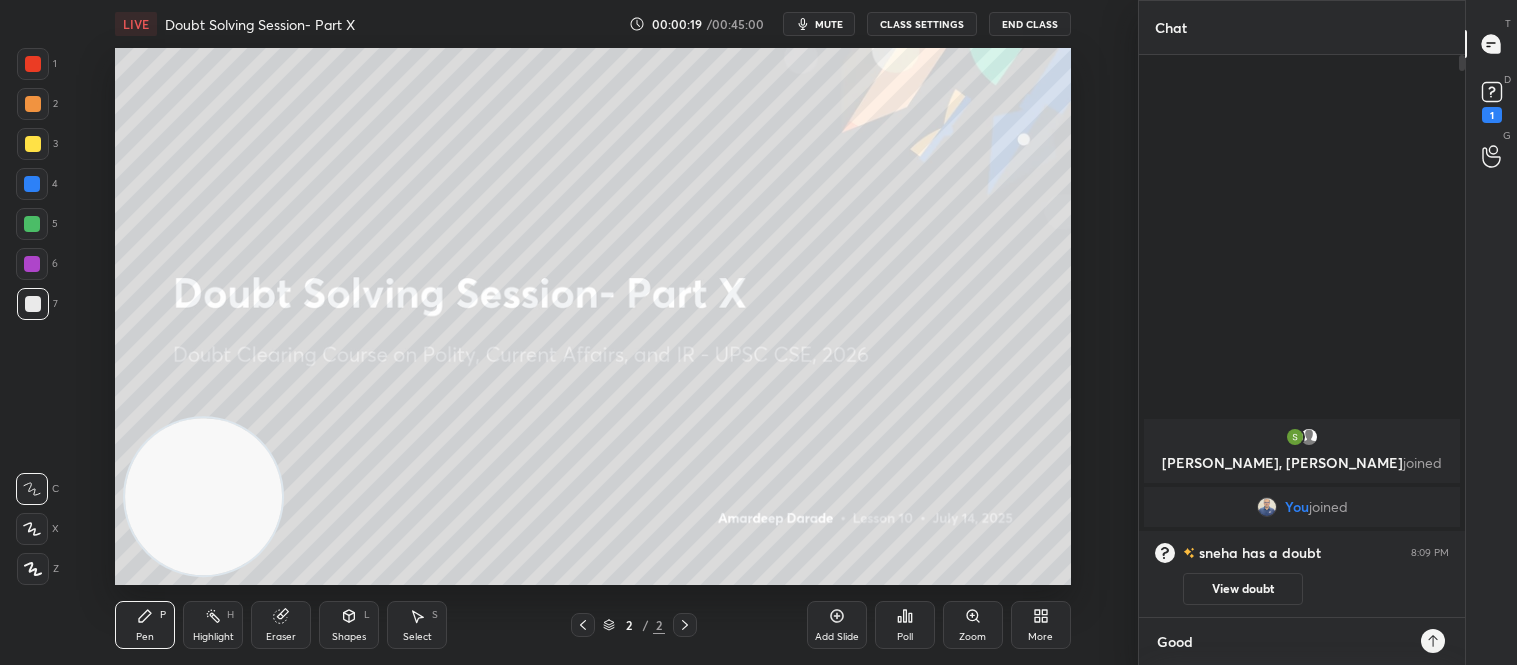 type on "x" 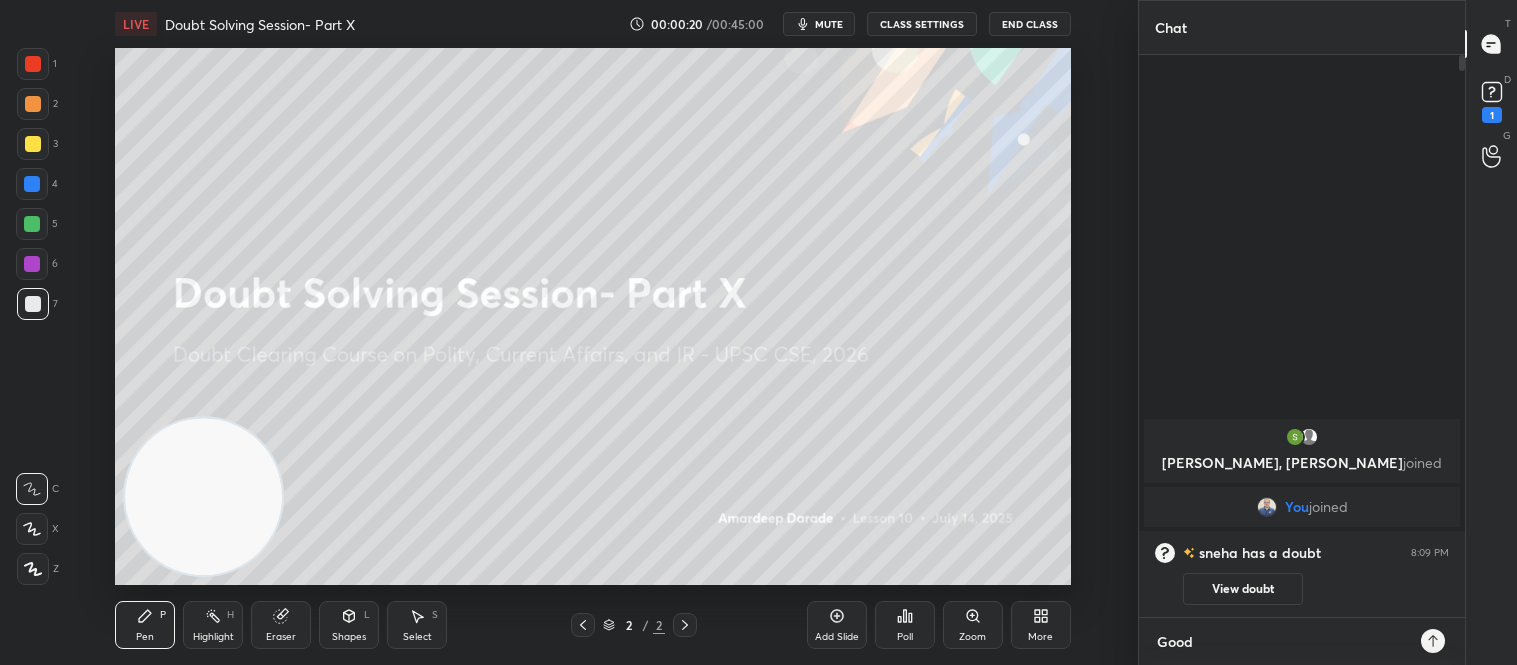type on "Good" 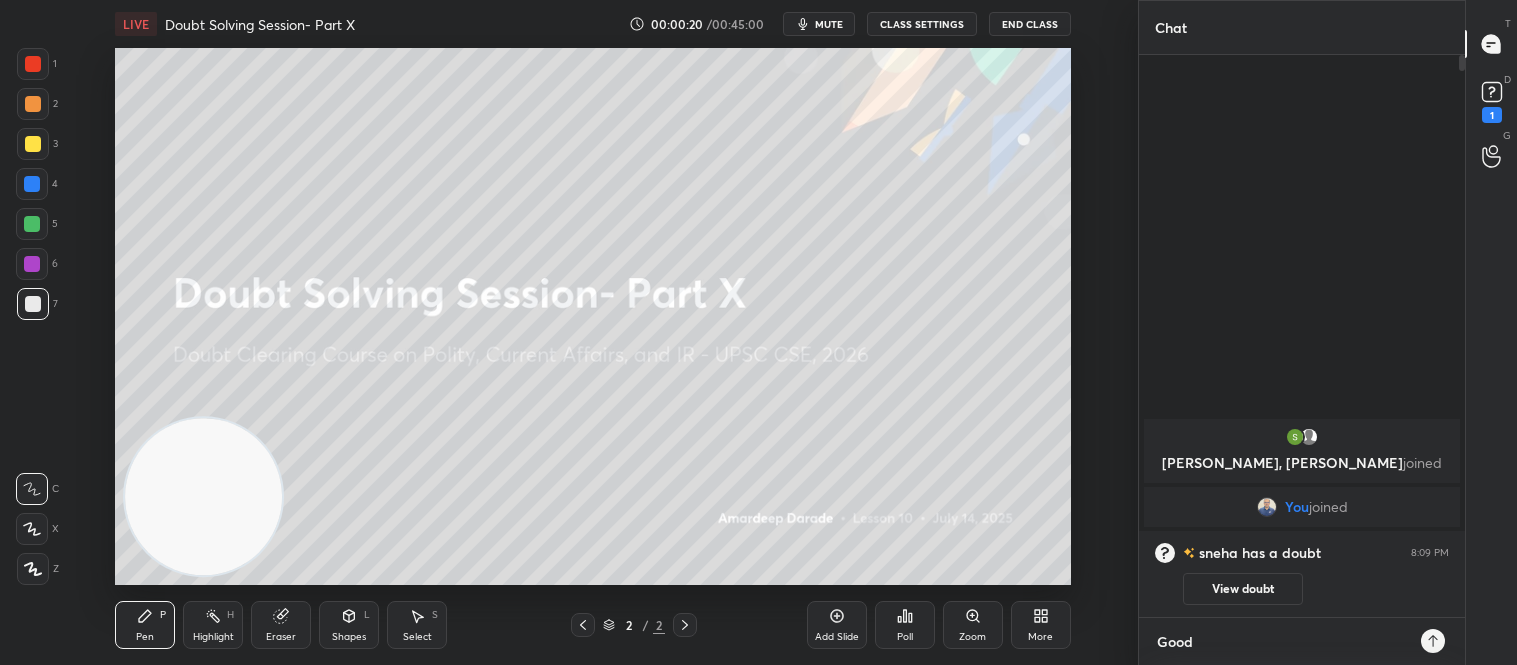 type on "x" 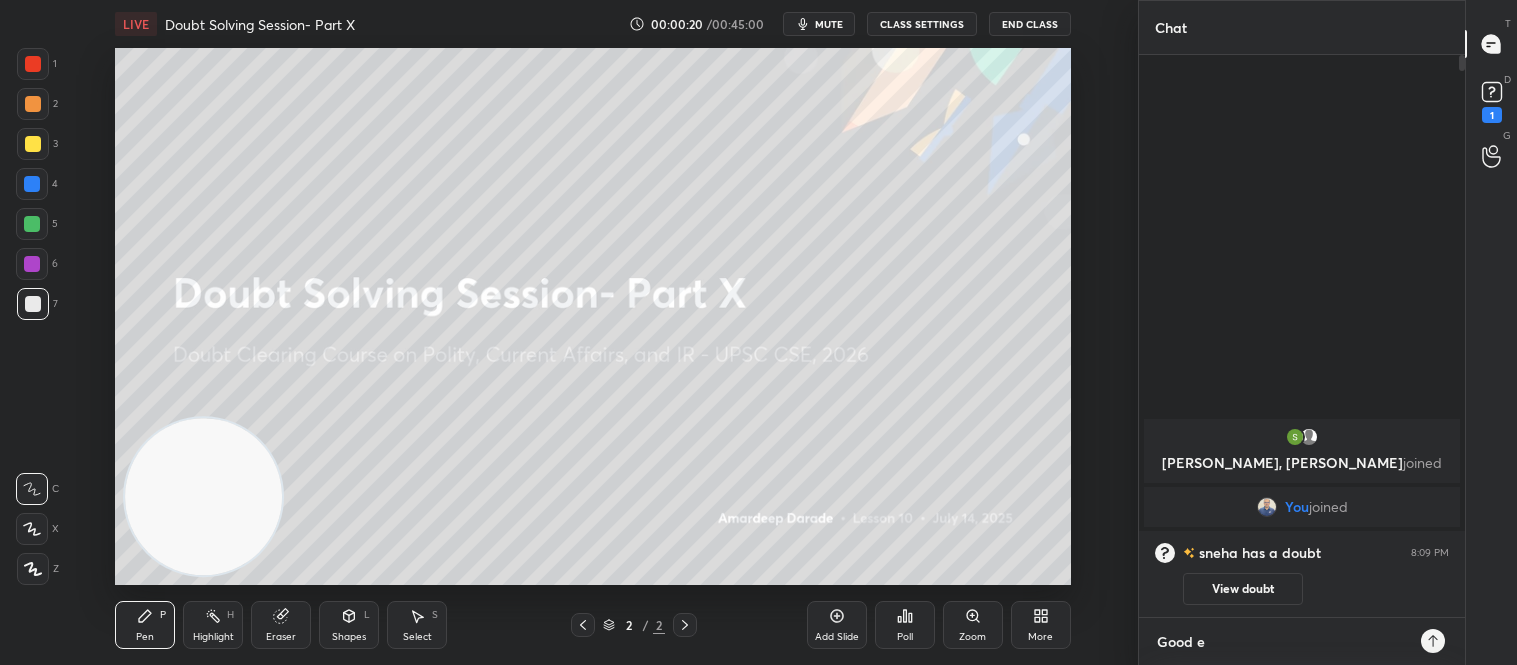 type on "Good ev" 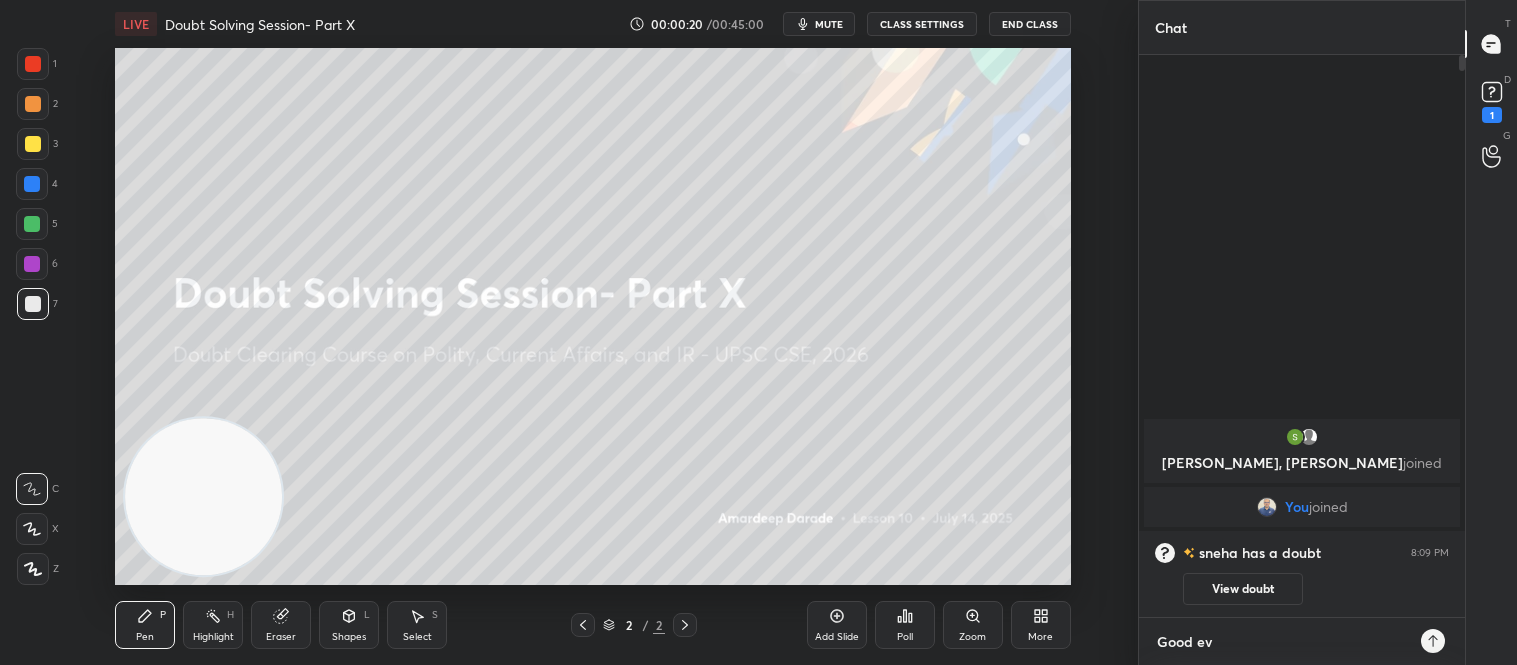 type on "Good eve" 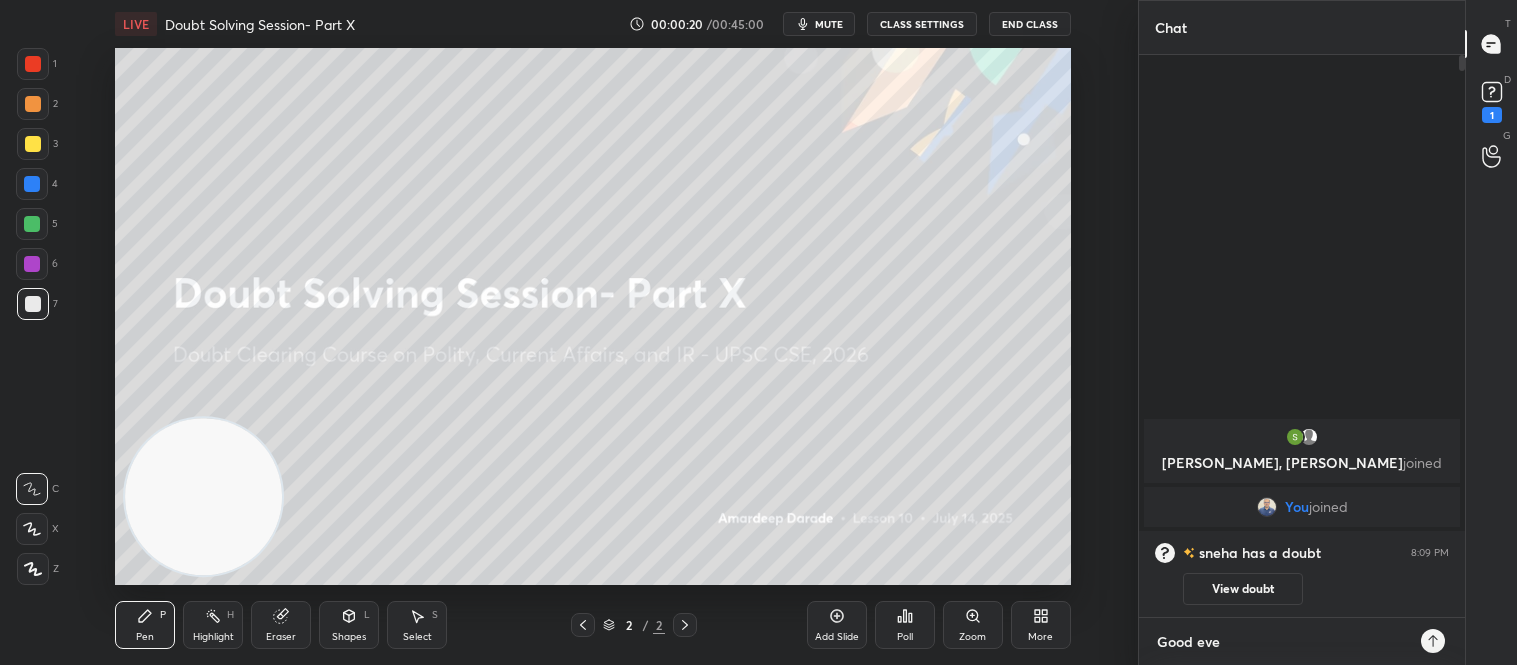 type on "x" 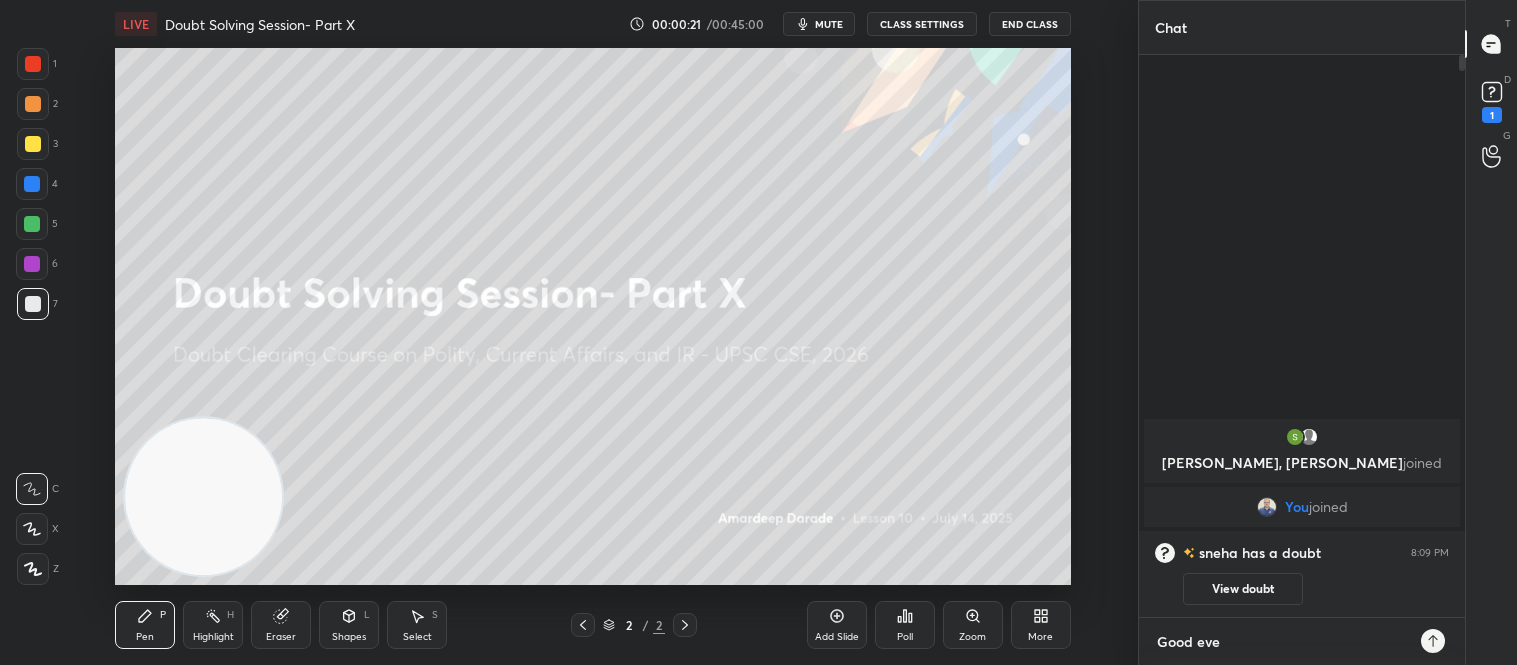 type on "Good eveb" 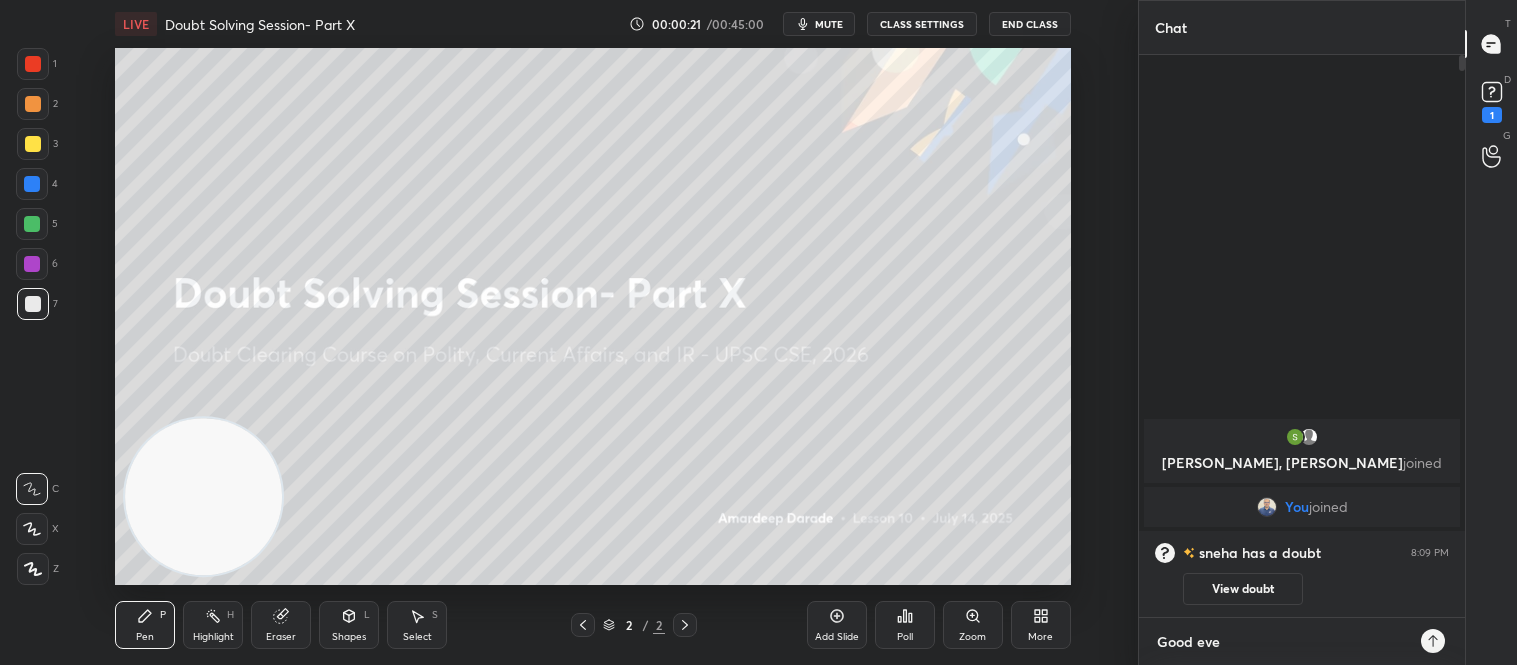 type on "x" 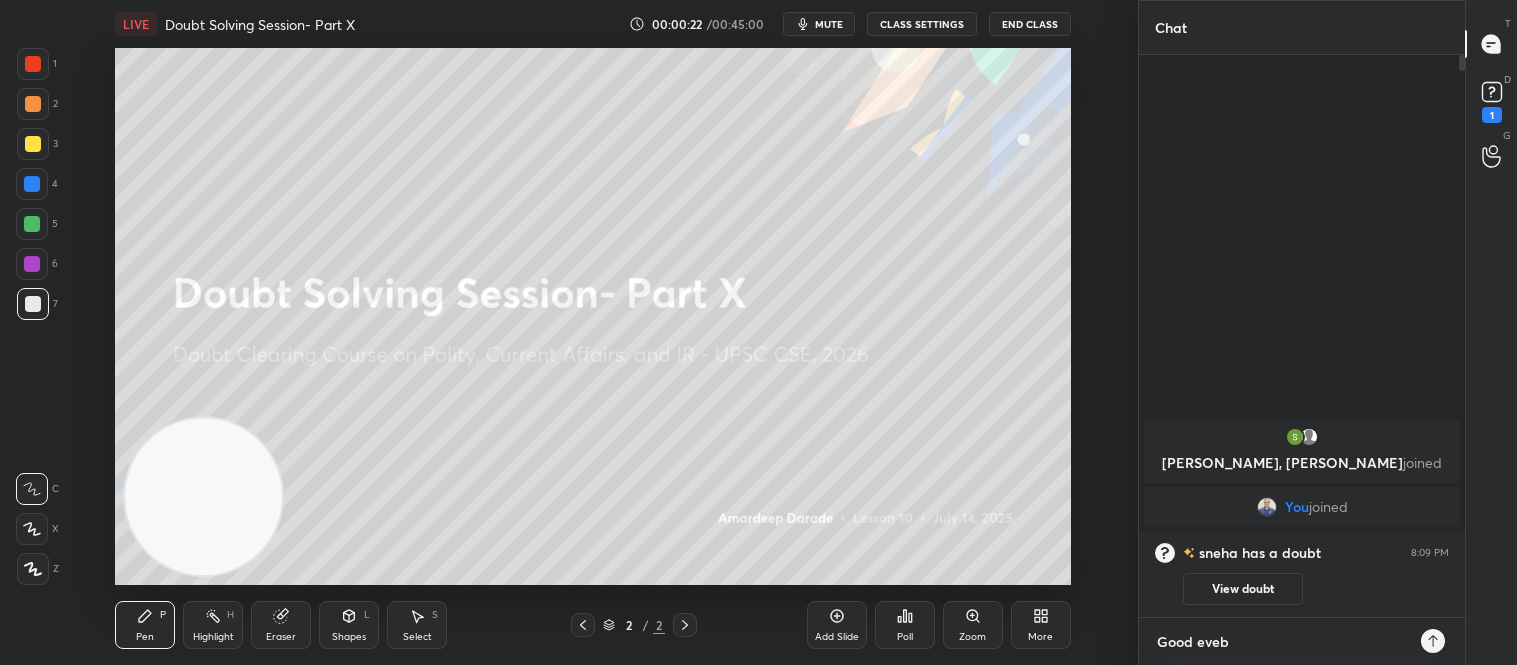 type on "Good eve" 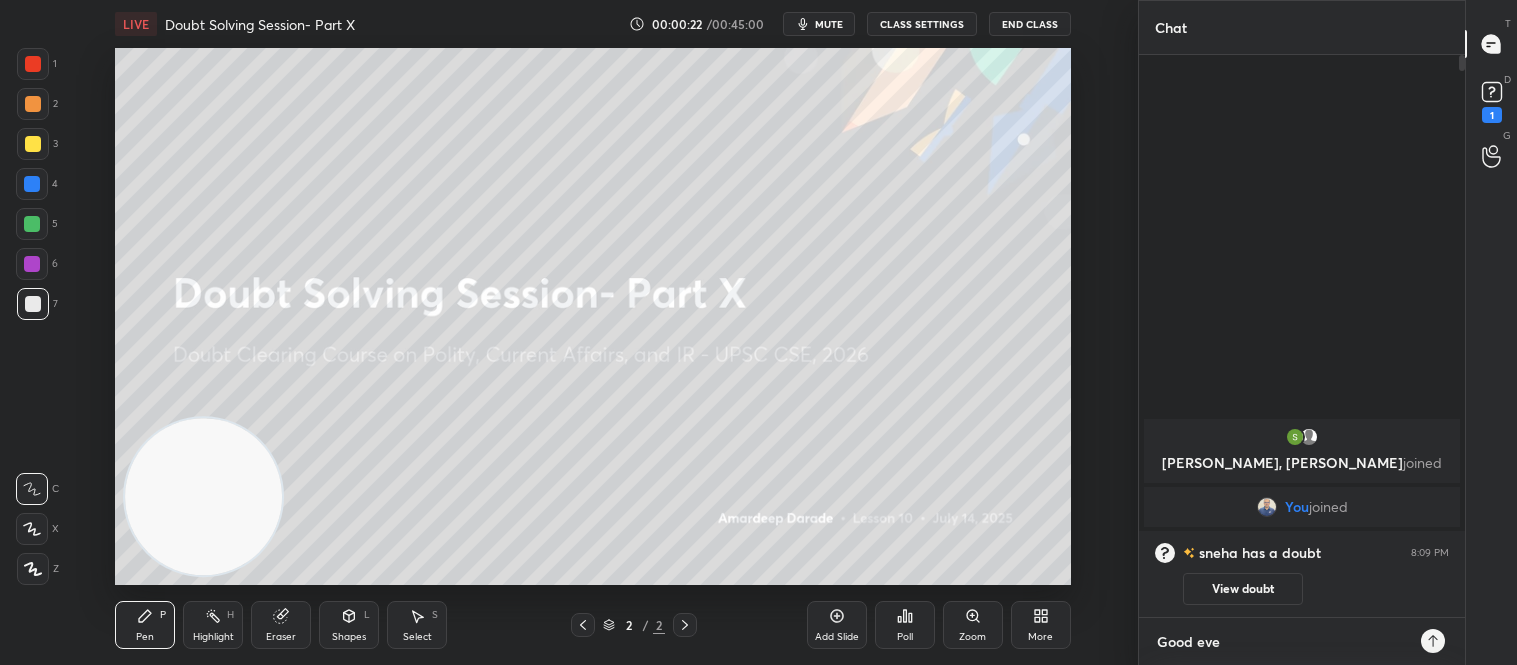 type on "x" 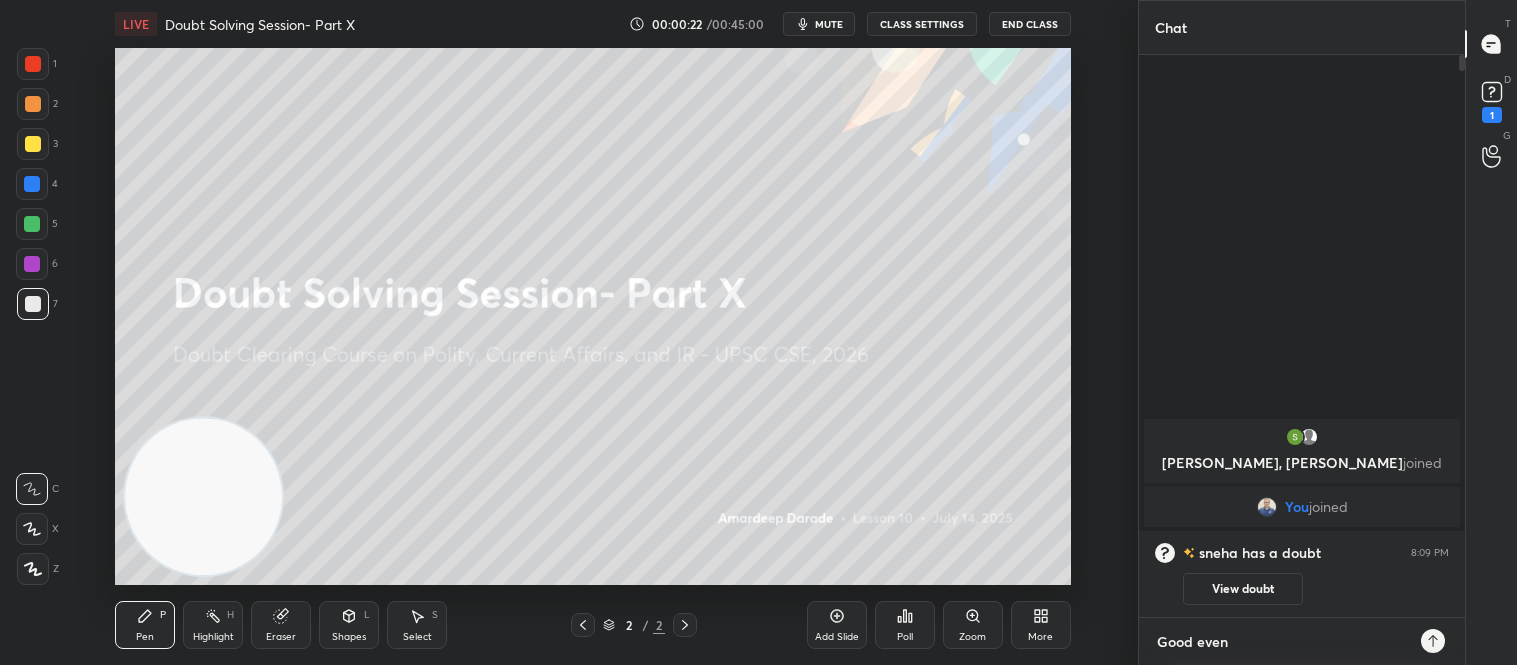 type on "Good eveni" 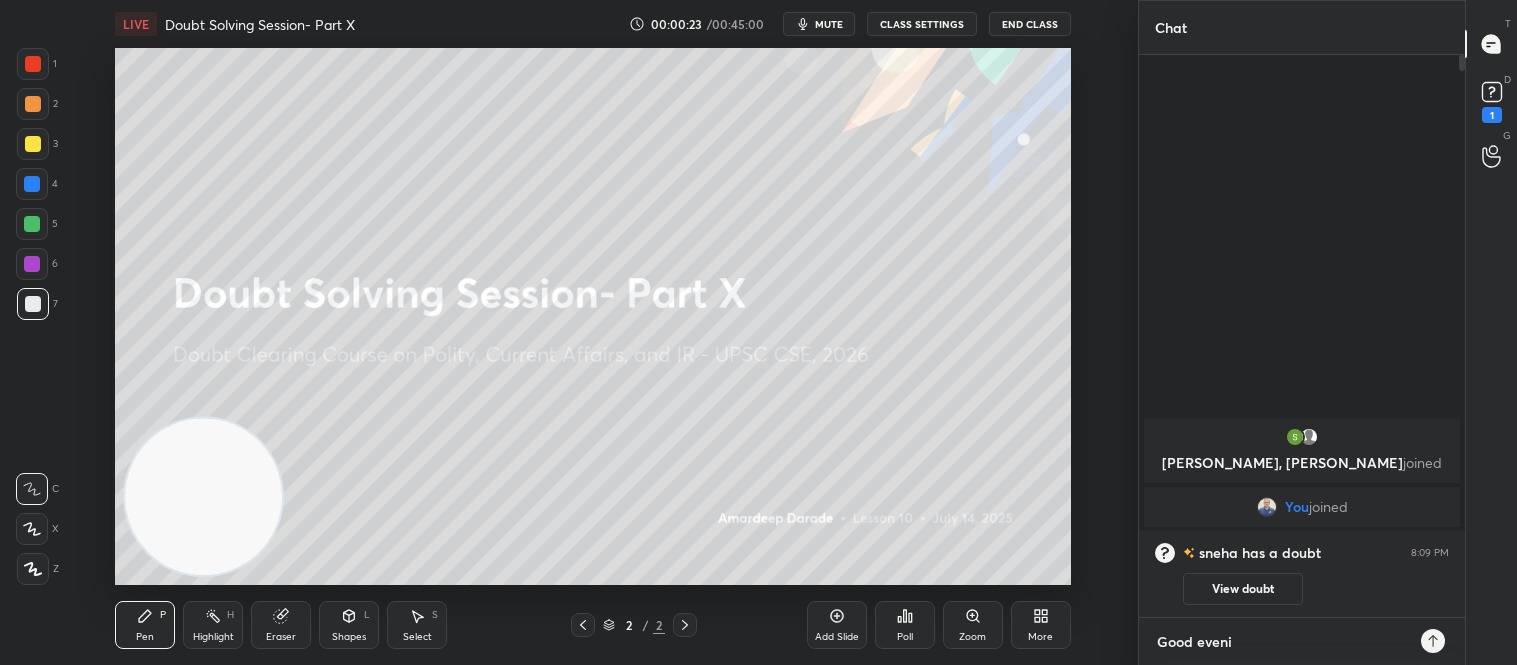 type on "Good evenin" 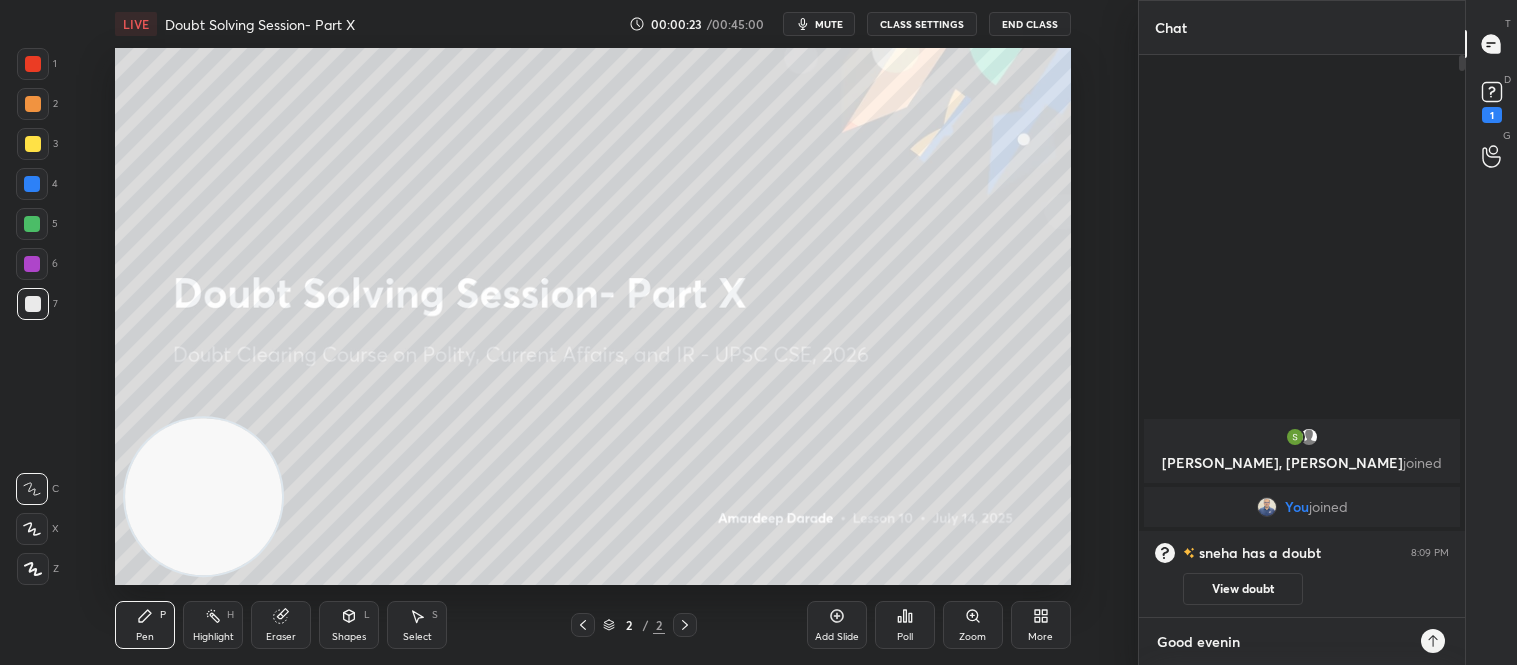 type on "Good evening" 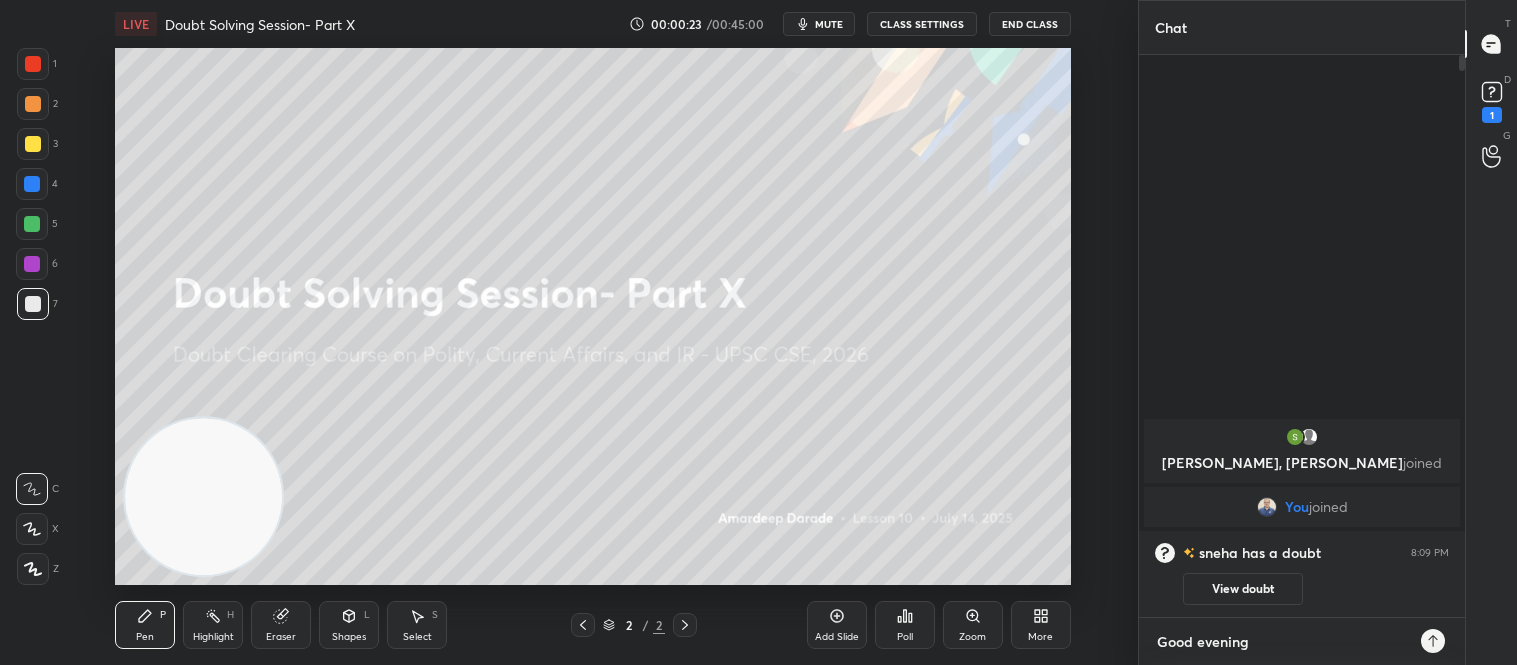 type on "Good evening" 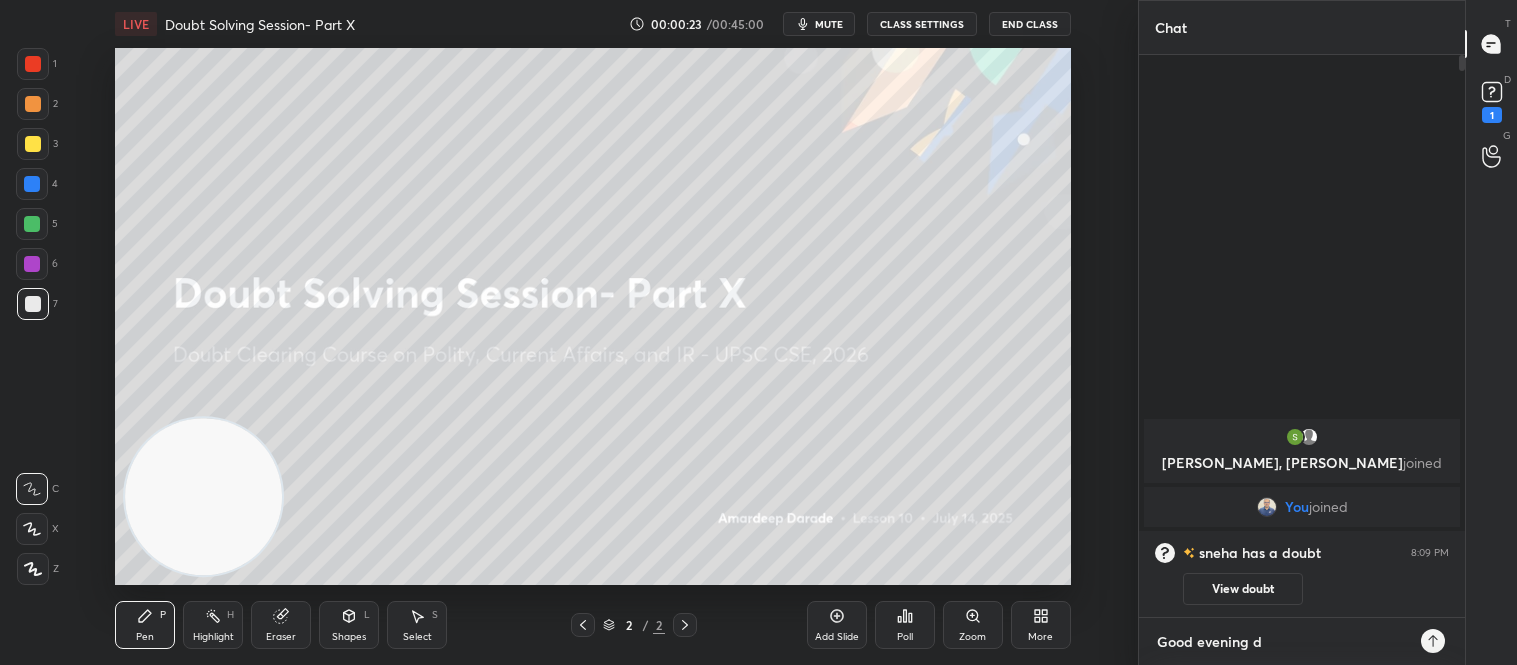 type on "Good evening de" 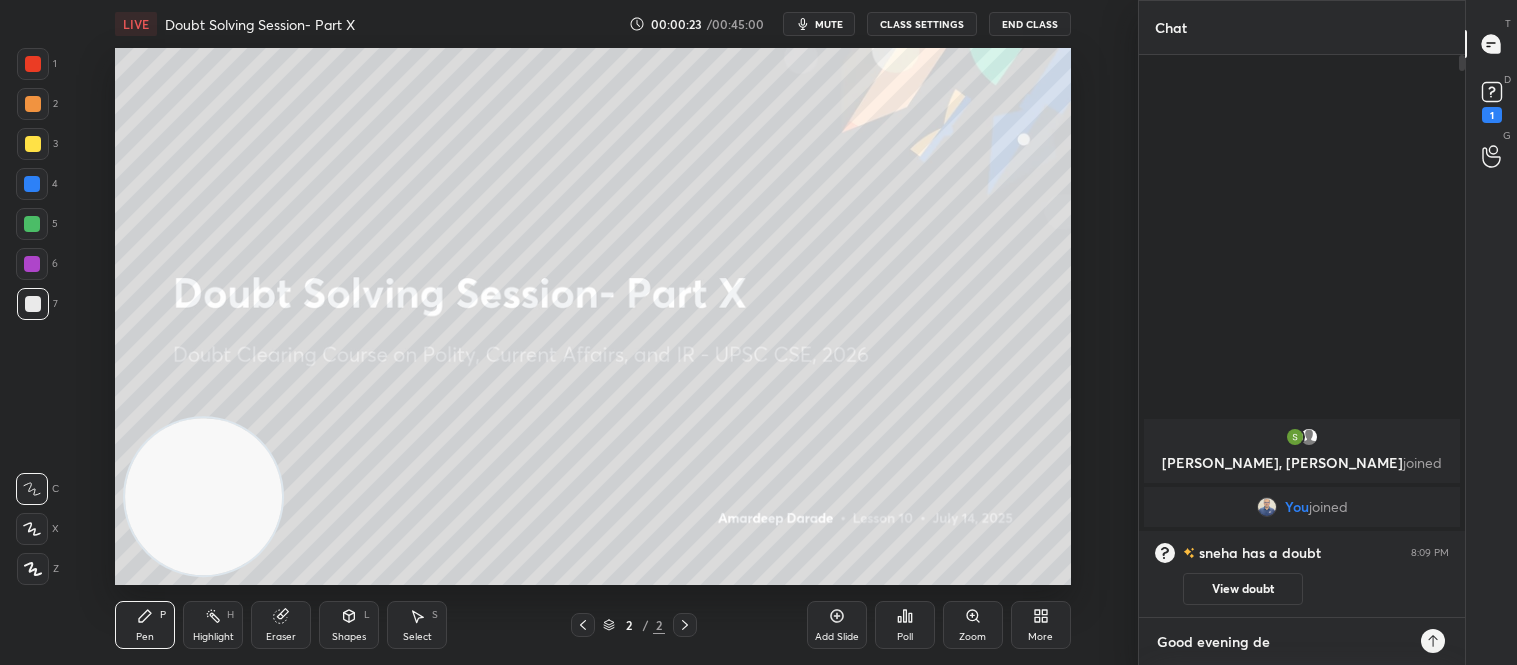 type on "Good evening dea" 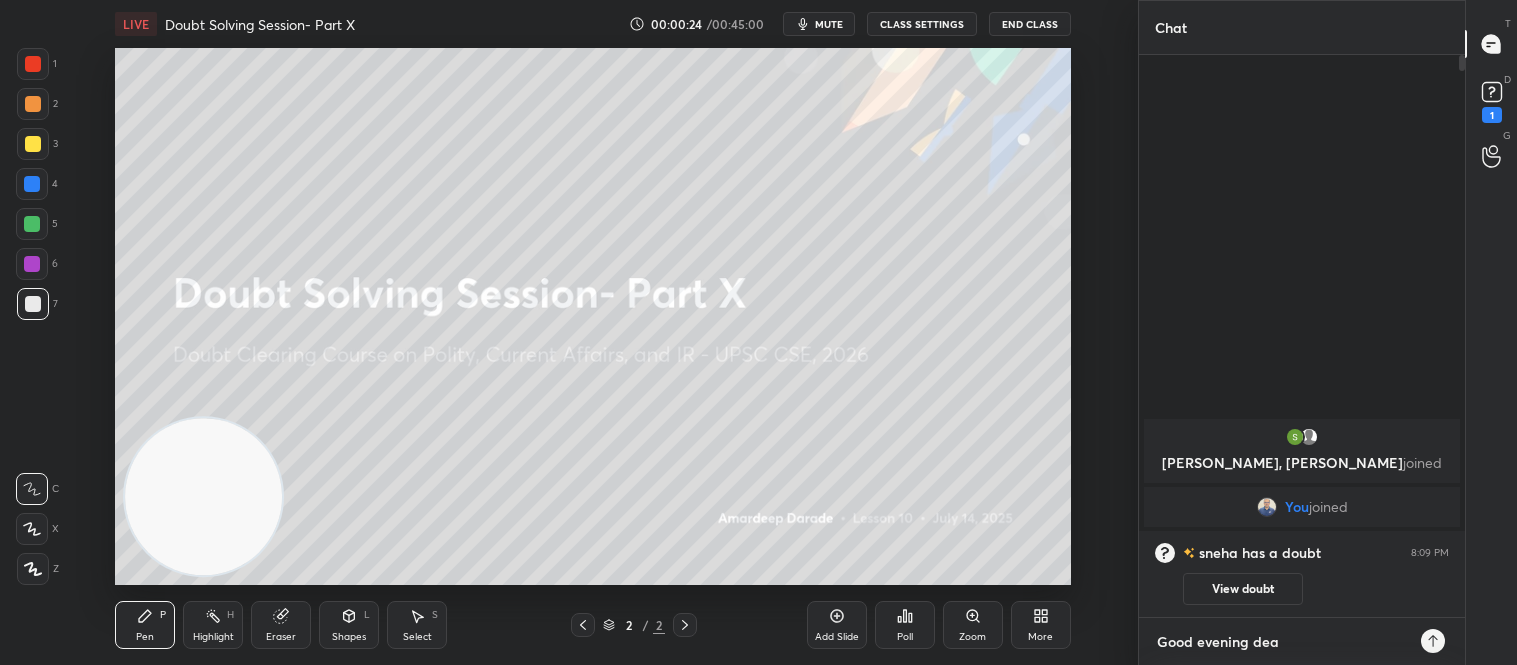 type on "Good evening dear" 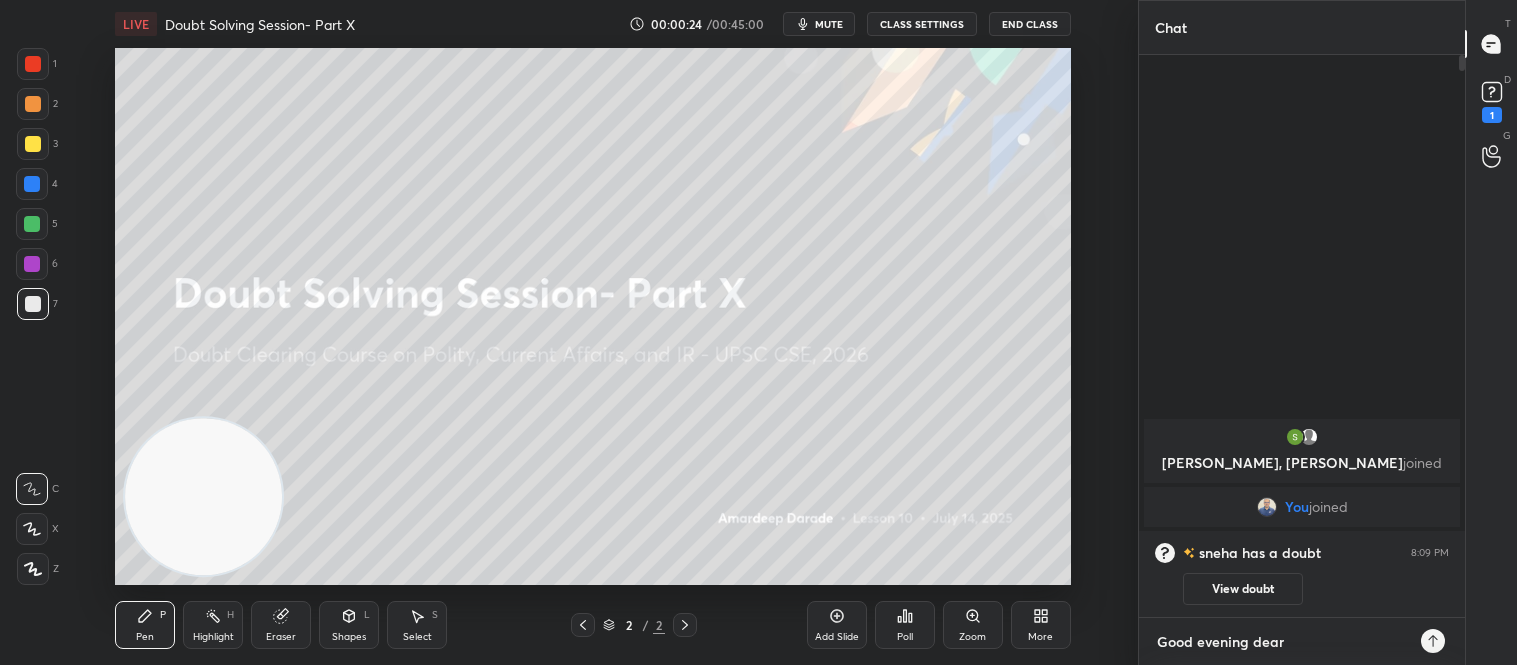 type on "x" 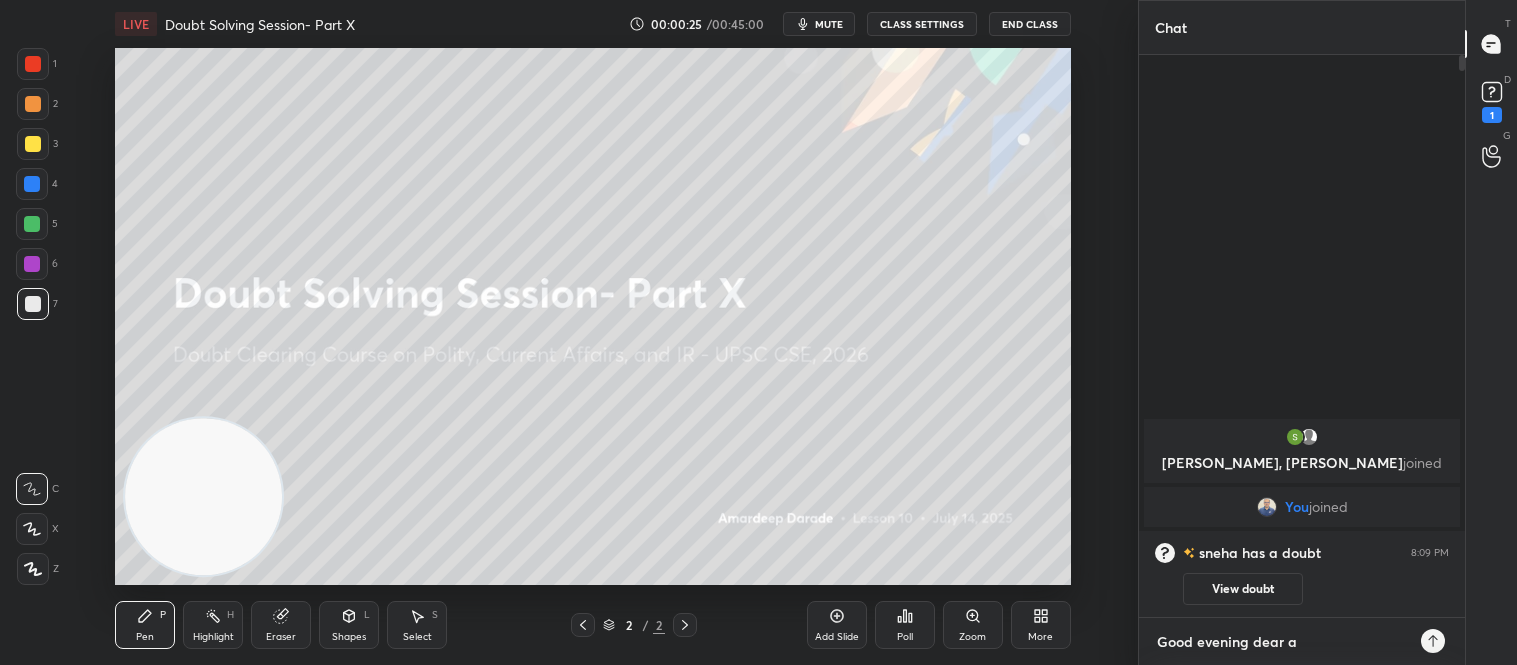 type on "Good evening dear al" 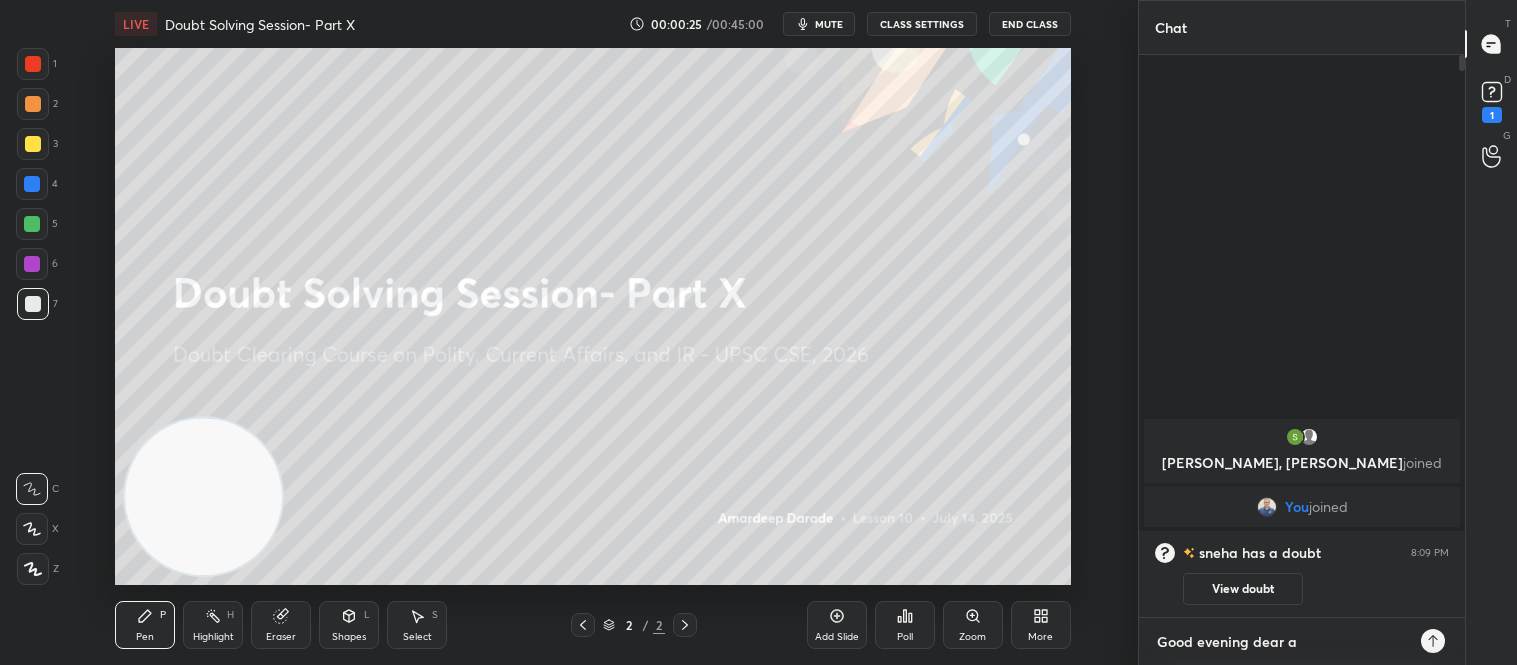 type on "x" 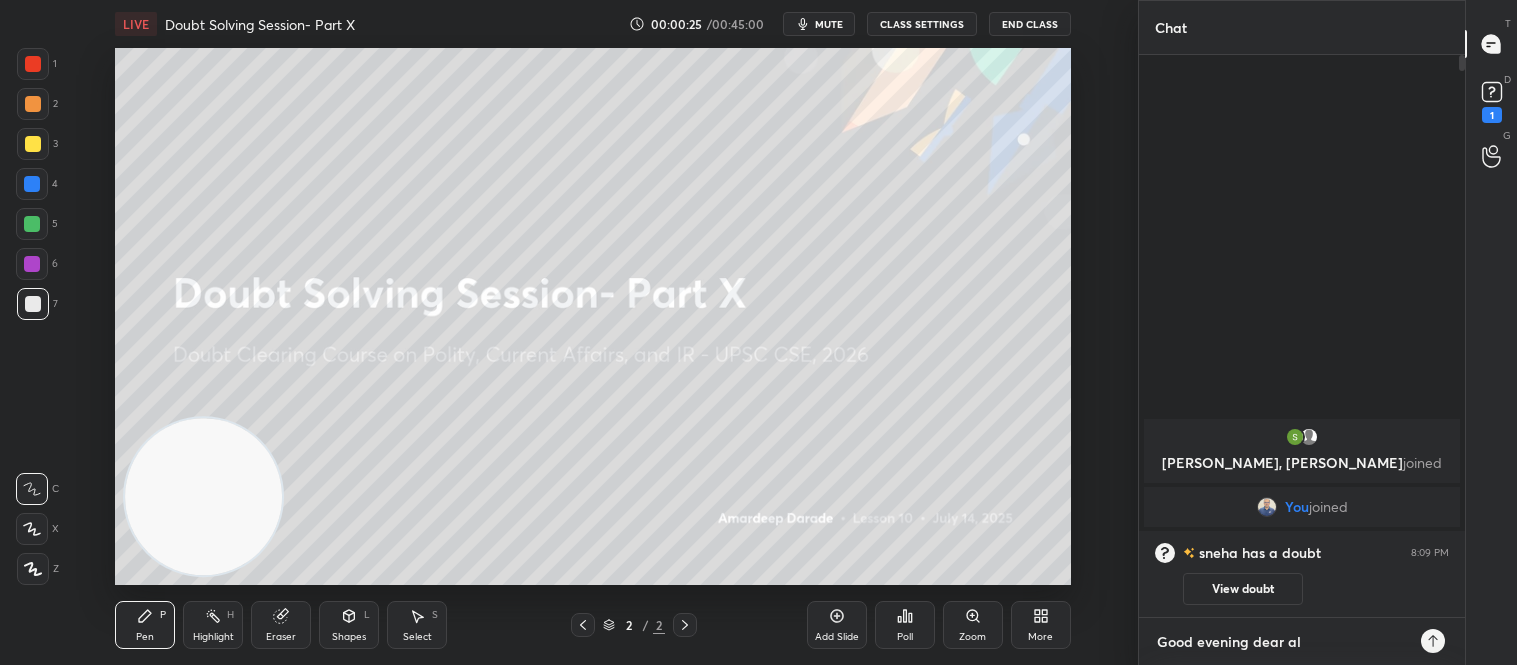type on "Good evening dear all" 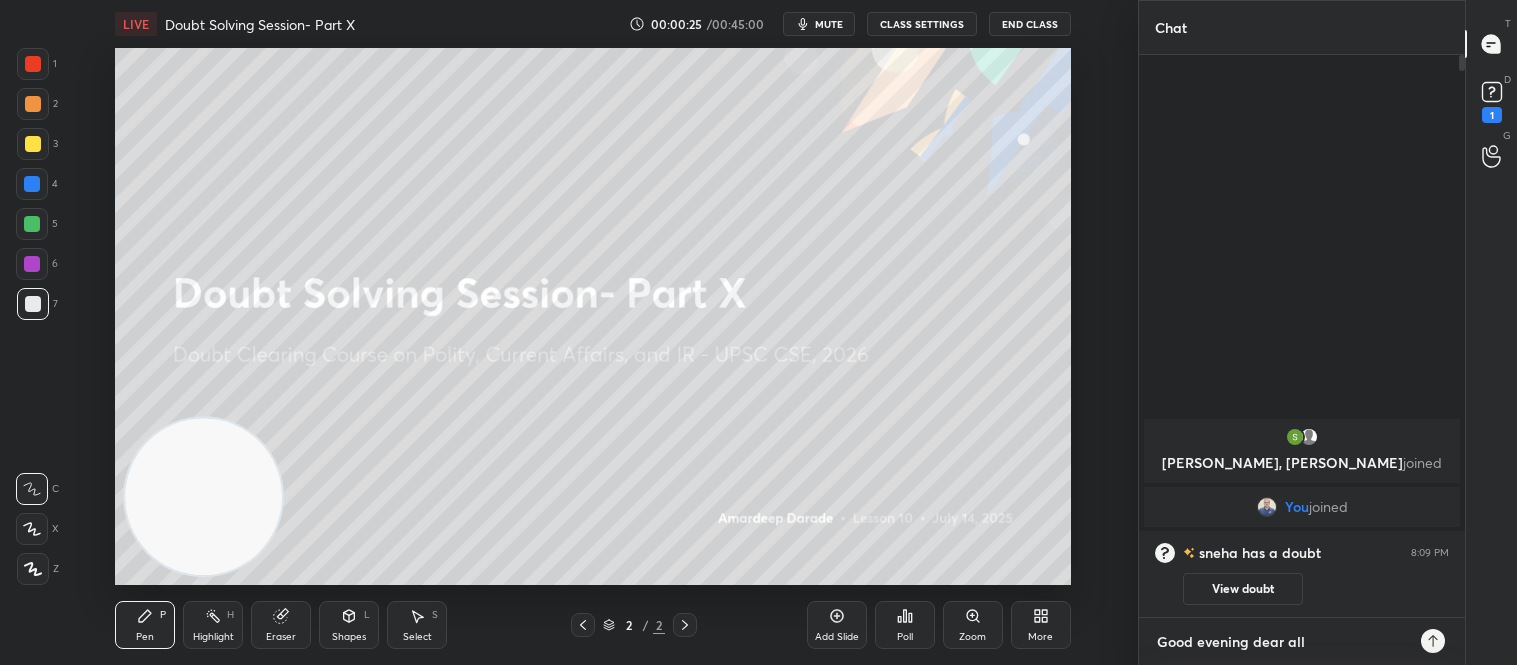 type 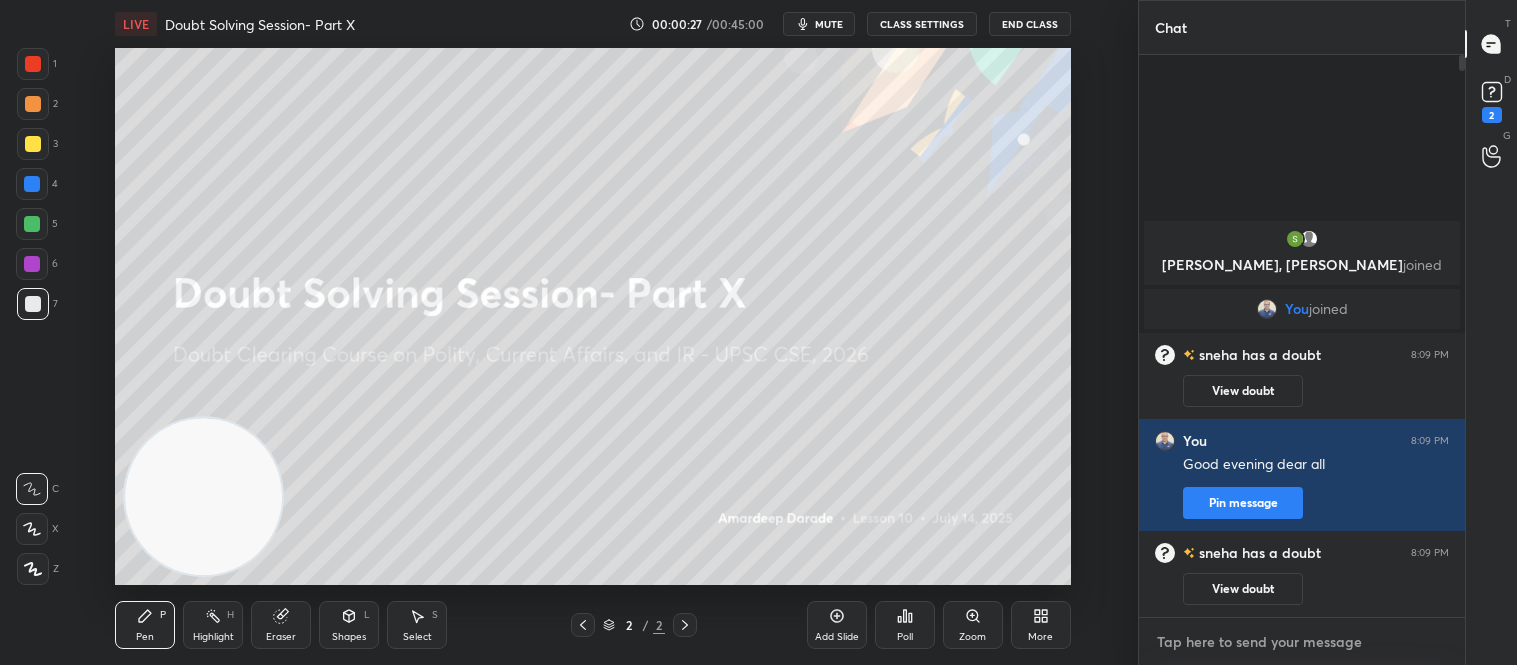 type on "p" 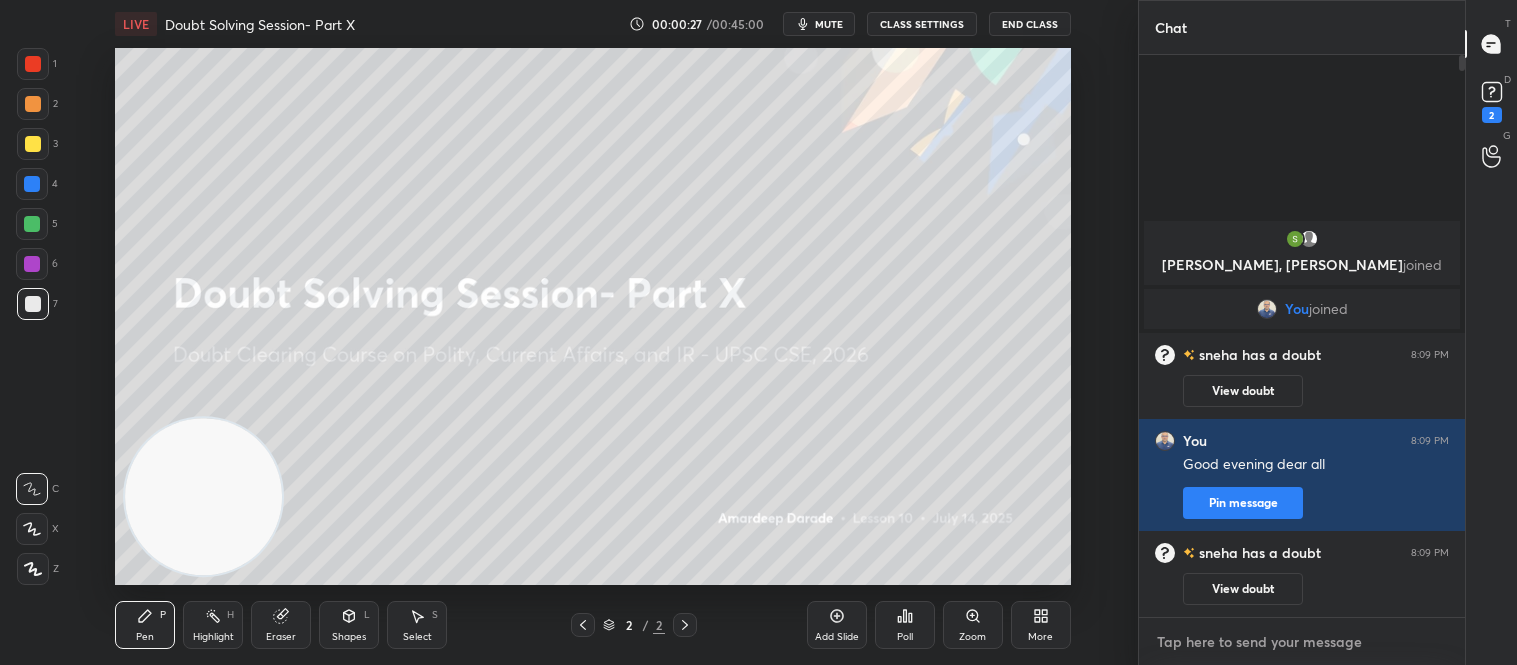 type on "x" 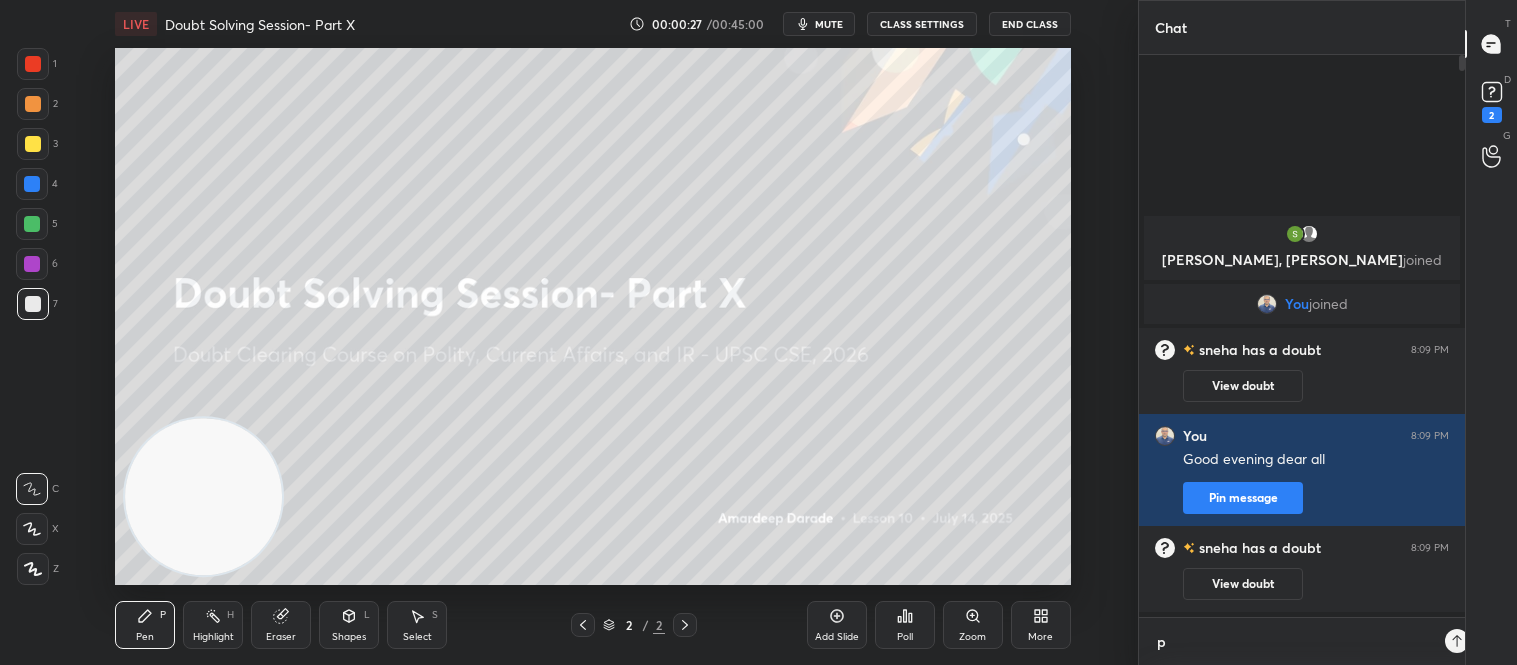 scroll, scrollTop: 556, scrollLeft: 320, axis: both 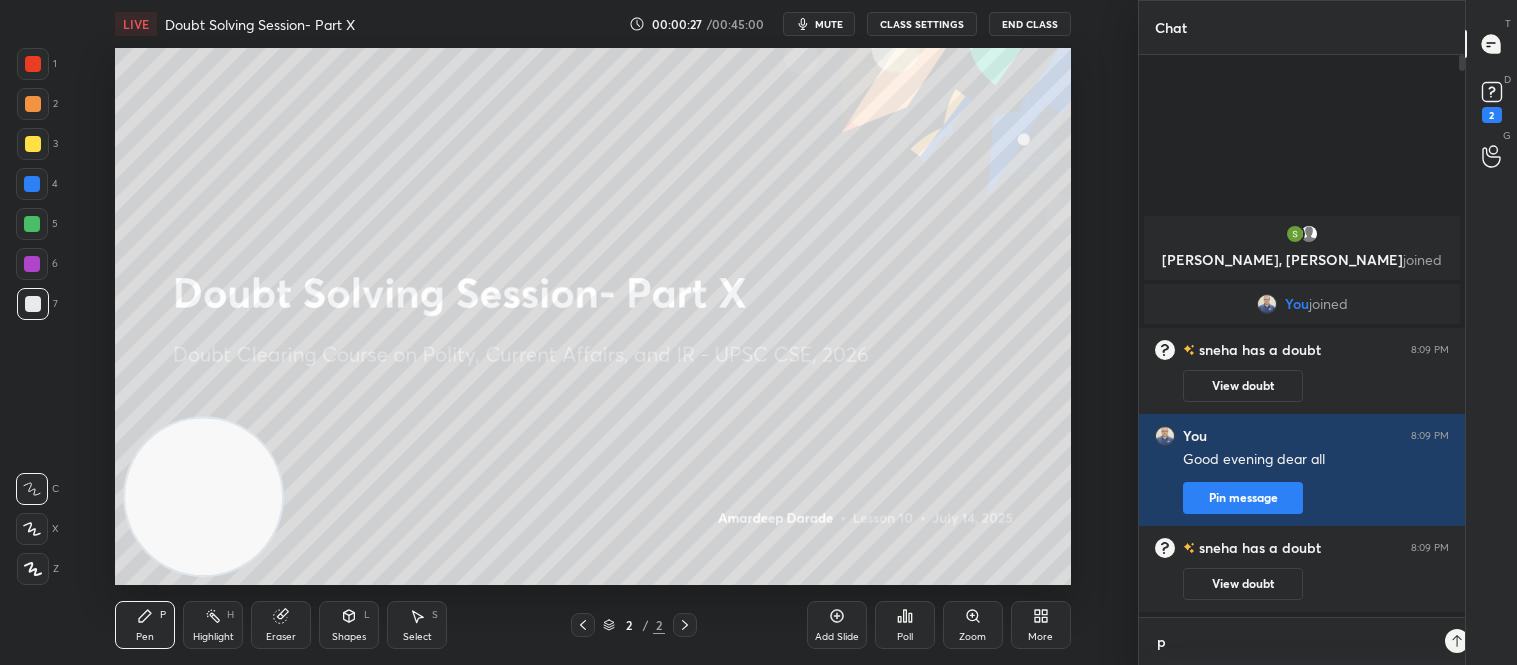 type on "pl" 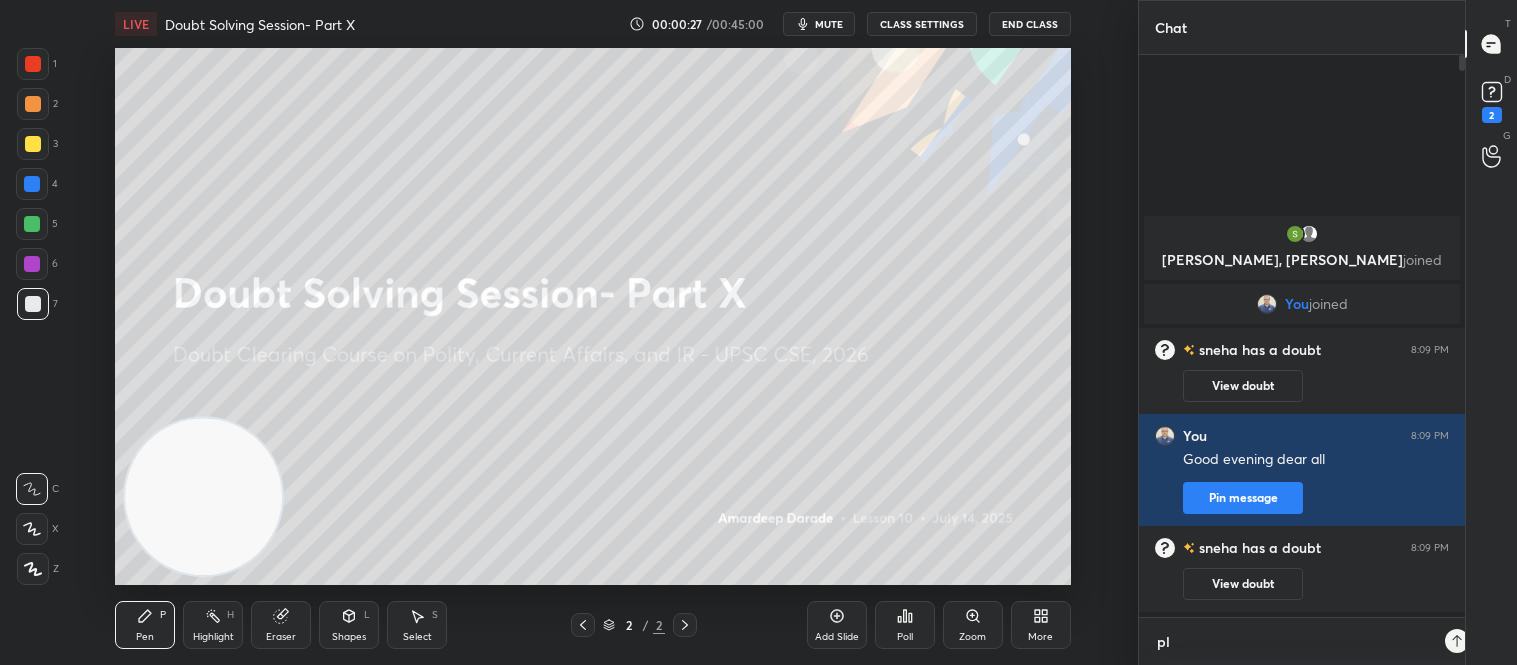 scroll, scrollTop: 6, scrollLeft: 5, axis: both 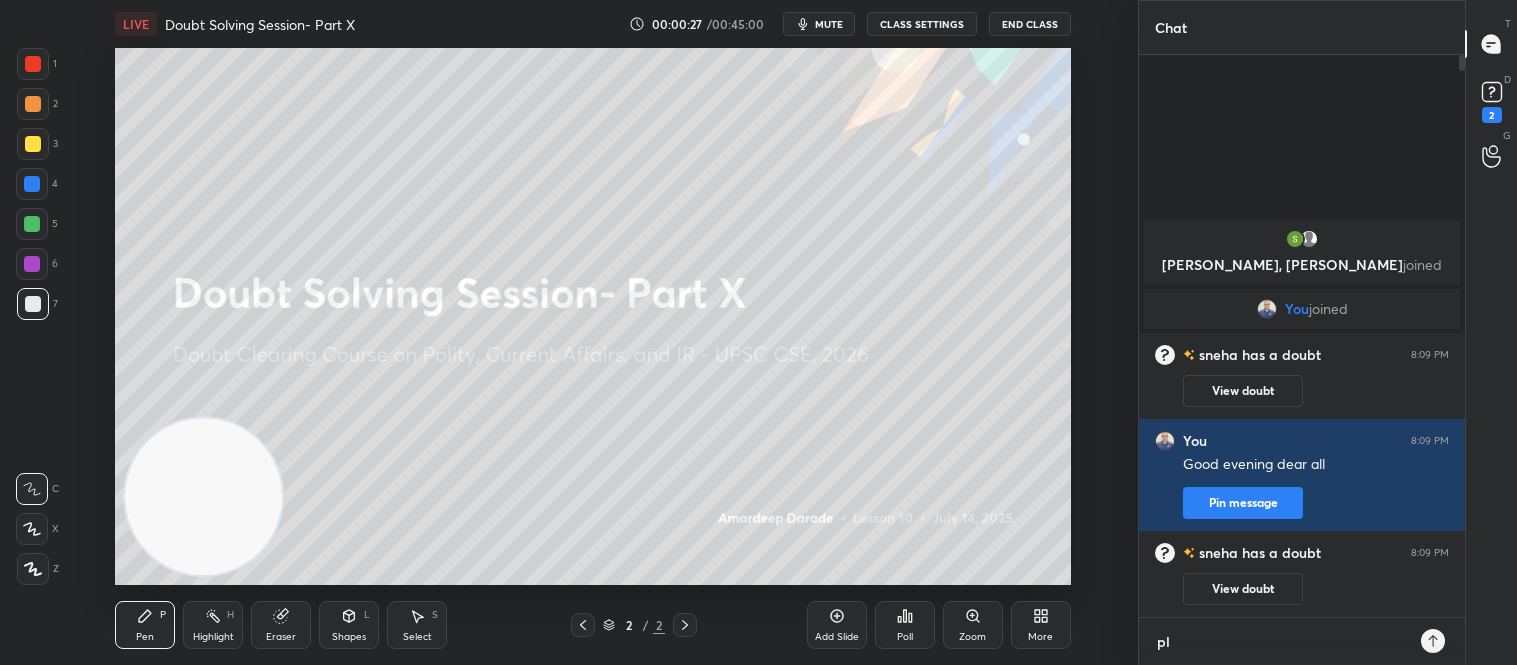 type on "ple" 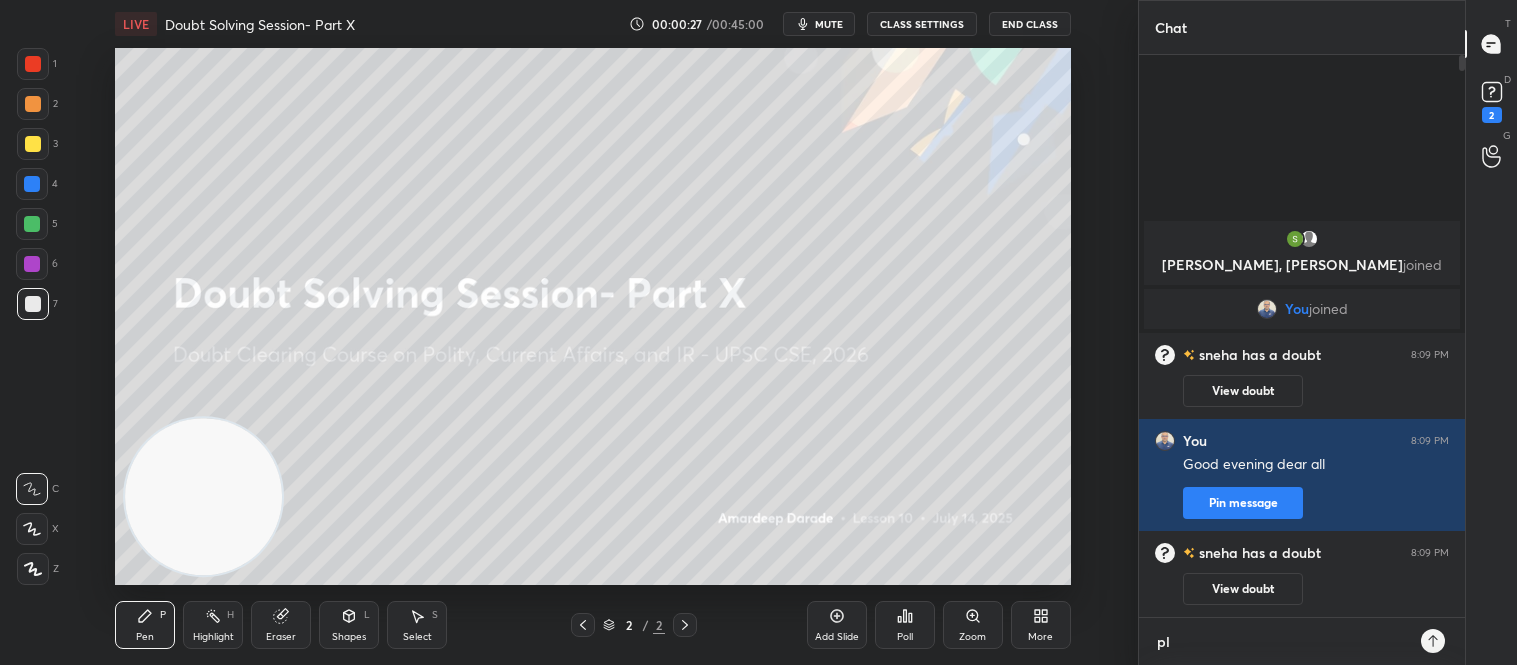 type on "x" 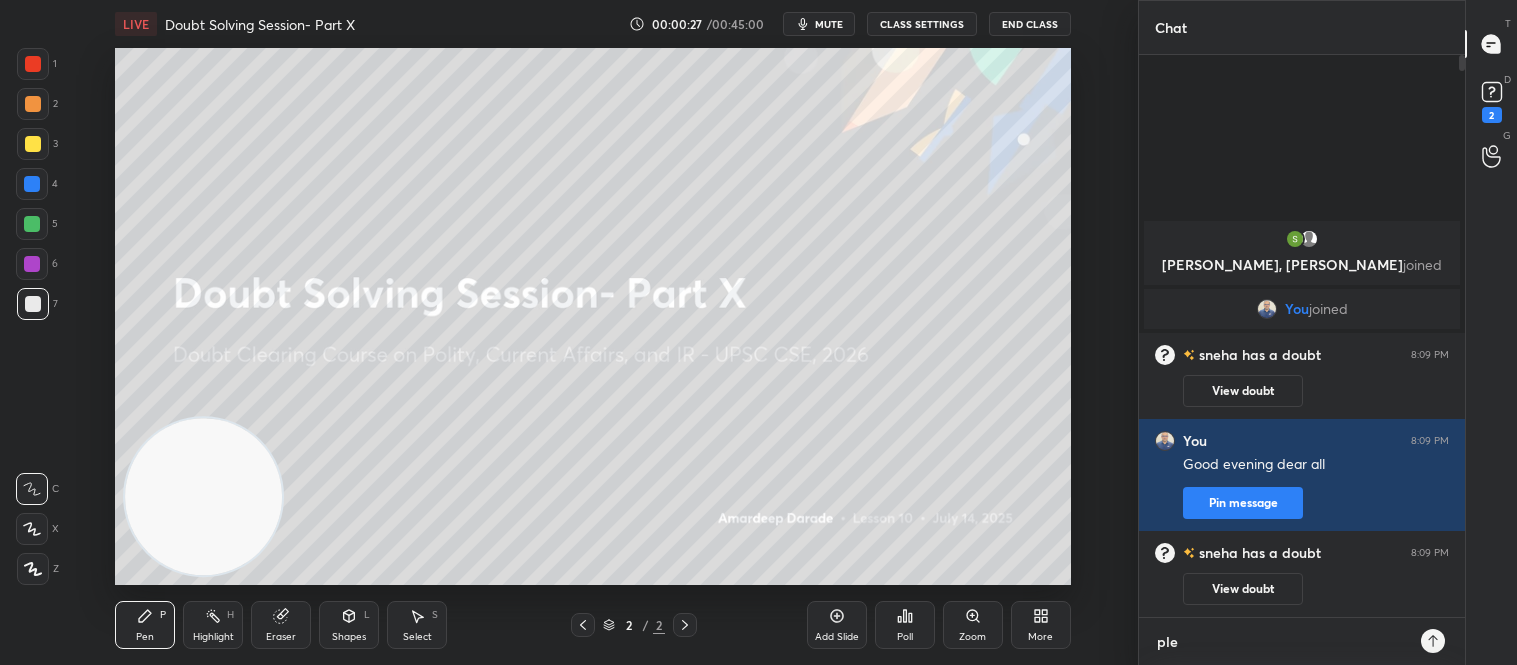 type on "plea" 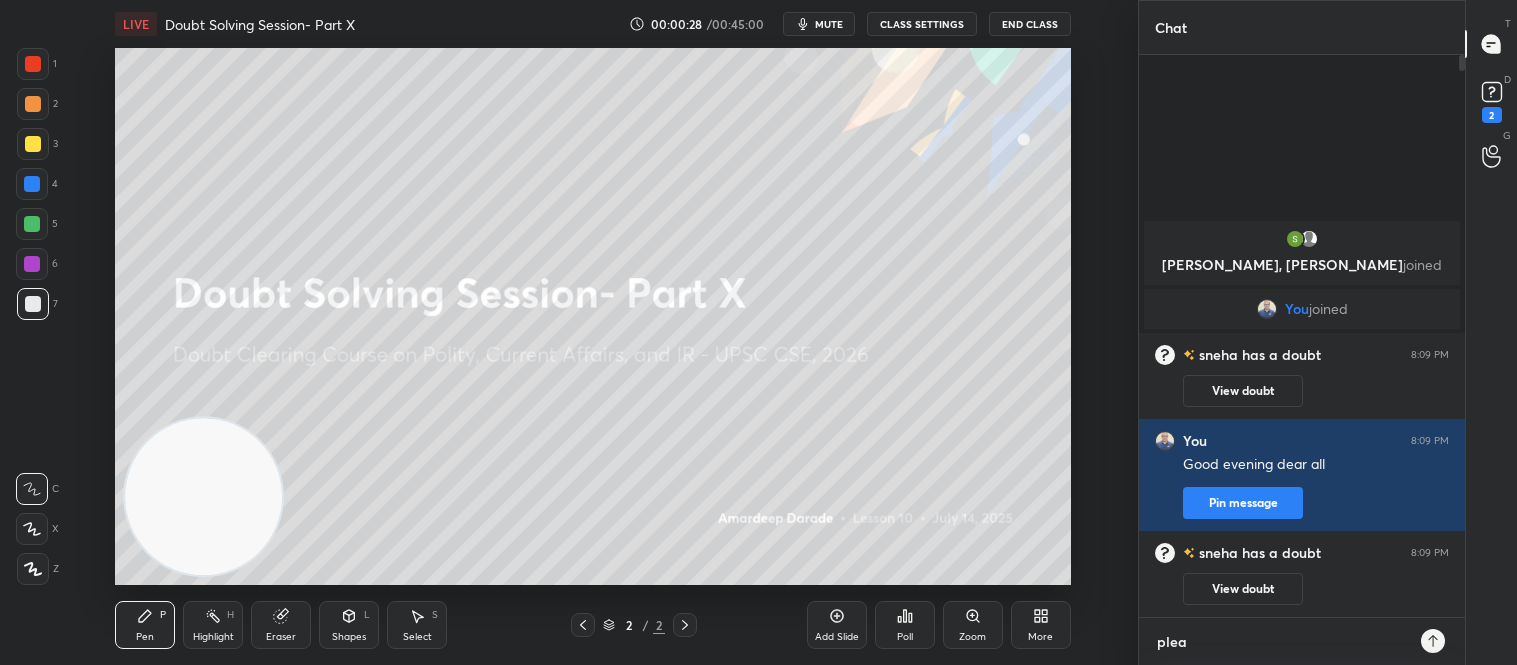type on "pleas" 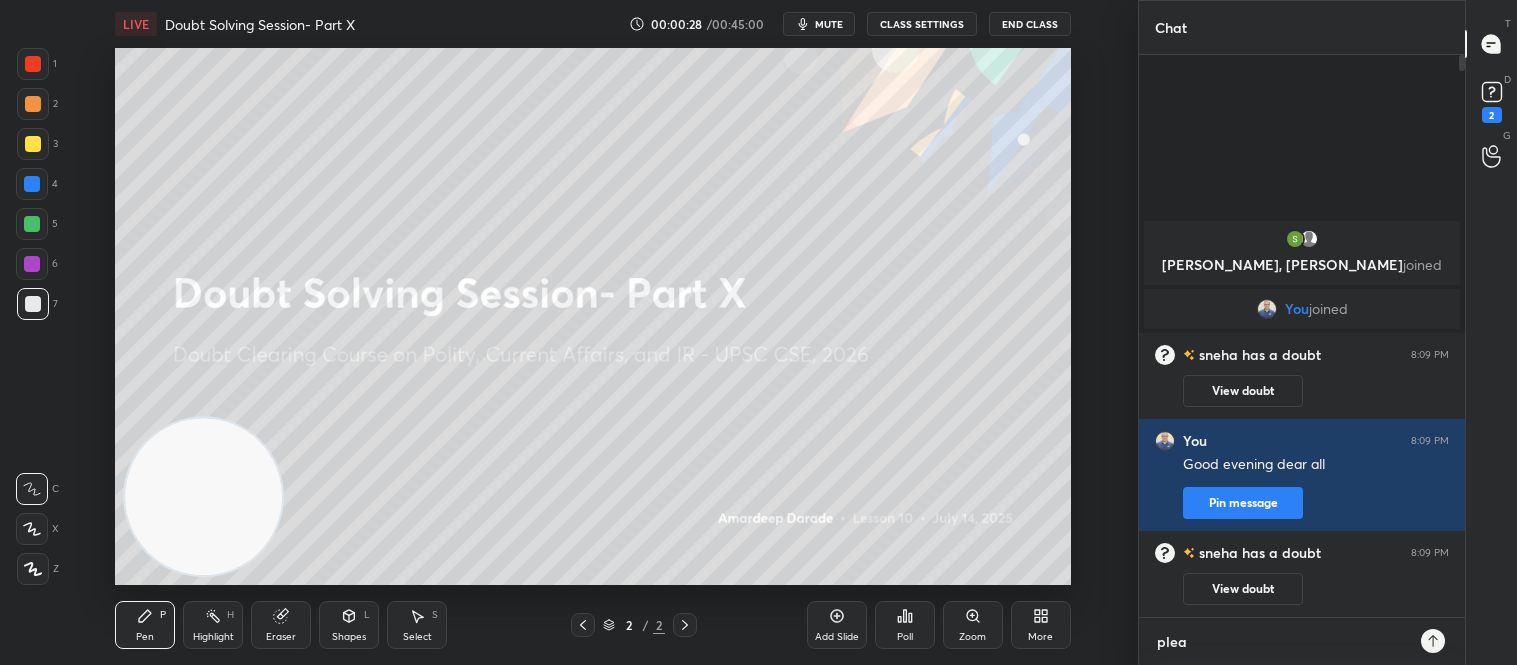type on "x" 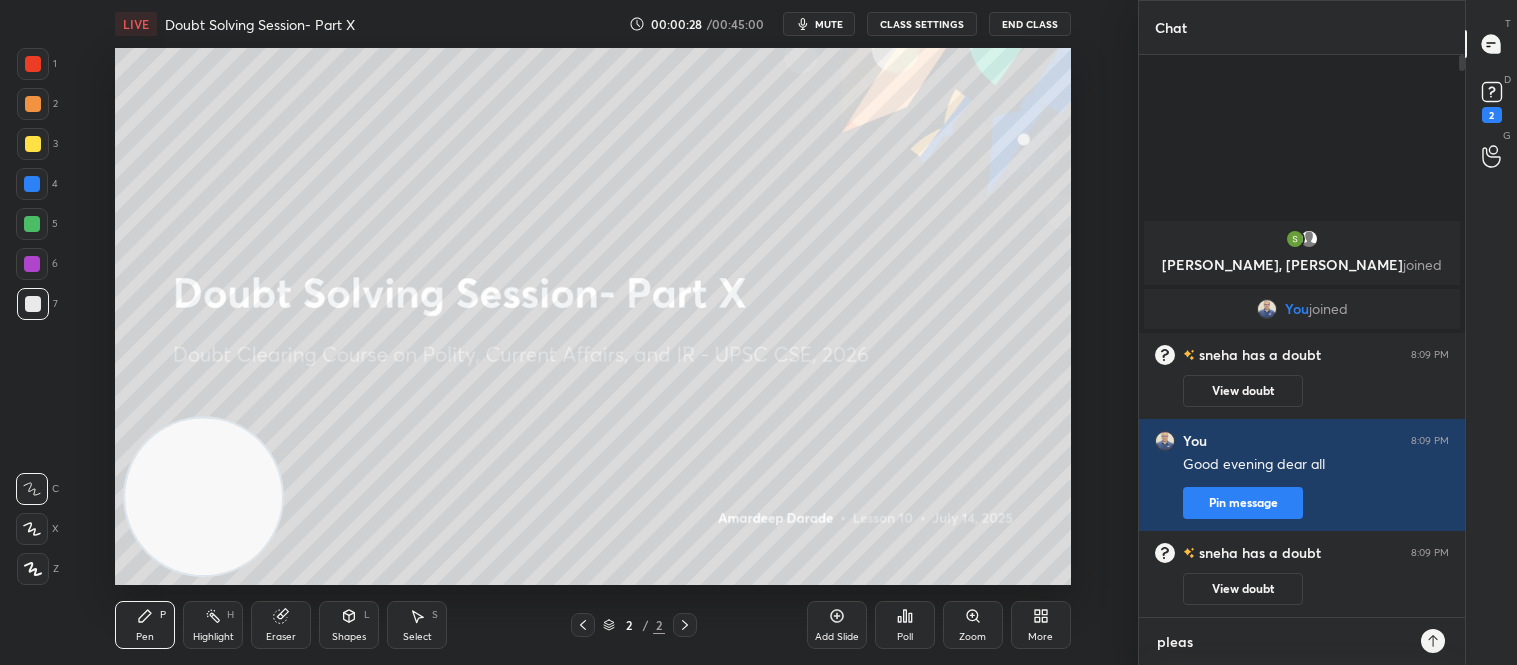 type on "please" 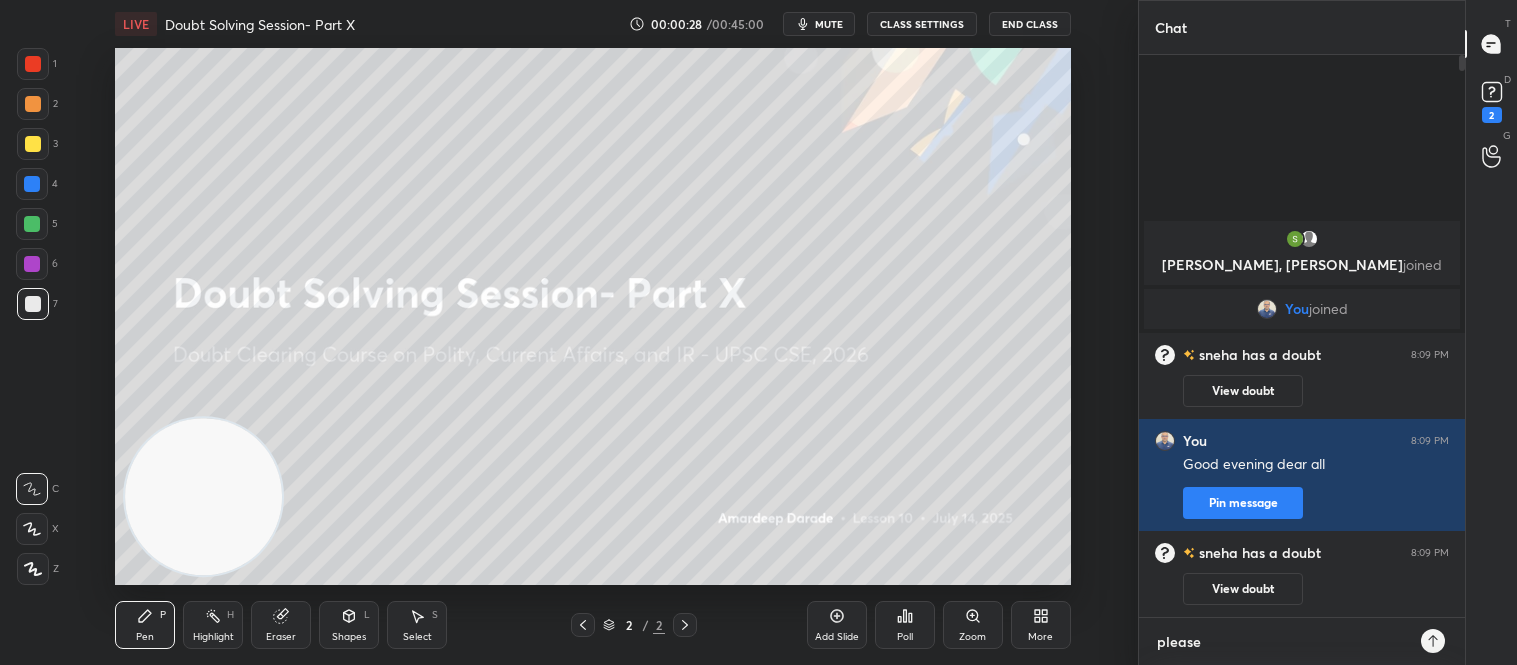 type on "please" 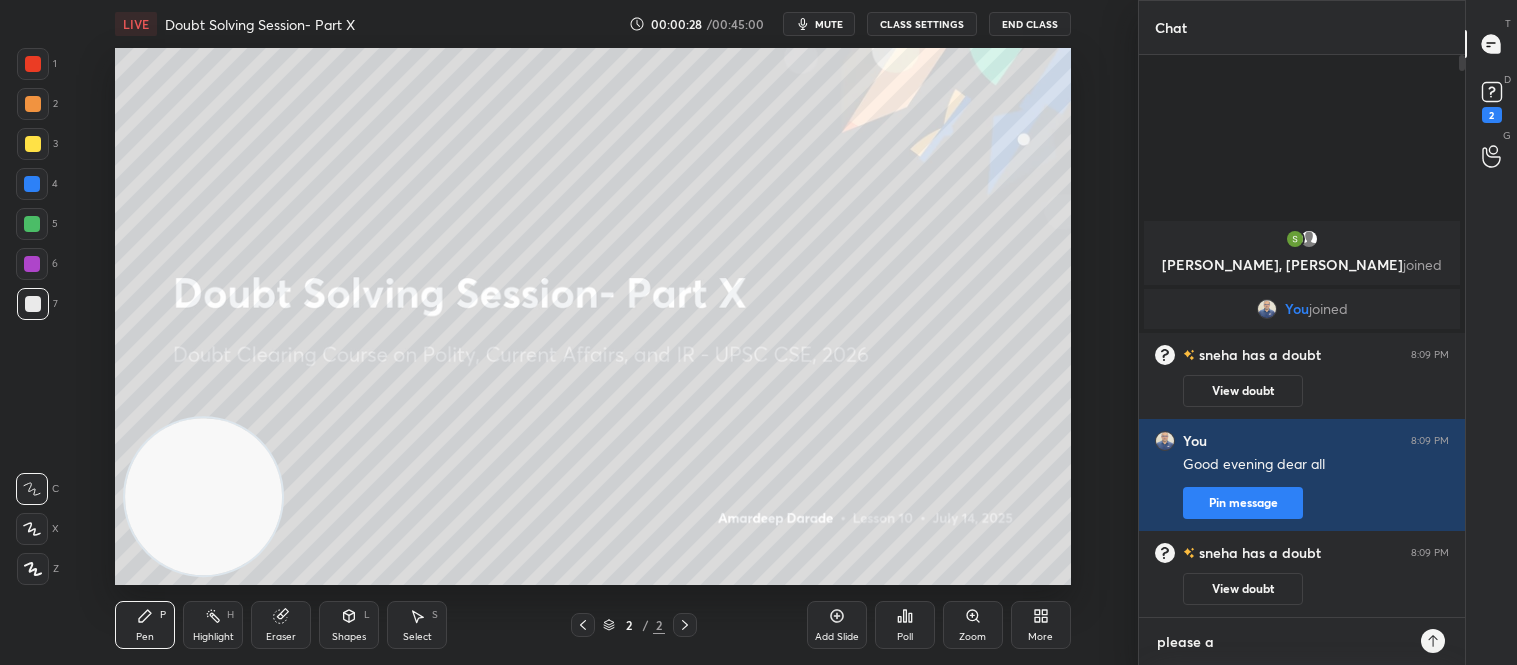 type on "please as" 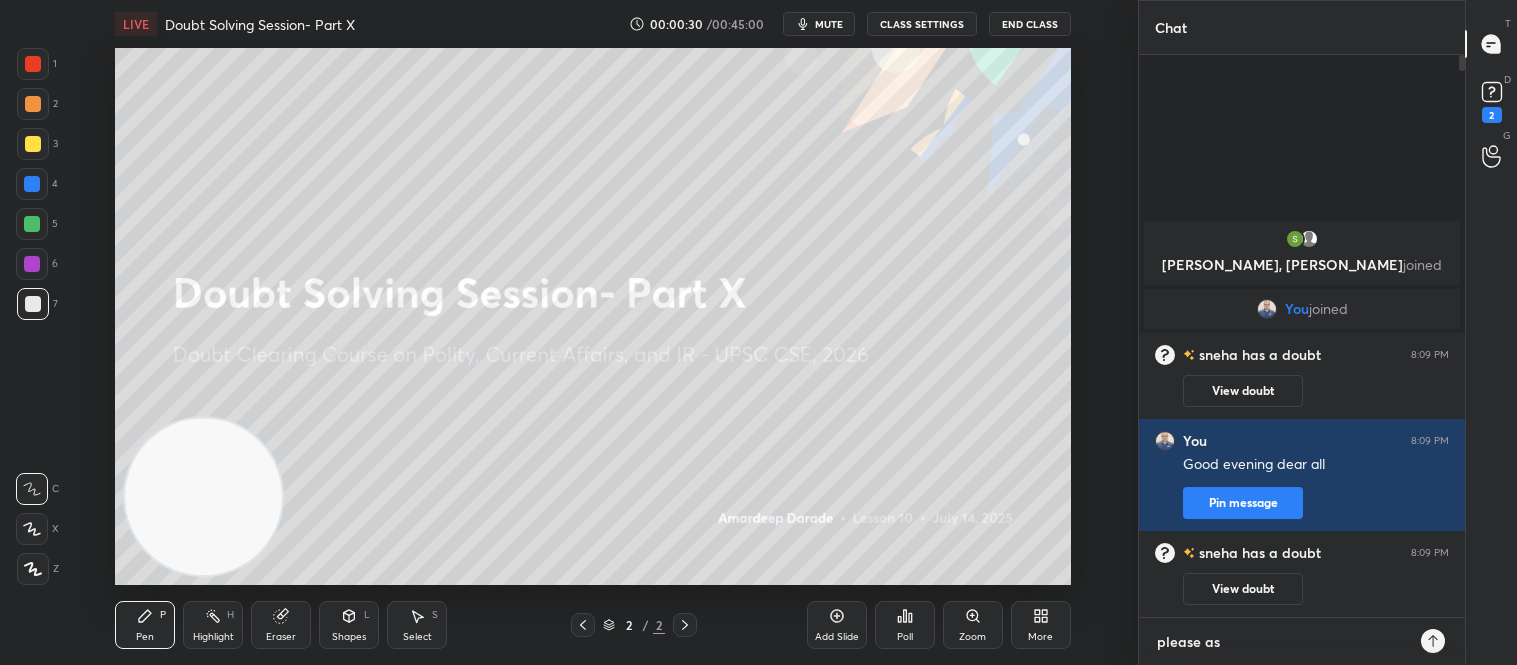 type on "please ask" 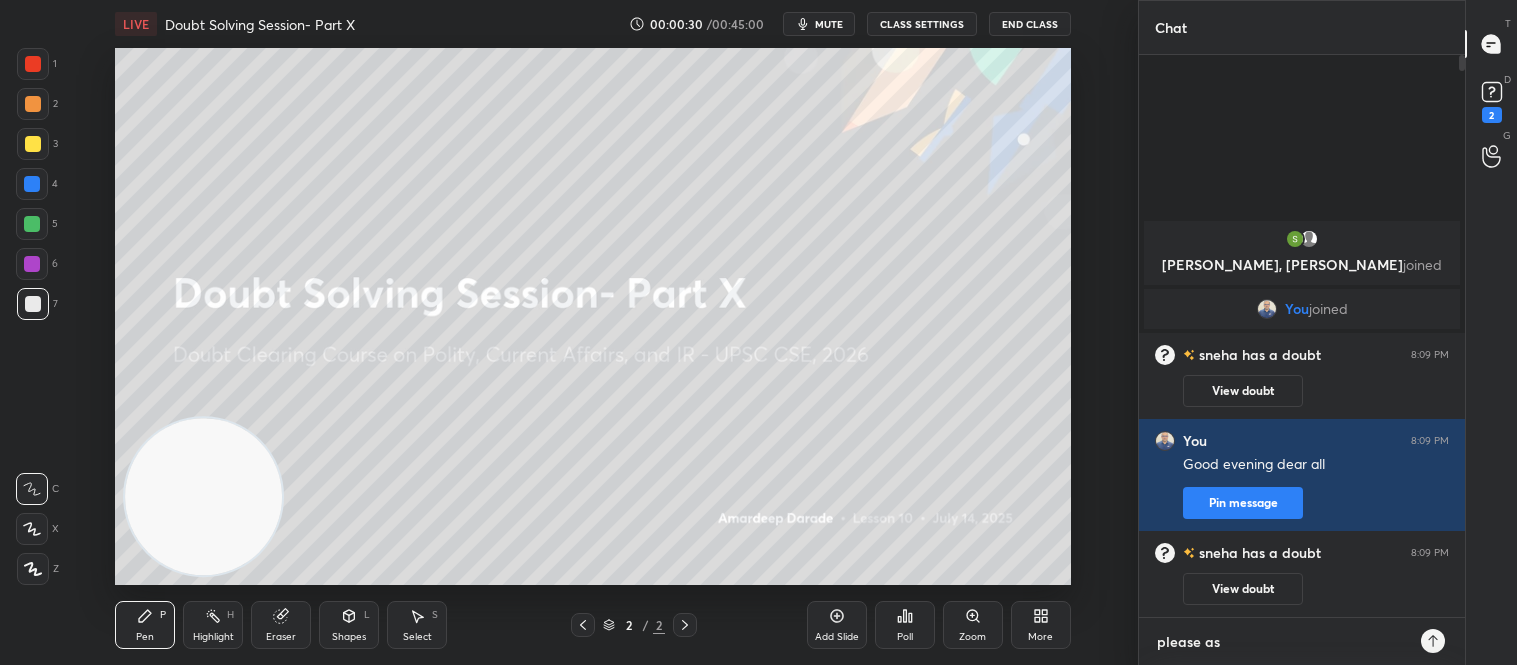 type on "x" 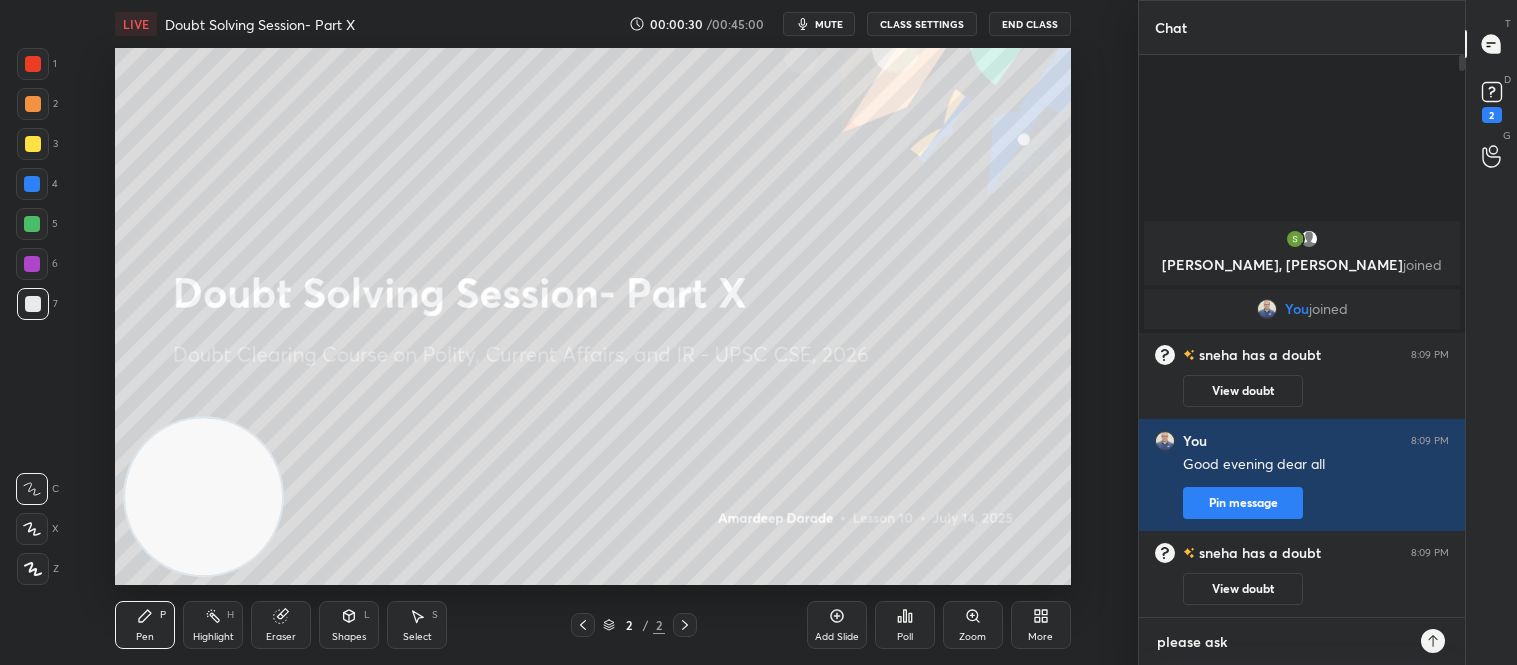 type on "please ask" 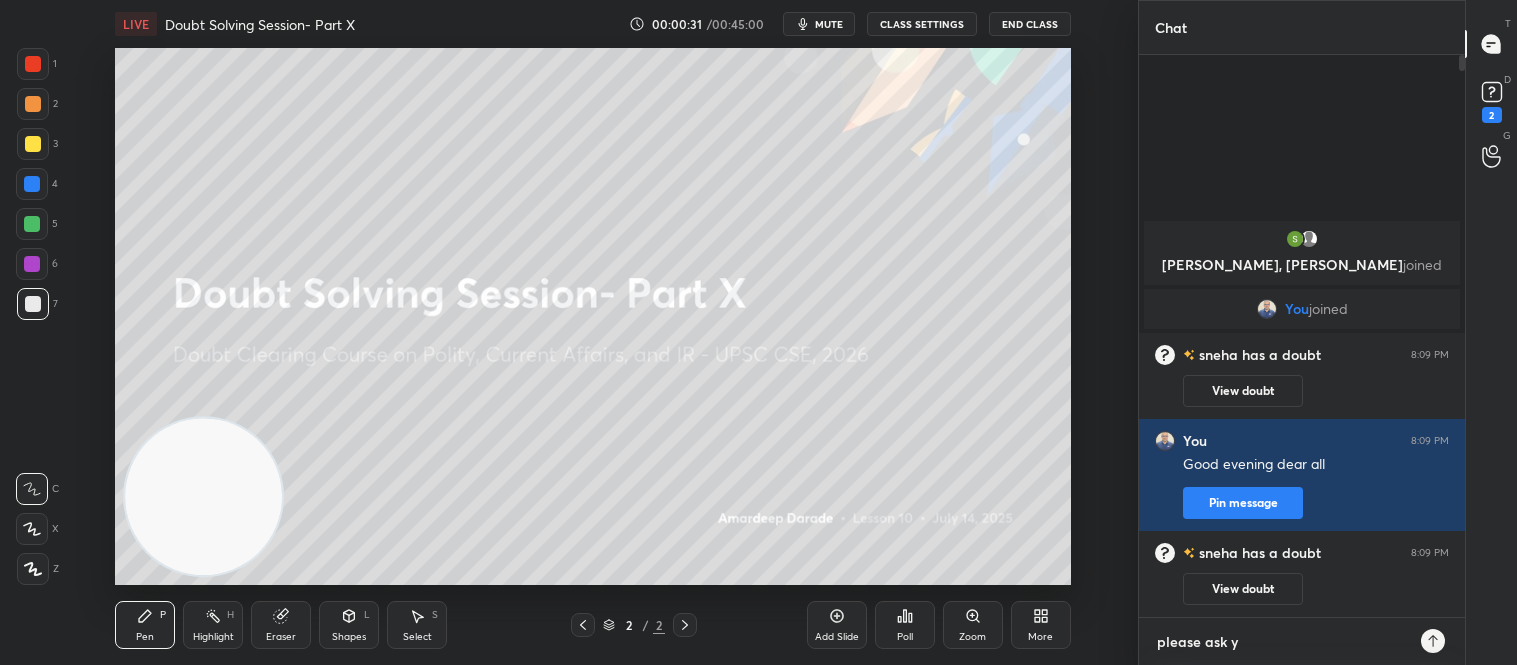 type on "please ask [PERSON_NAME]" 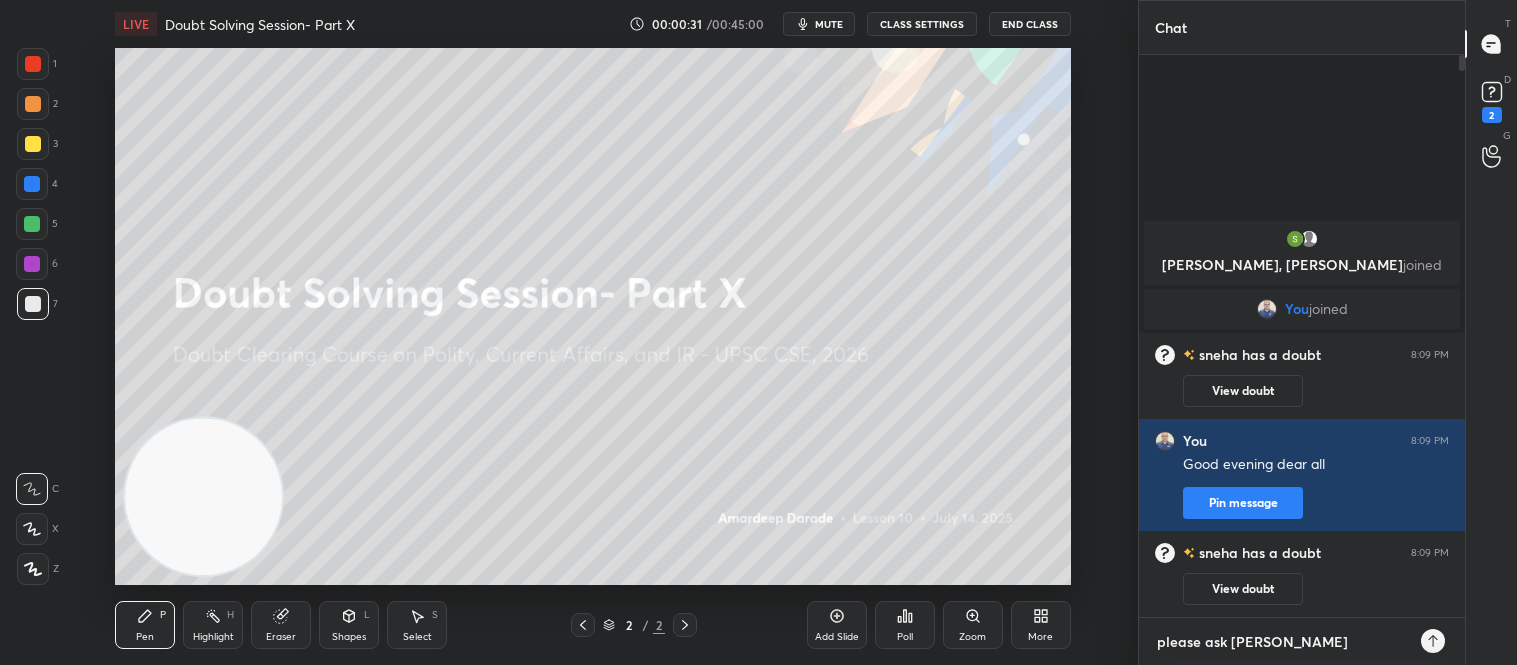 type on "please ask you" 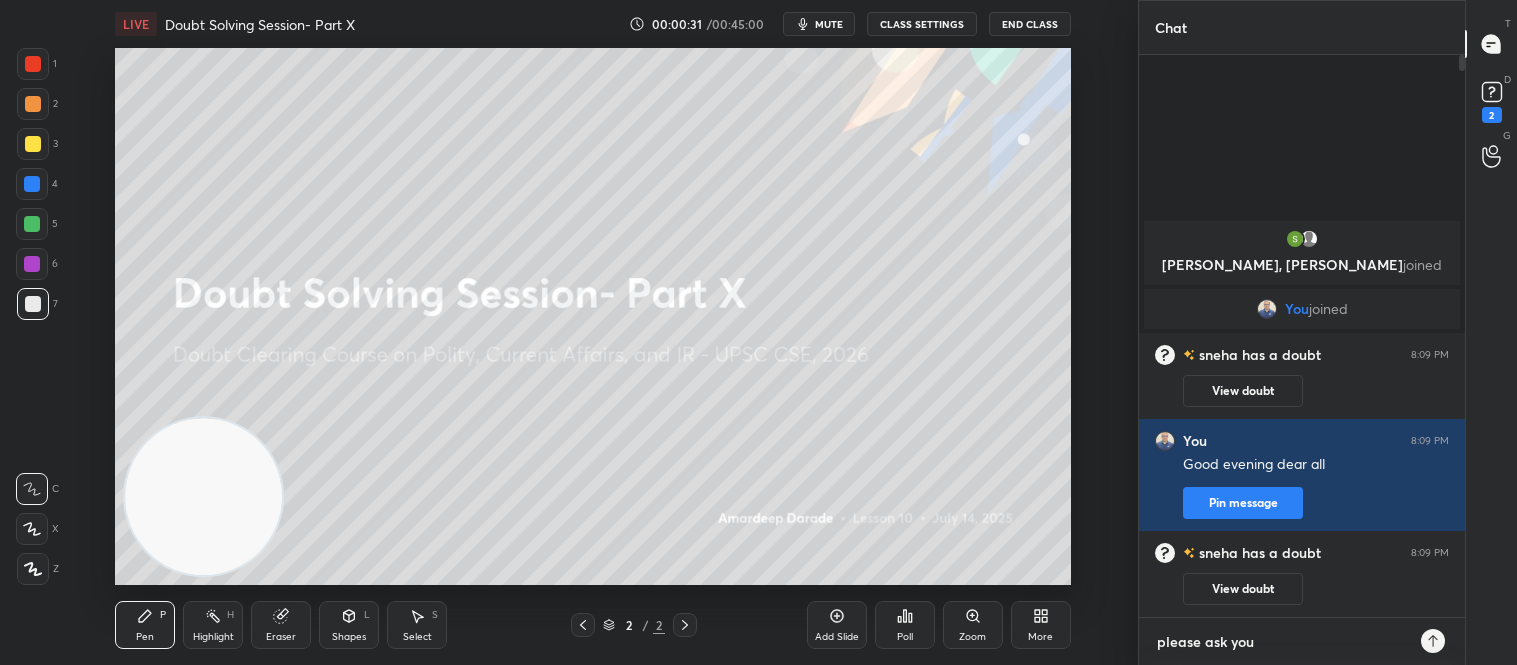 type on "please ask your" 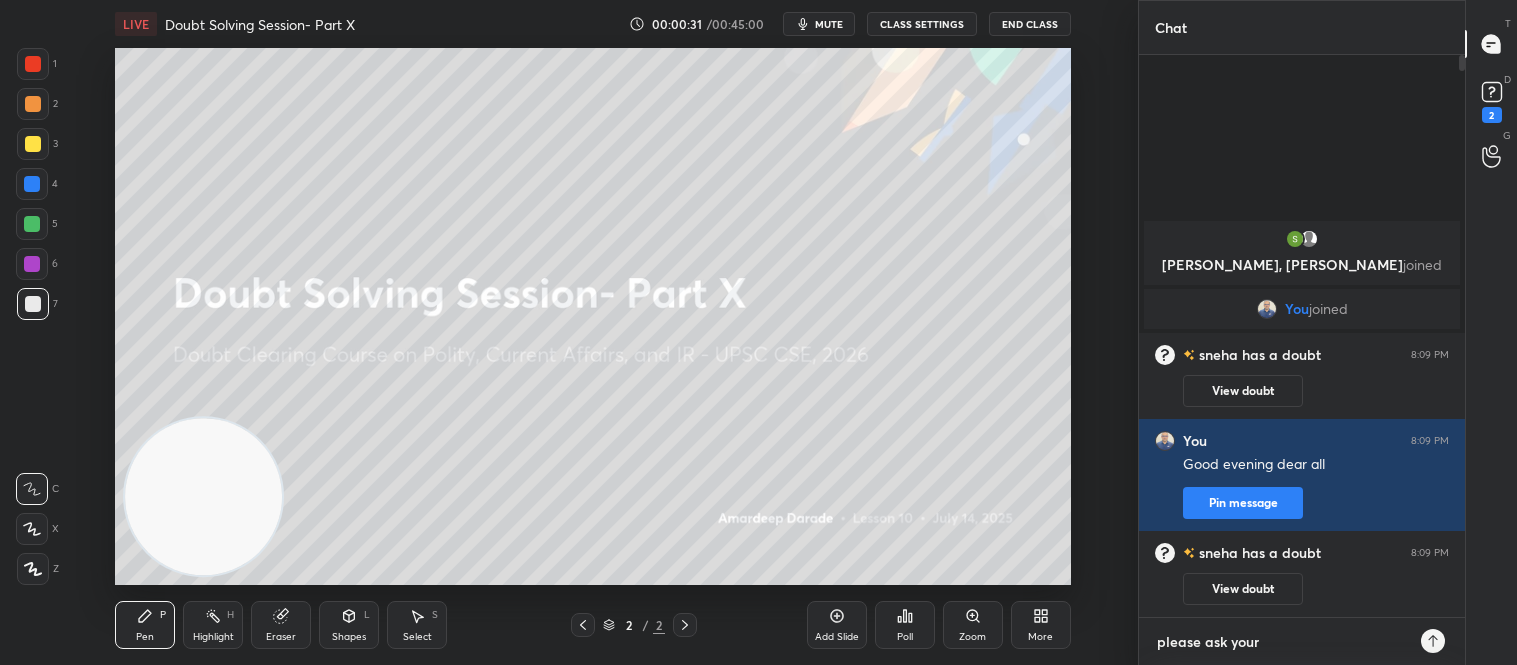 type on "please ask your" 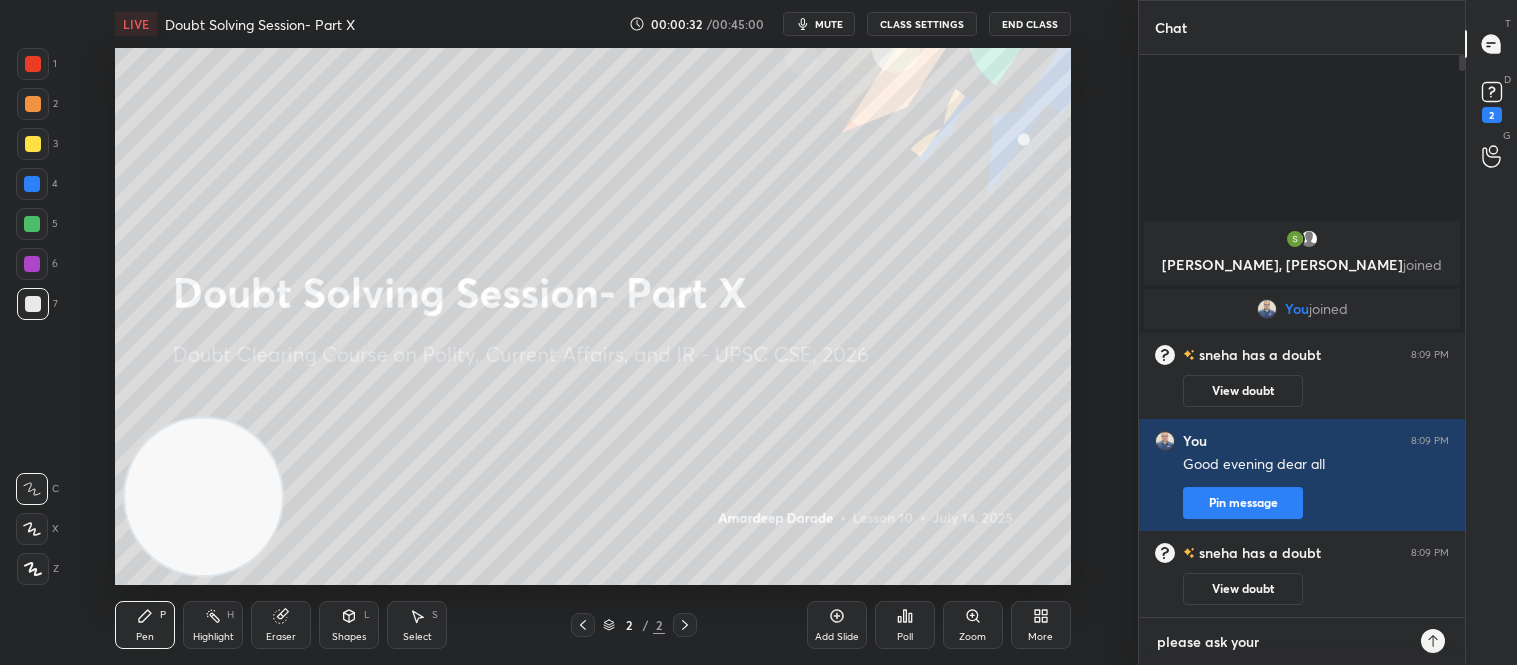 type on "please ask your d" 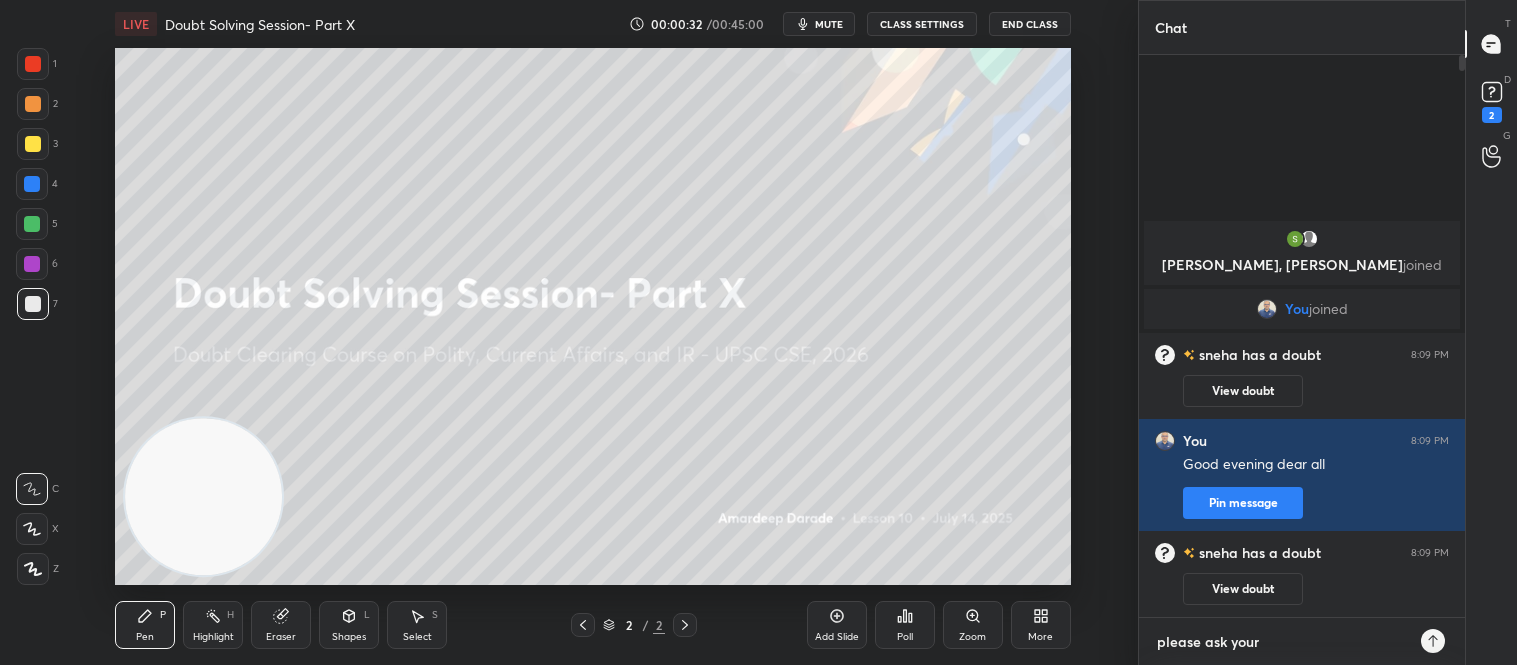 type on "x" 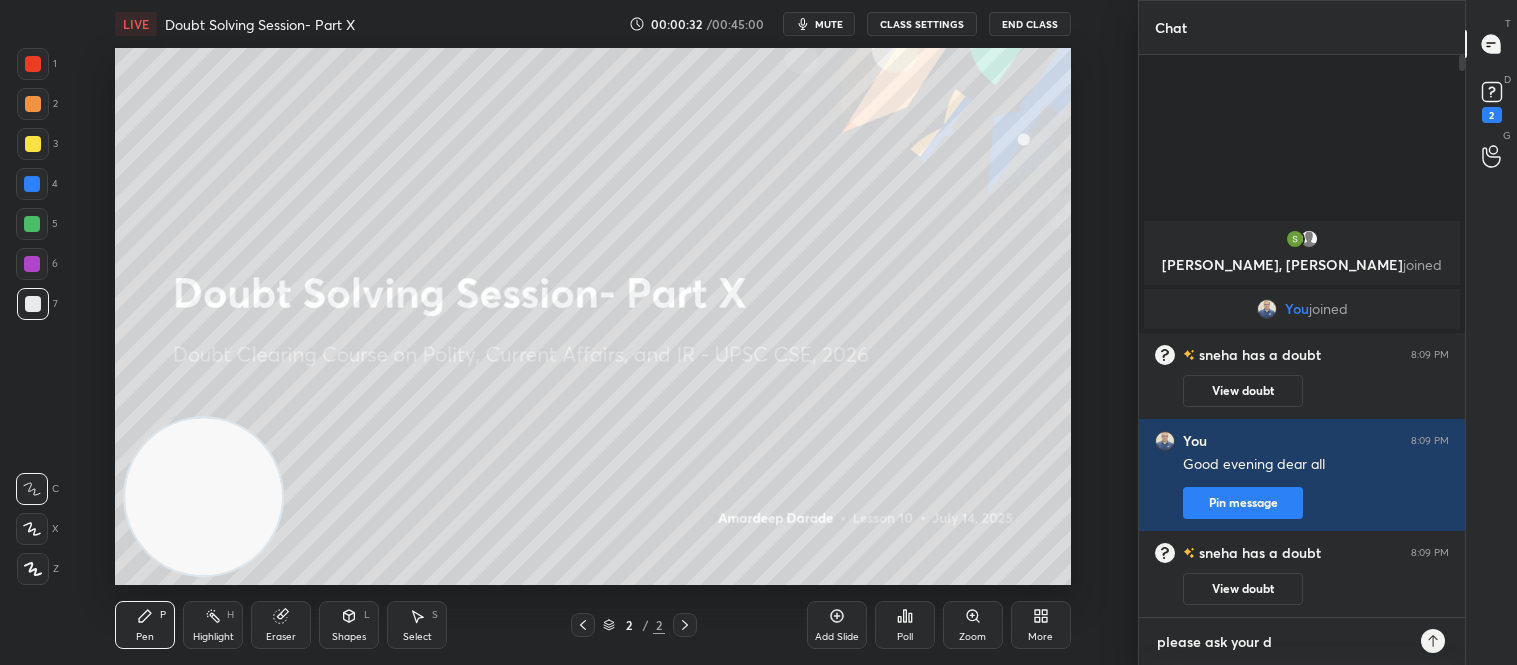 type on "please ask your do" 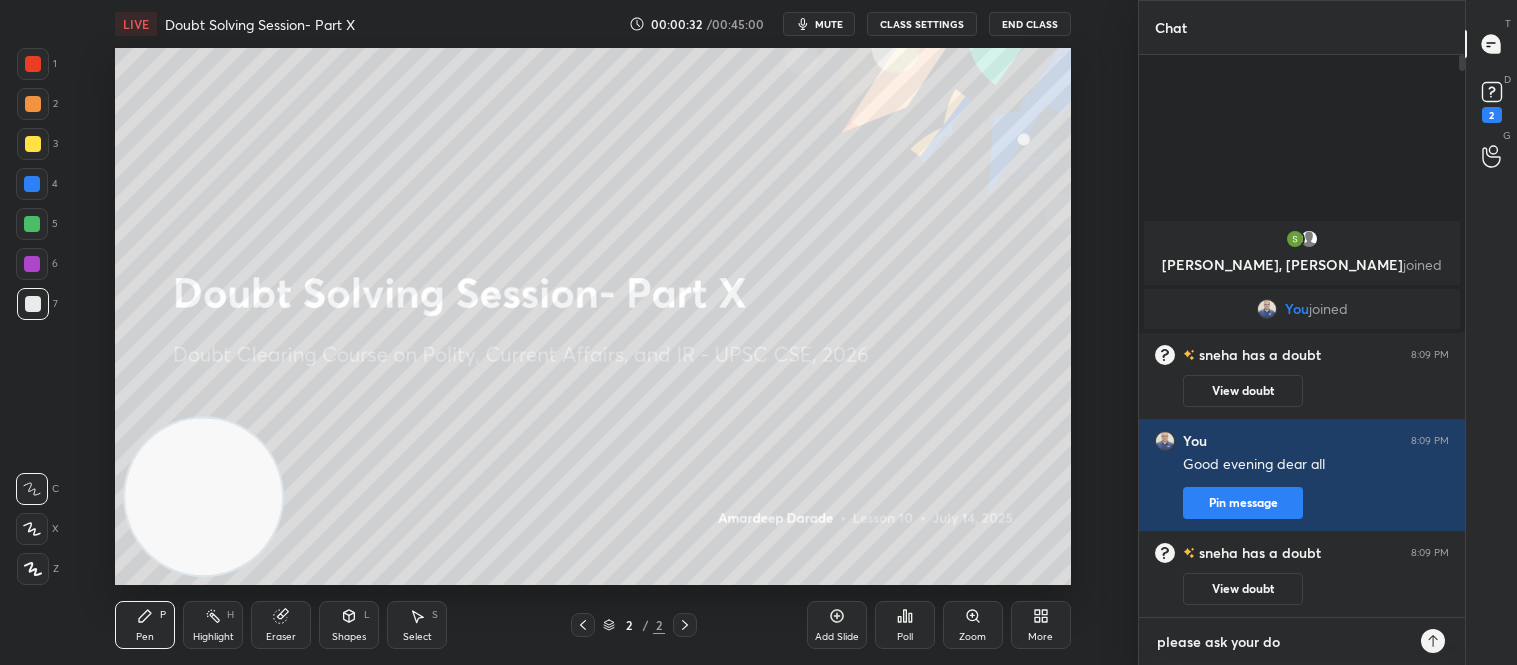 type on "please ask your dou" 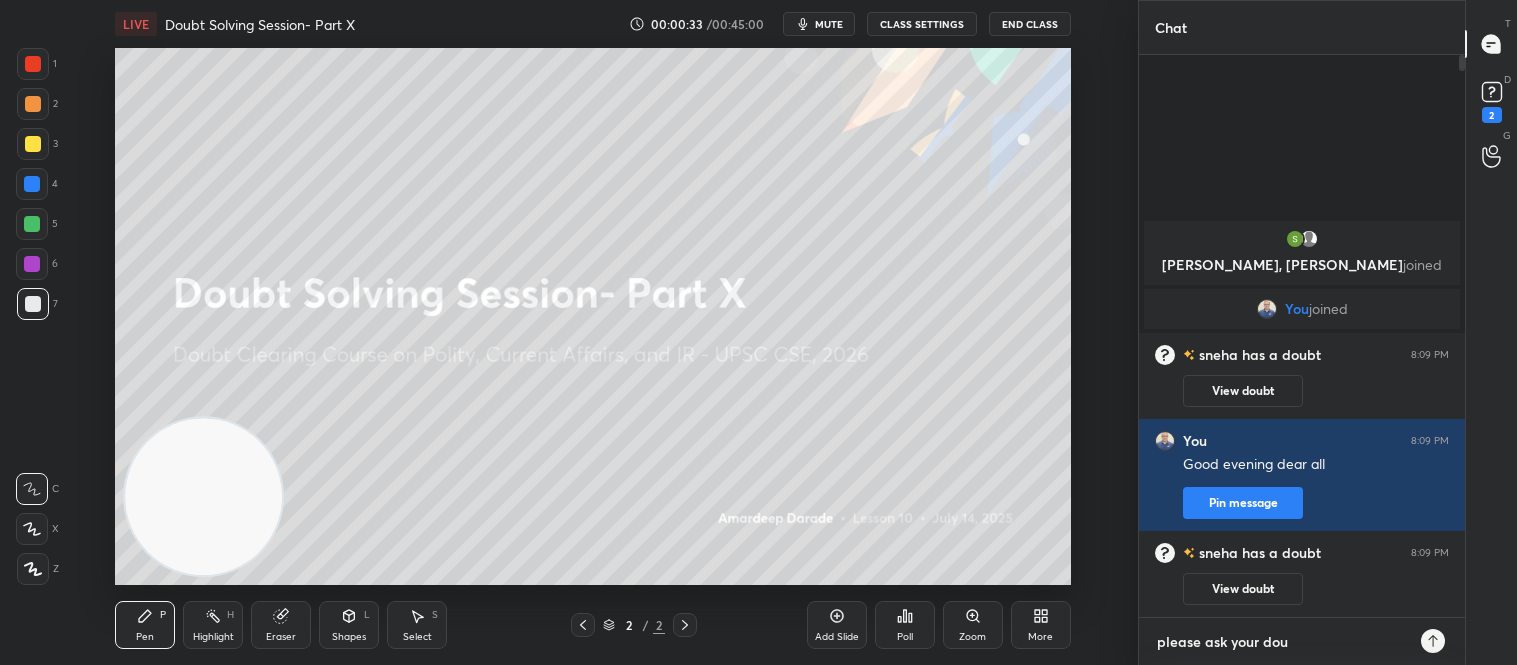 type on "please ask your [PERSON_NAME]" 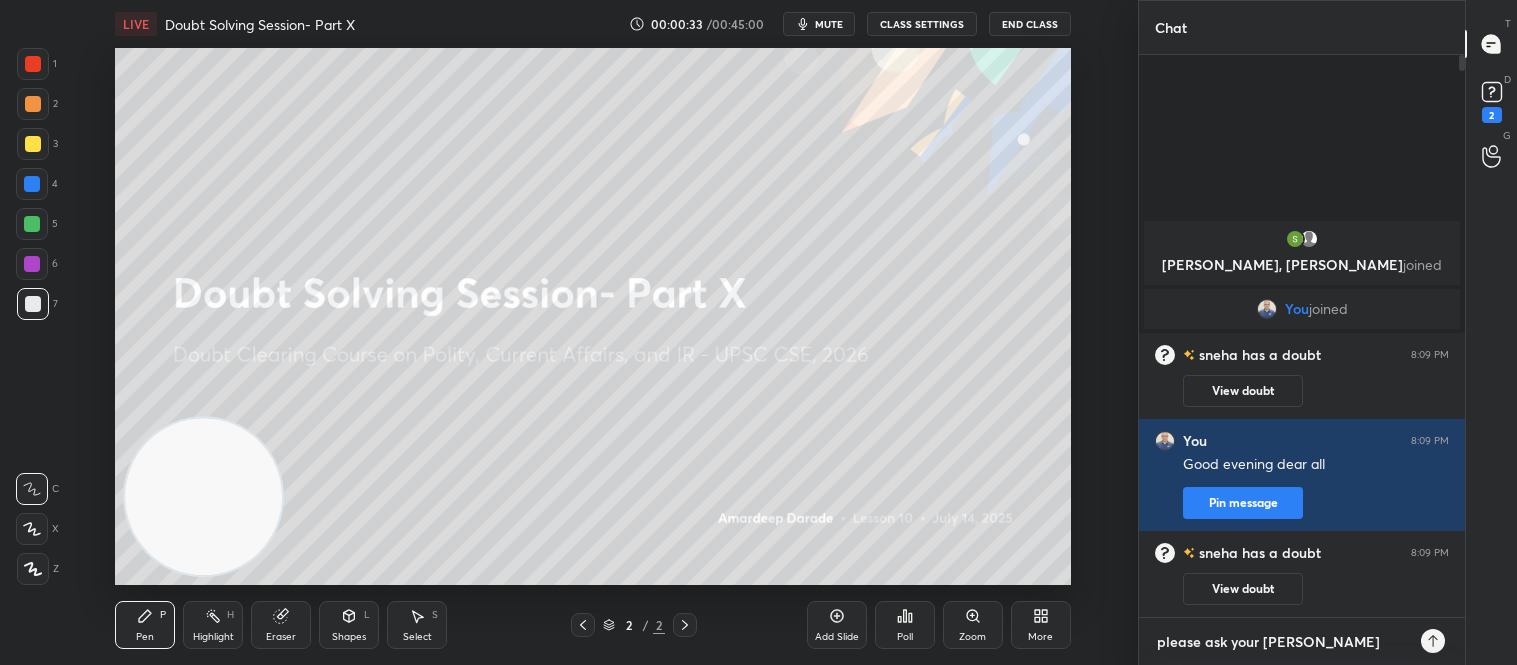 type on "x" 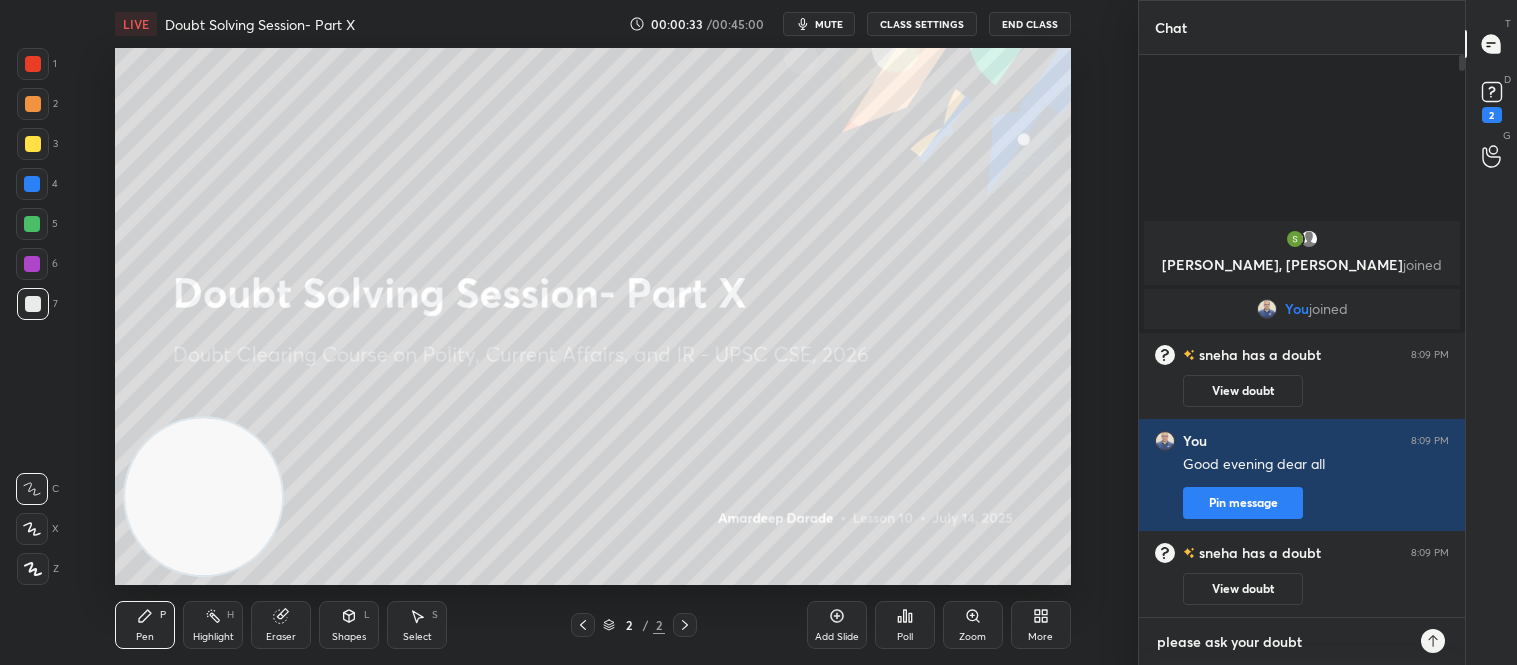 type on "please ask your doubts" 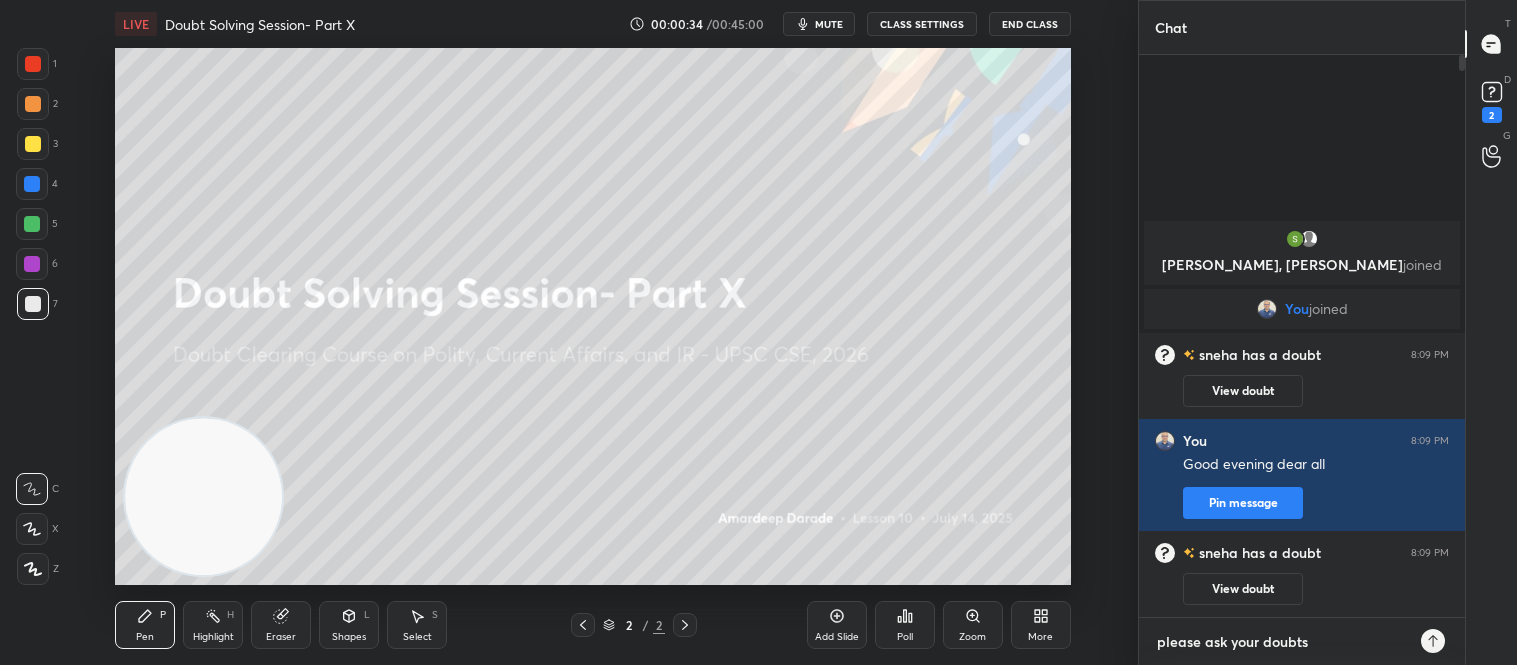 type 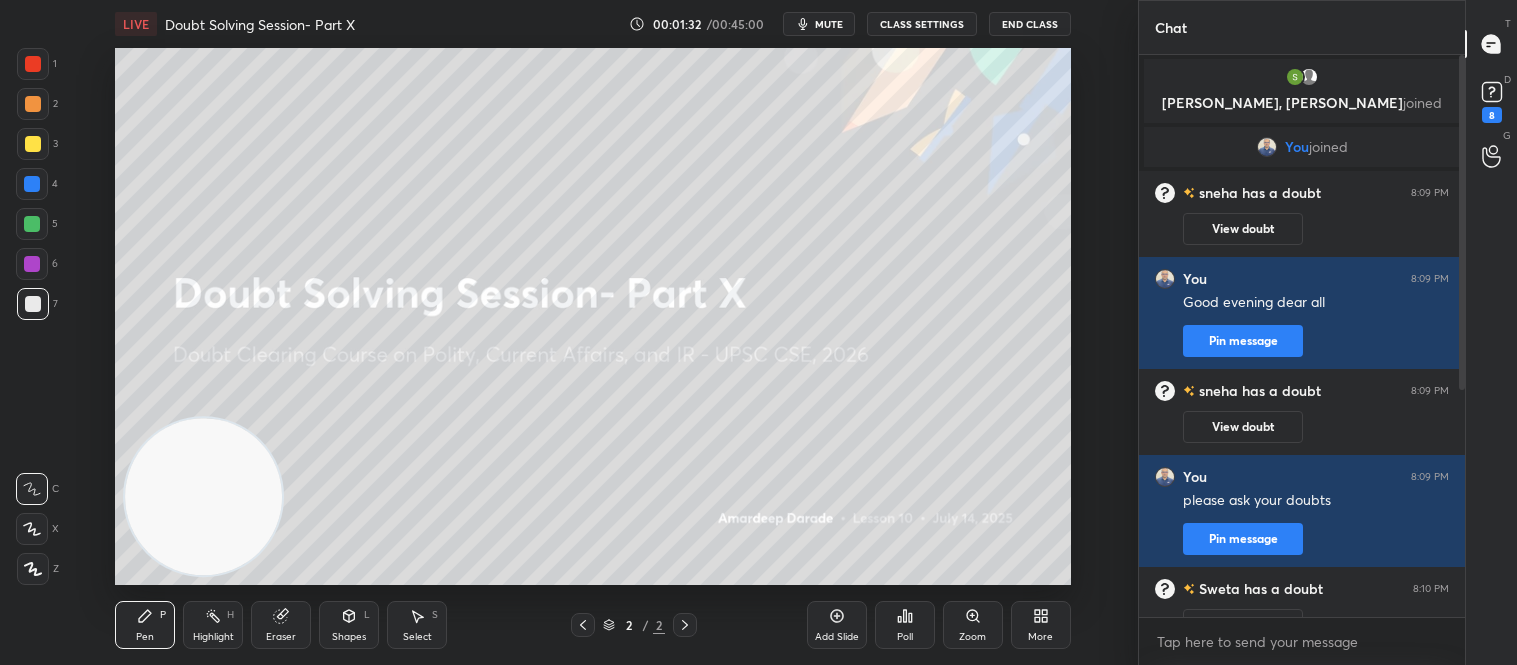 click on "mute" at bounding box center [829, 24] 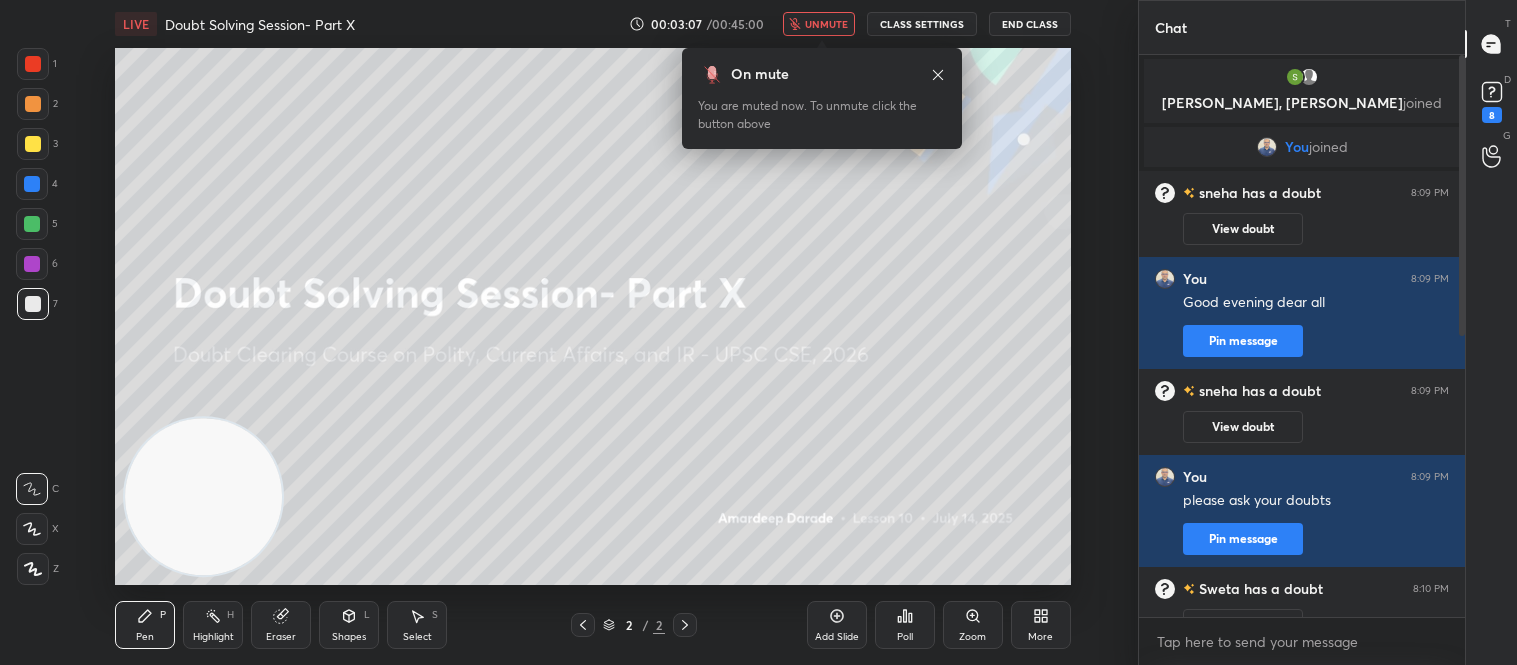 click on "unmute" at bounding box center (826, 24) 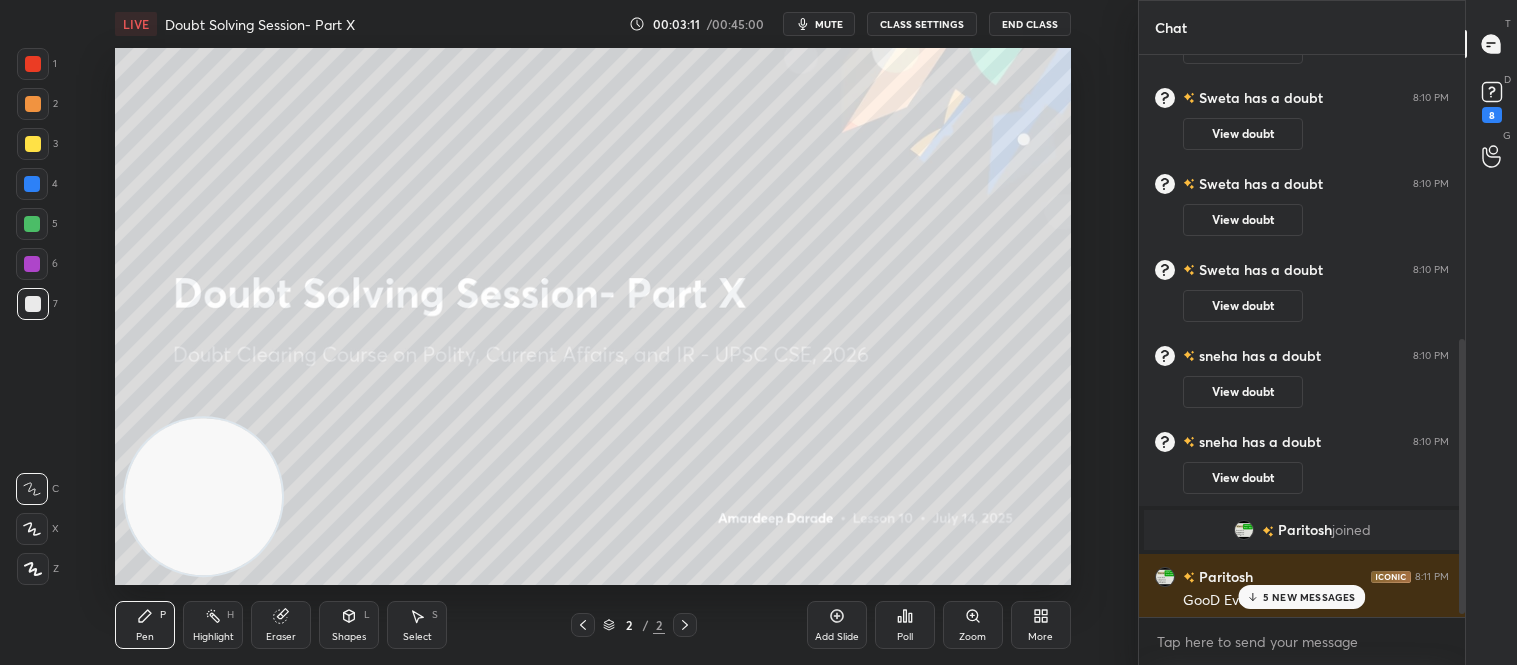 scroll, scrollTop: 583, scrollLeft: 0, axis: vertical 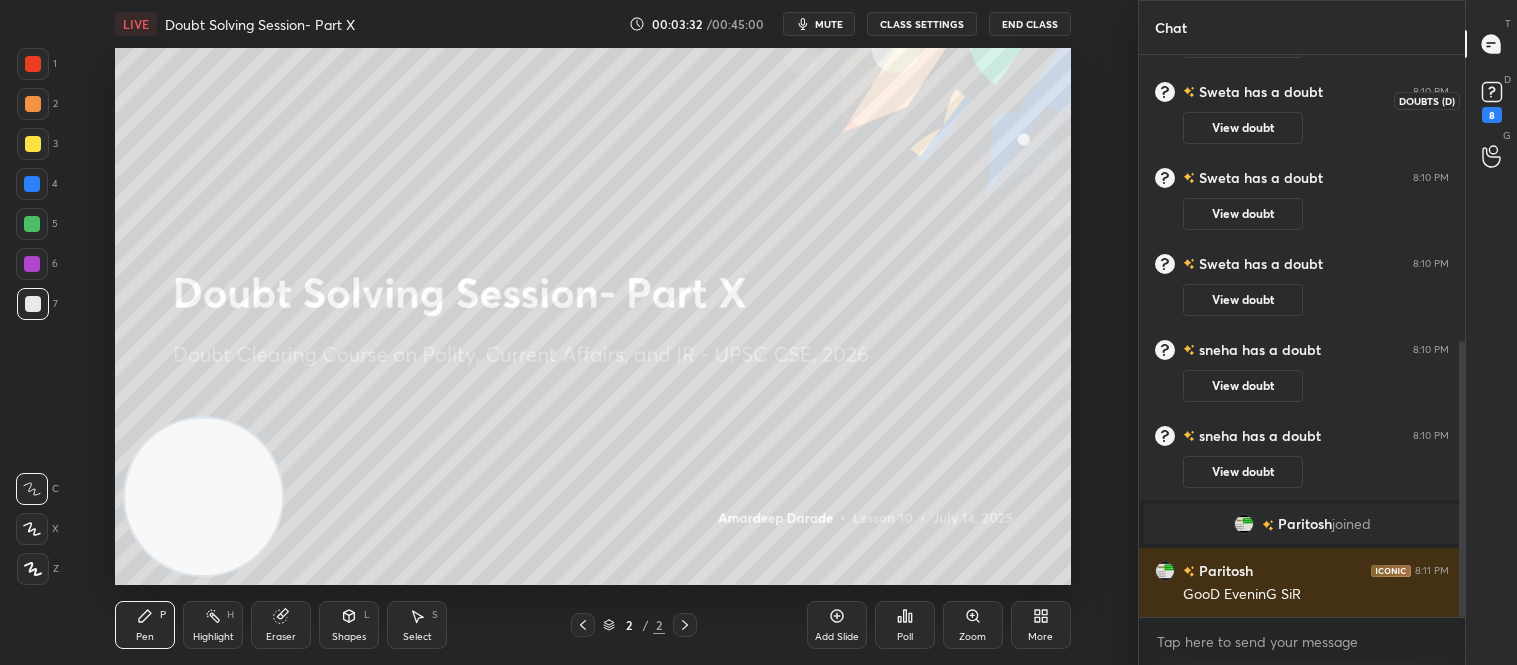 click 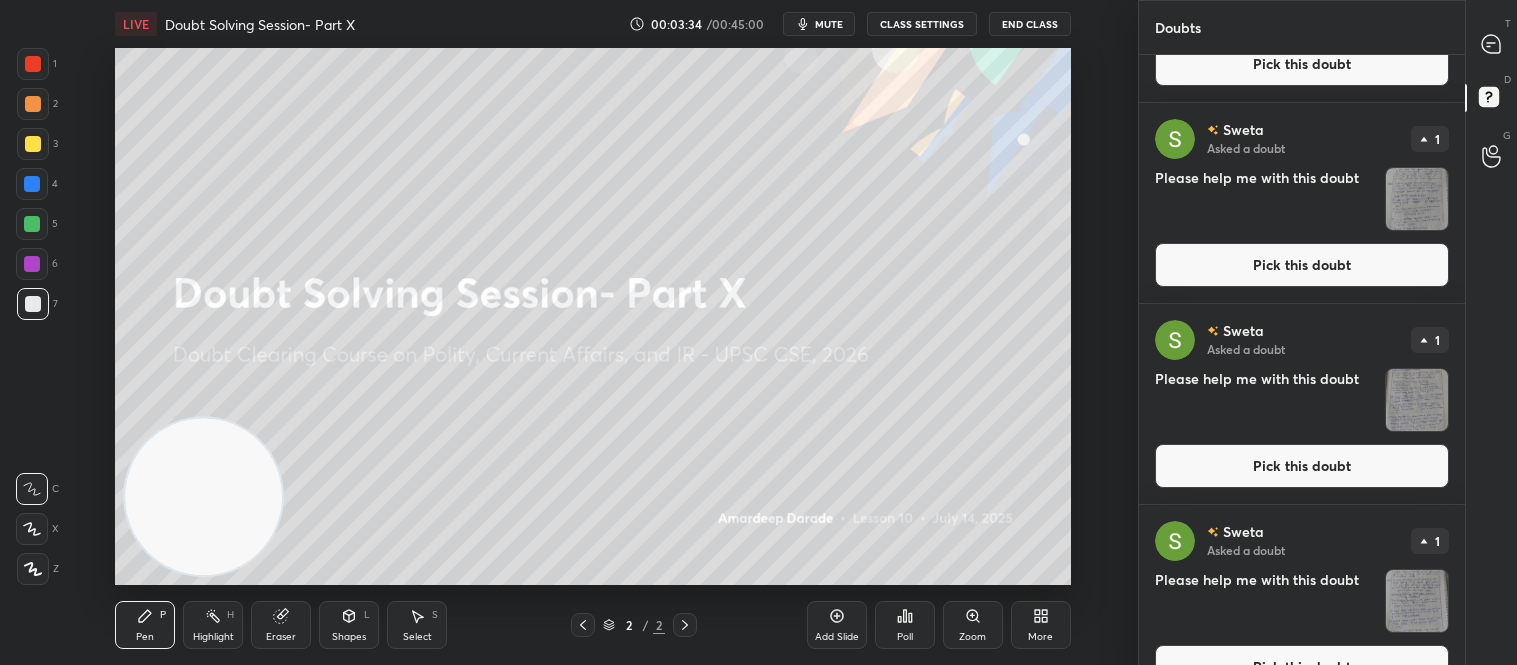 scroll, scrollTop: 997, scrollLeft: 0, axis: vertical 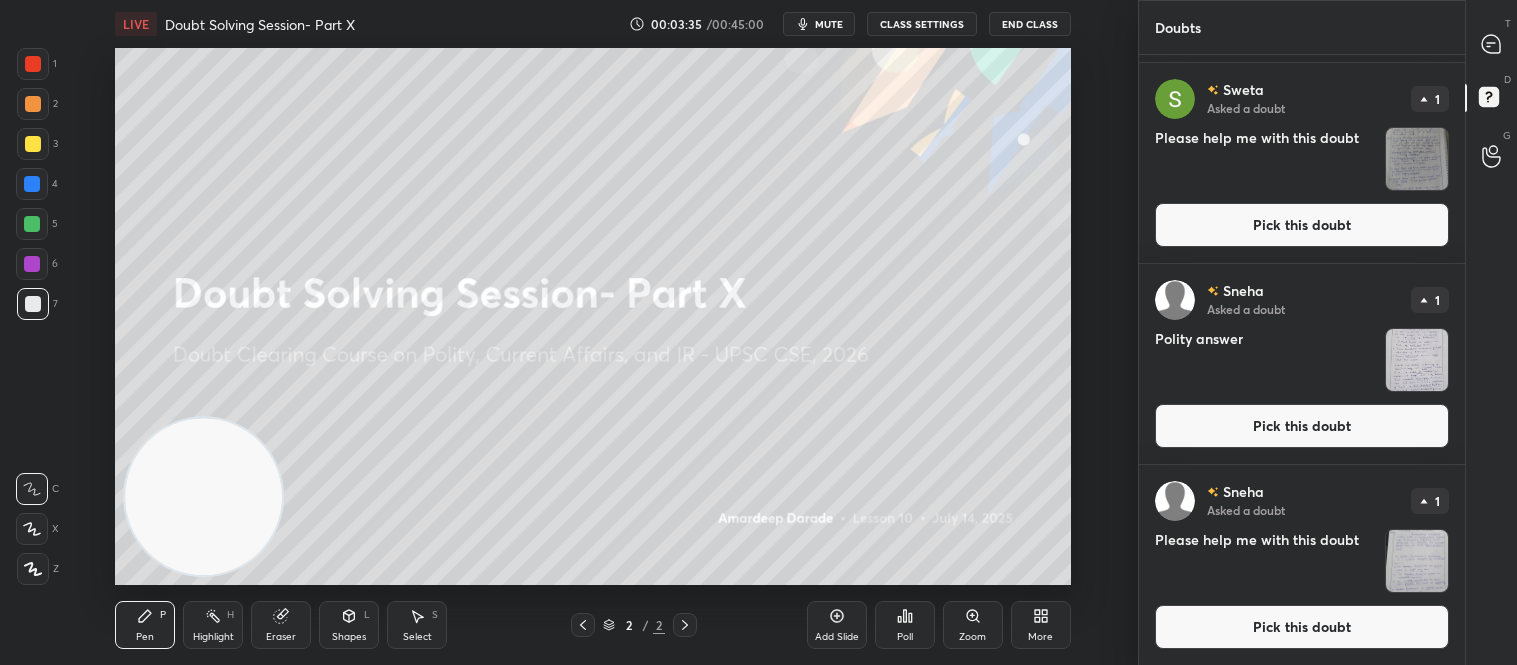 click on "Pick this doubt" at bounding box center [1302, 627] 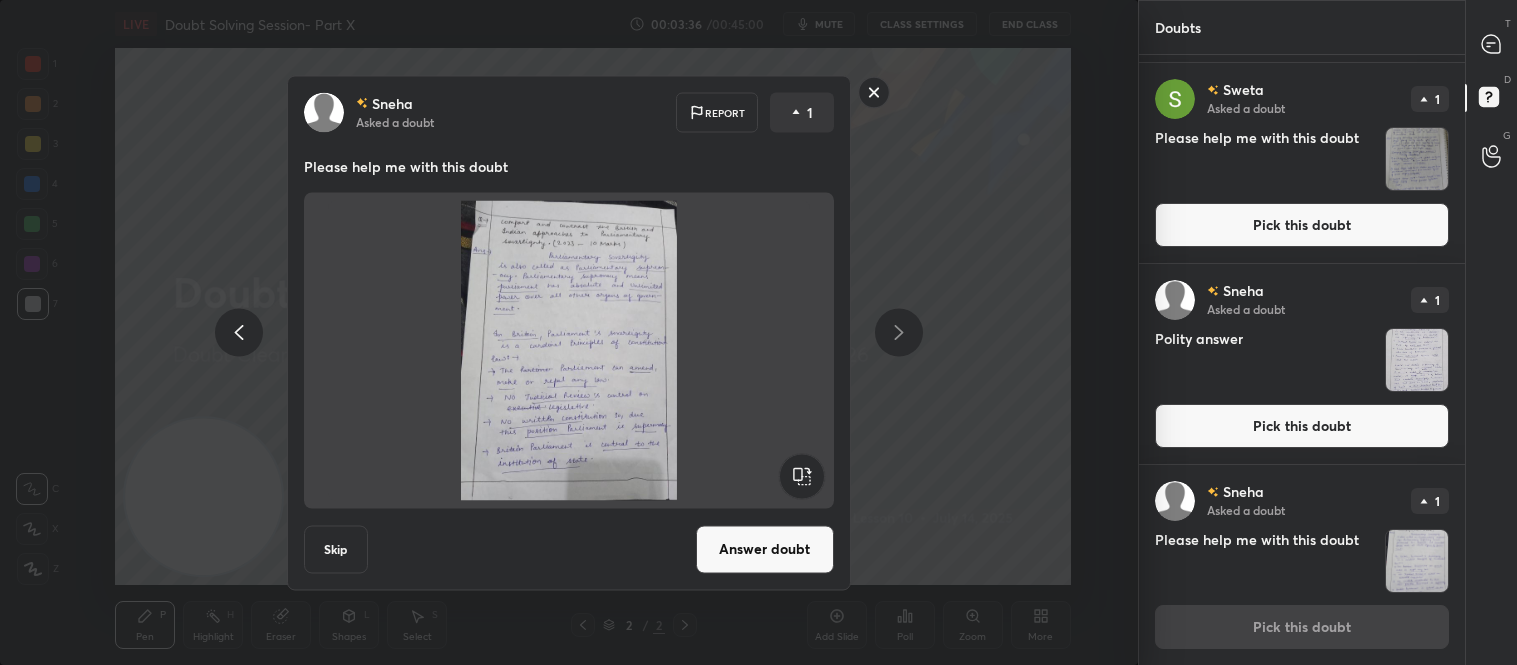 click on "Answer doubt" at bounding box center (765, 549) 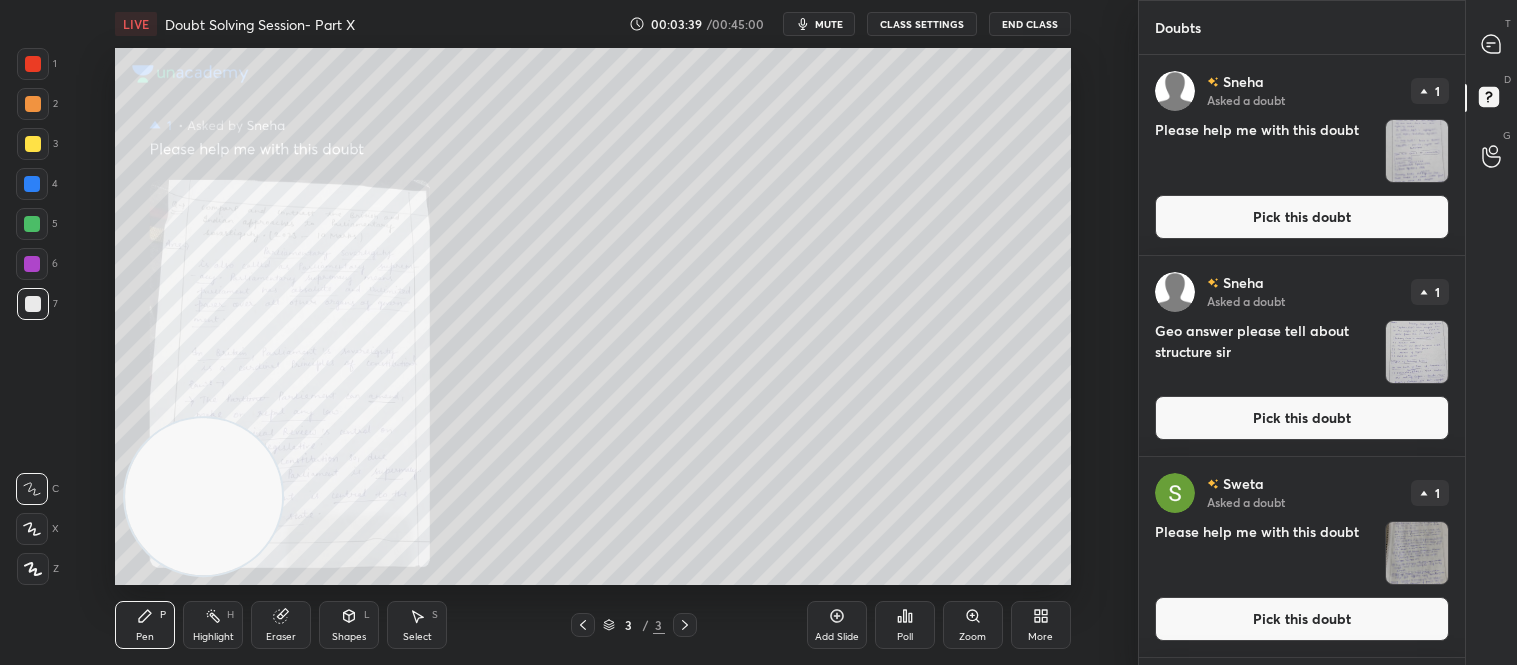 click at bounding box center (33, 64) 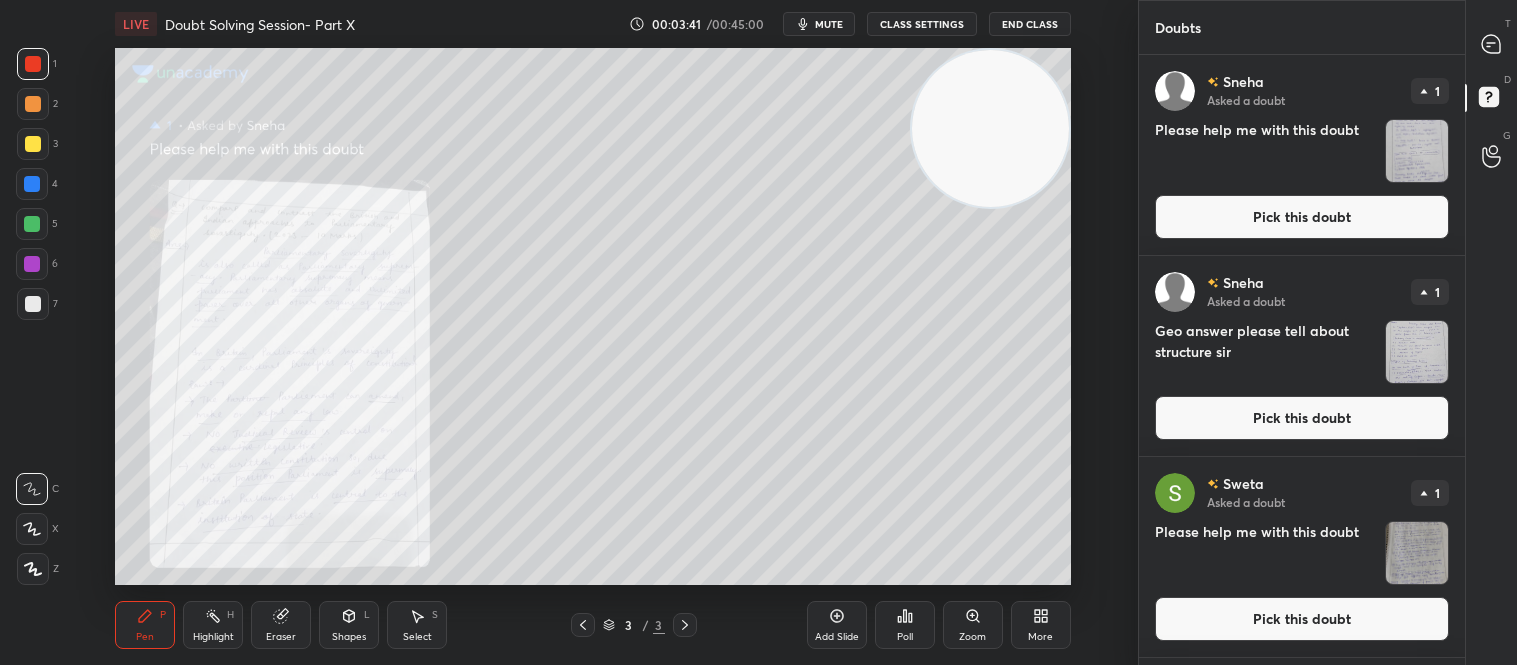 drag, startPoint x: 204, startPoint y: 507, endPoint x: 1034, endPoint y: 134, distance: 909.961 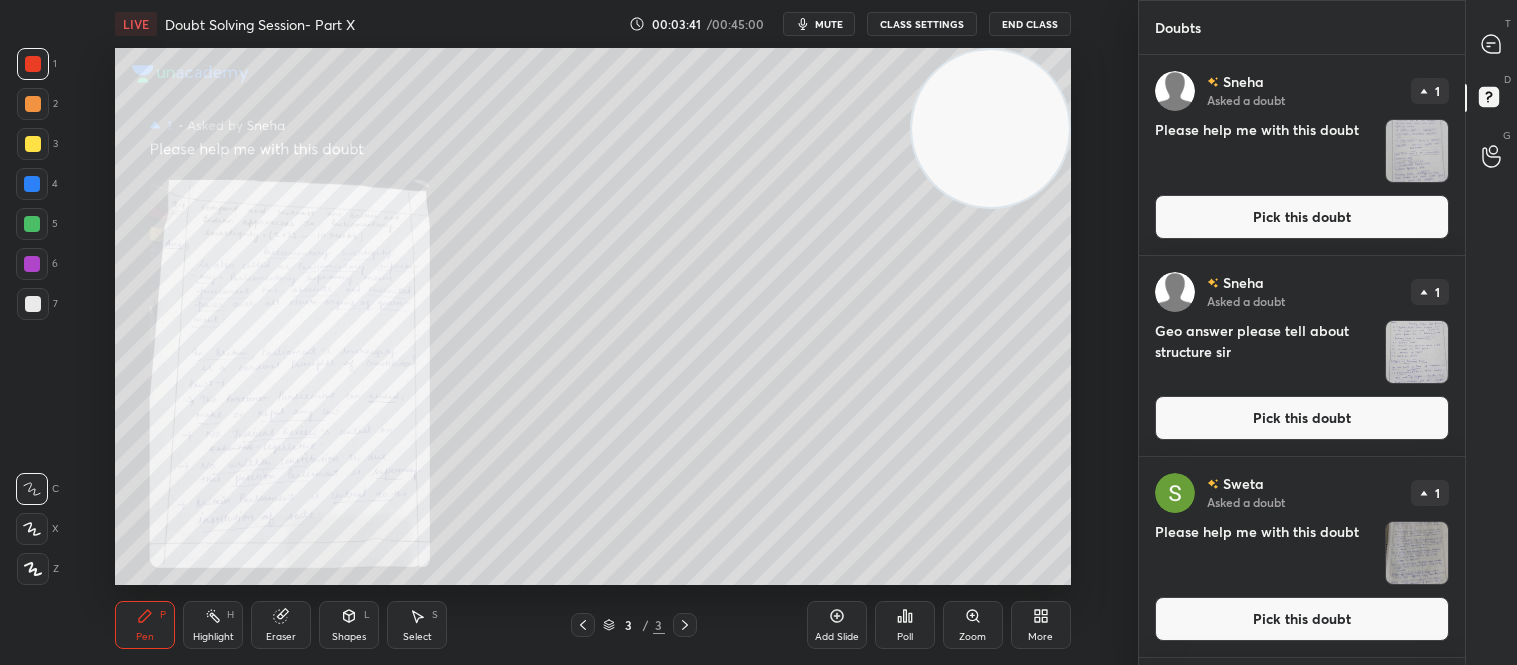 click at bounding box center (990, 128) 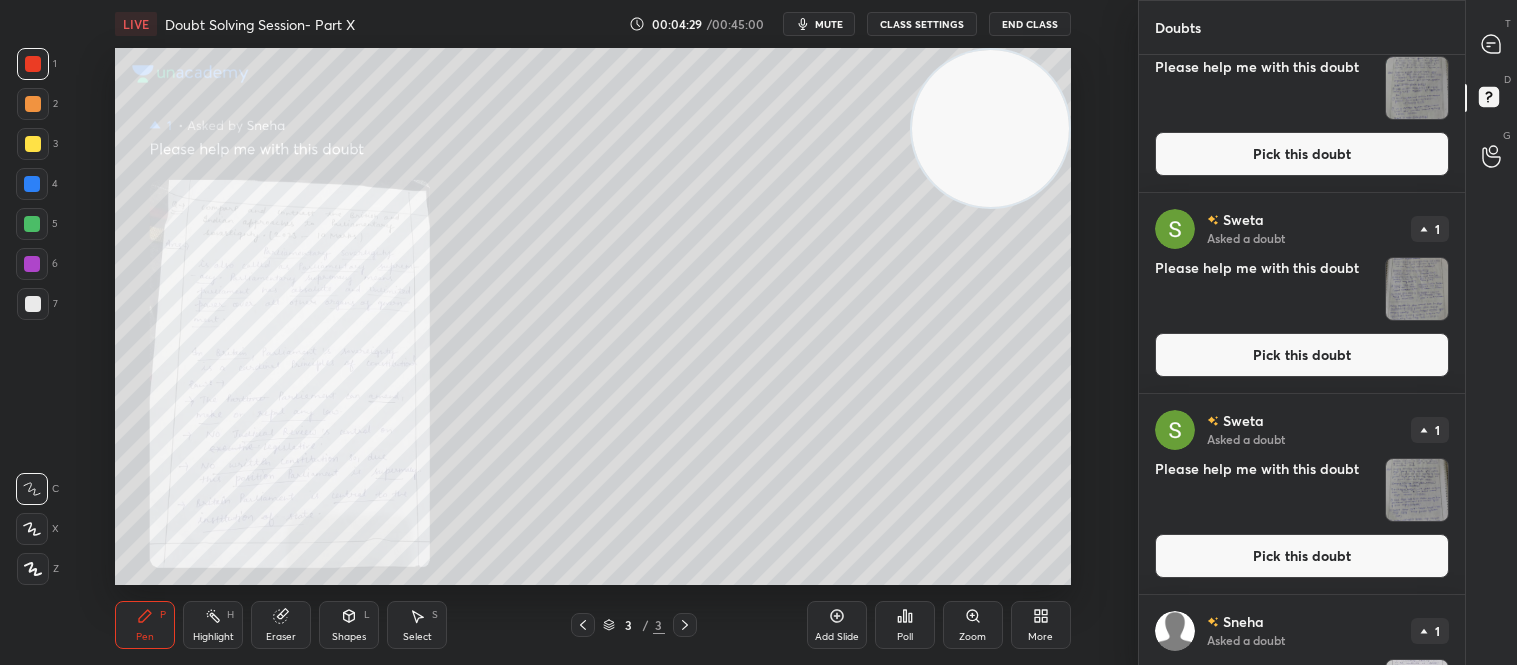 scroll, scrollTop: 796, scrollLeft: 0, axis: vertical 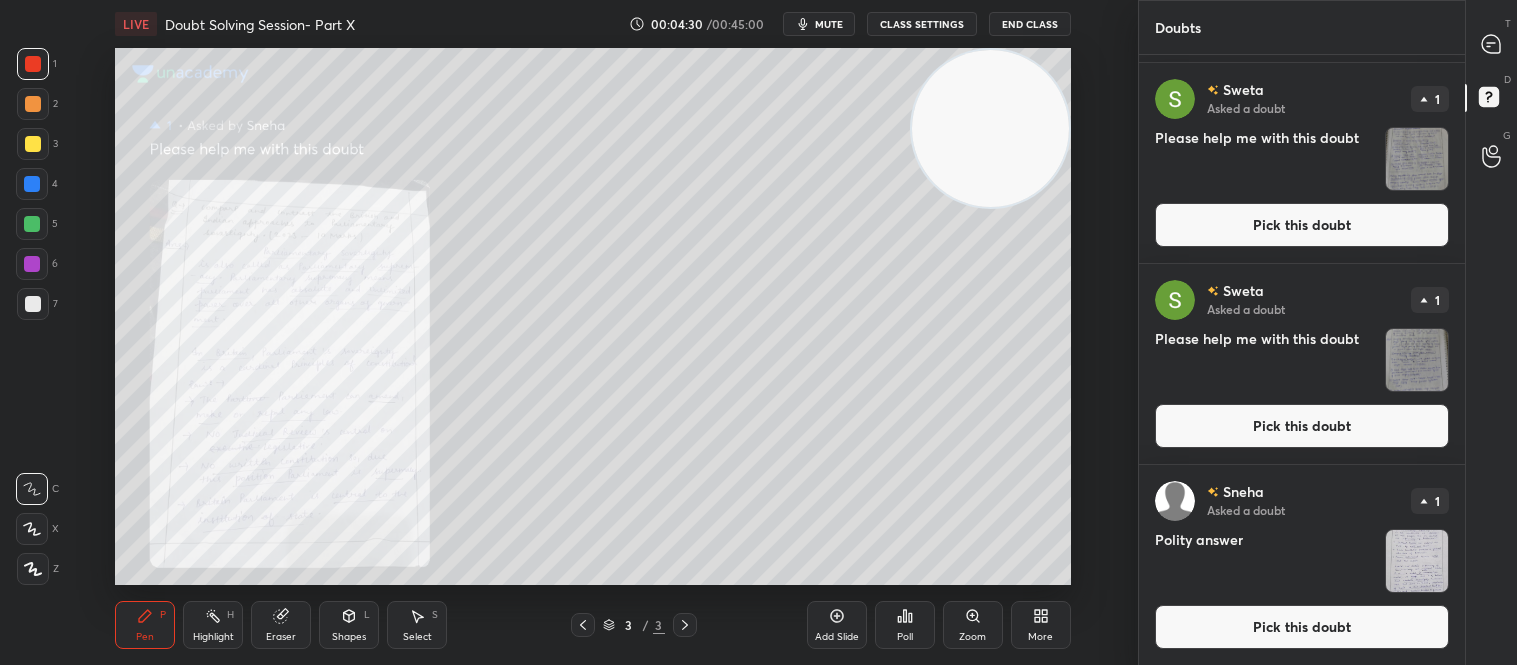 click on "Pick this doubt" at bounding box center [1302, 627] 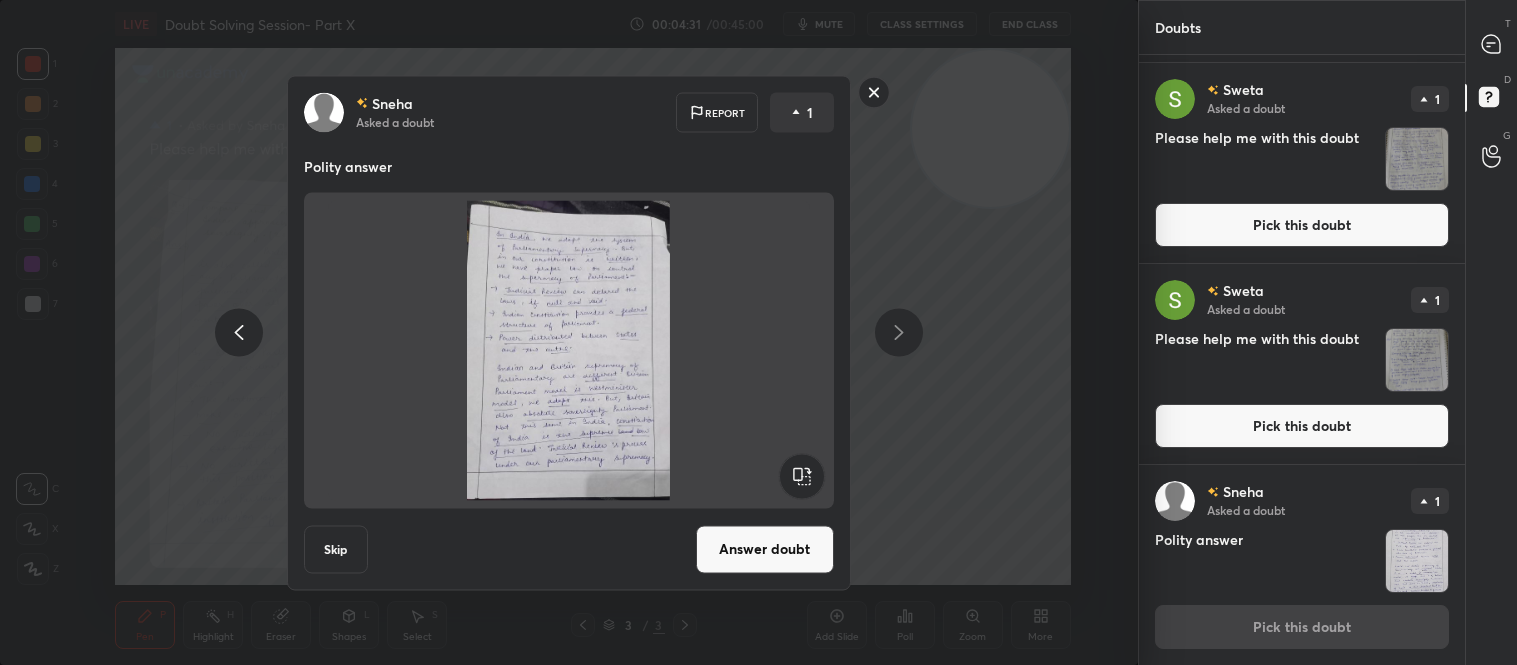 click on "Answer doubt" at bounding box center (765, 549) 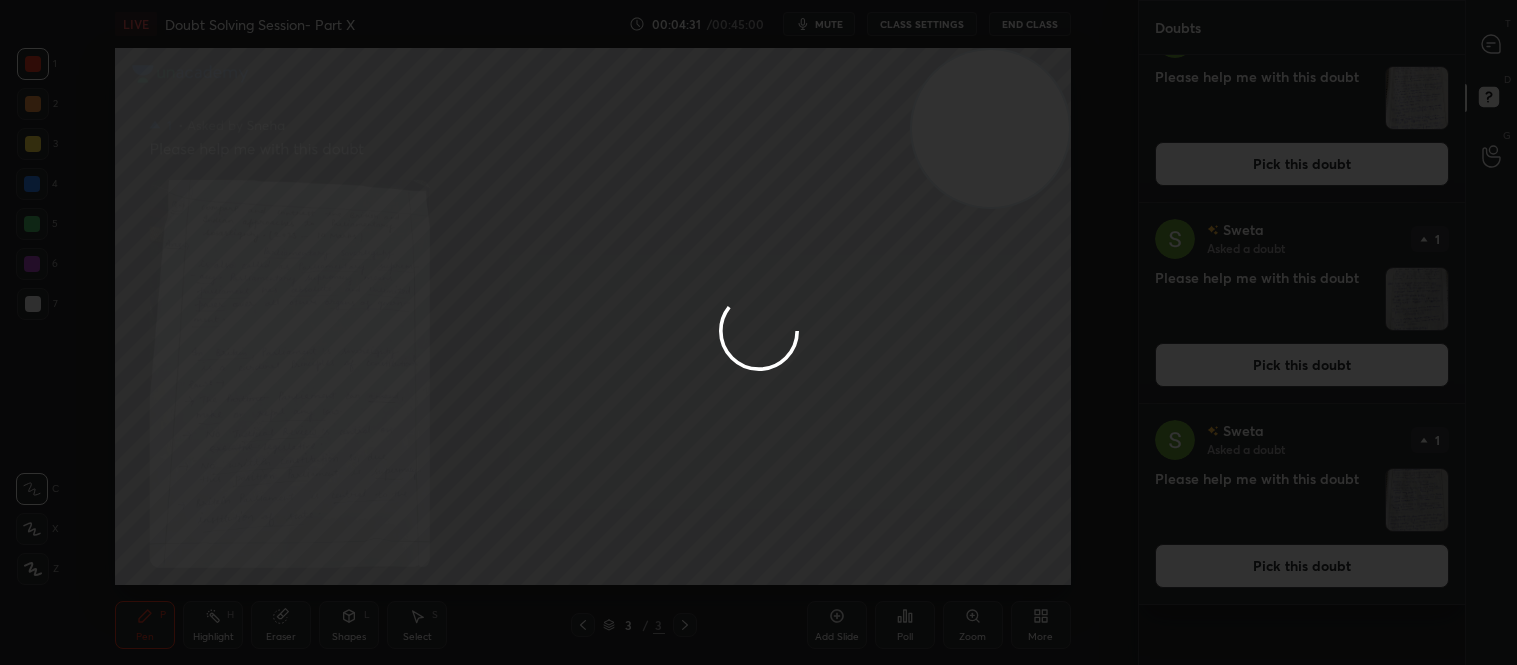 scroll, scrollTop: 0, scrollLeft: 0, axis: both 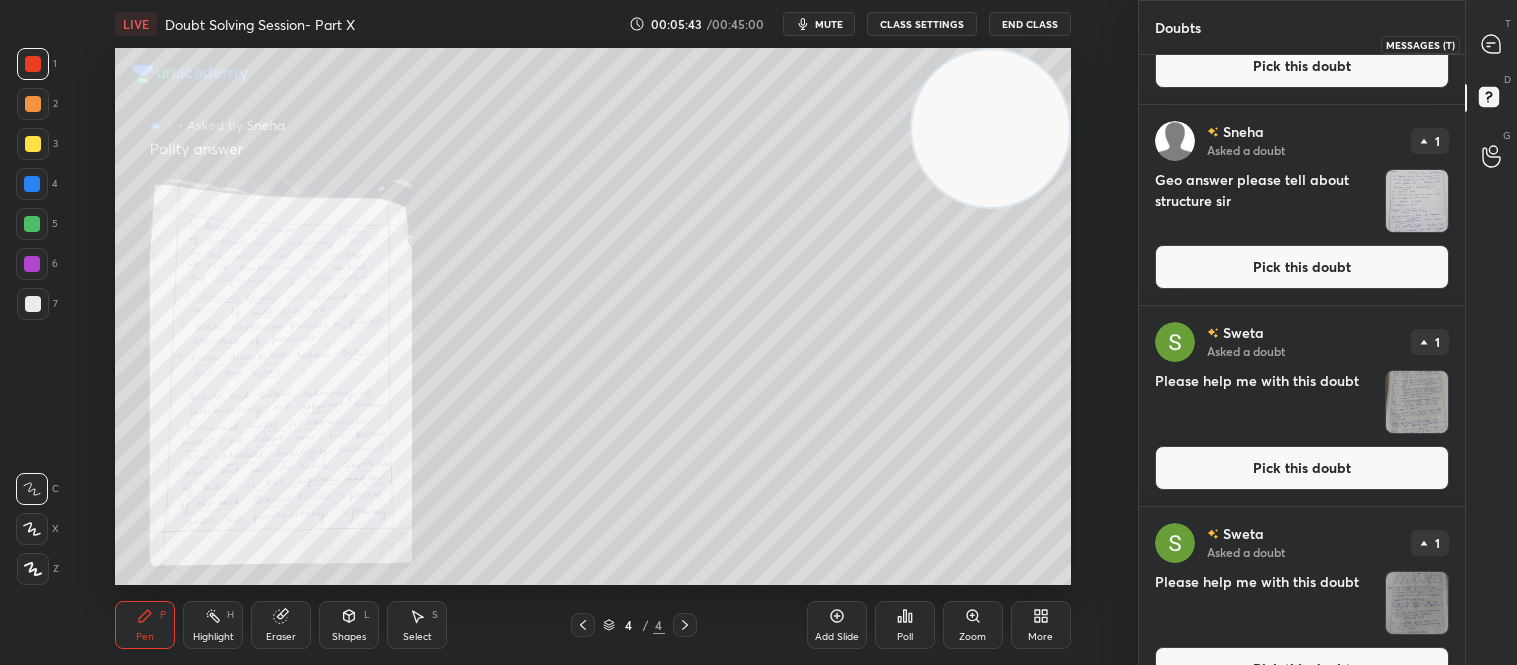 click 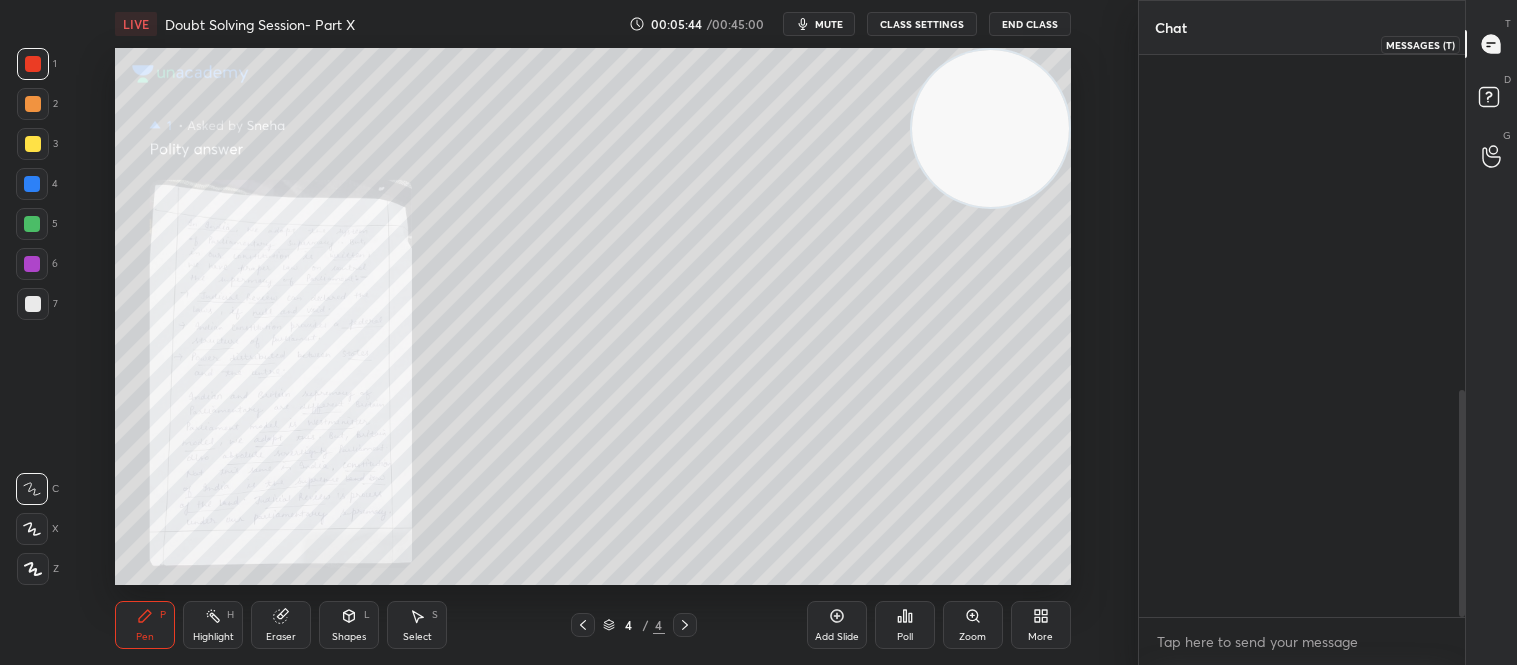 scroll, scrollTop: 830, scrollLeft: 0, axis: vertical 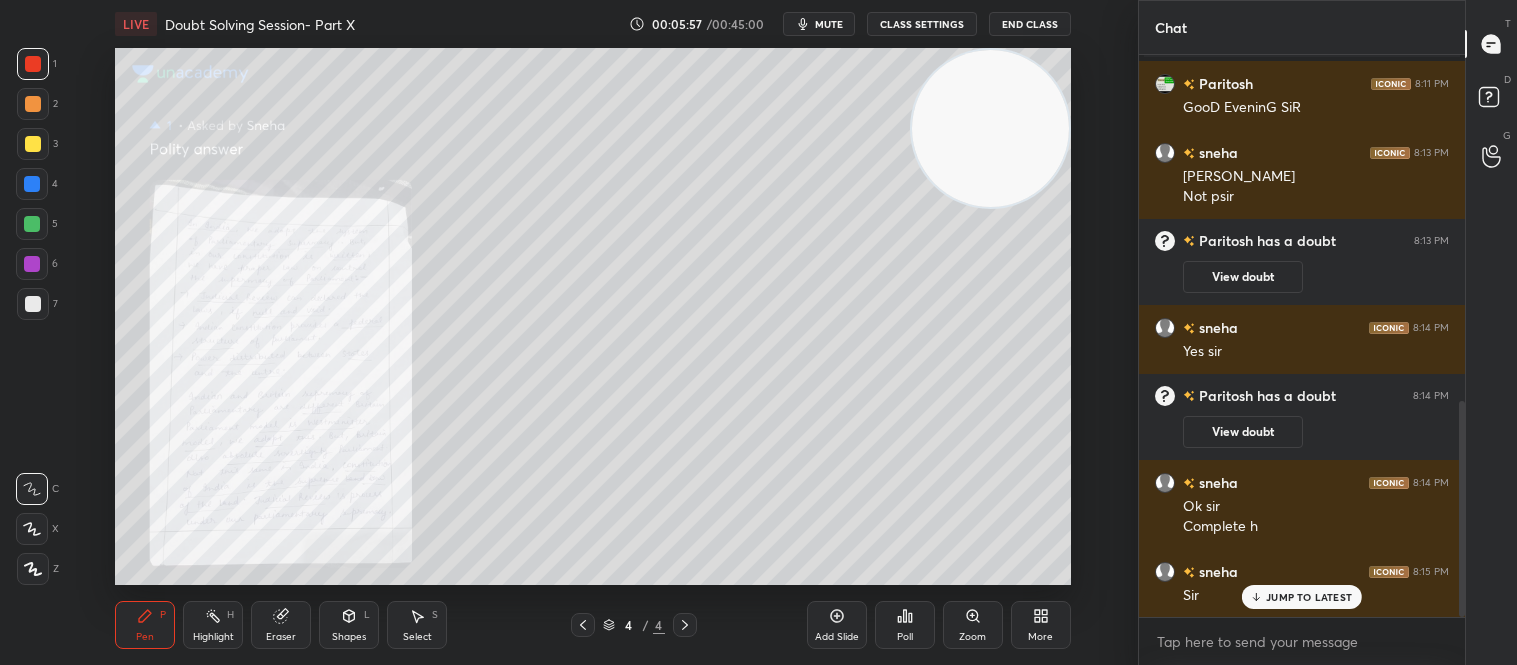 click 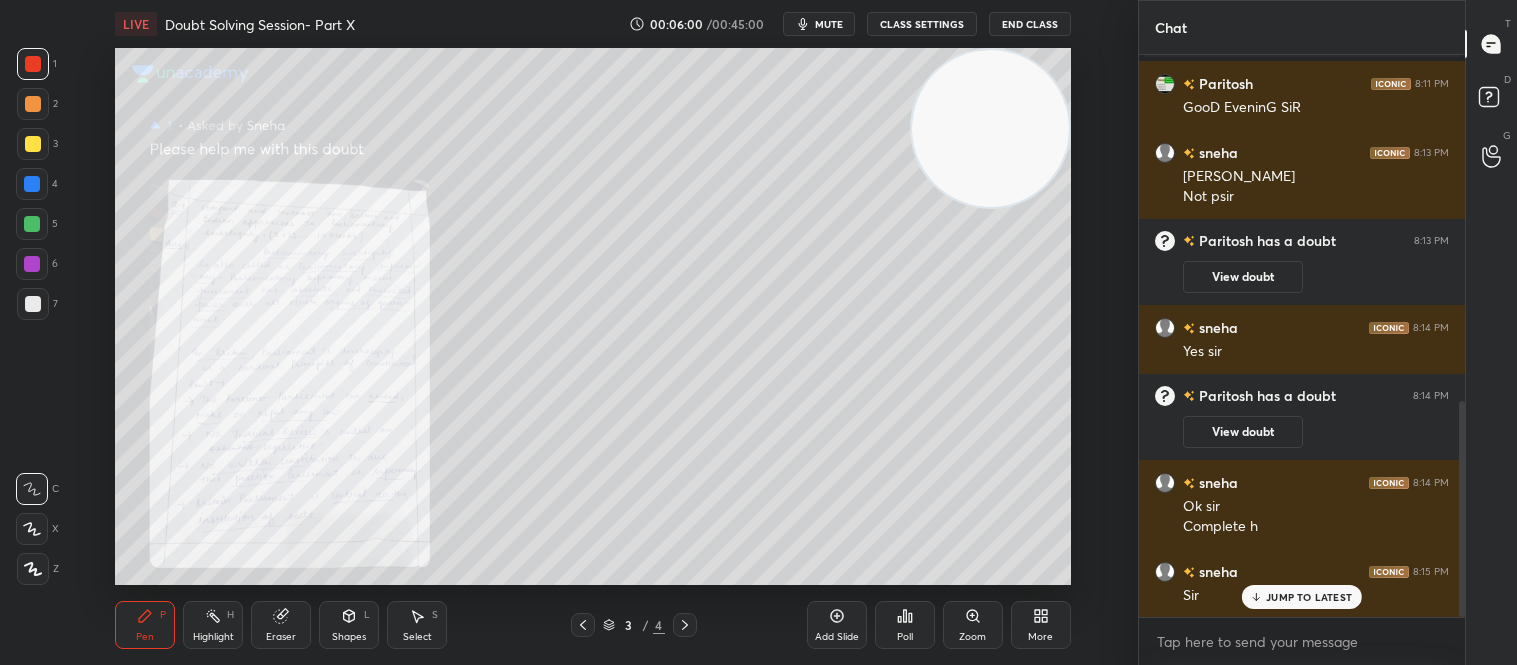 scroll, scrollTop: 918, scrollLeft: 0, axis: vertical 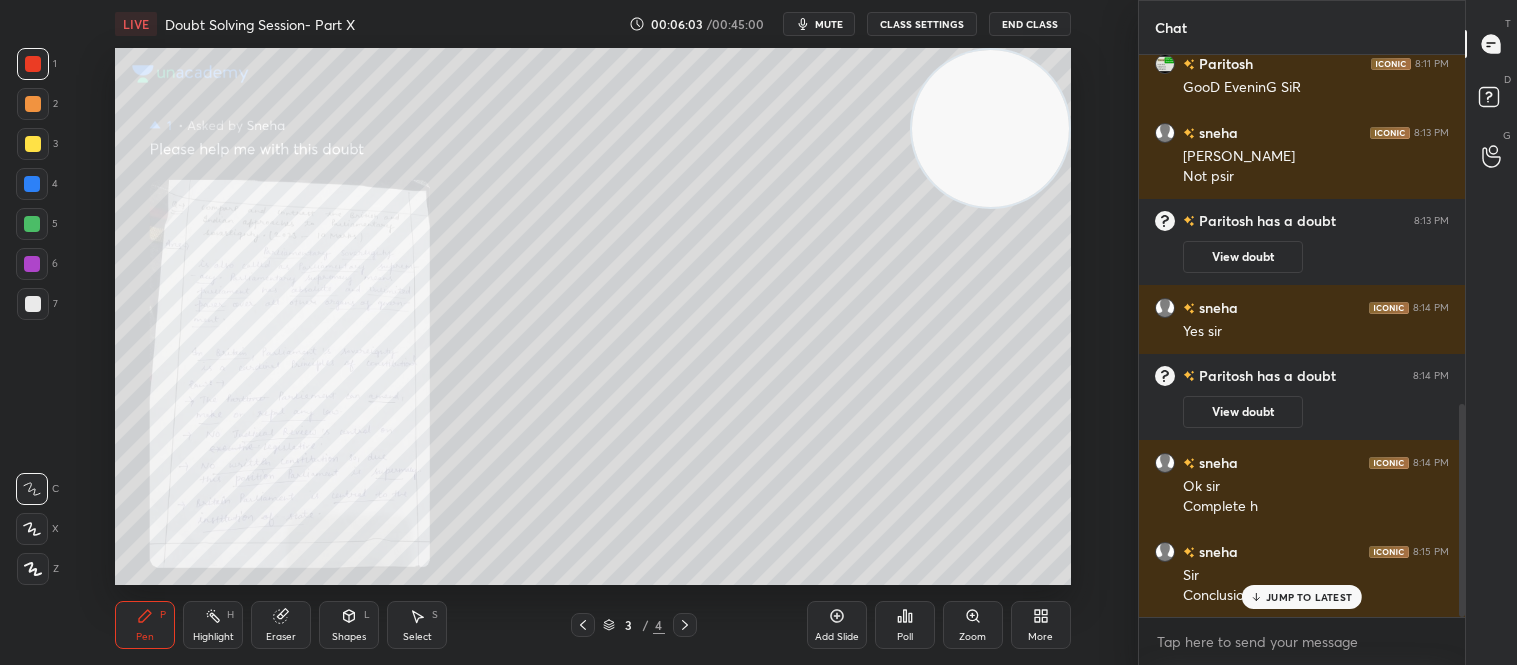 click at bounding box center (685, 625) 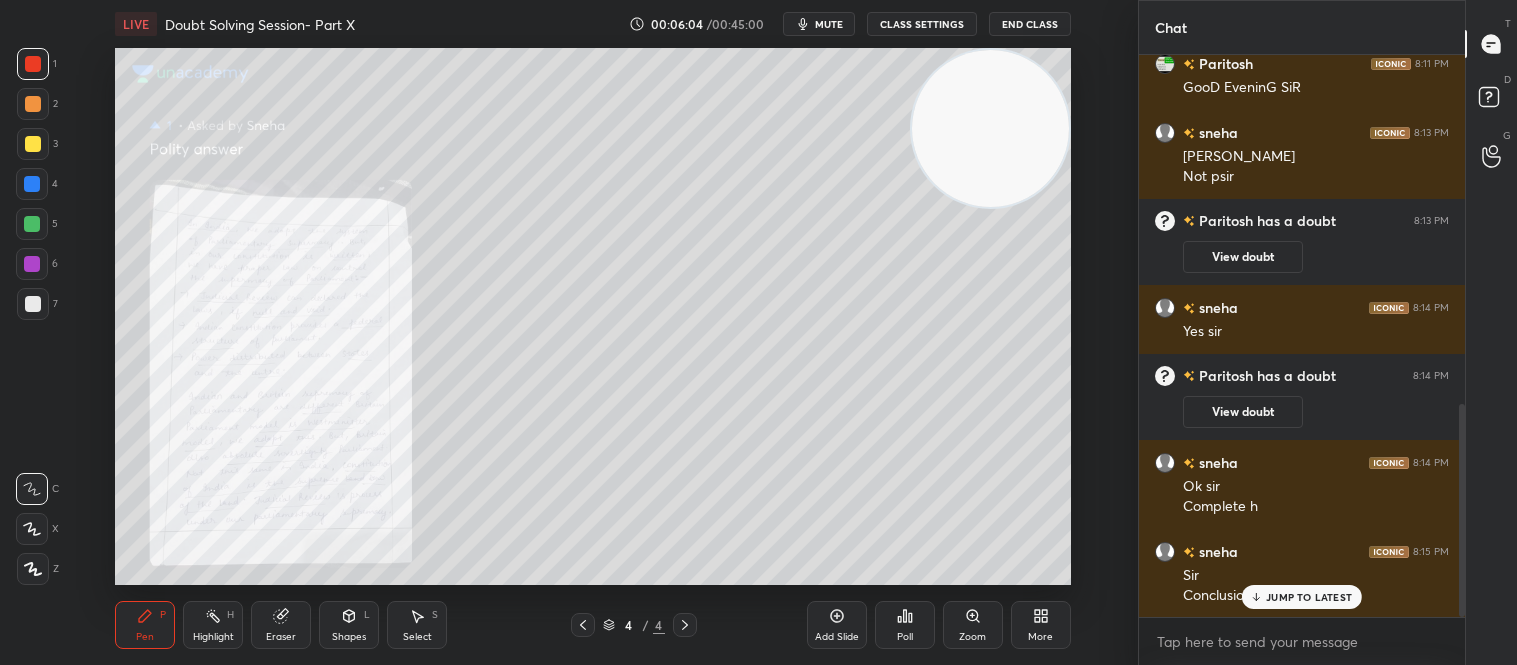 click 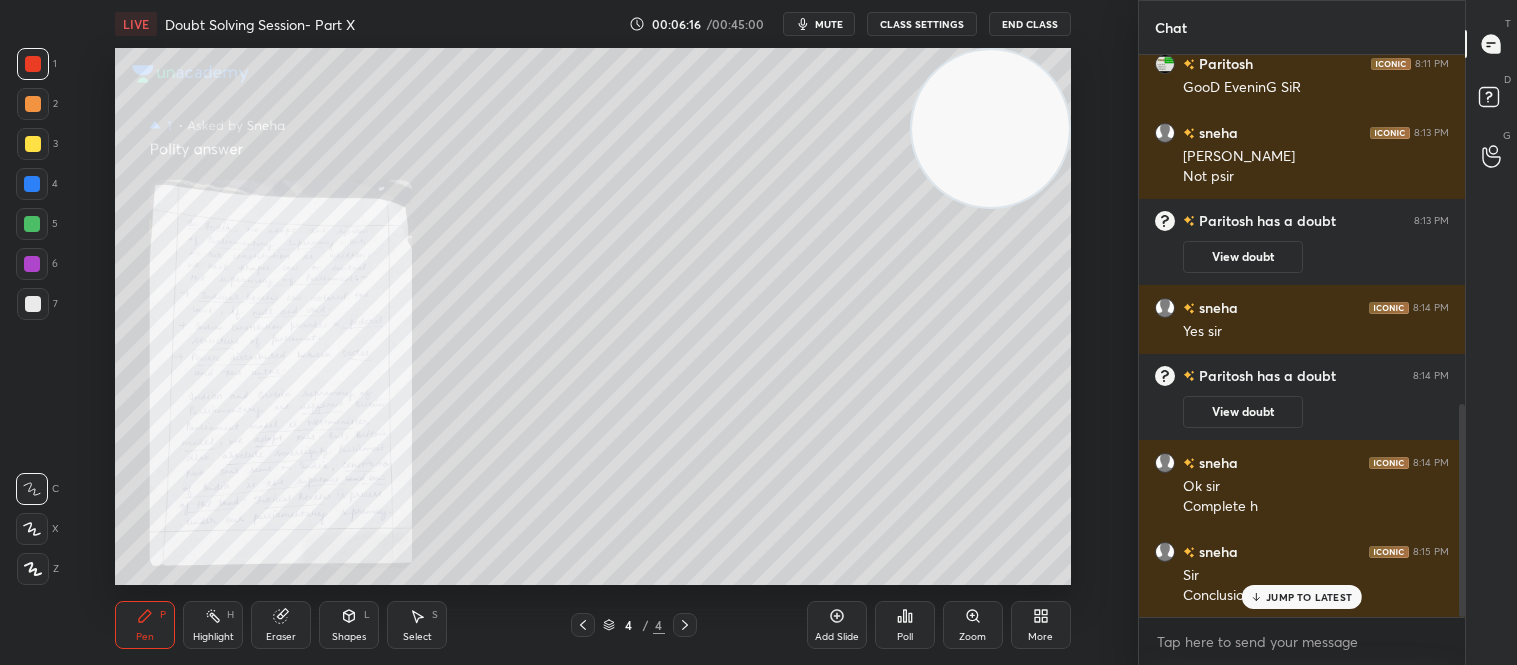 scroll, scrollTop: 938, scrollLeft: 0, axis: vertical 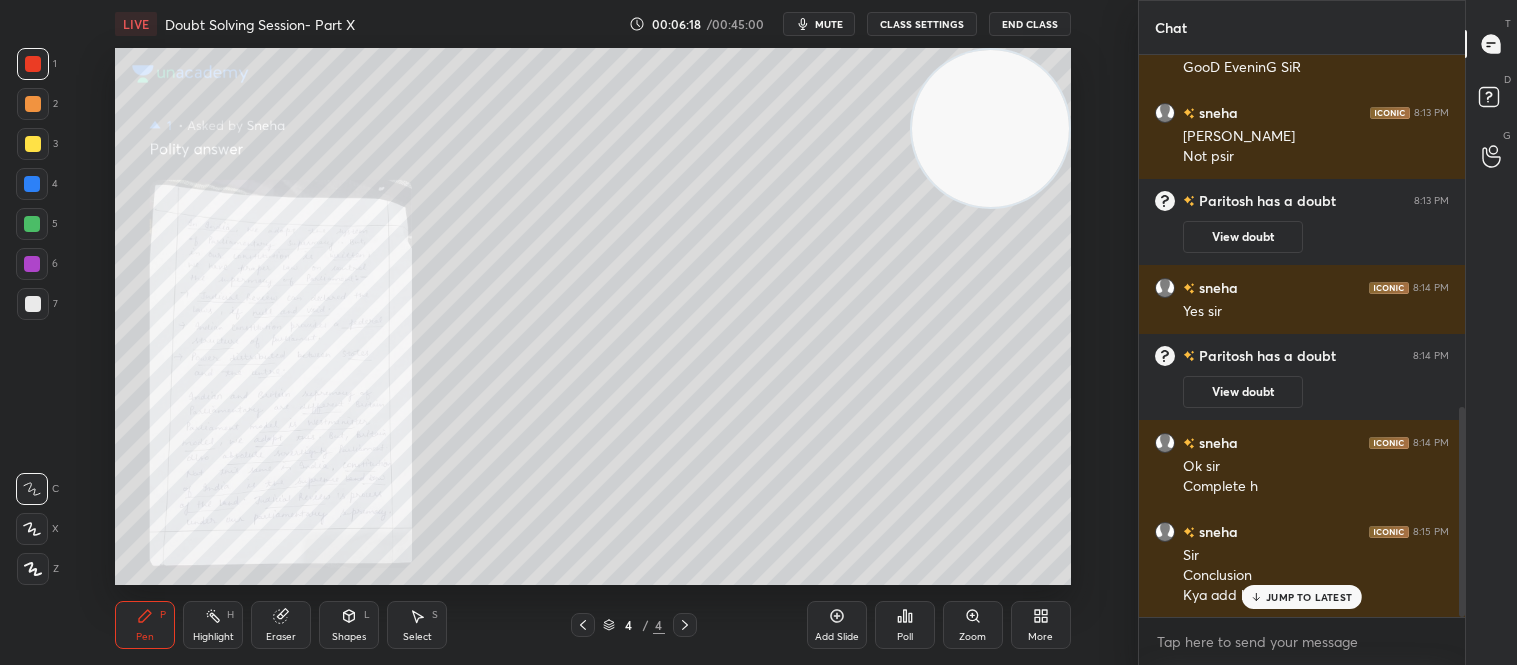 click on "JUMP TO LATEST" at bounding box center (1309, 597) 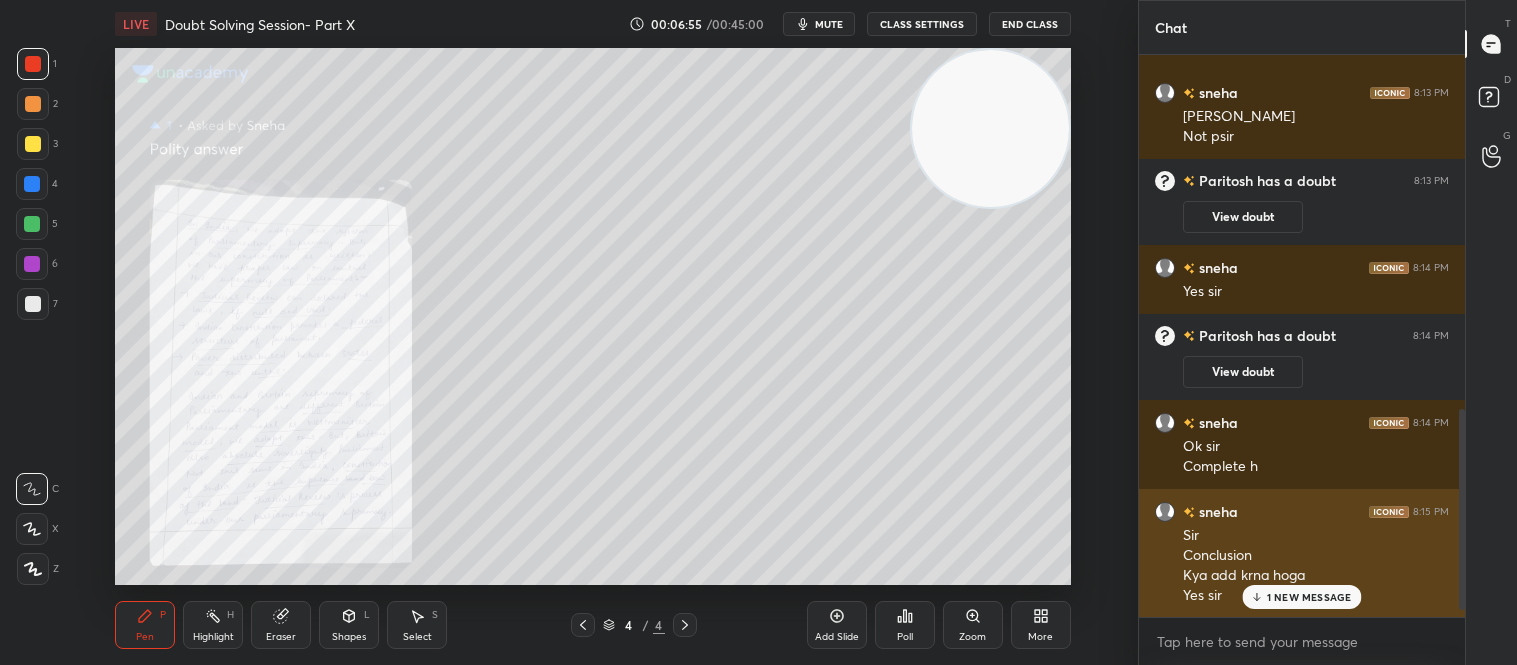 scroll, scrollTop: 1006, scrollLeft: 0, axis: vertical 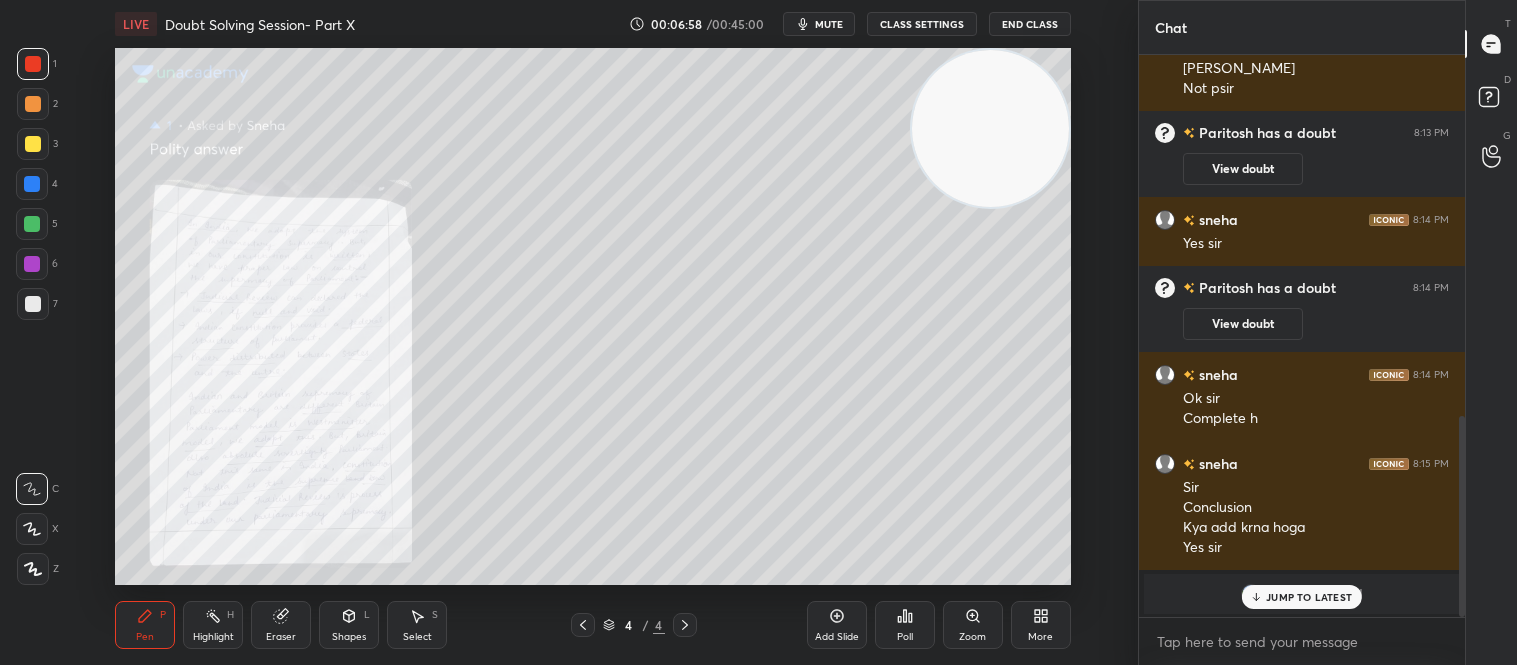 click on "JUMP TO LATEST" at bounding box center [1302, 597] 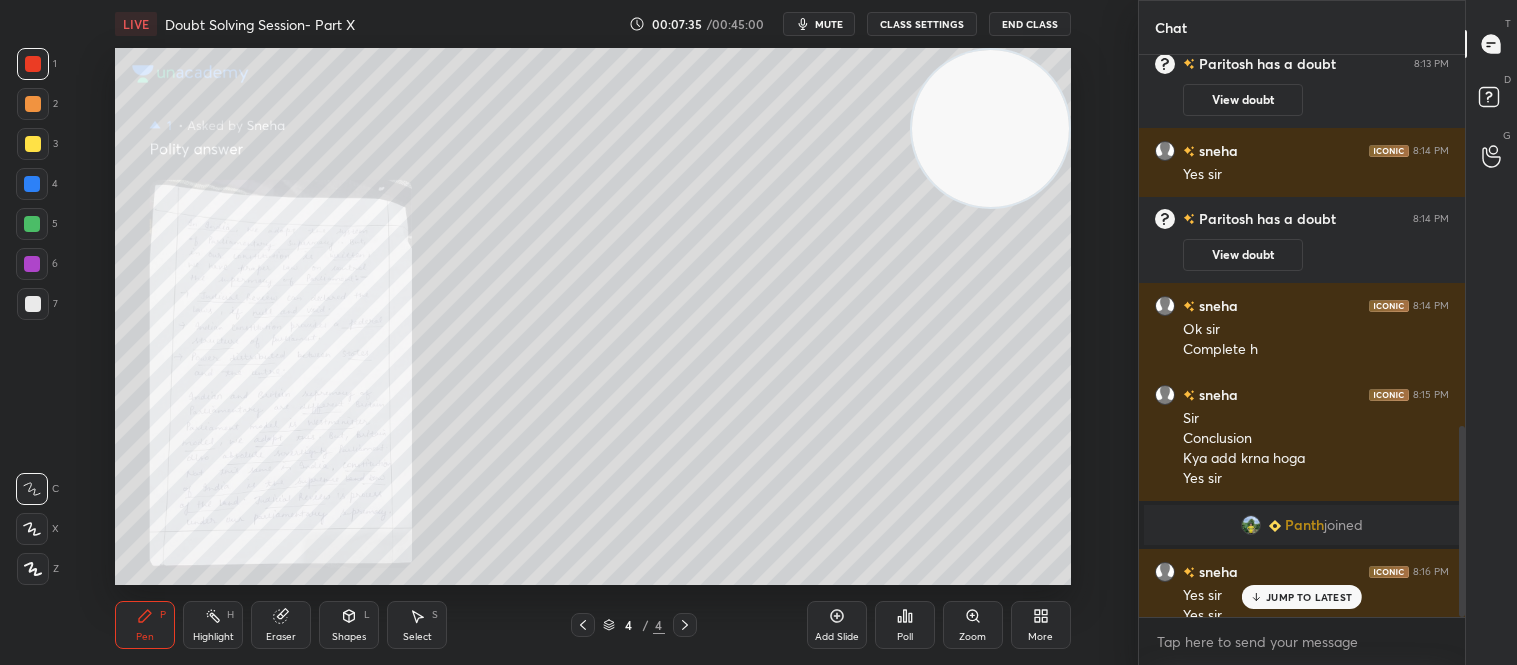 scroll, scrollTop: 1095, scrollLeft: 0, axis: vertical 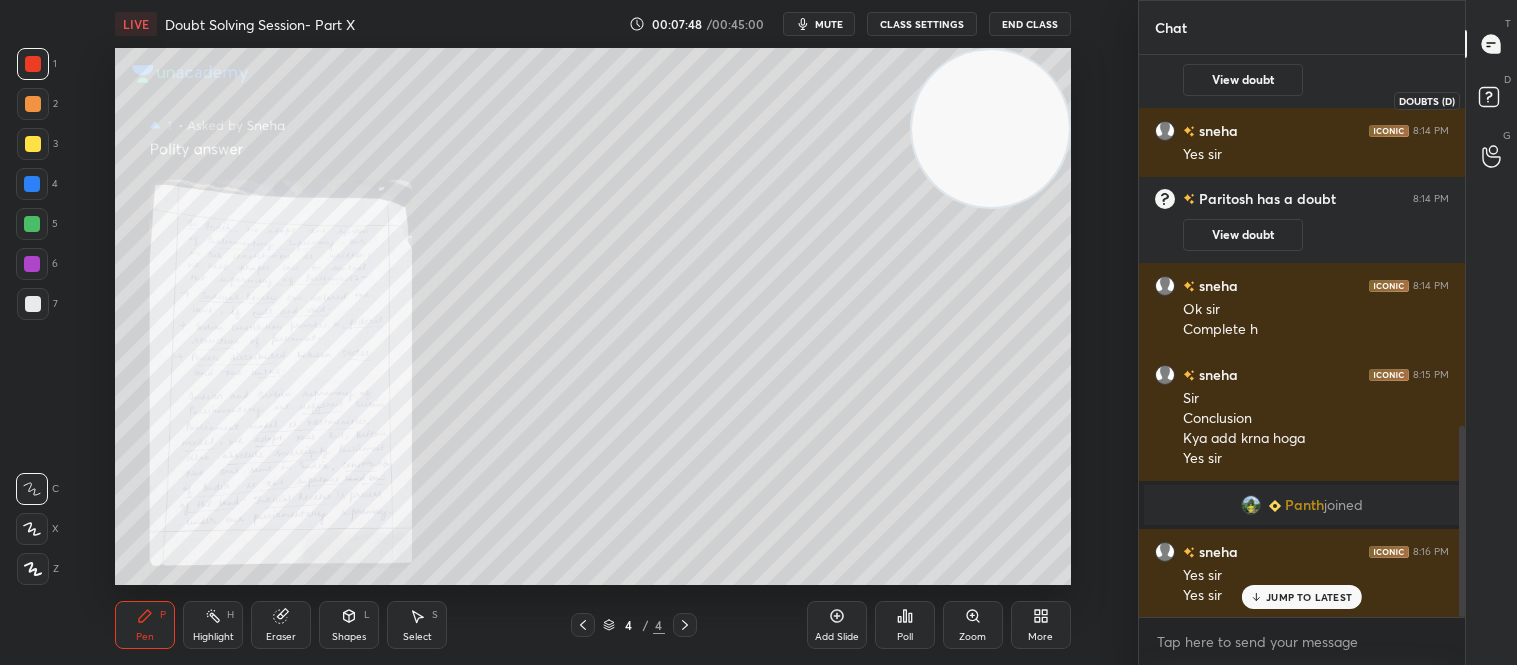 click 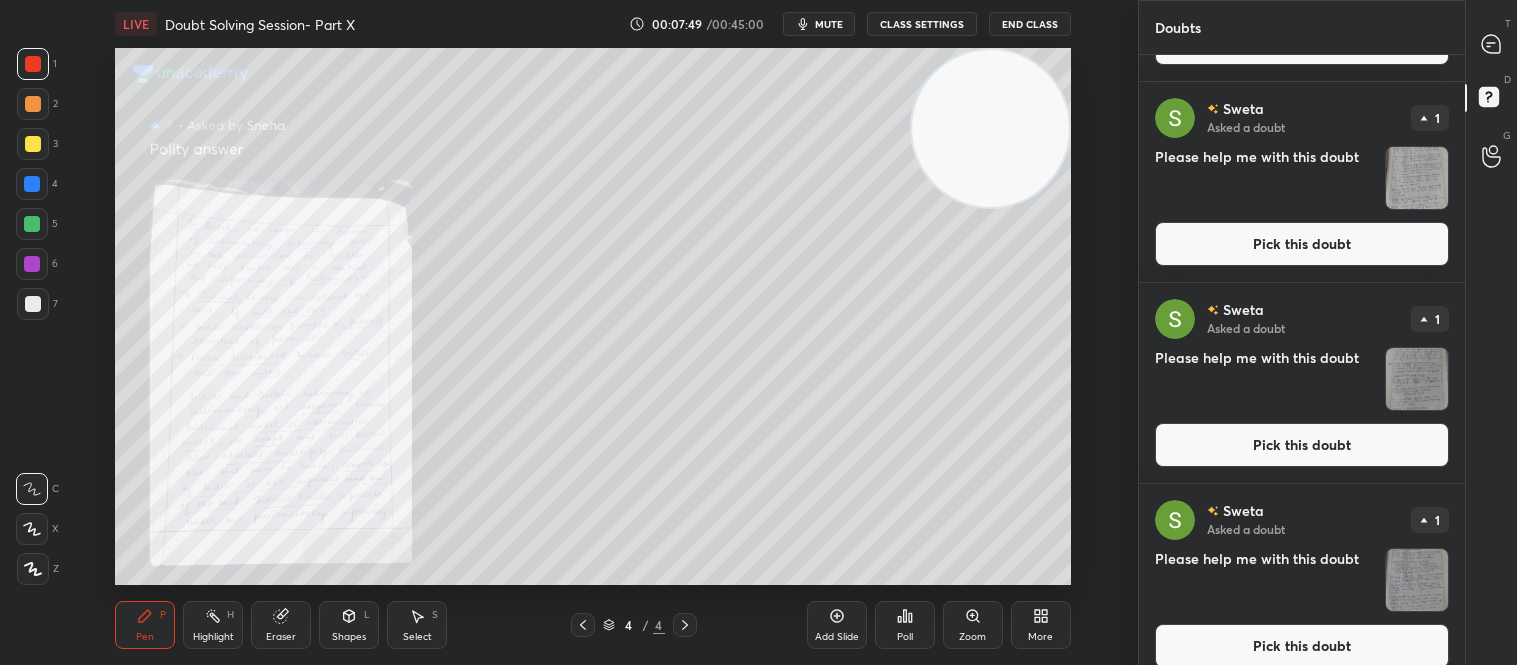 scroll, scrollTop: 995, scrollLeft: 0, axis: vertical 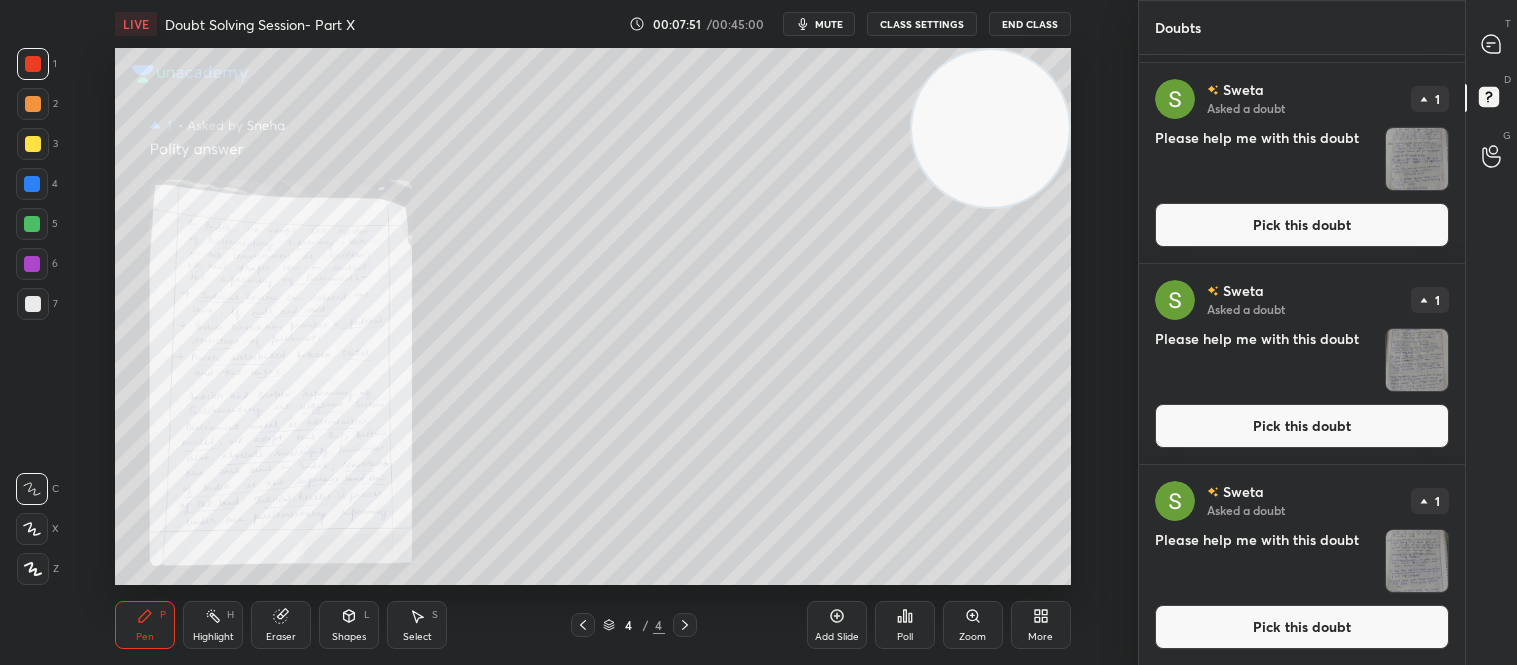 click on "Pick this doubt" at bounding box center (1302, 627) 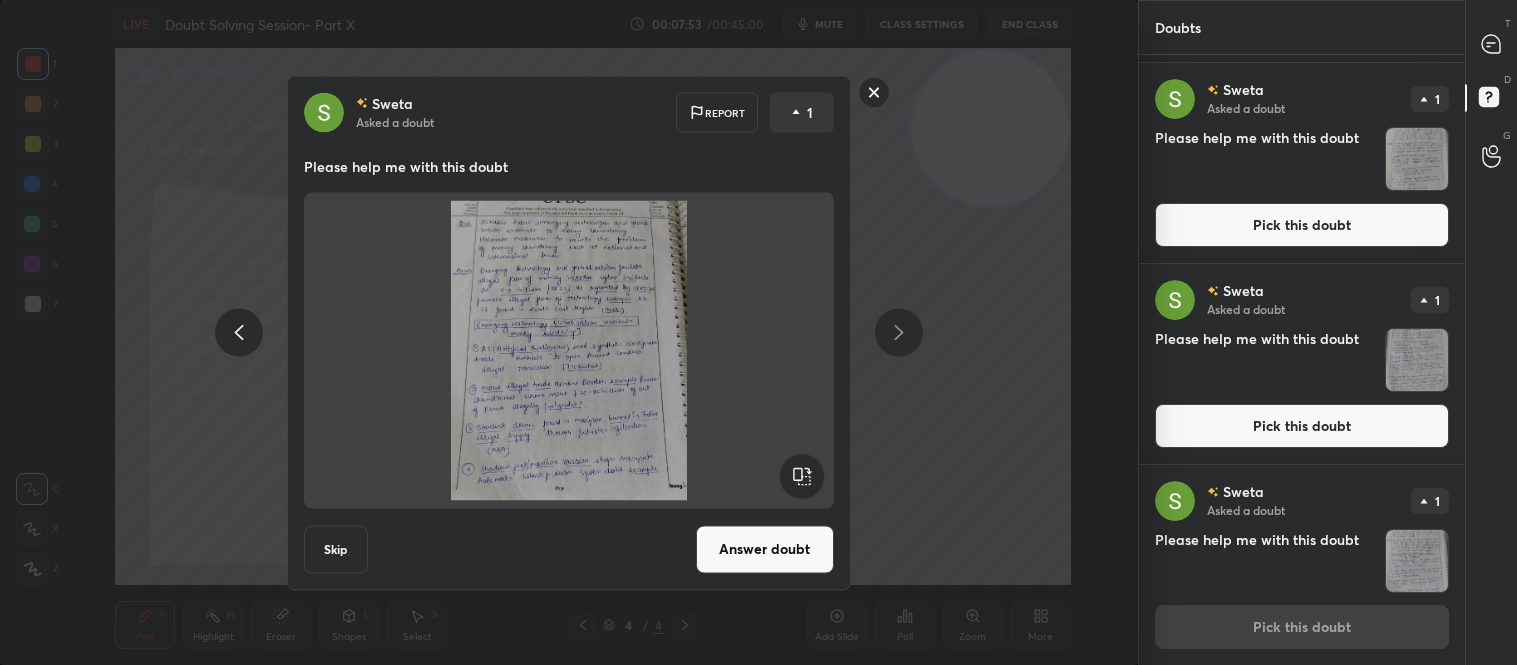 click on "Answer doubt" at bounding box center (765, 549) 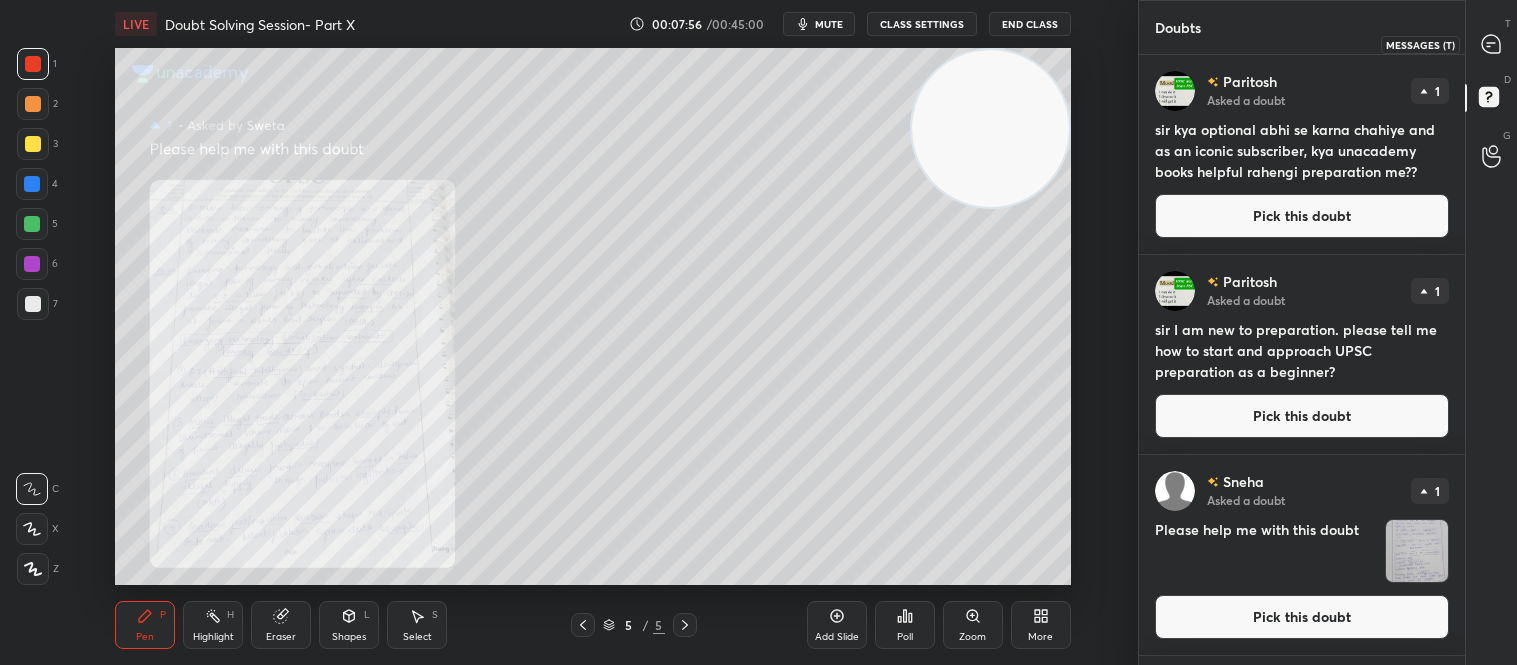 click 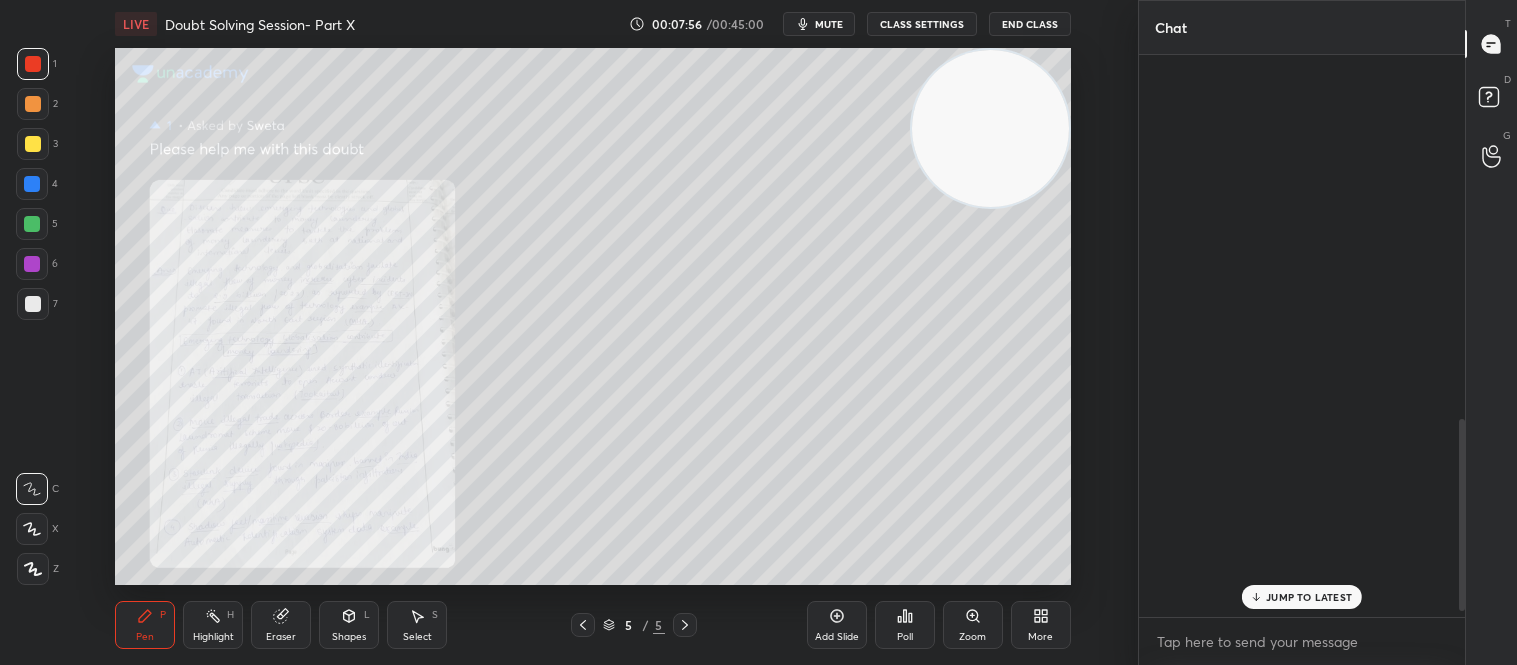 scroll, scrollTop: 1062, scrollLeft: 0, axis: vertical 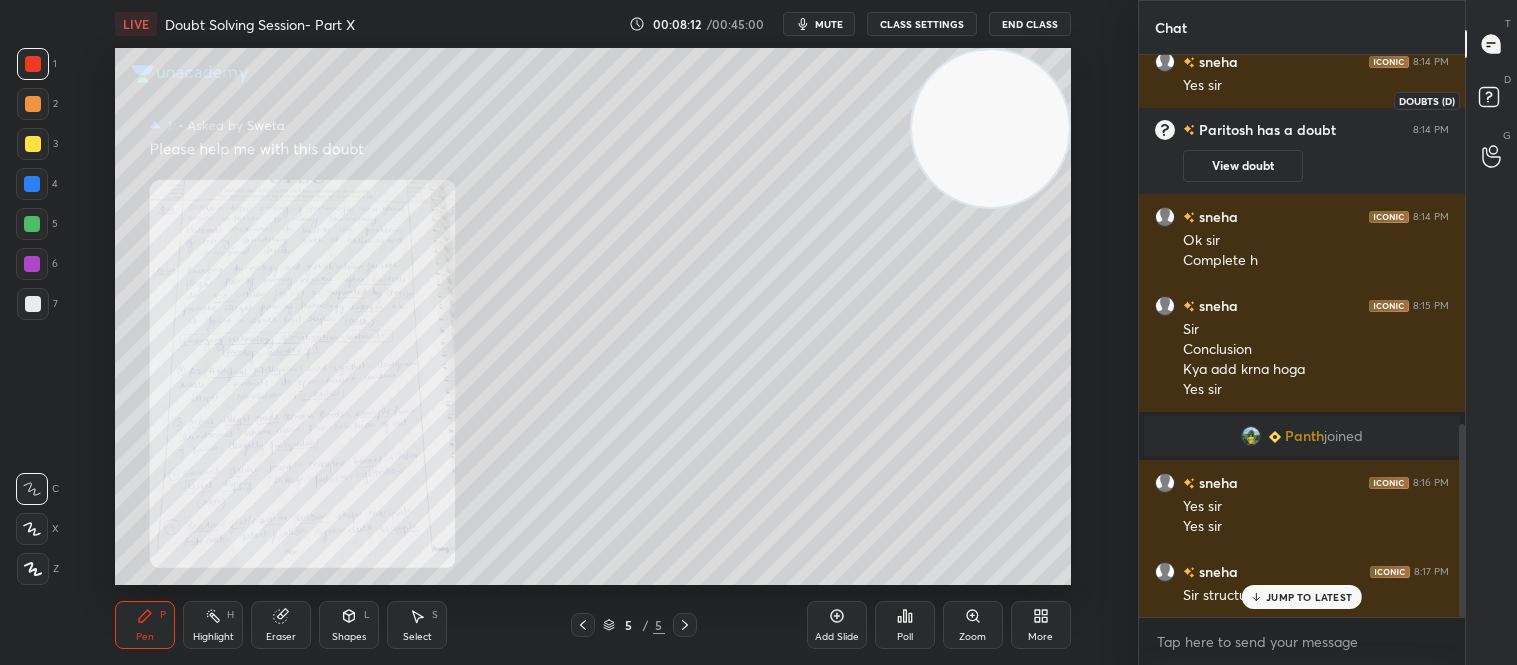 click 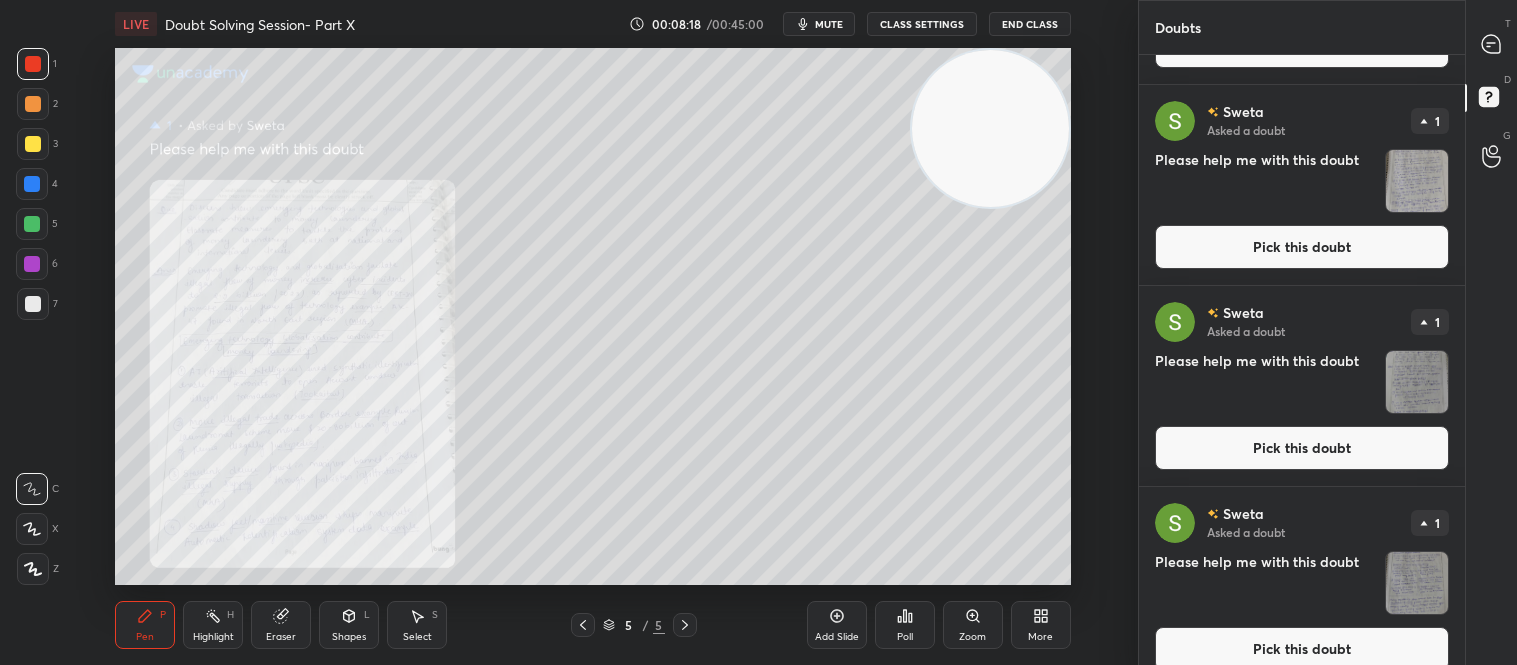 scroll, scrollTop: 795, scrollLeft: 0, axis: vertical 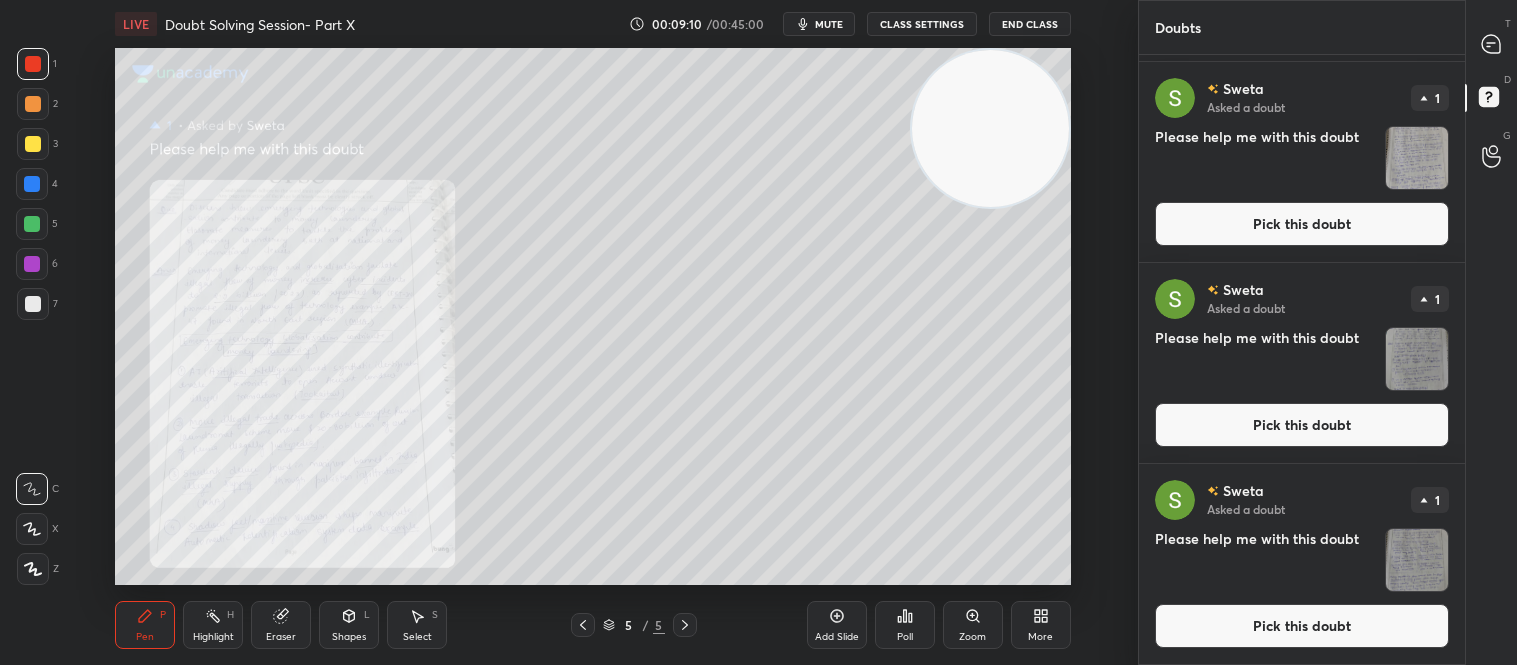 click on "Pick this doubt" at bounding box center (1302, 626) 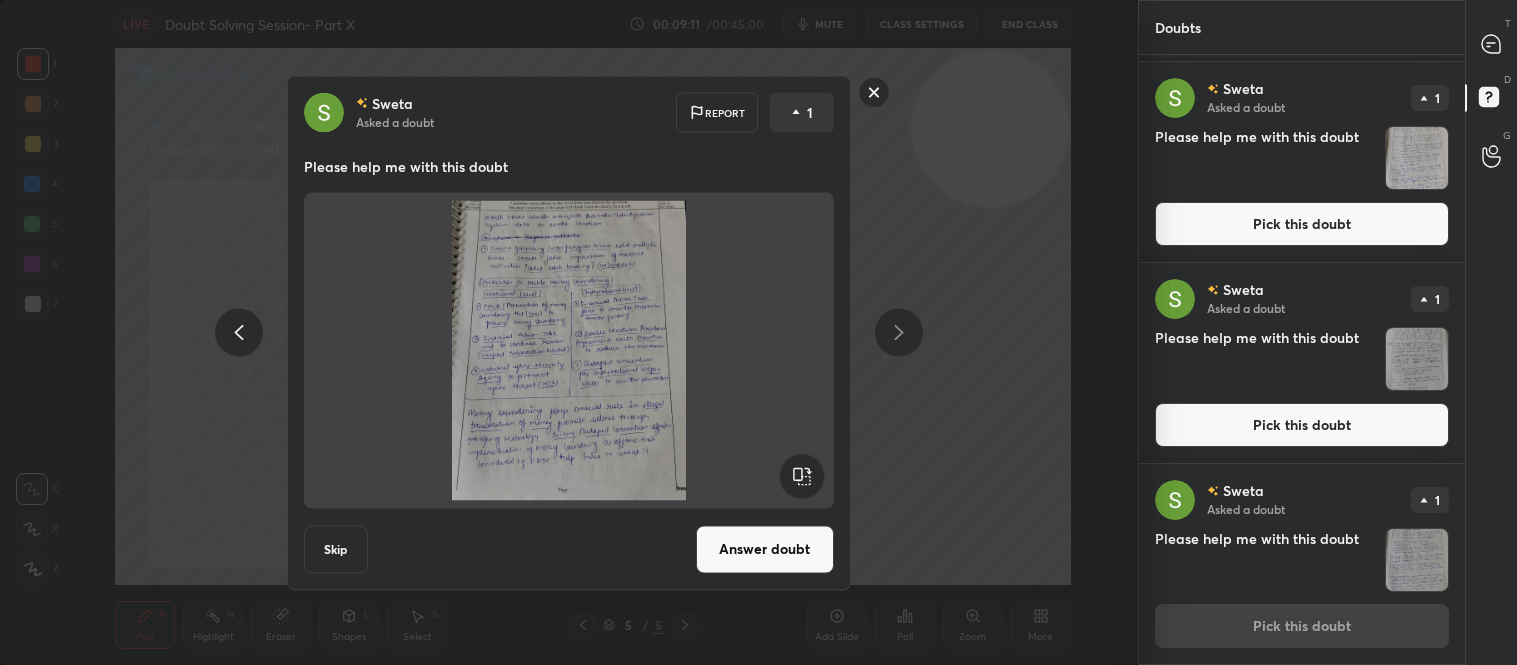click on "Answer doubt" at bounding box center [765, 549] 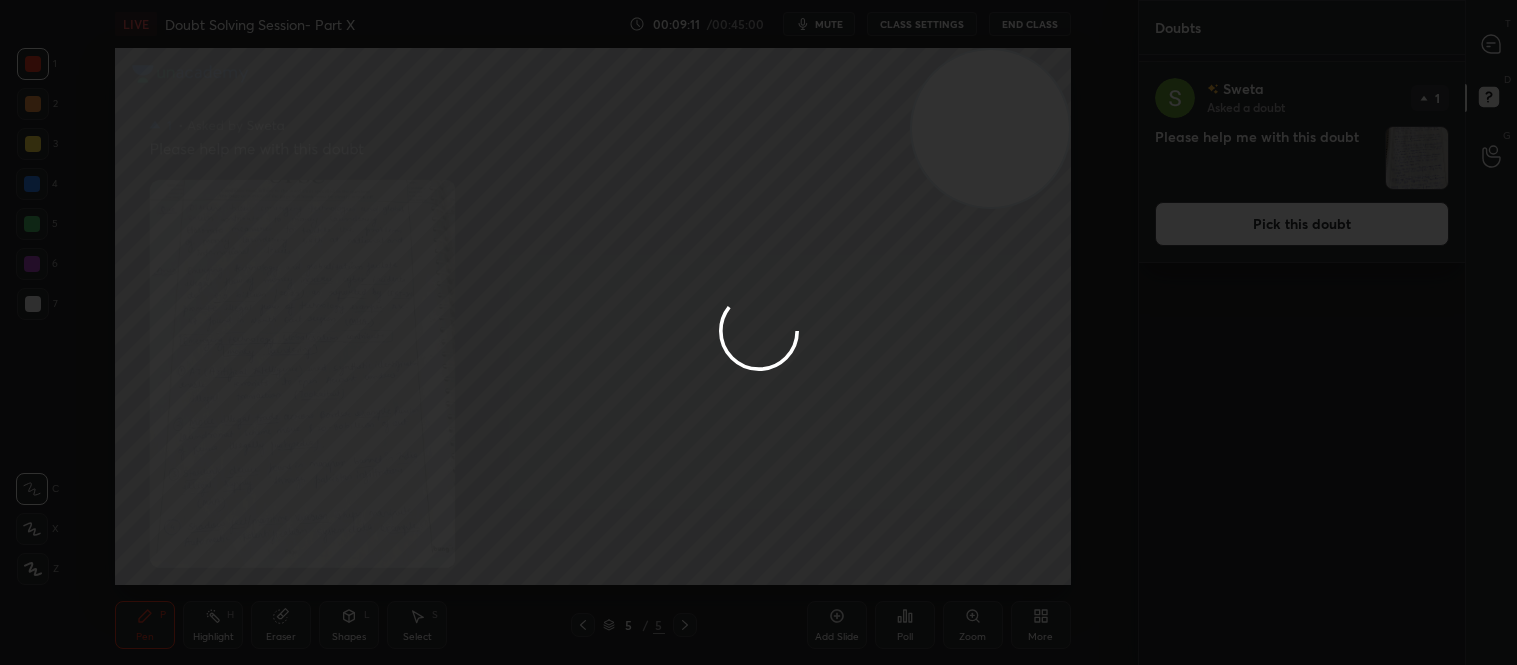 scroll, scrollTop: 0, scrollLeft: 0, axis: both 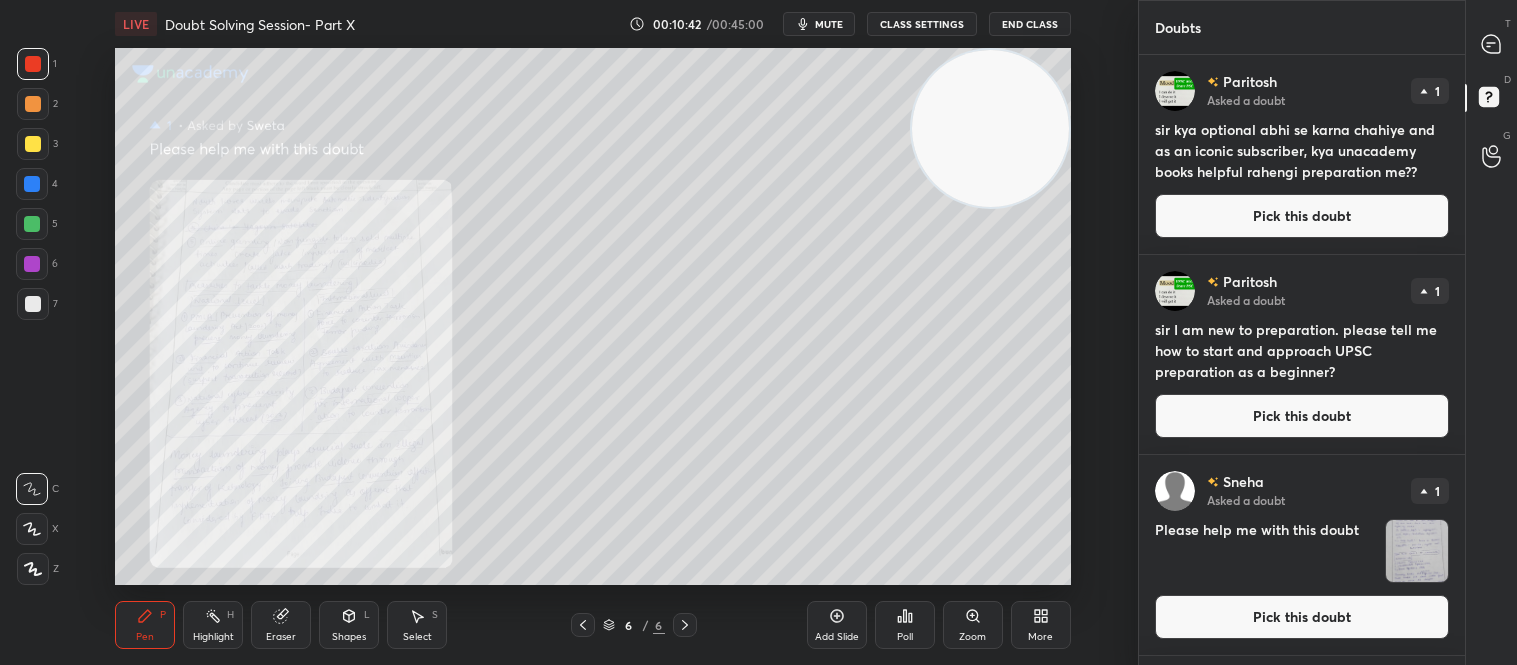 click 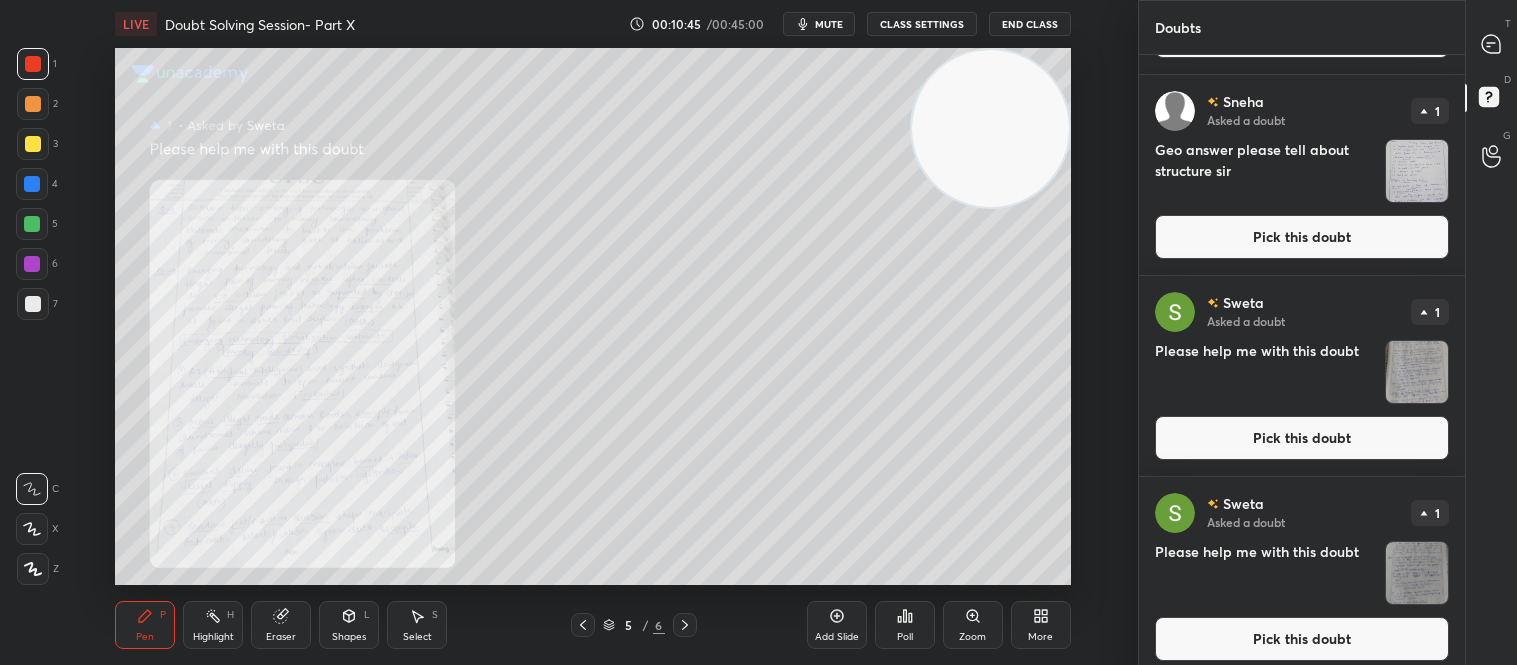 scroll, scrollTop: 594, scrollLeft: 0, axis: vertical 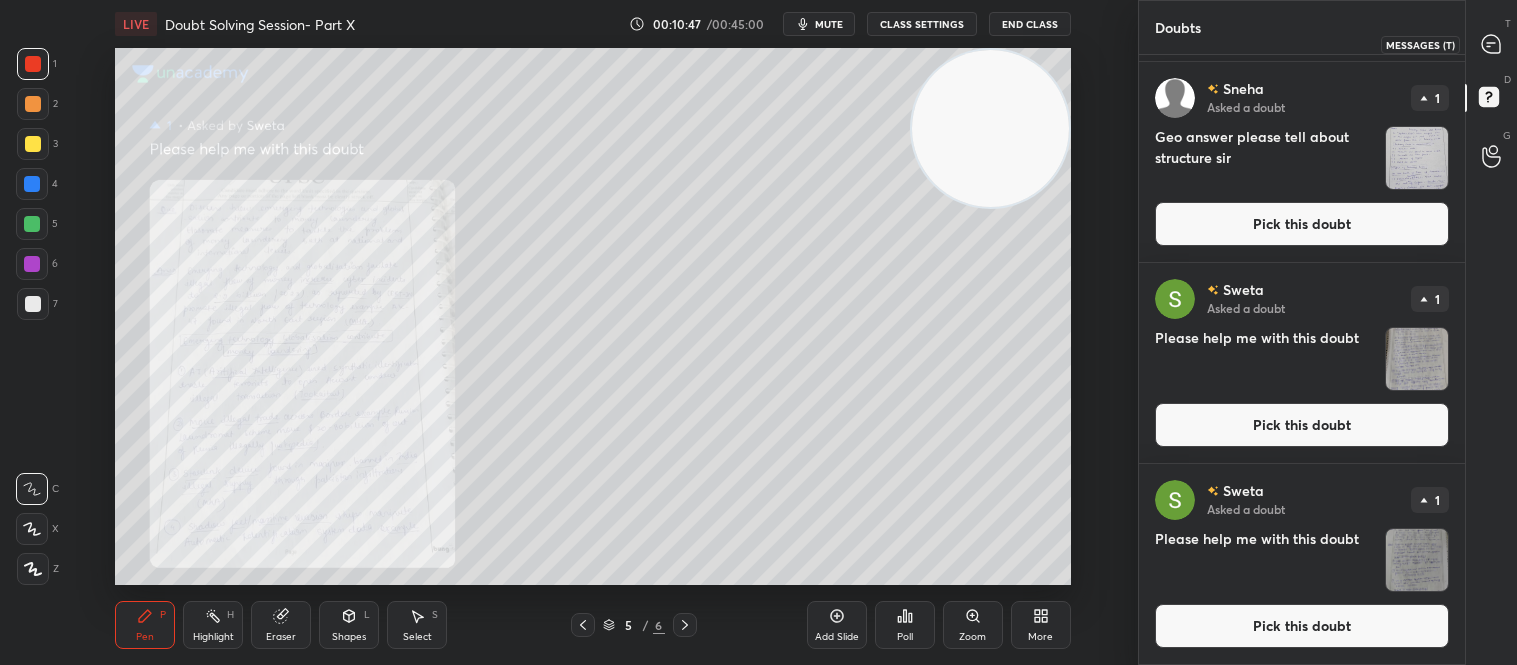 click at bounding box center (1492, 44) 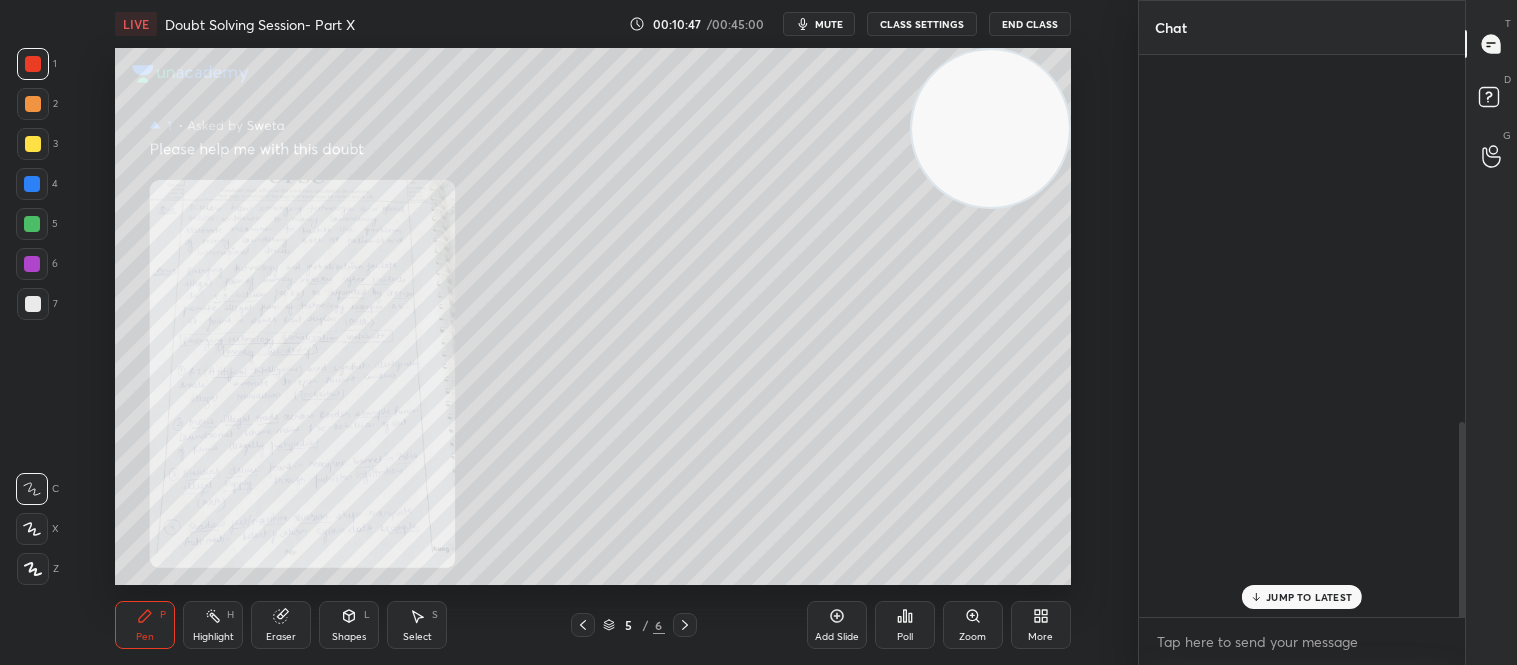 scroll, scrollTop: 1093, scrollLeft: 0, axis: vertical 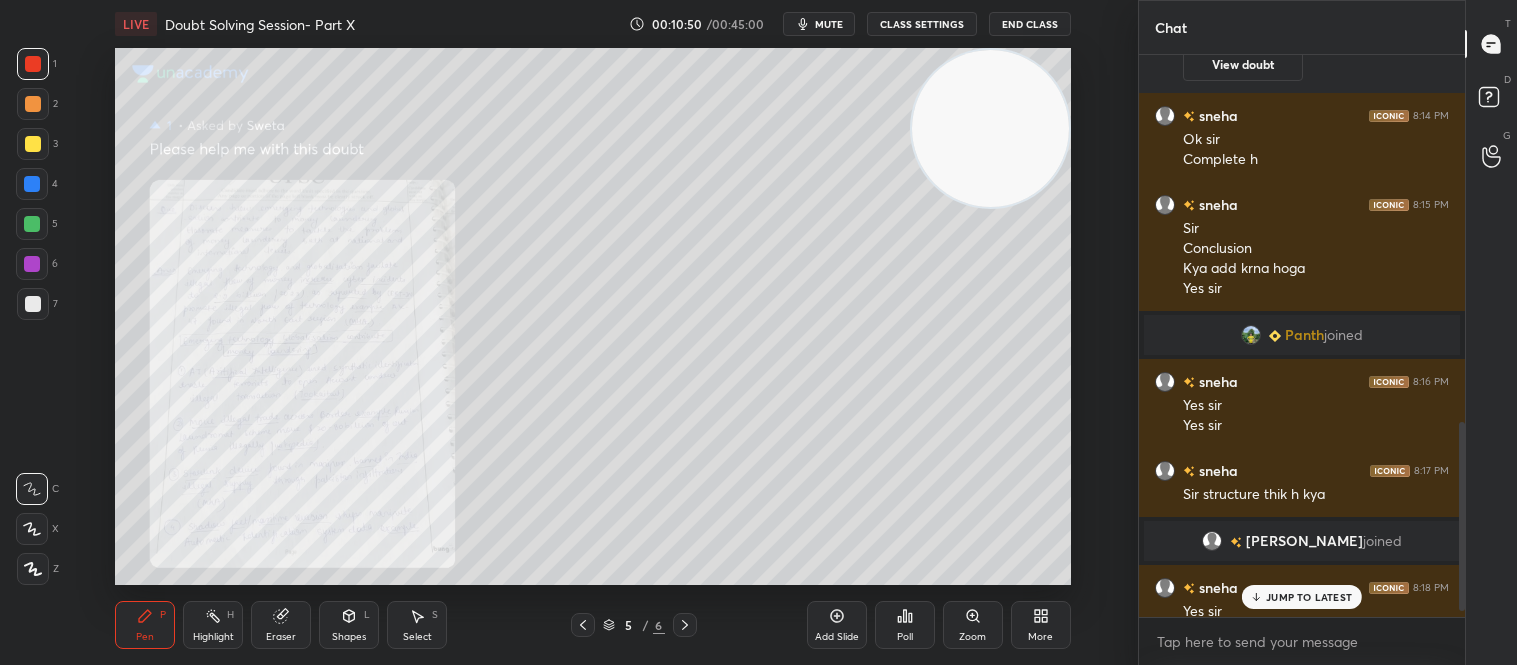 click 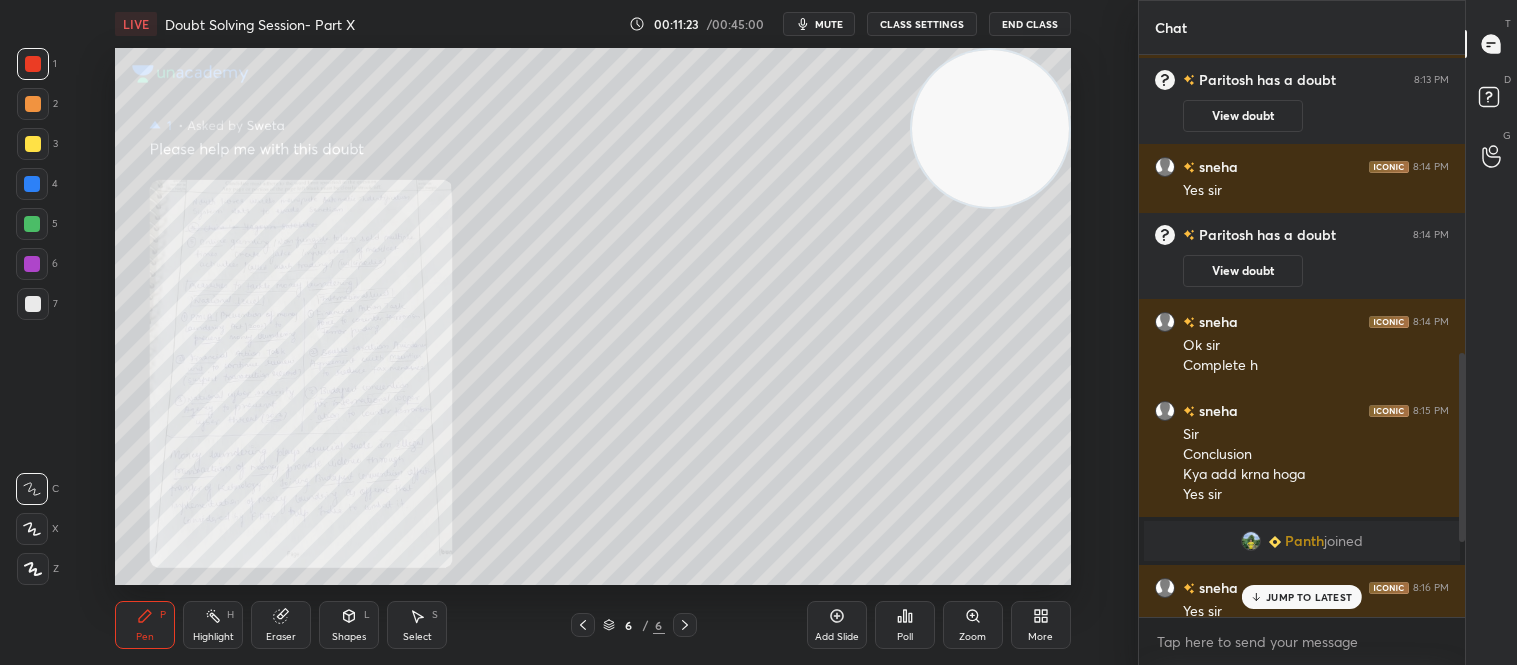 scroll, scrollTop: 110, scrollLeft: 0, axis: vertical 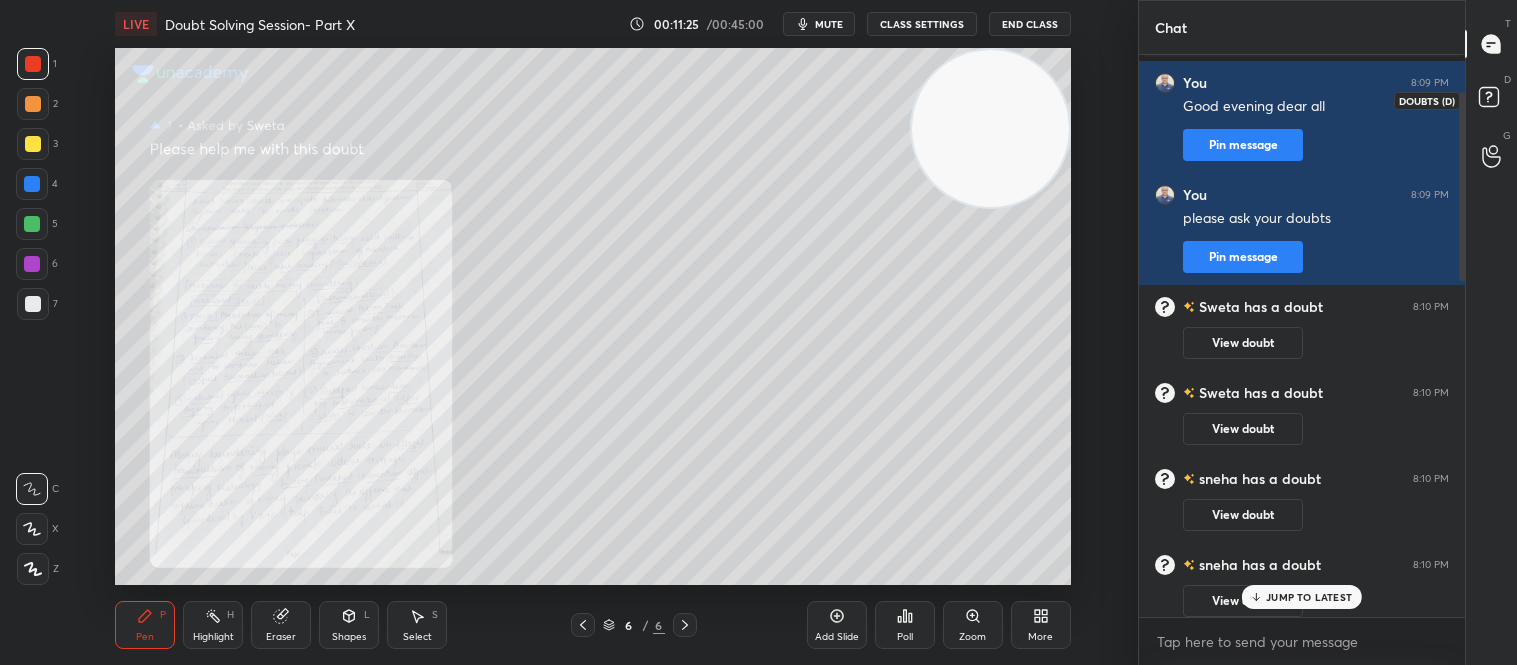 click 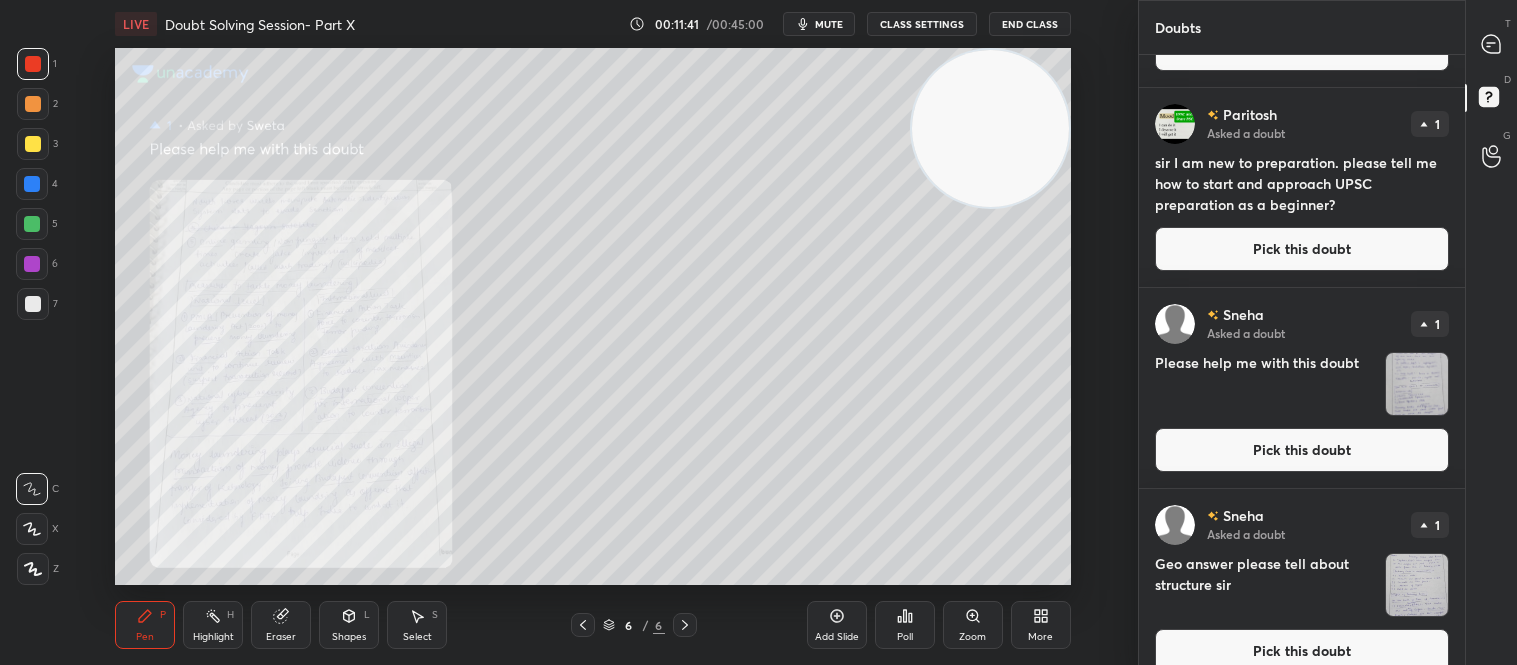 scroll, scrollTop: 0, scrollLeft: 0, axis: both 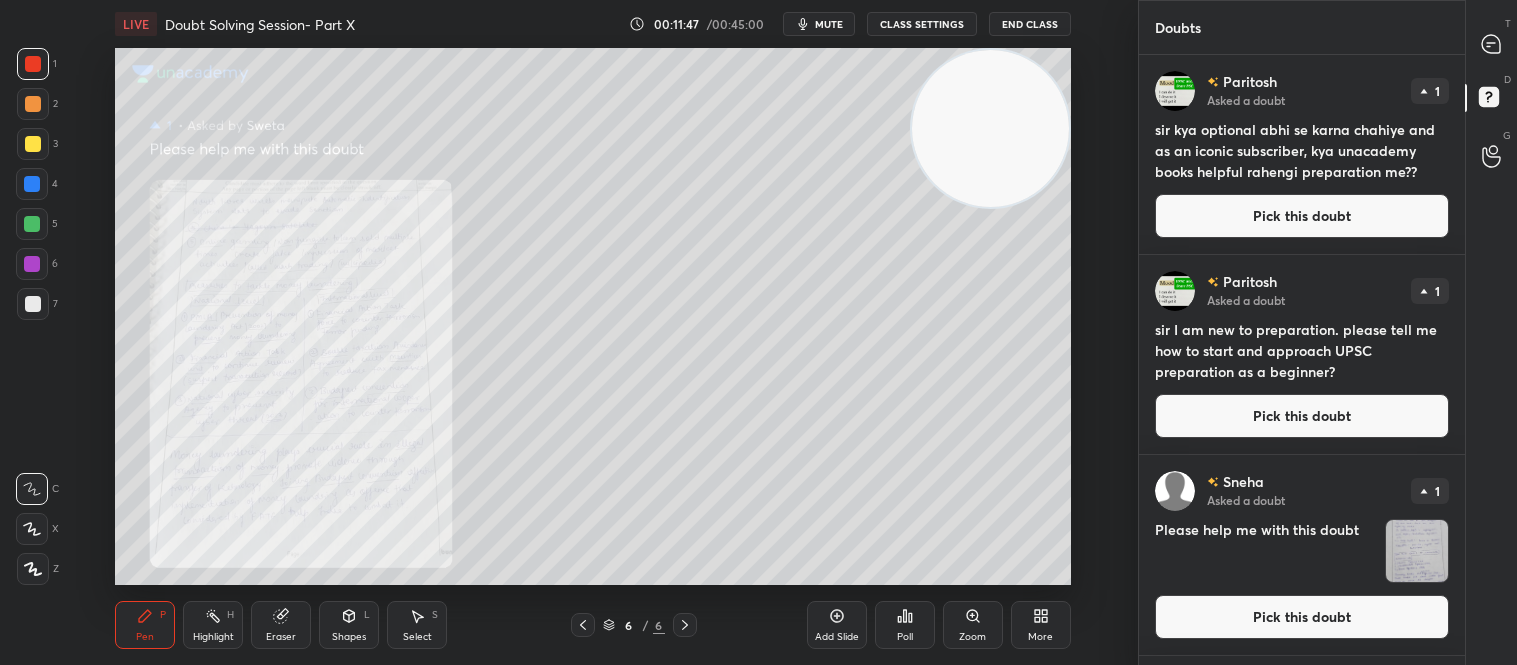 click on "Pick this doubt" at bounding box center (1302, 416) 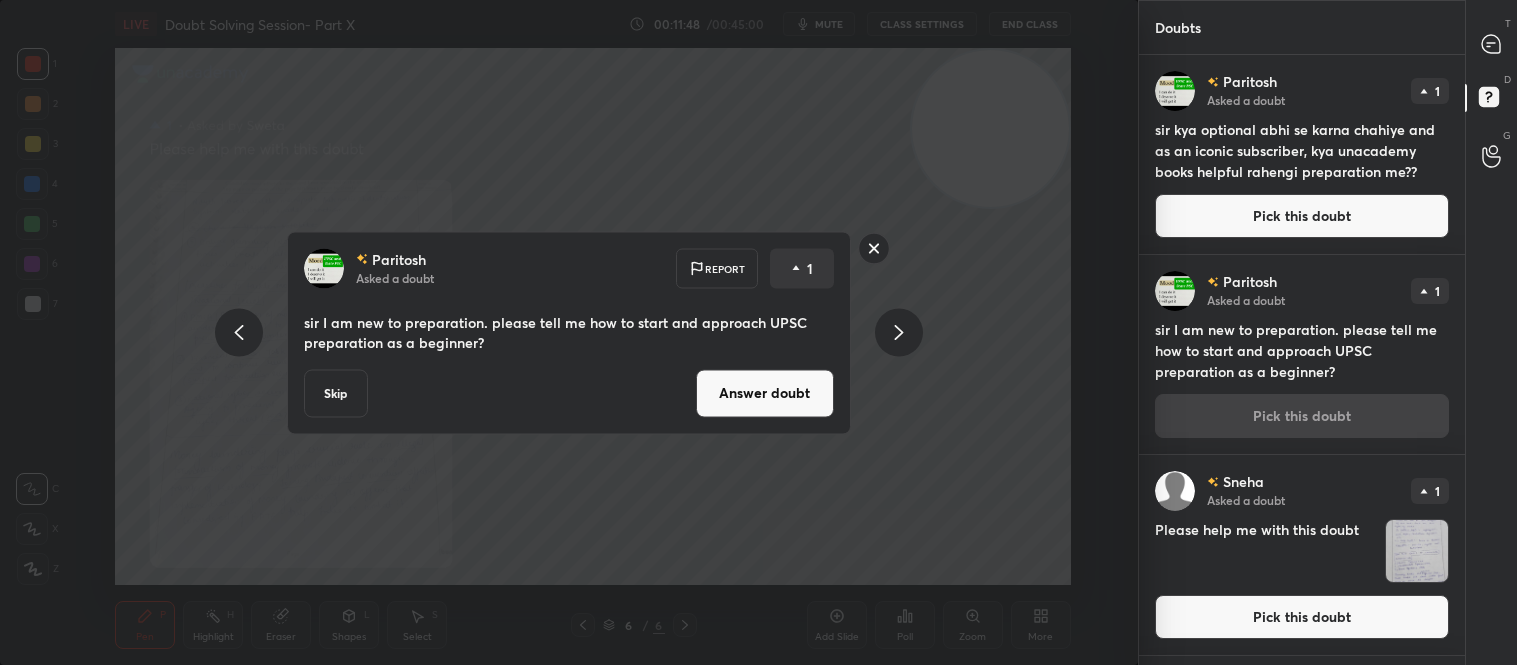 click on "Answer doubt" at bounding box center [765, 393] 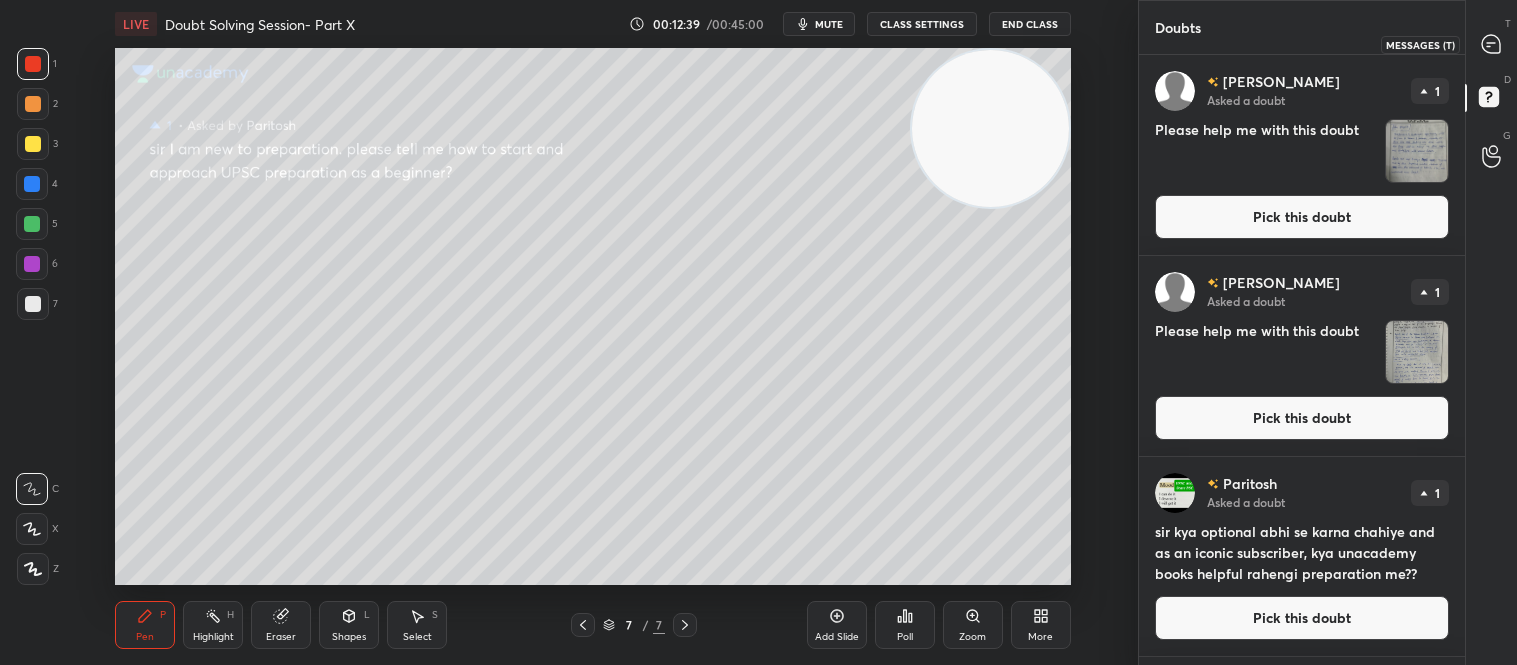 click 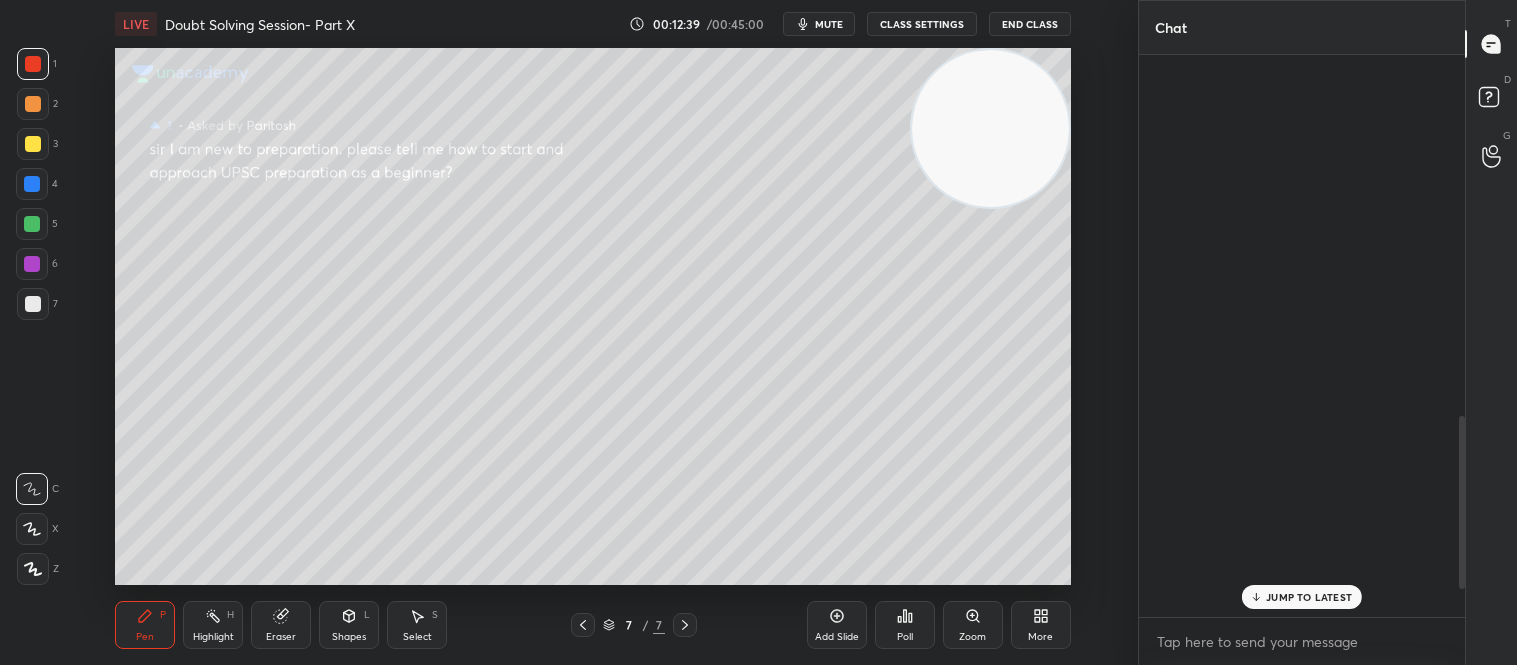 scroll, scrollTop: 1174, scrollLeft: 0, axis: vertical 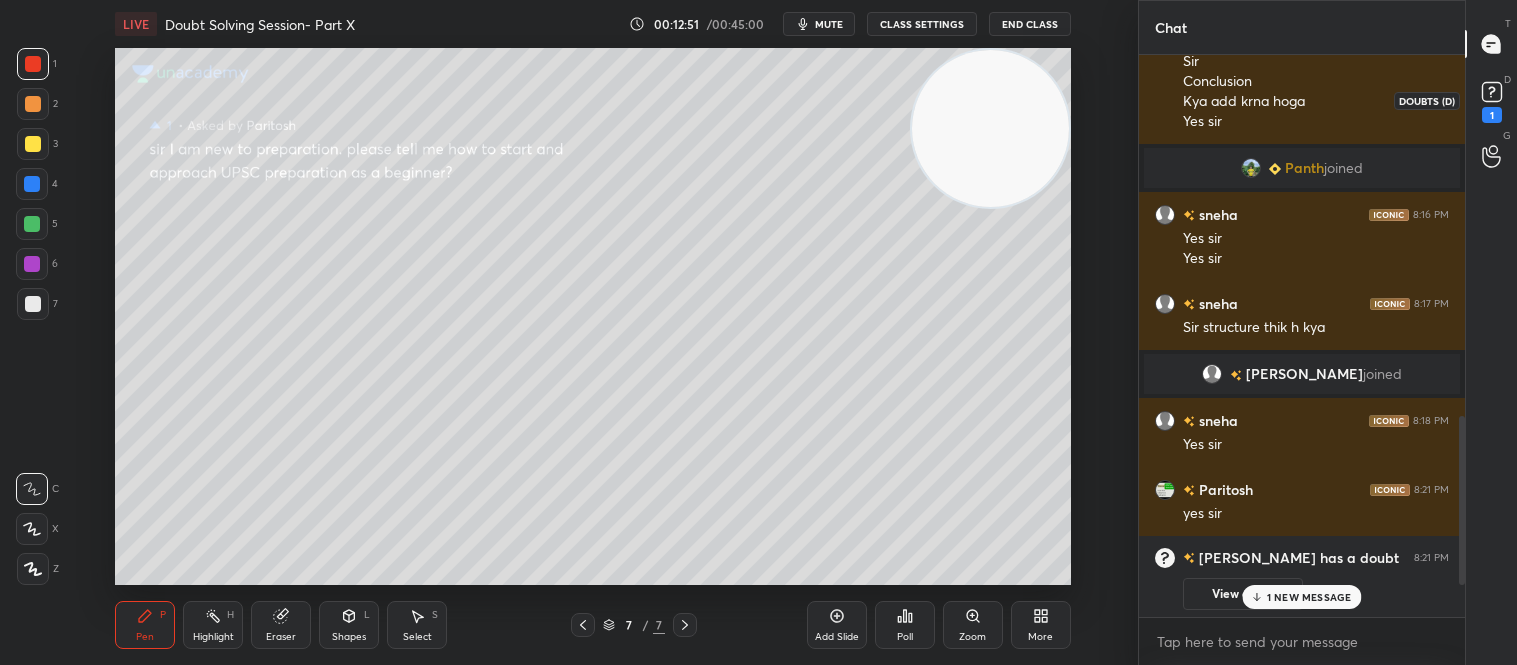 click 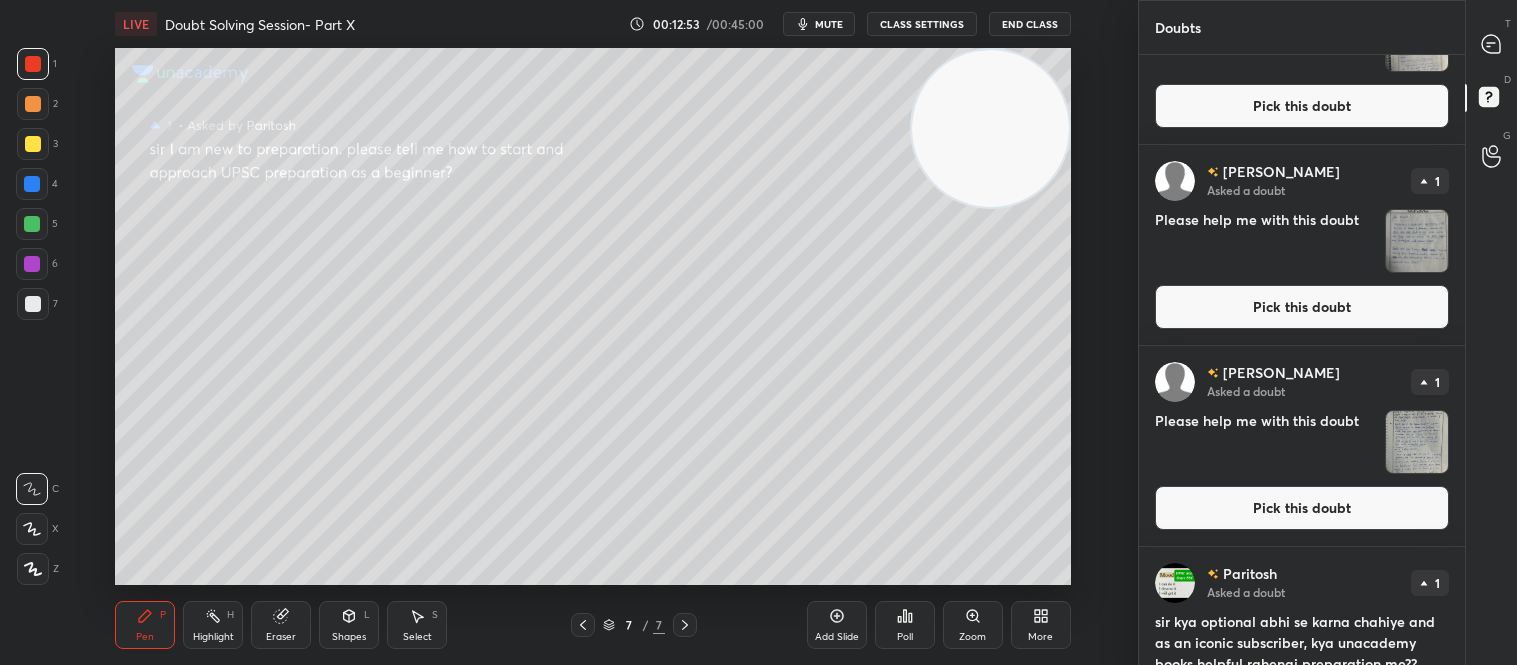 scroll, scrollTop: 0, scrollLeft: 0, axis: both 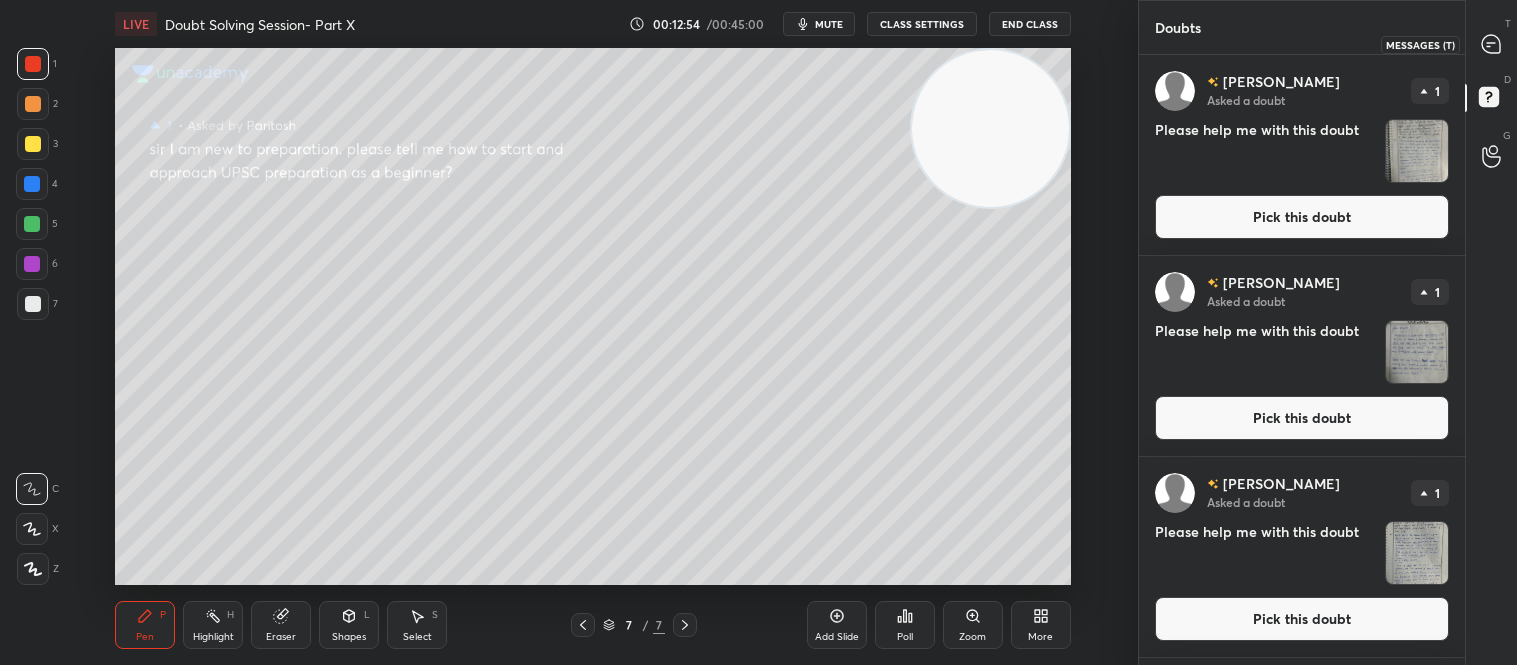click 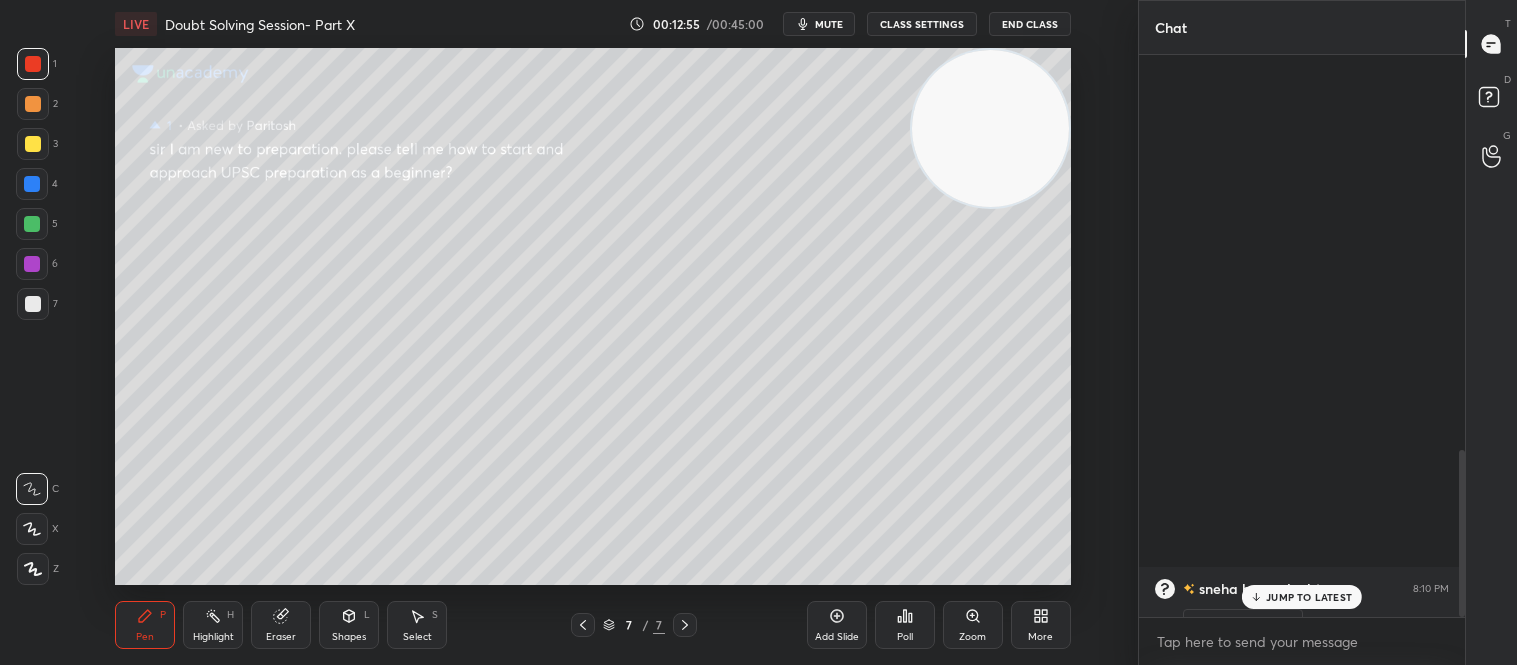 scroll, scrollTop: 1333, scrollLeft: 0, axis: vertical 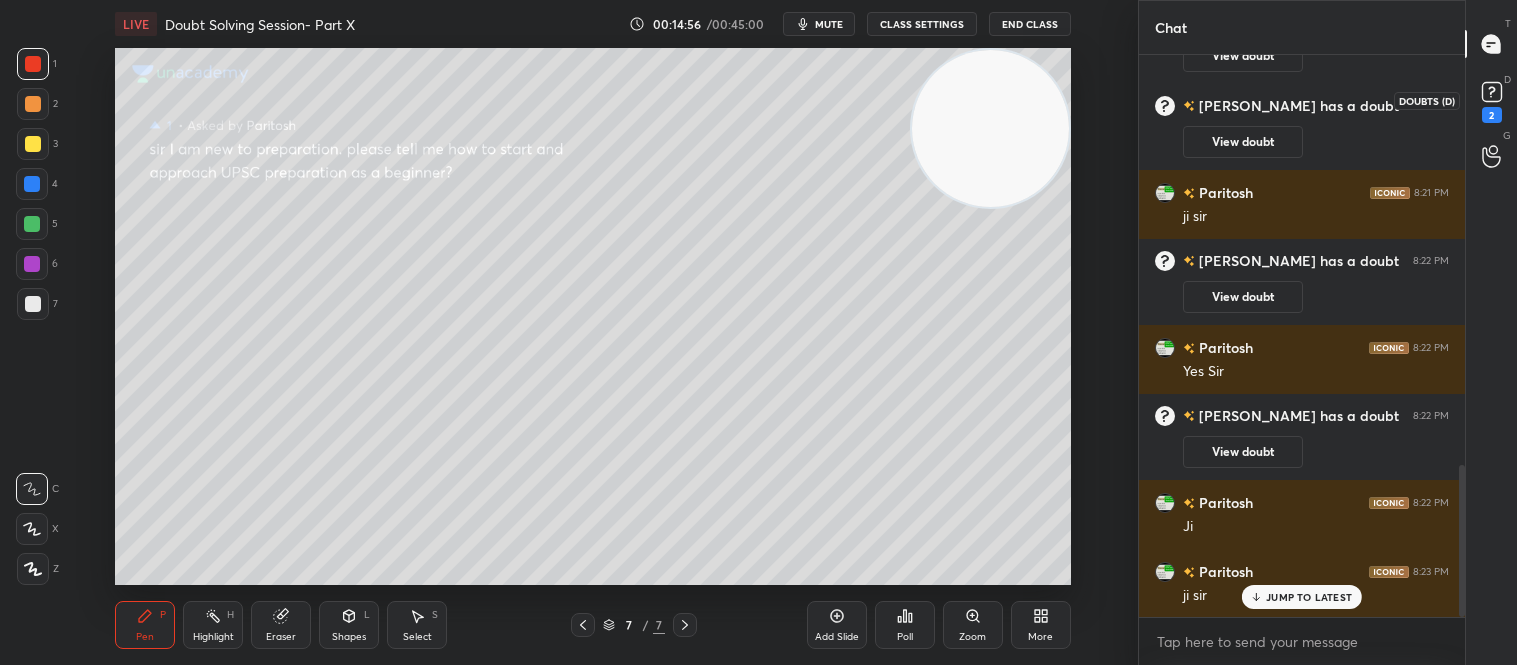 click 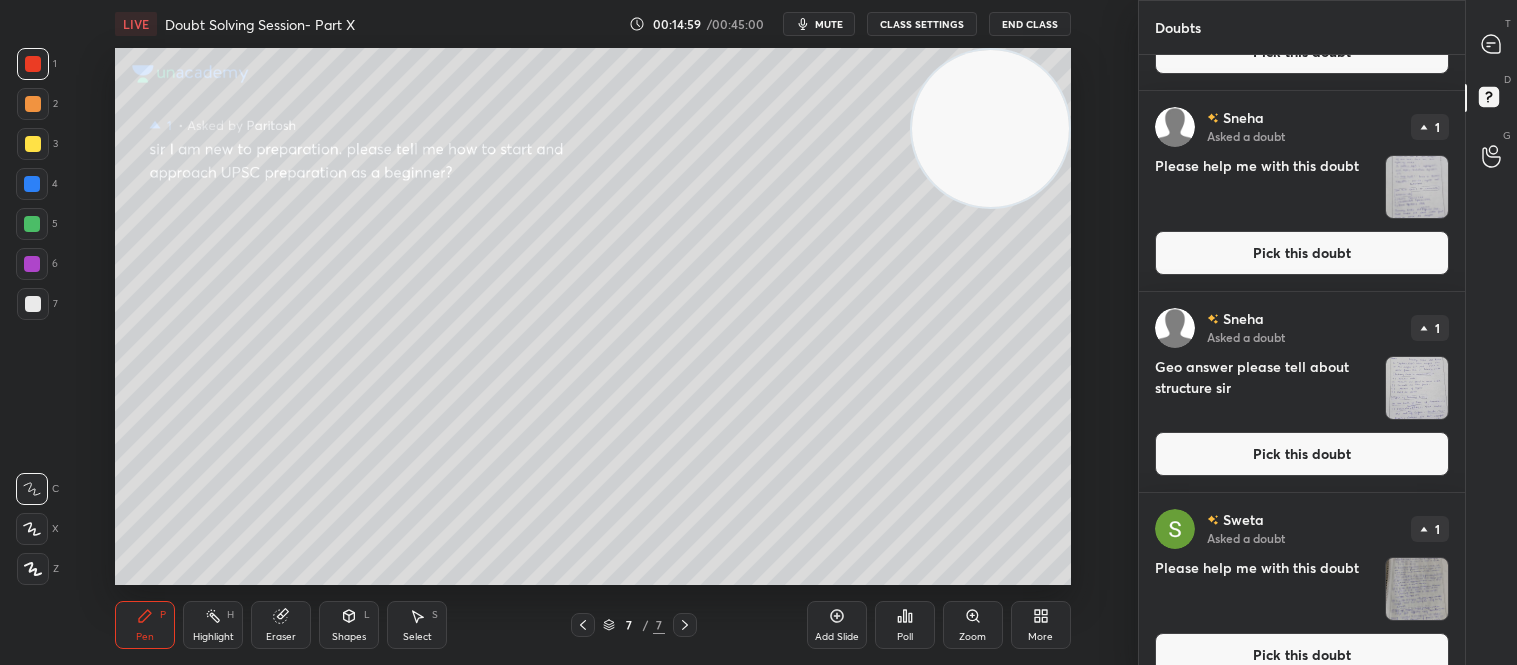 scroll, scrollTop: 710, scrollLeft: 0, axis: vertical 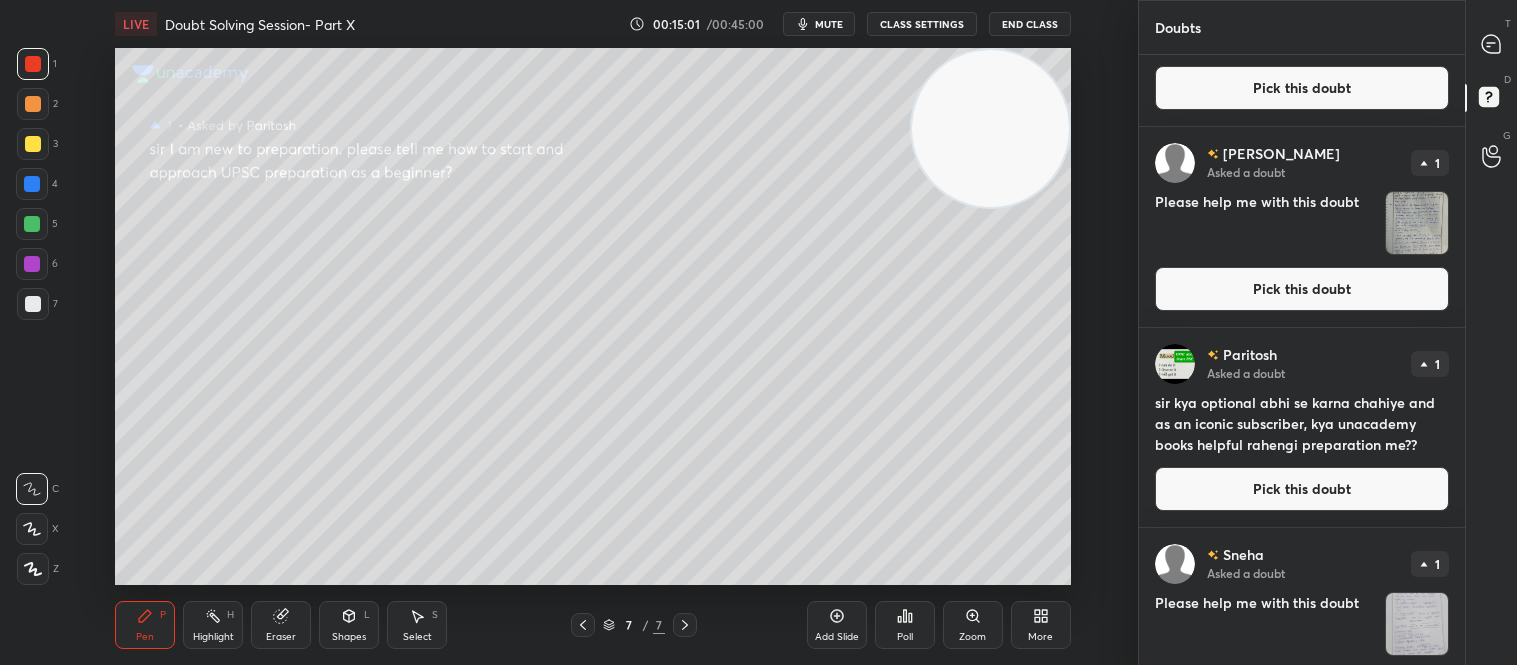 click on "Pick this doubt" at bounding box center [1302, 489] 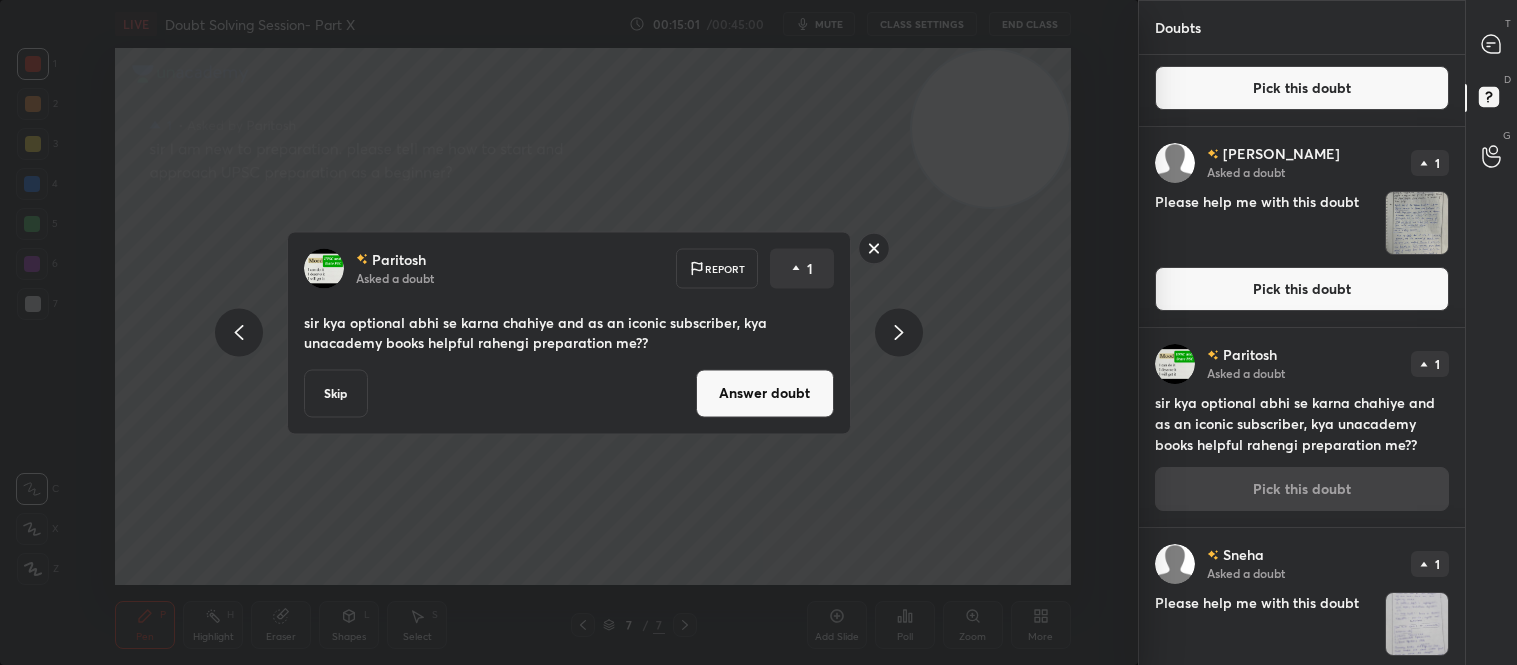 click on "Answer doubt" at bounding box center [765, 393] 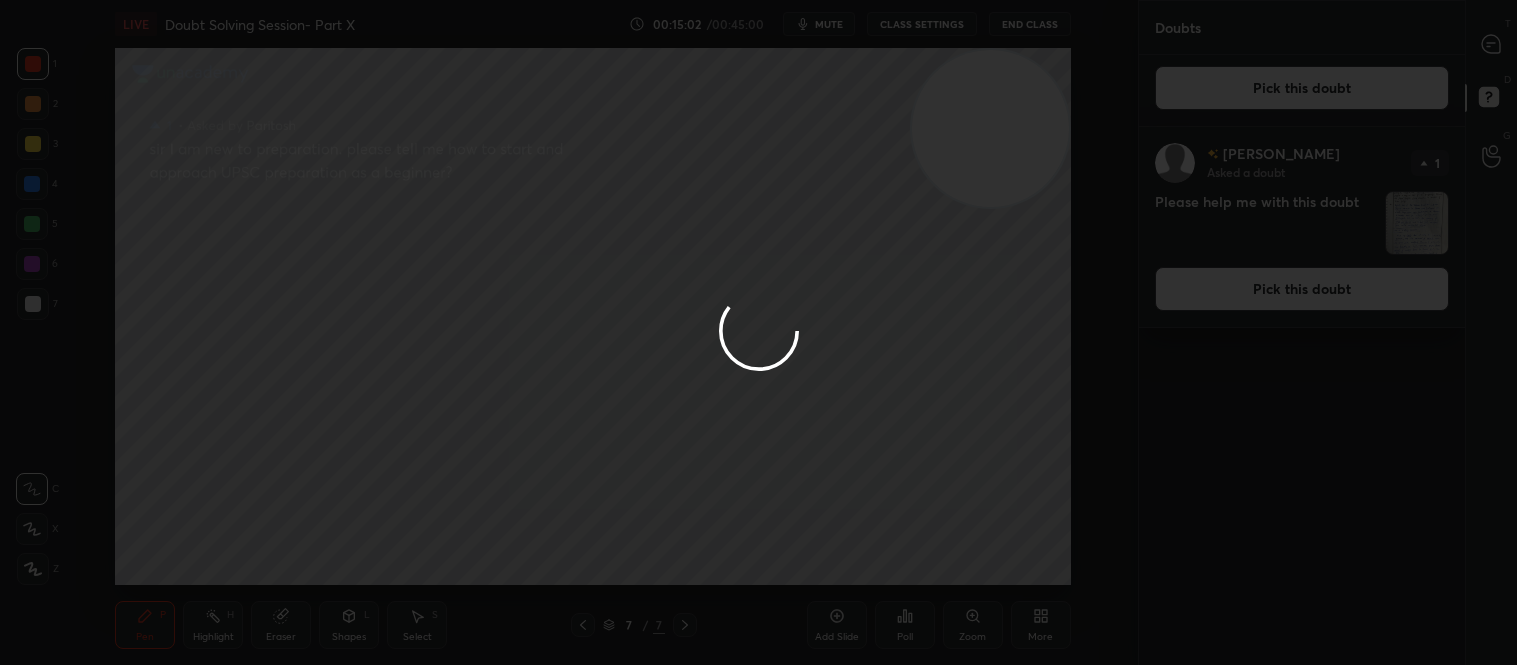 scroll, scrollTop: 0, scrollLeft: 0, axis: both 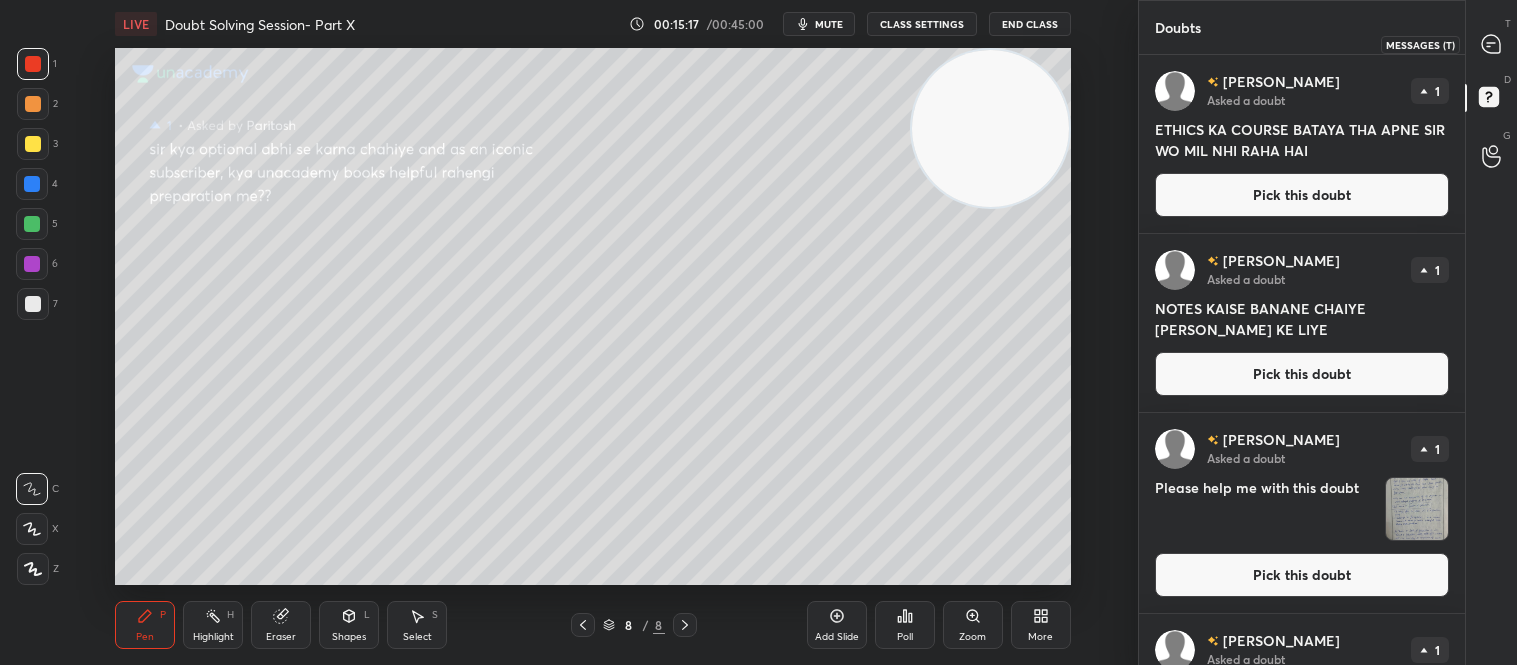 click 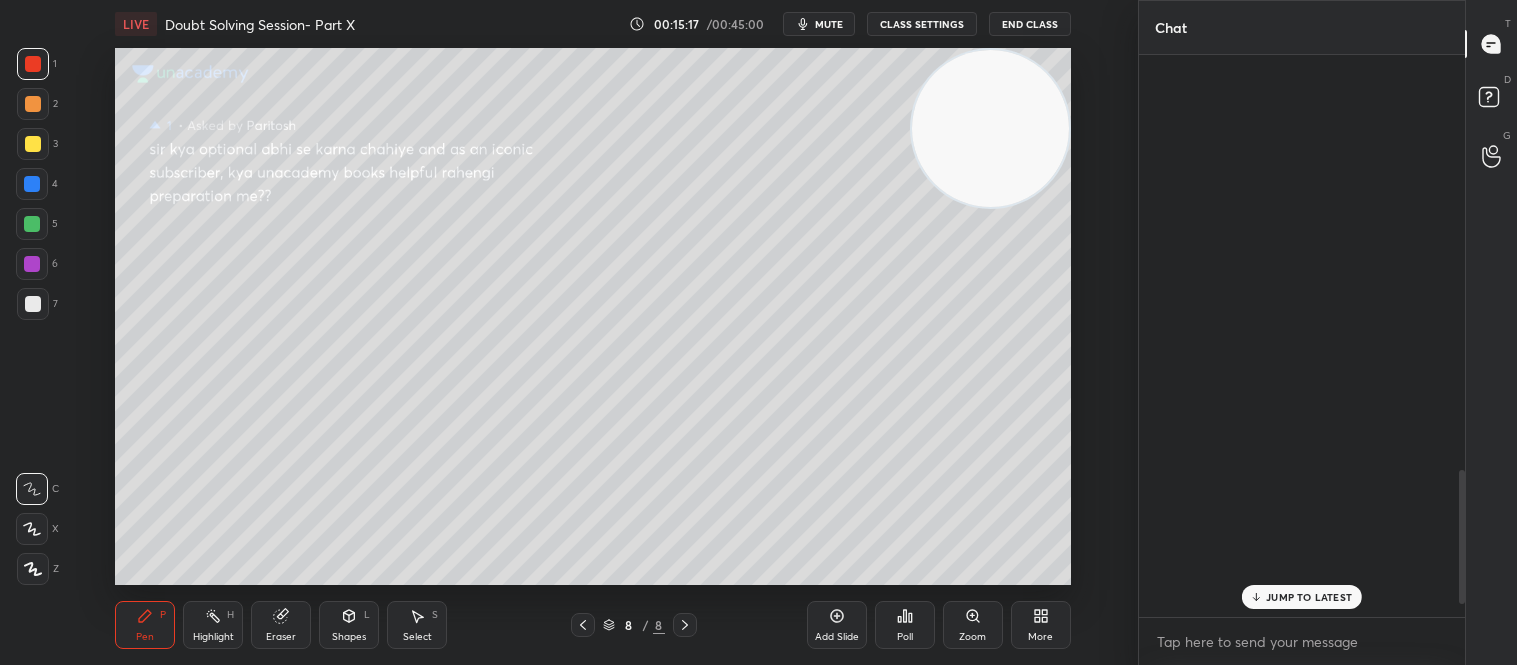 scroll, scrollTop: 1744, scrollLeft: 0, axis: vertical 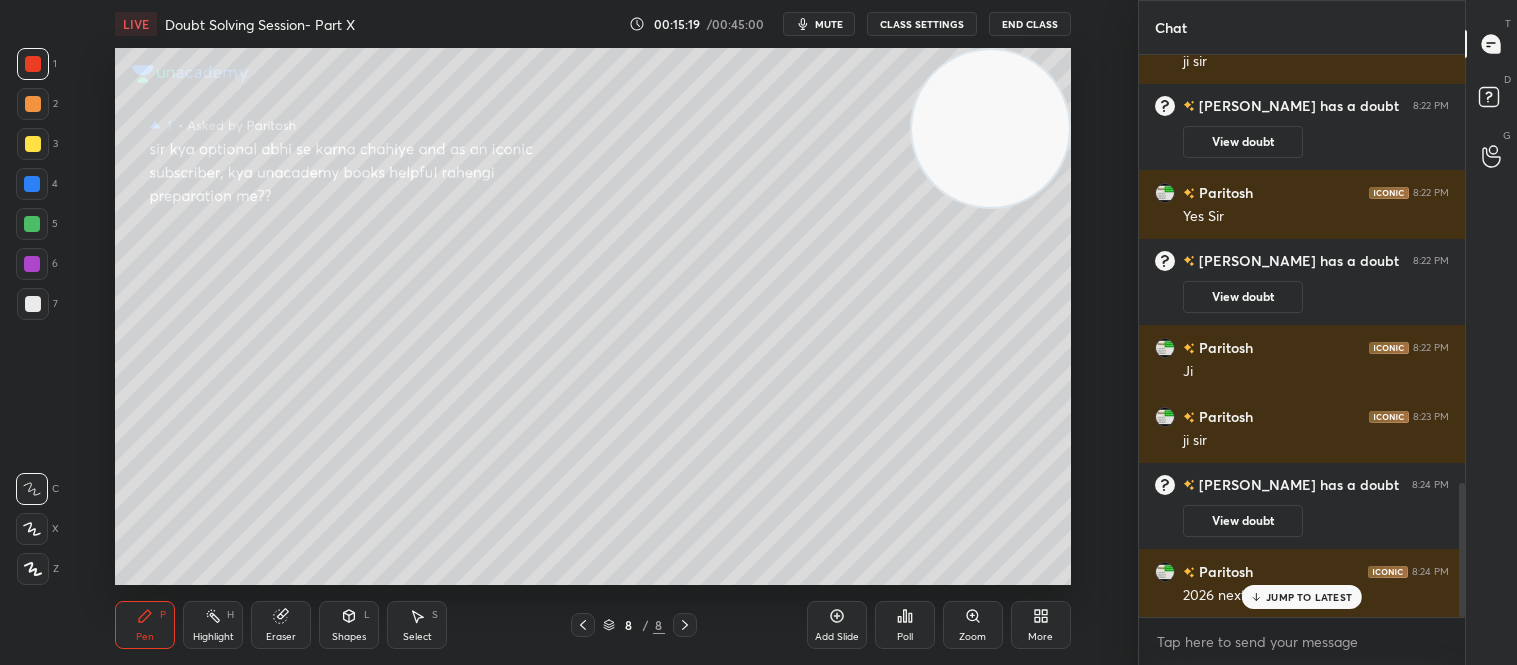 click on "JUMP TO LATEST" at bounding box center (1309, 597) 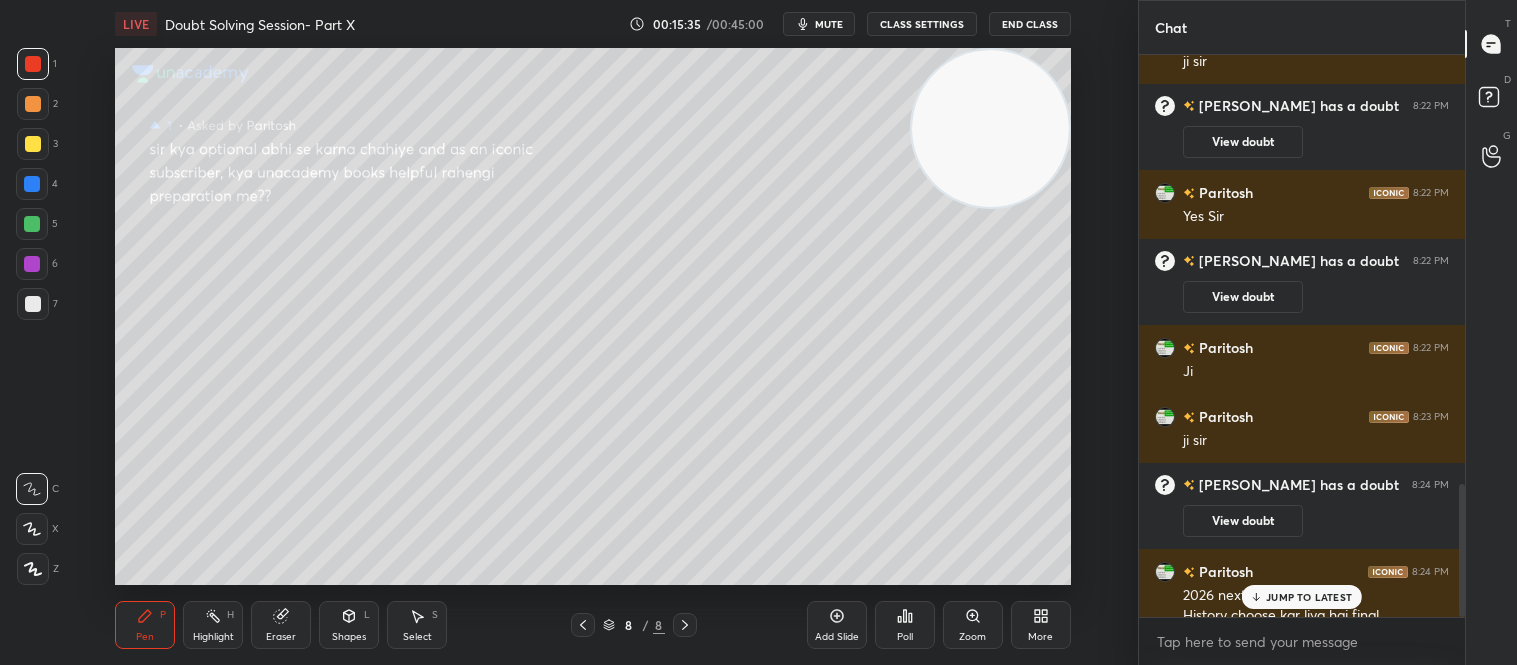 scroll, scrollTop: 1818, scrollLeft: 0, axis: vertical 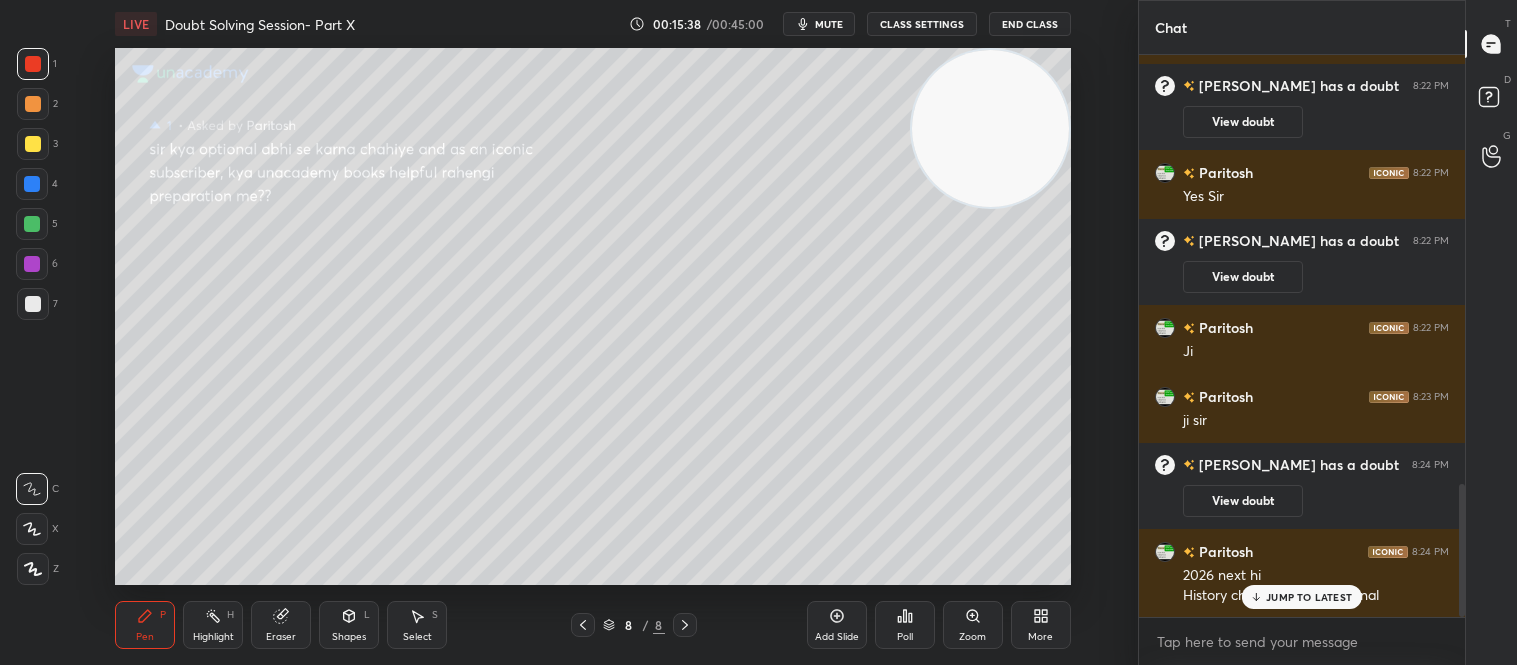 click on "JUMP TO LATEST" at bounding box center [1309, 597] 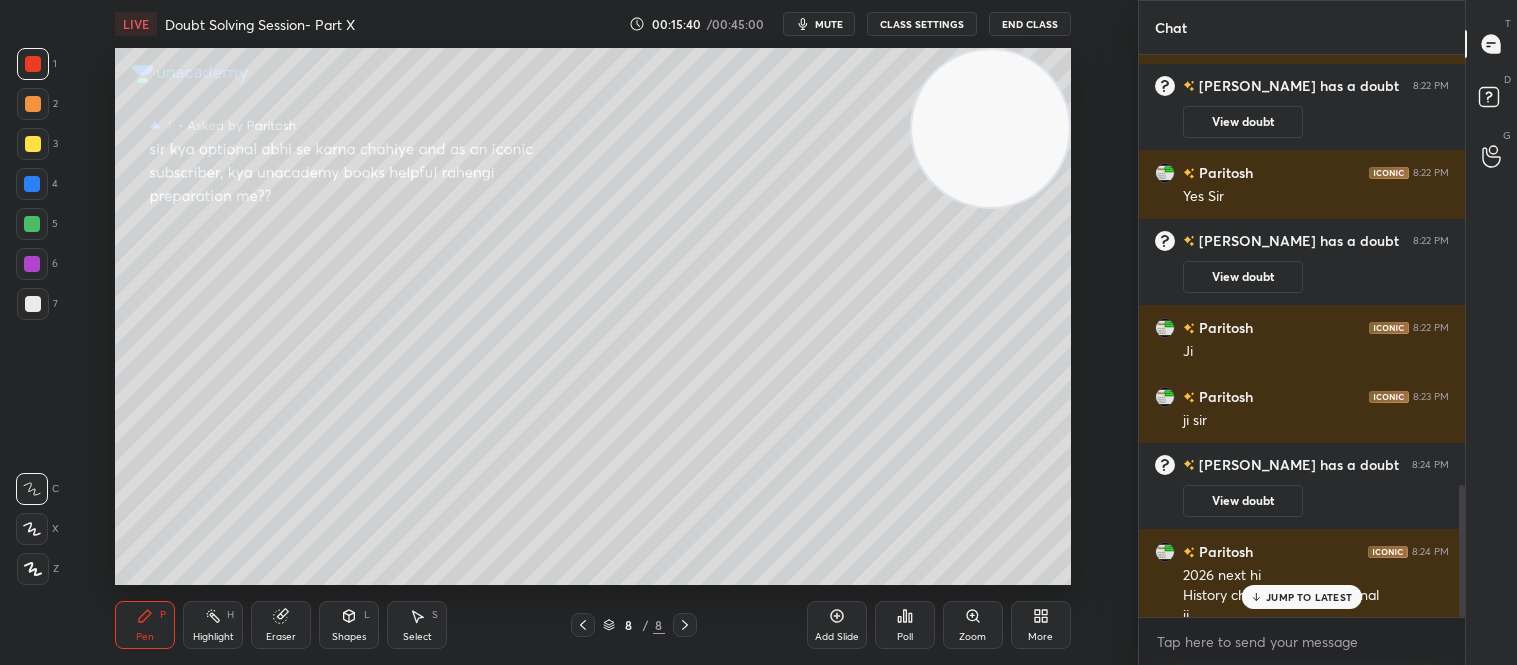 scroll, scrollTop: 1838, scrollLeft: 0, axis: vertical 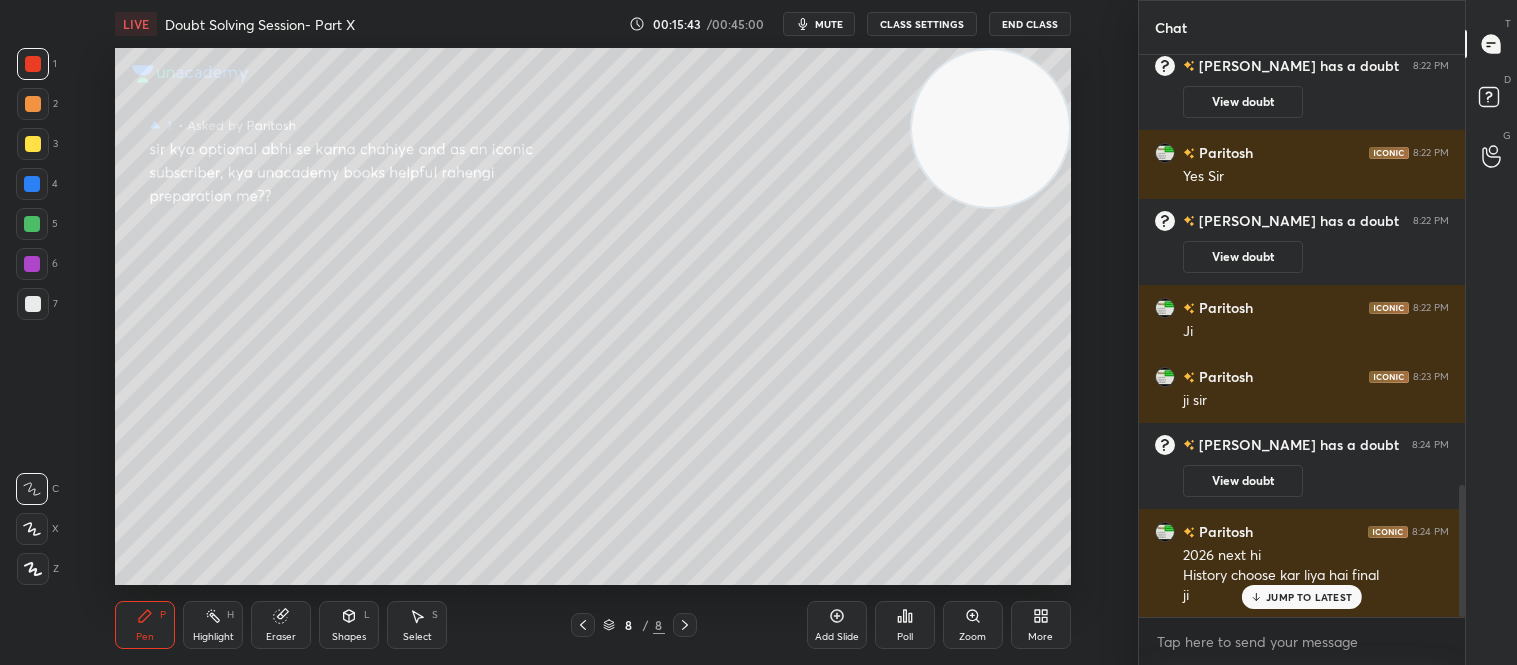 click on "JUMP TO LATEST" at bounding box center (1309, 597) 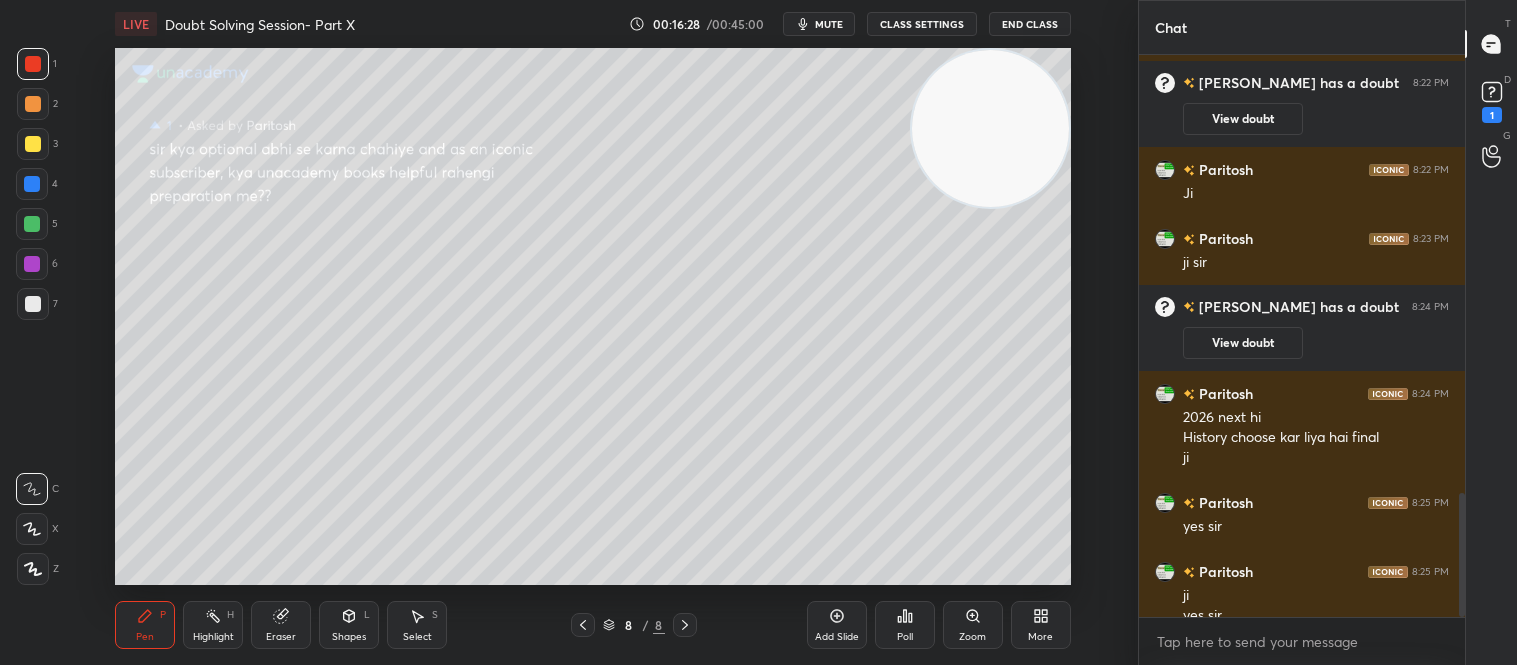 scroll, scrollTop: 1996, scrollLeft: 0, axis: vertical 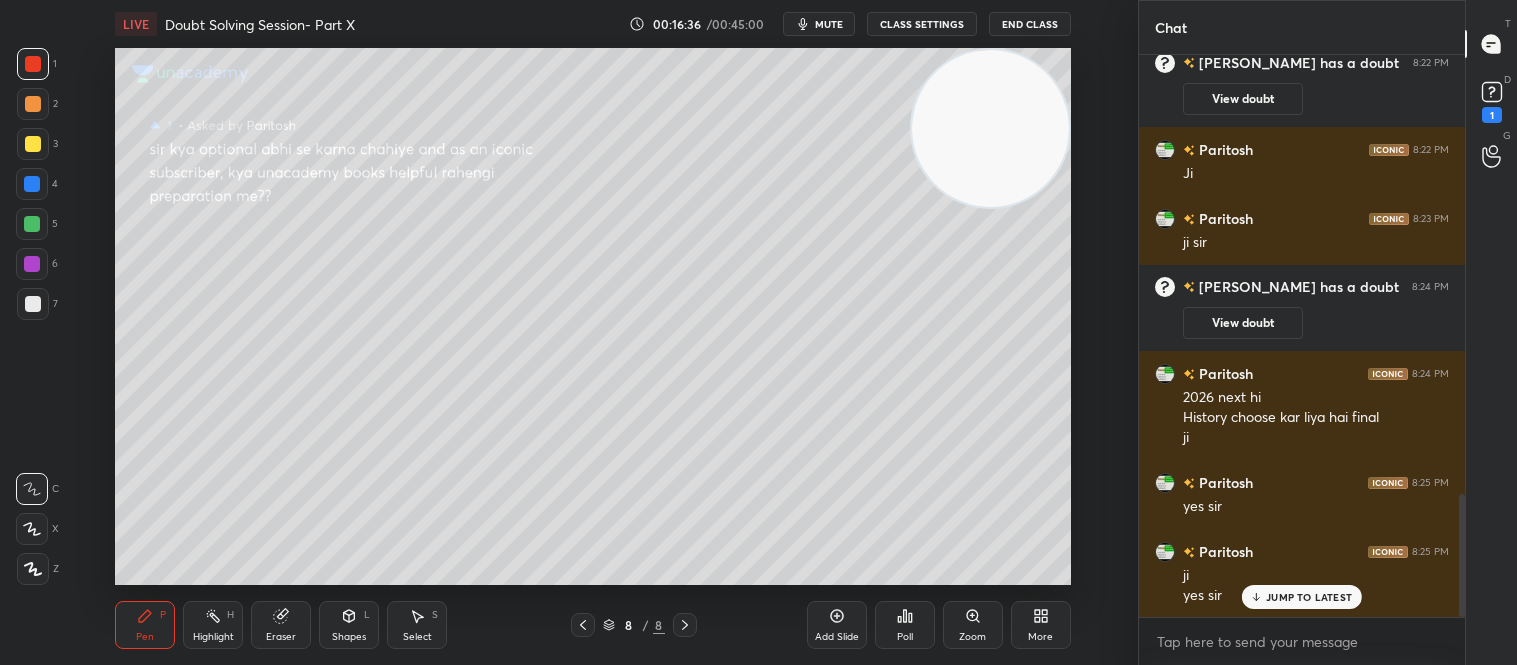 click on "mute" at bounding box center [829, 24] 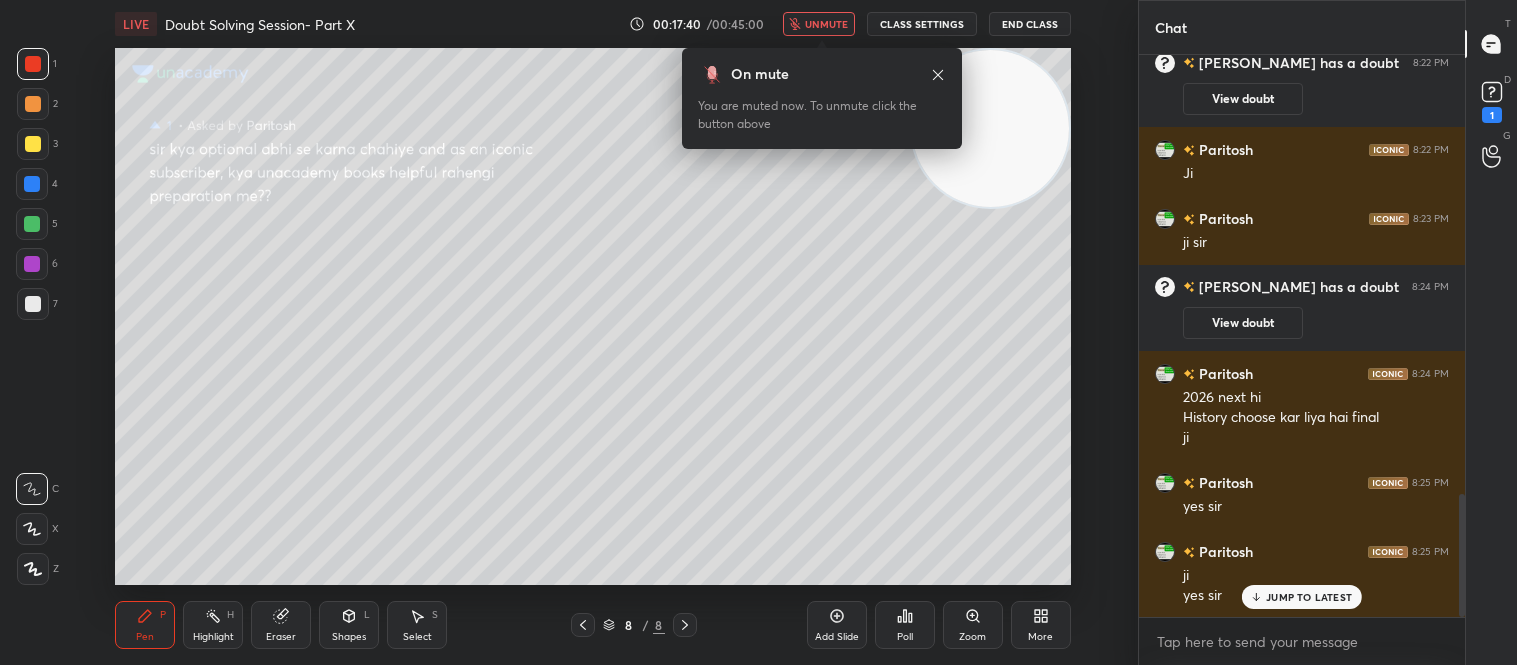 click on "unmute" at bounding box center (826, 24) 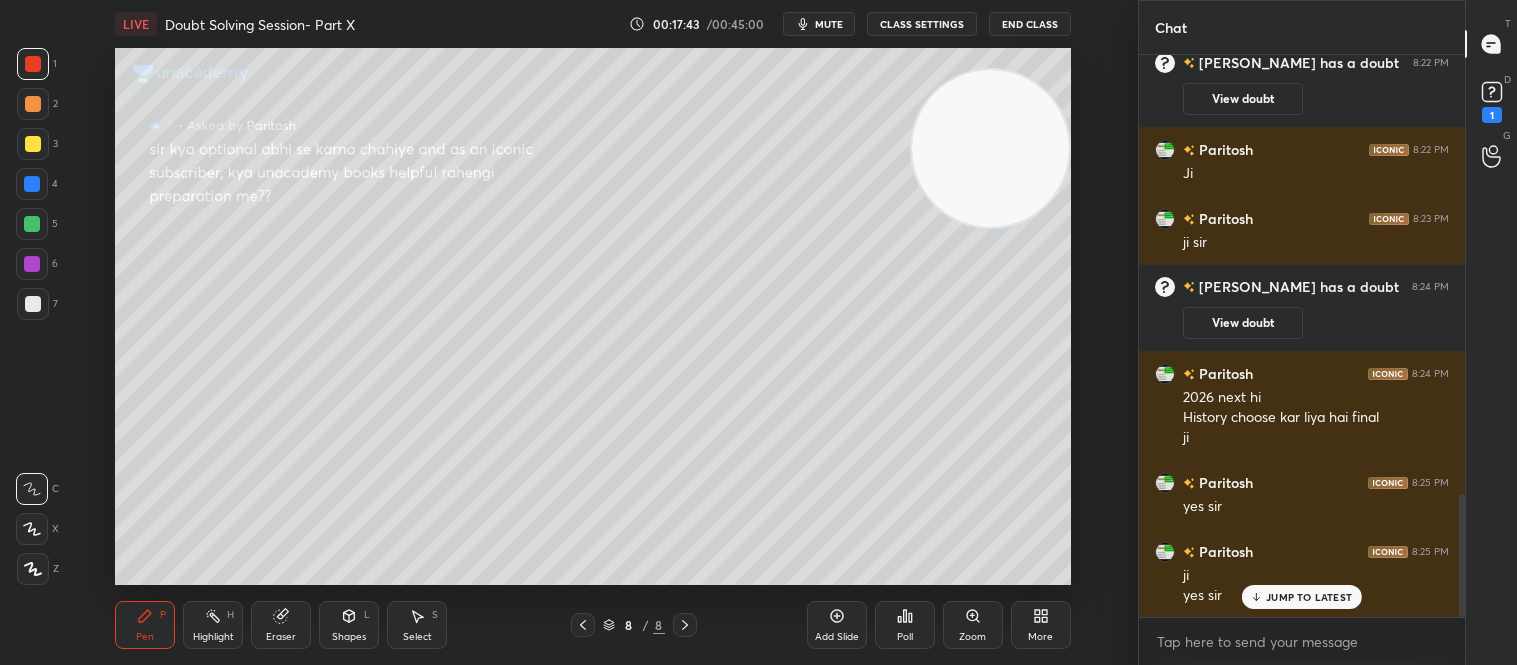 drag, startPoint x: 1004, startPoint y: 130, endPoint x: 1045, endPoint y: 150, distance: 45.617977 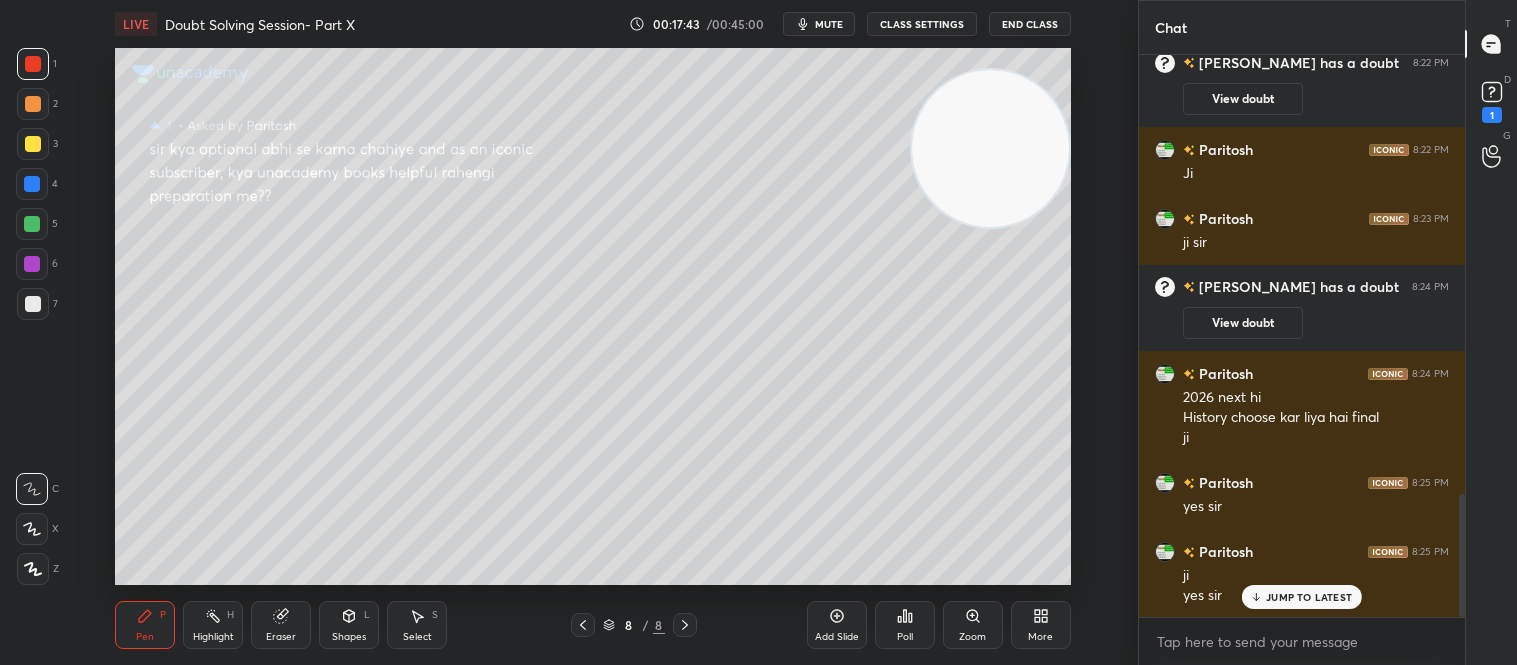 click at bounding box center [990, 148] 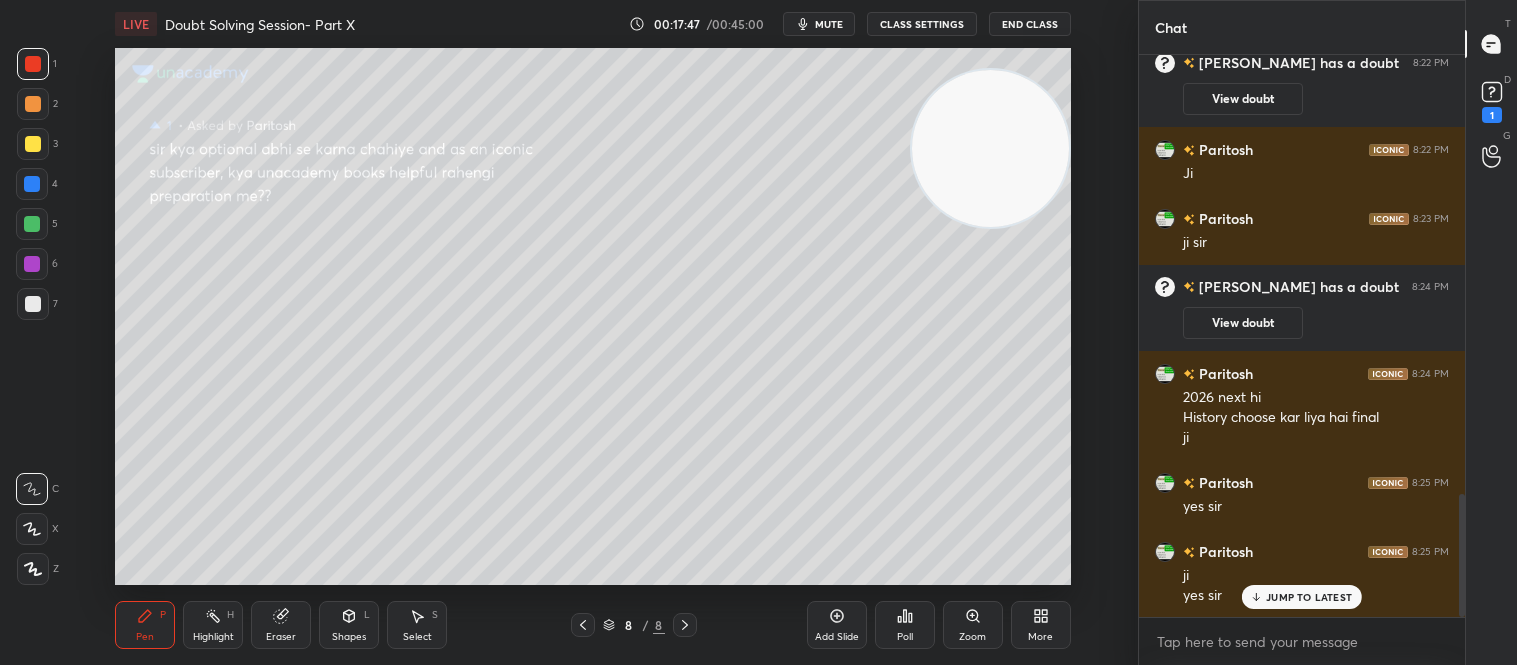 scroll, scrollTop: 2065, scrollLeft: 0, axis: vertical 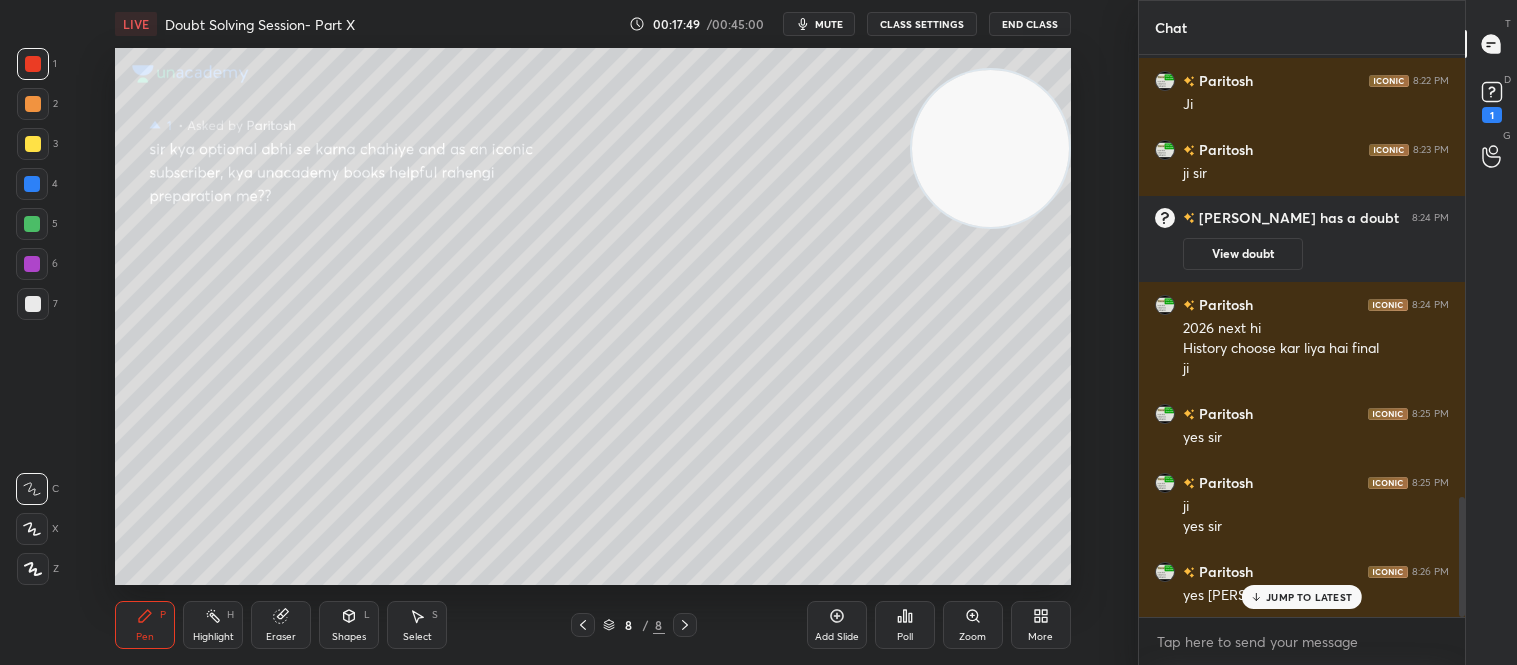 click on "JUMP TO LATEST" at bounding box center [1309, 597] 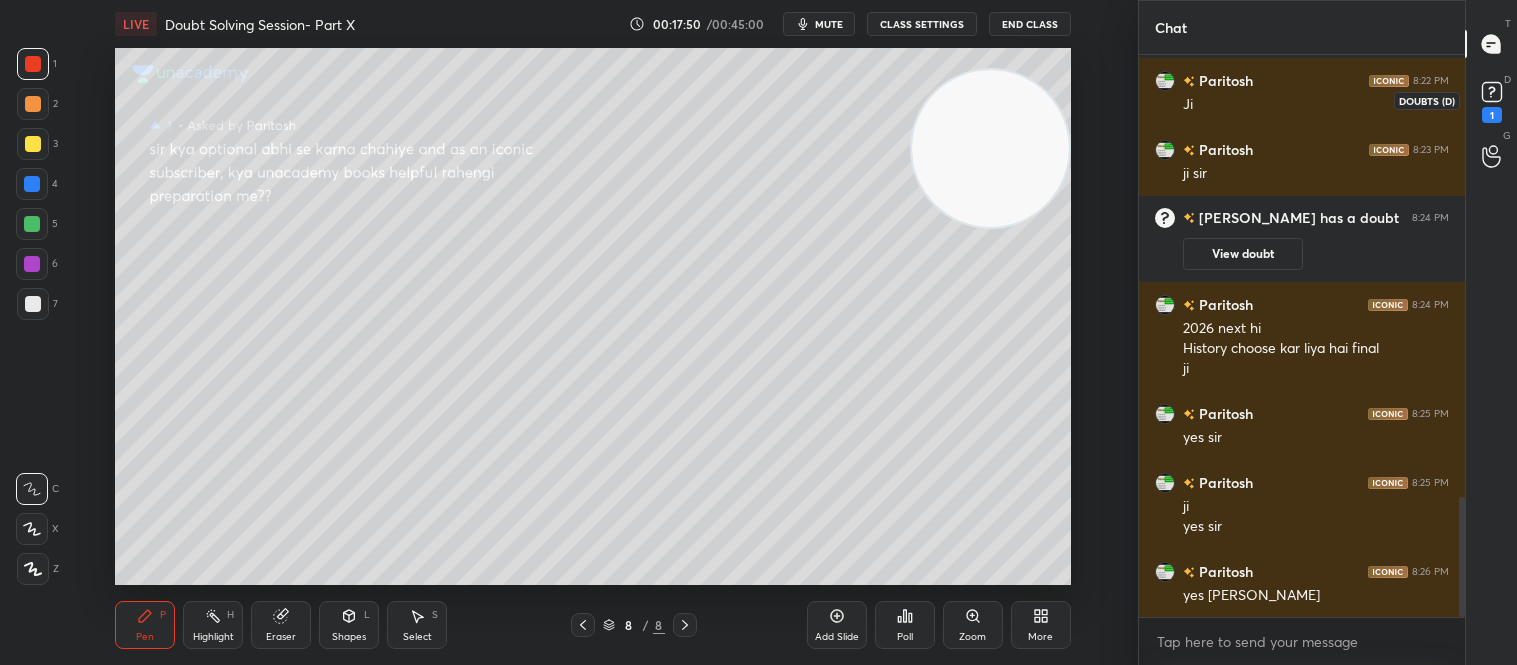 click 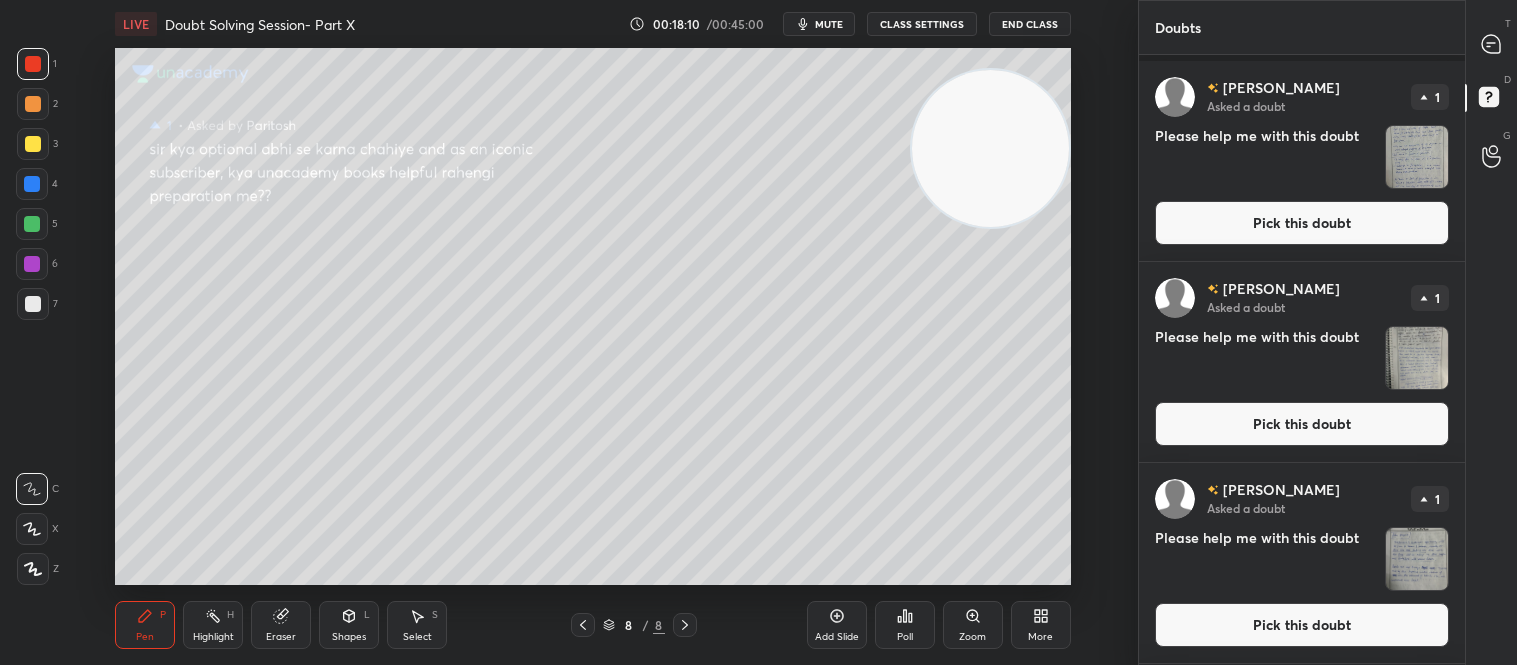 scroll, scrollTop: 333, scrollLeft: 0, axis: vertical 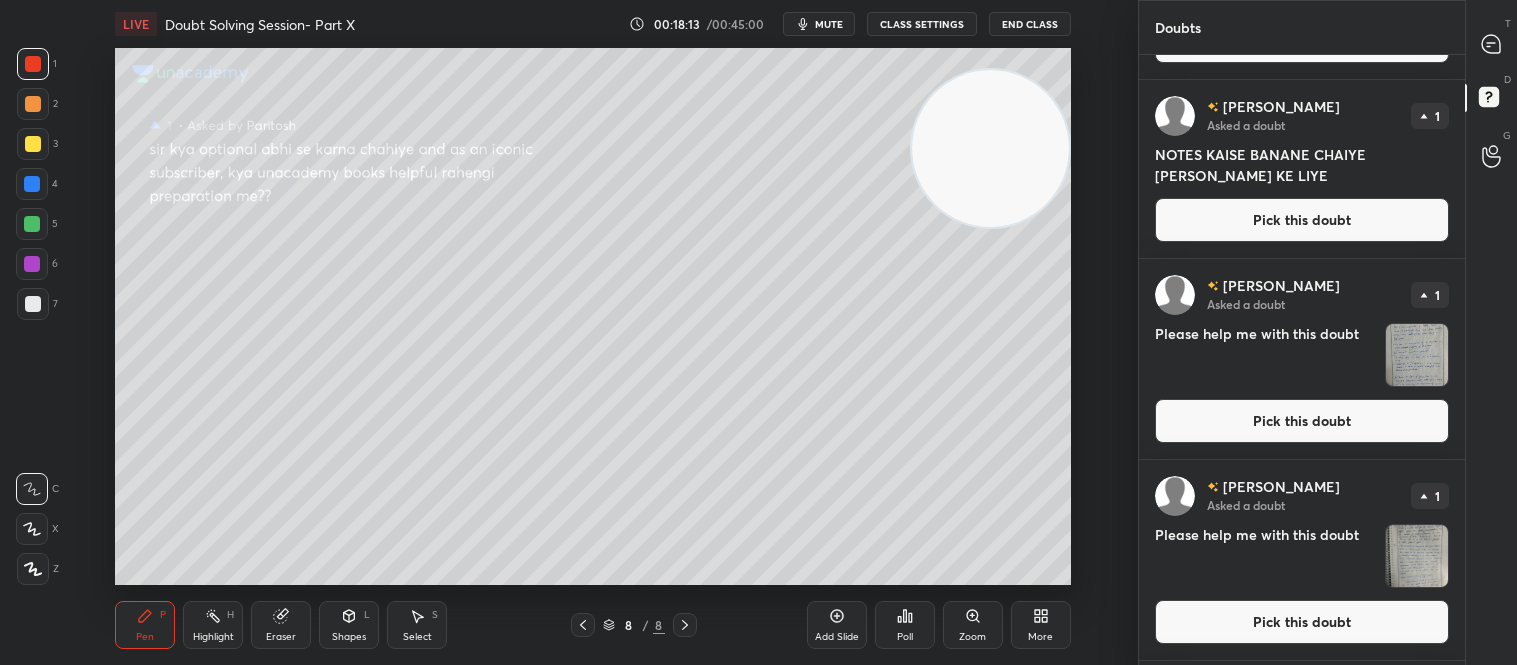 click on "LIVE Doubt Solving Session- Part X 00:18:13 /  00:45:00 mute CLASS SETTINGS End Class Setting up your live class Poll for   secs No correct answer Start poll Back Doubt Solving Session- Part X • L10 of Doubt Clearing Course on Polity, Current Affairs, and IR - UPSC CSE, 2026 [PERSON_NAME] Pen P Highlight H Eraser Shapes L Select S 8 / 8 Add Slide Poll Zoom More" at bounding box center (593, 332) 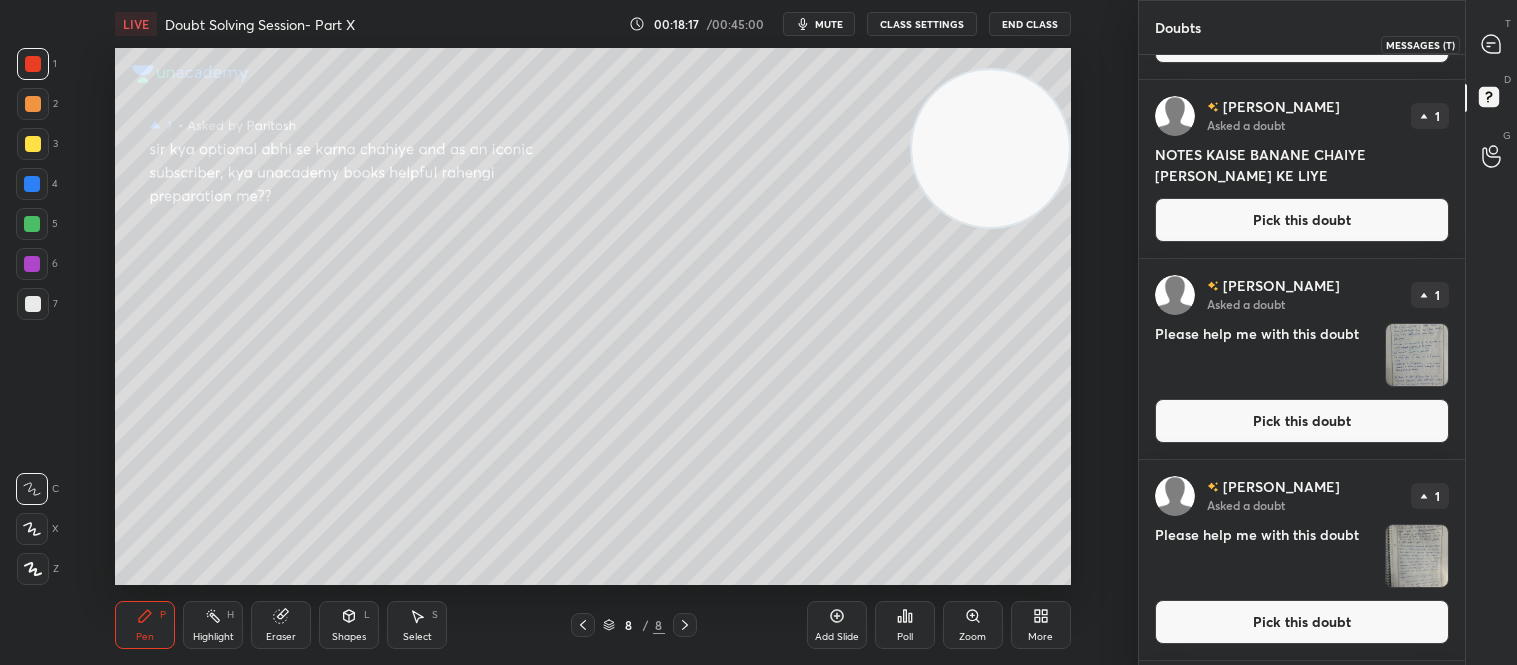 click 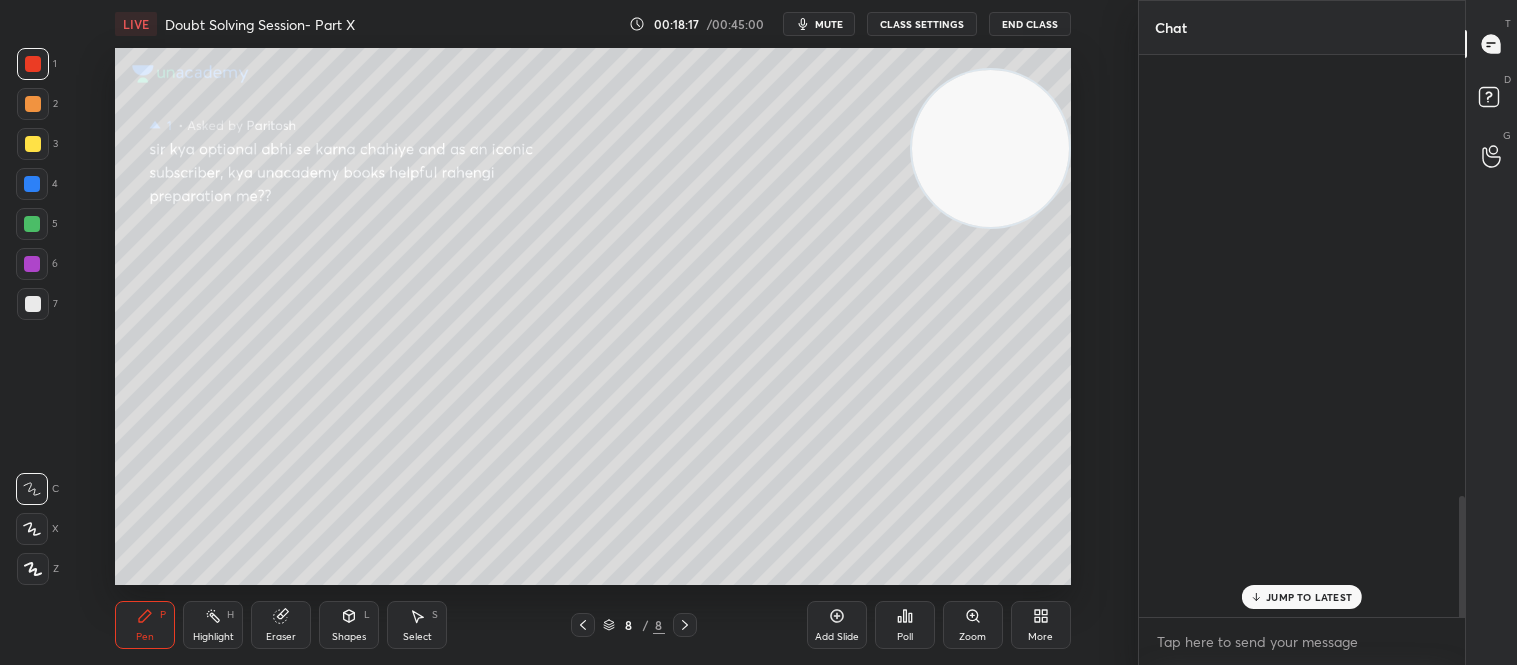 scroll, scrollTop: 2115, scrollLeft: 0, axis: vertical 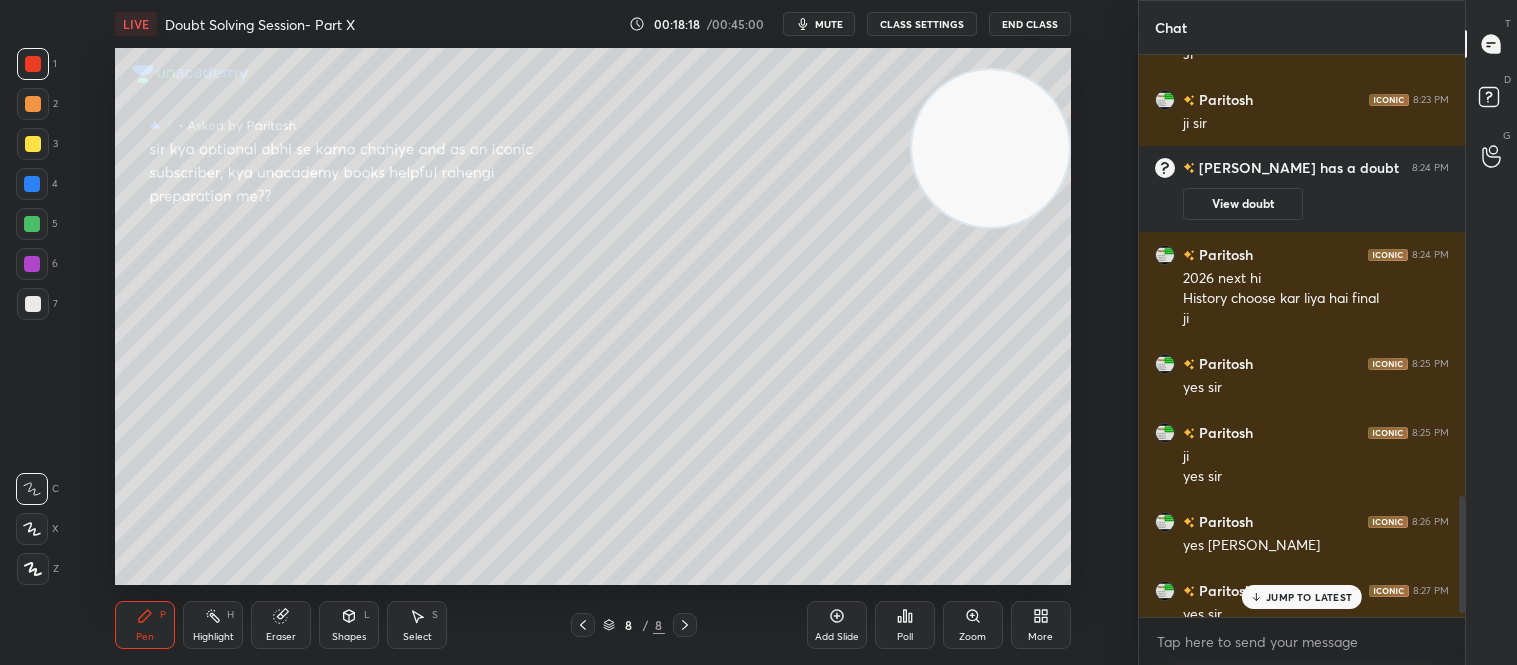 click at bounding box center (33, 144) 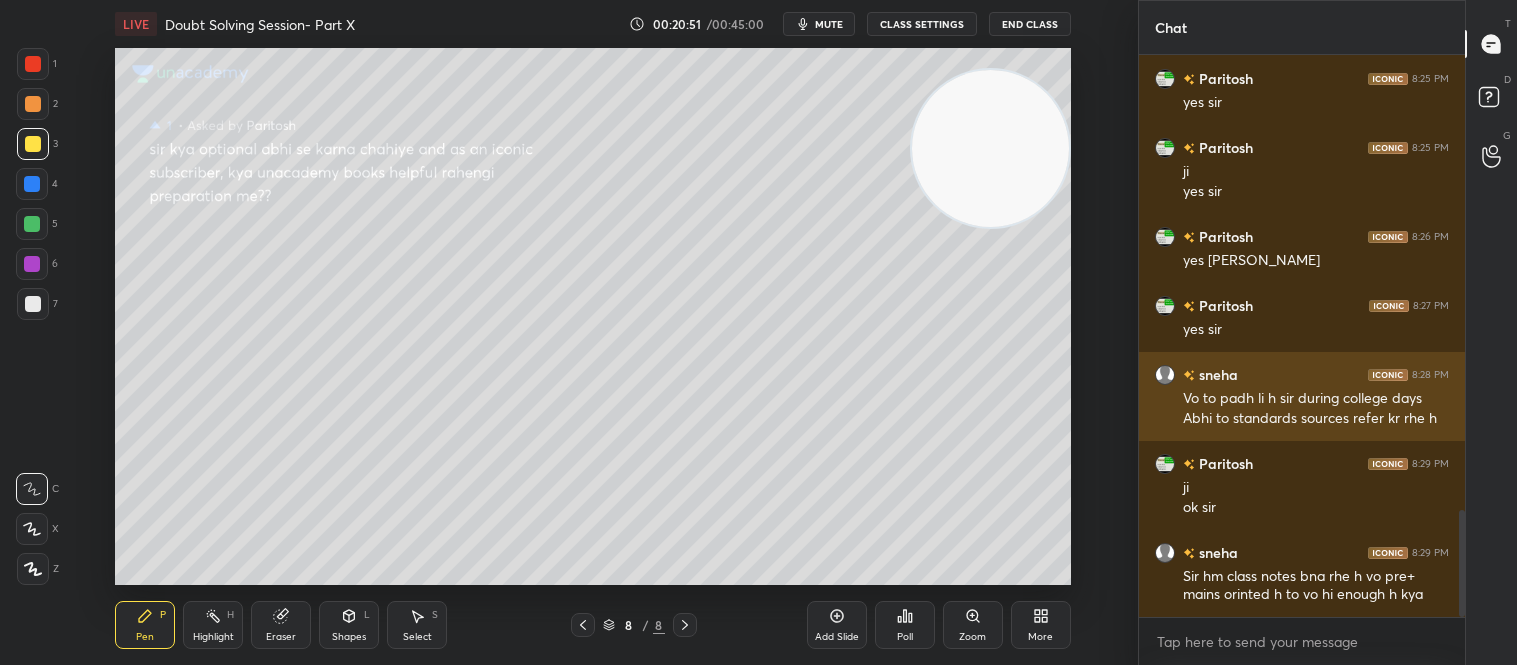 scroll, scrollTop: 2468, scrollLeft: 0, axis: vertical 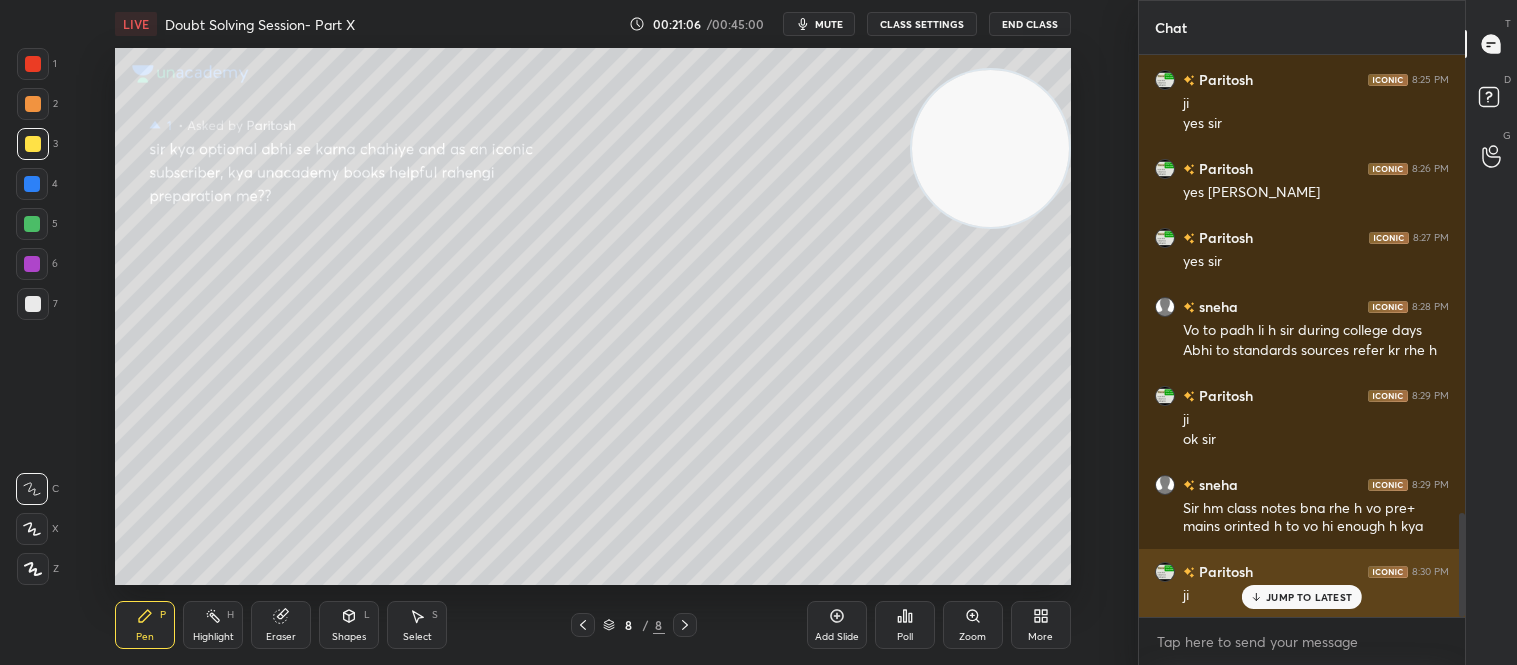click on "JUMP TO LATEST" at bounding box center (1309, 597) 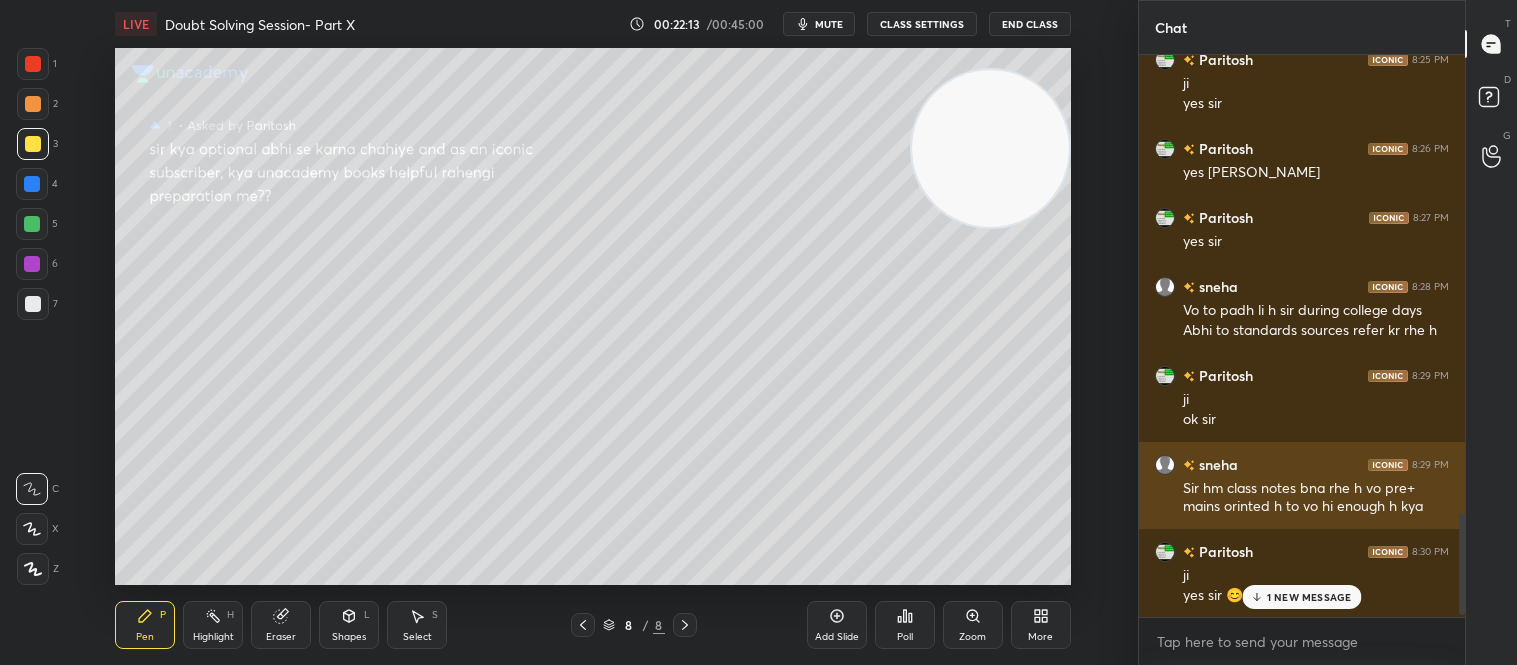 scroll, scrollTop: 2575, scrollLeft: 0, axis: vertical 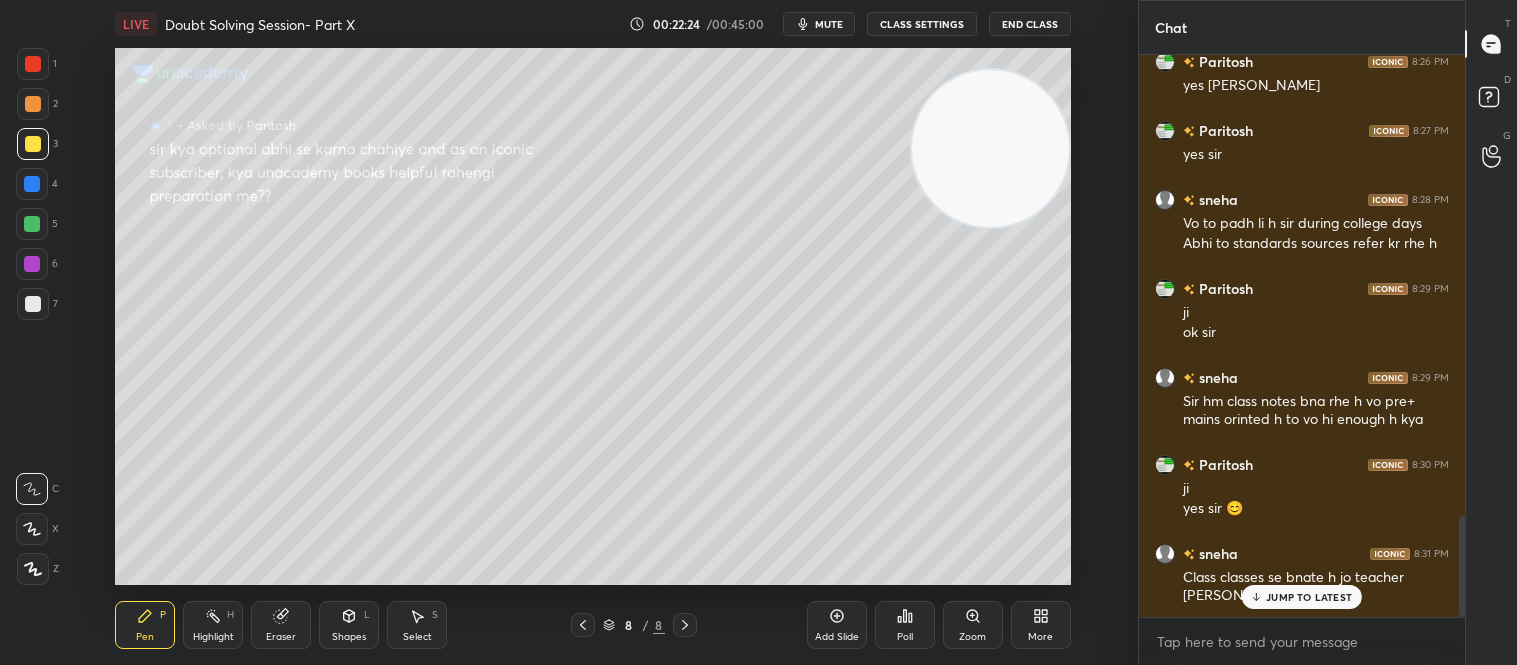 click on "JUMP TO LATEST" at bounding box center (1302, 597) 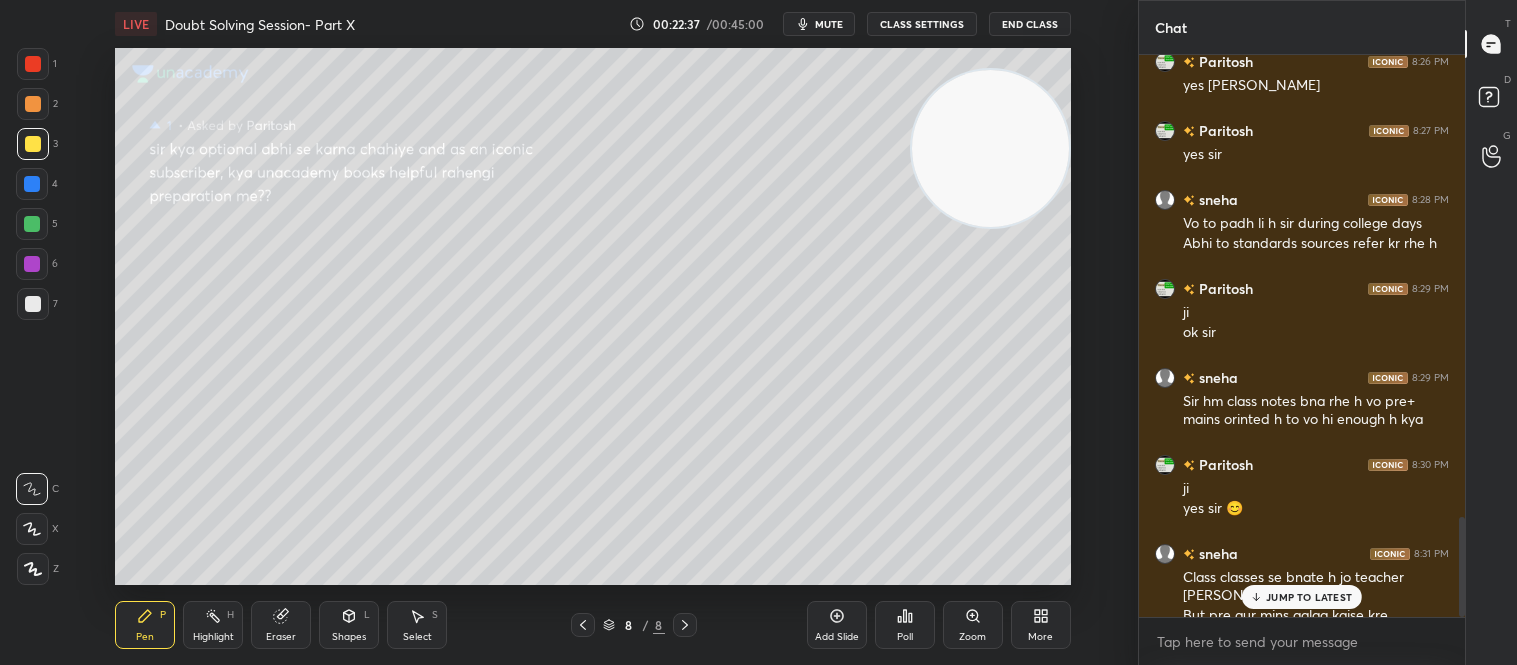 scroll, scrollTop: 2595, scrollLeft: 0, axis: vertical 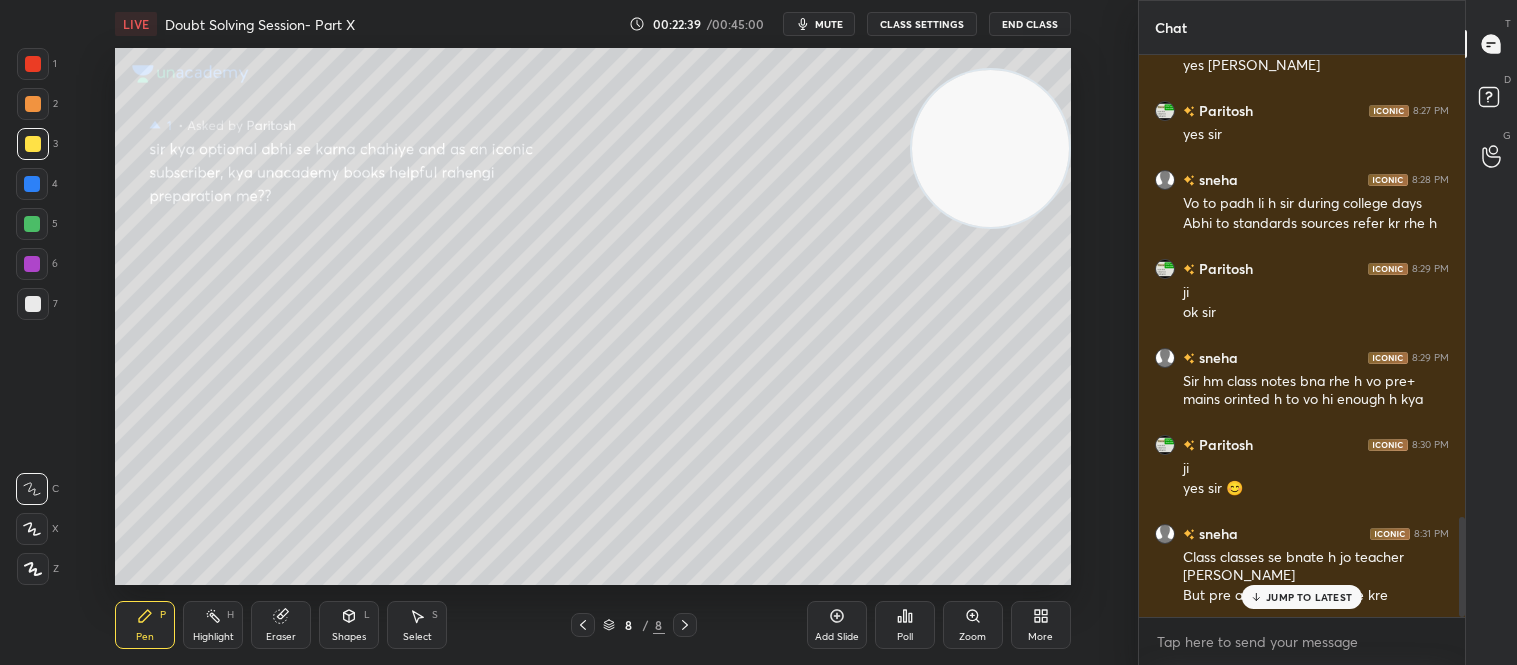 click on "JUMP TO LATEST" at bounding box center (1309, 597) 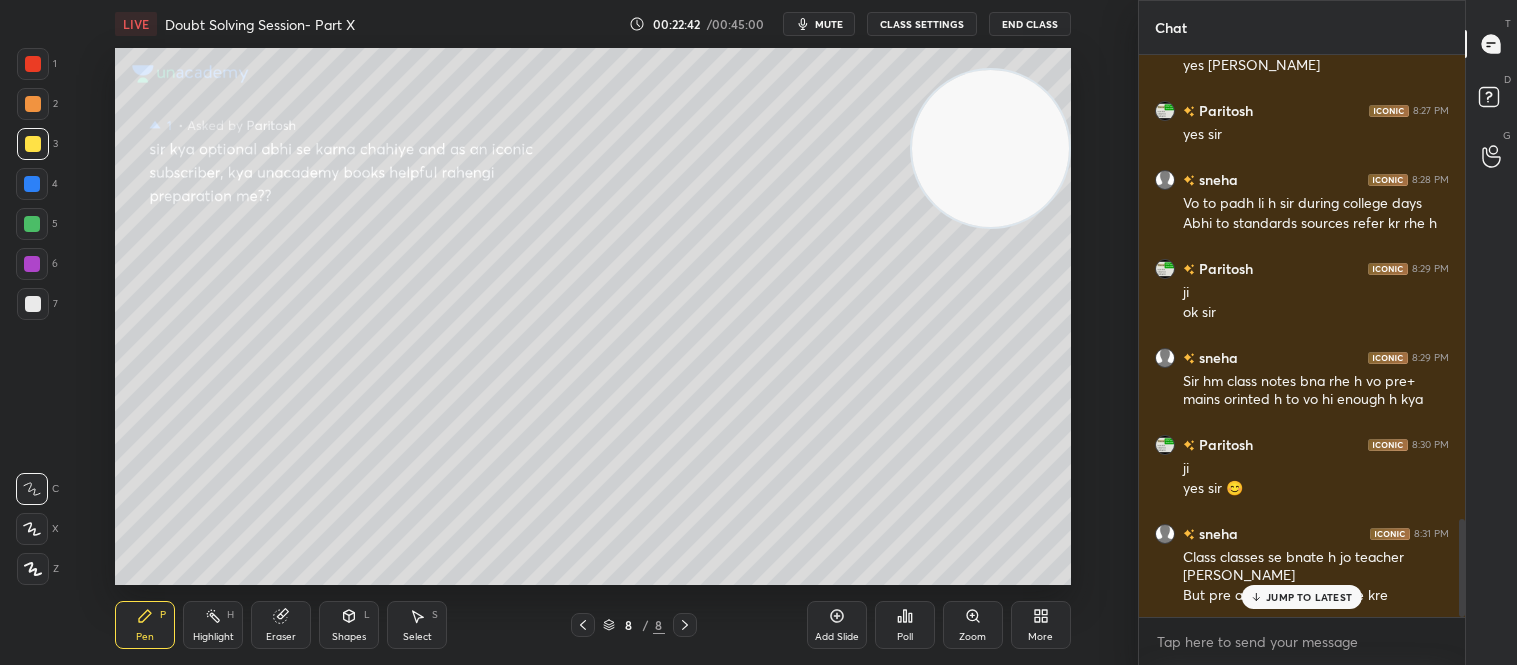 scroll, scrollTop: 2664, scrollLeft: 0, axis: vertical 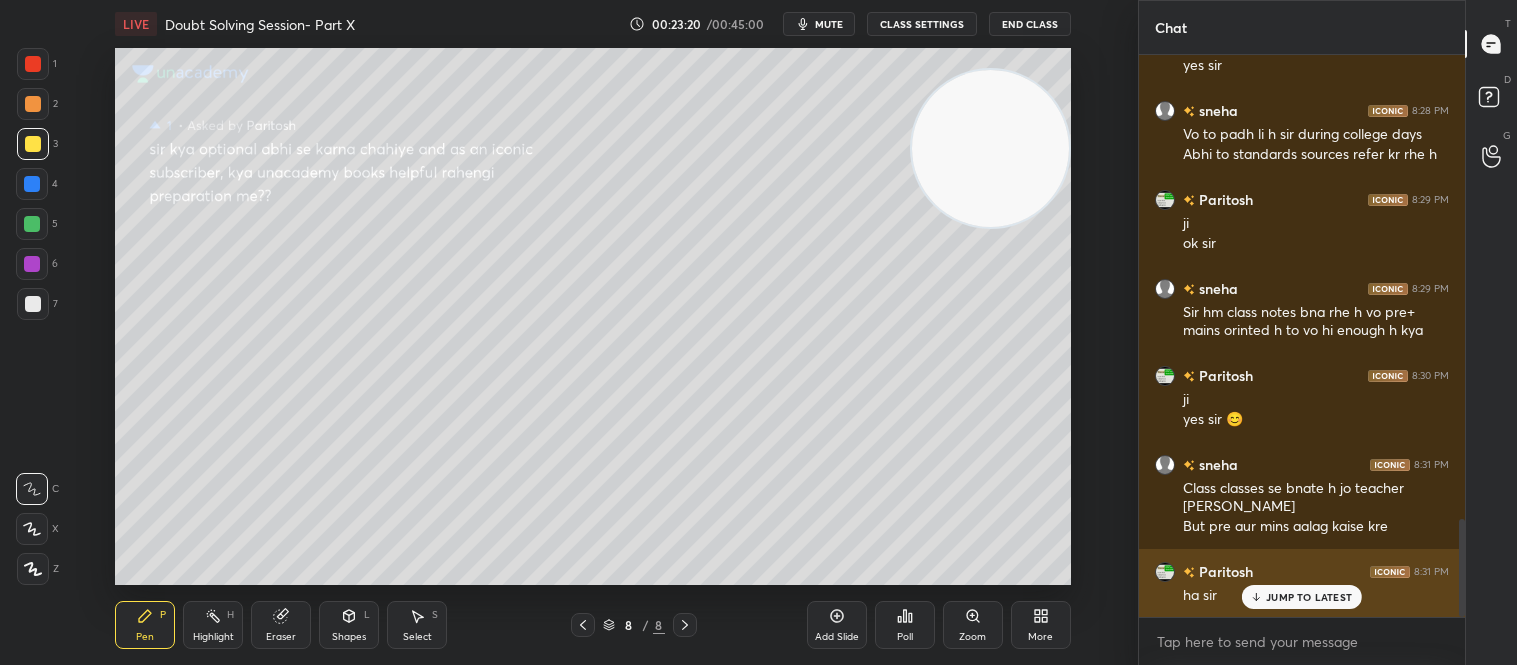 click on "[PERSON_NAME] 8:31 PM" at bounding box center (1302, 571) 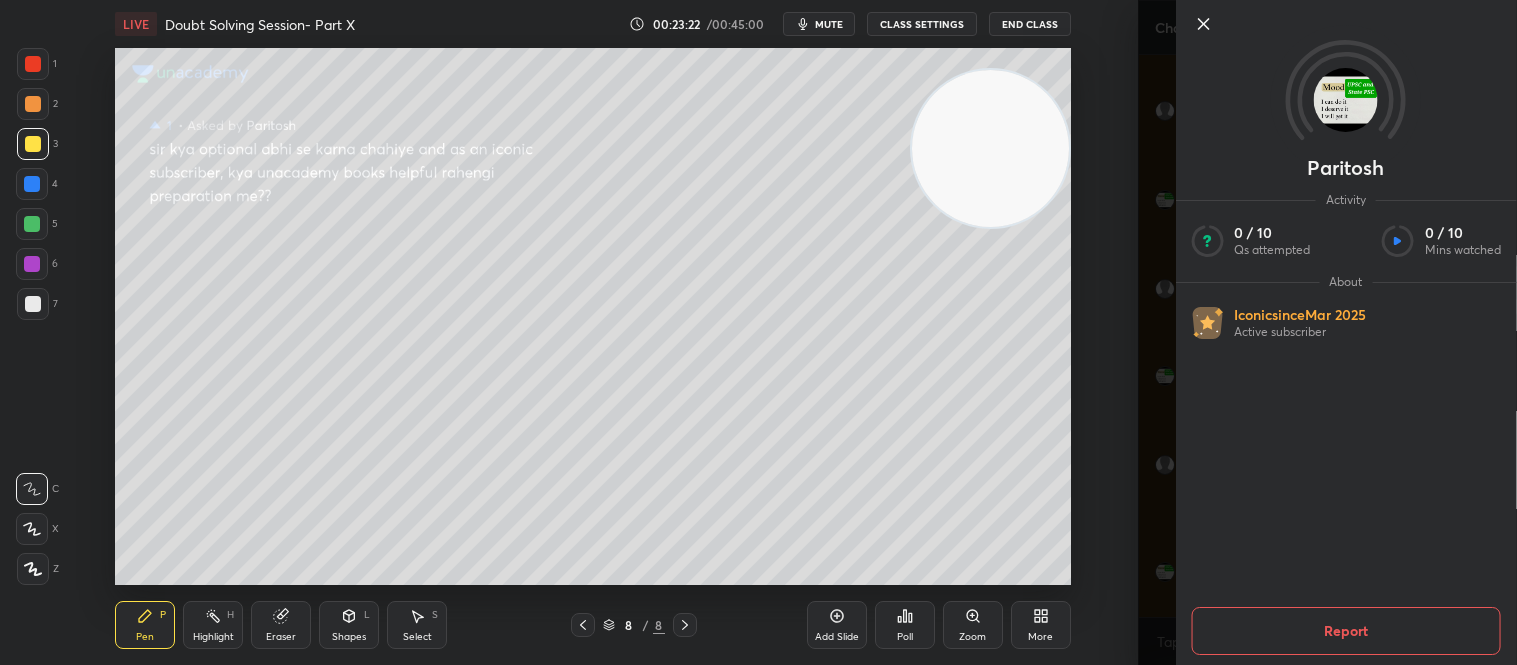 click 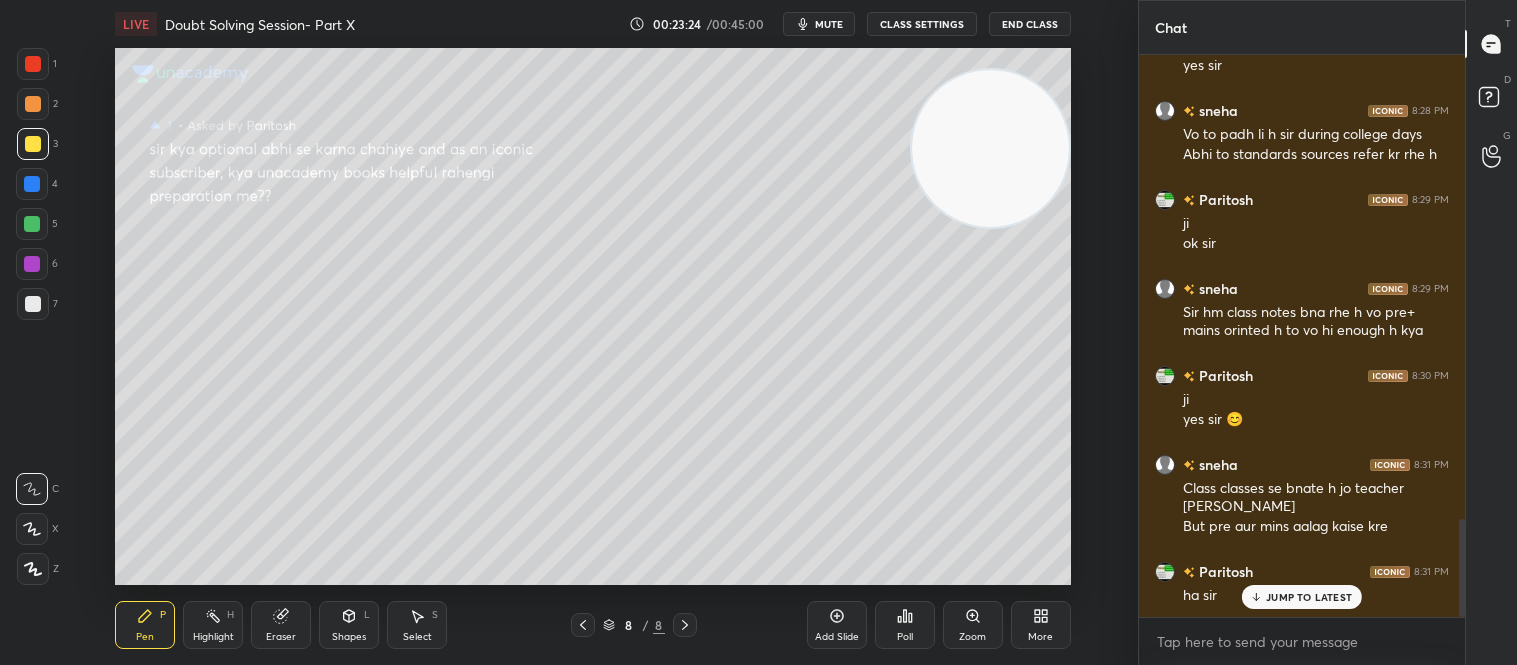 click on "JUMP TO LATEST" at bounding box center (1309, 597) 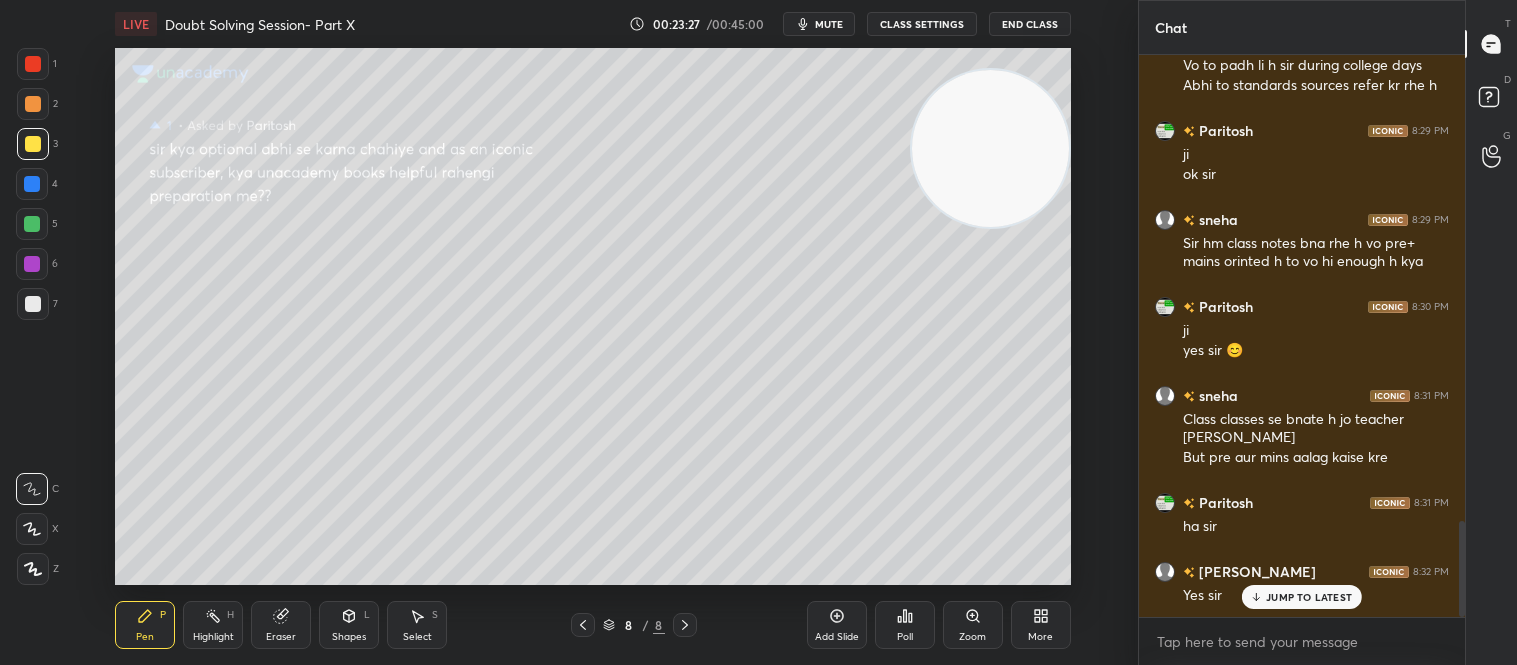 scroll, scrollTop: 2803, scrollLeft: 0, axis: vertical 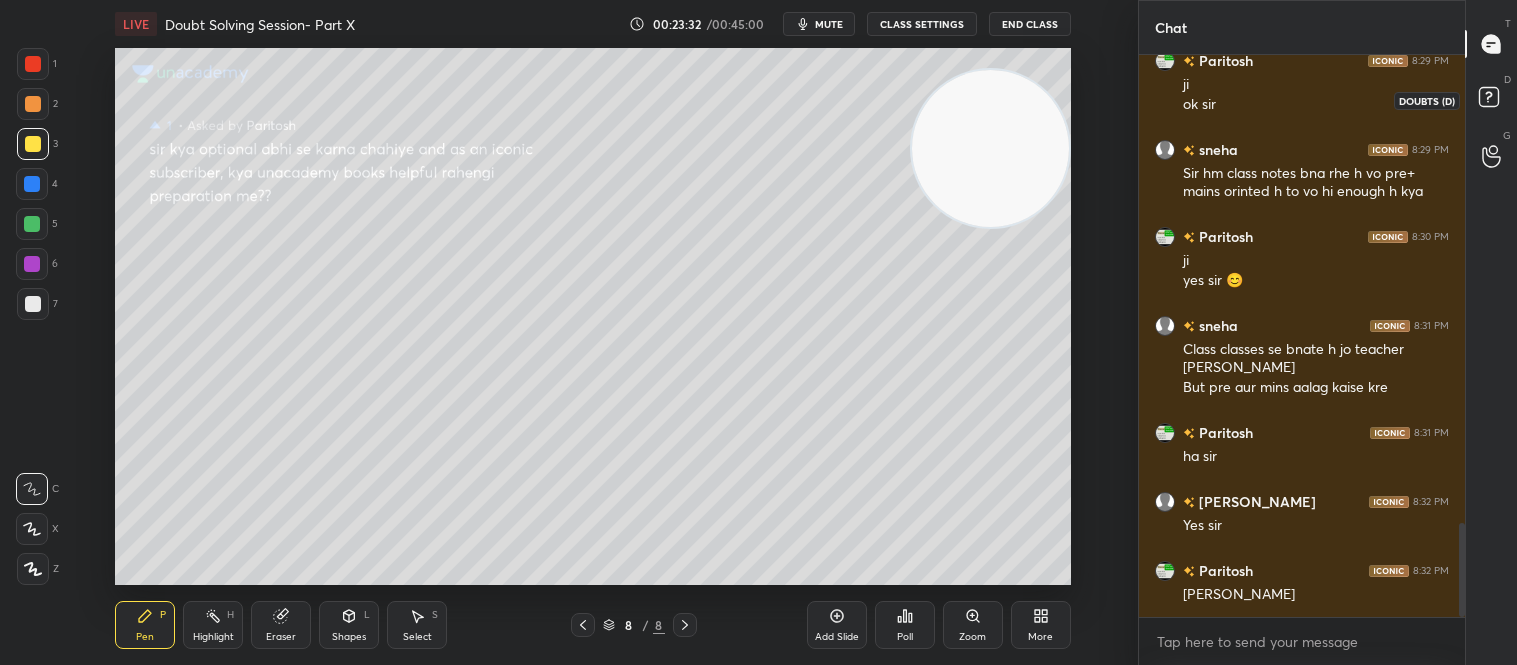 click 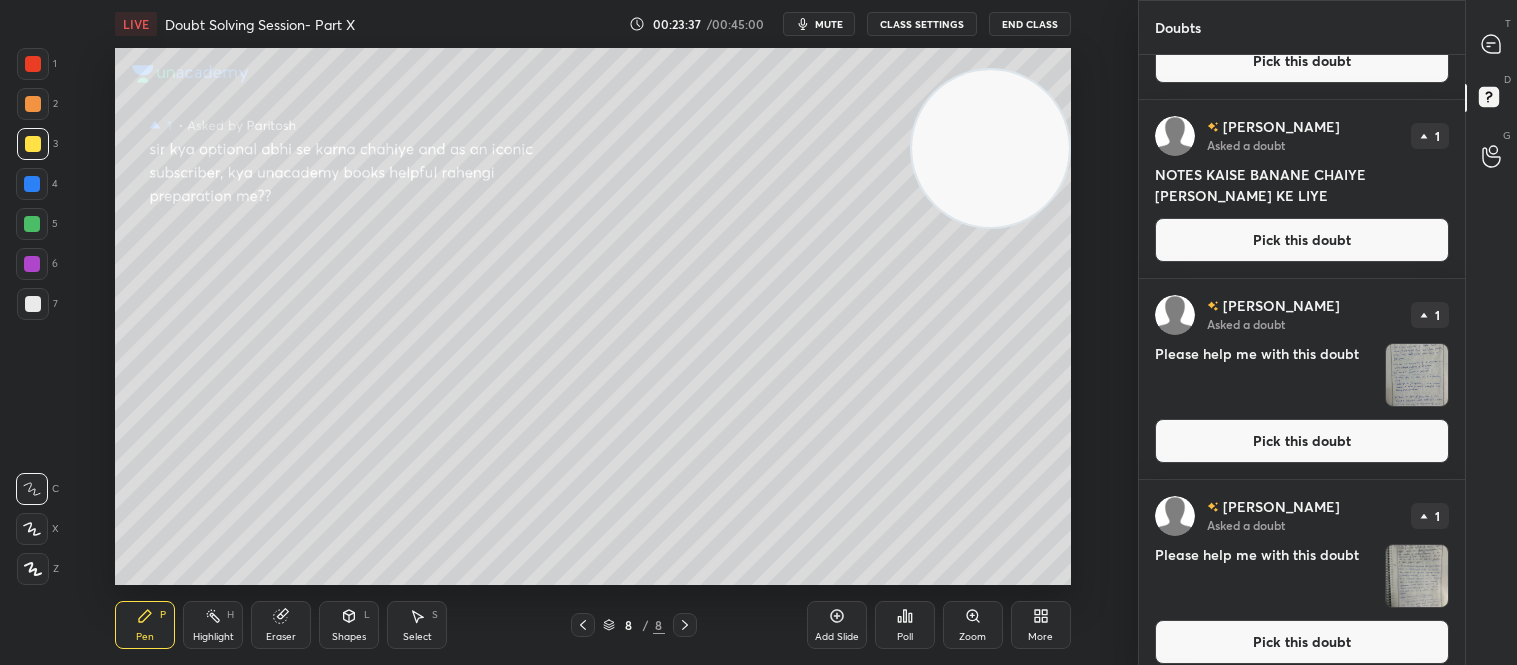scroll, scrollTop: 0, scrollLeft: 0, axis: both 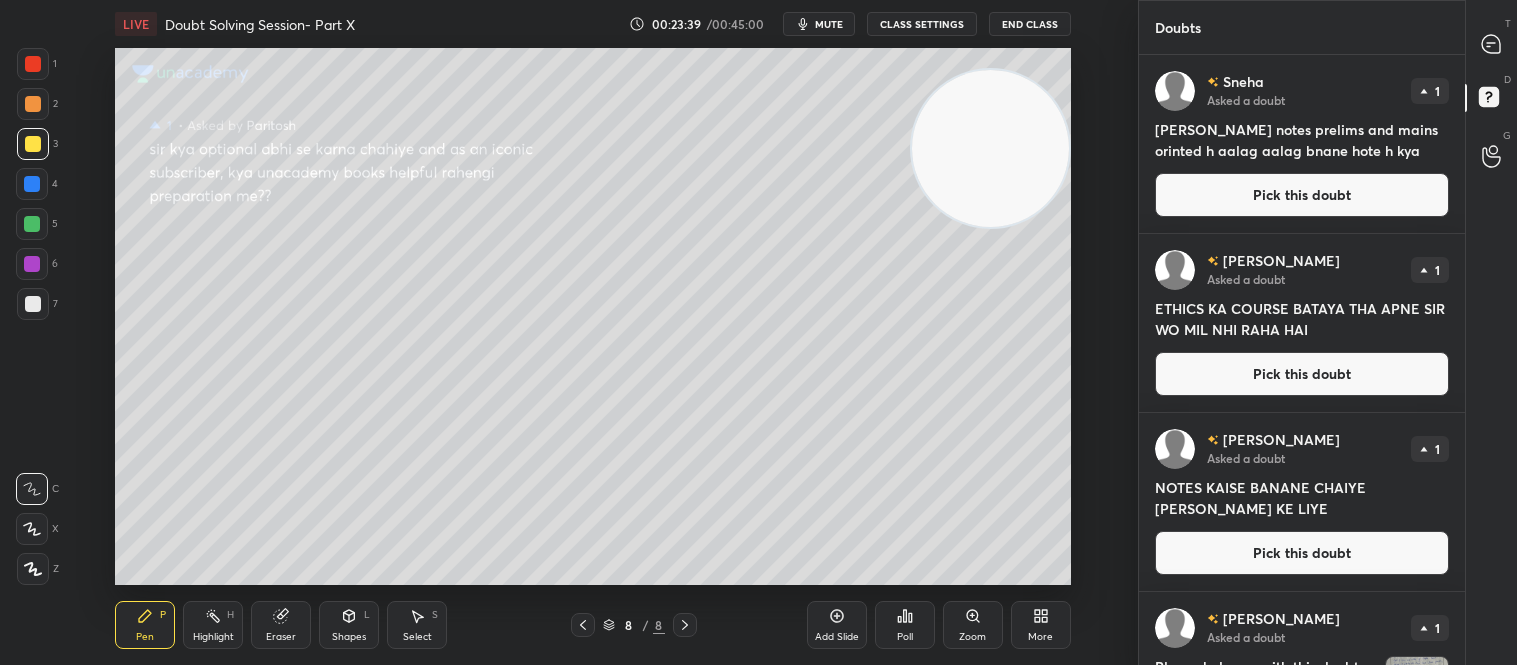click on "Pick this doubt" at bounding box center [1302, 553] 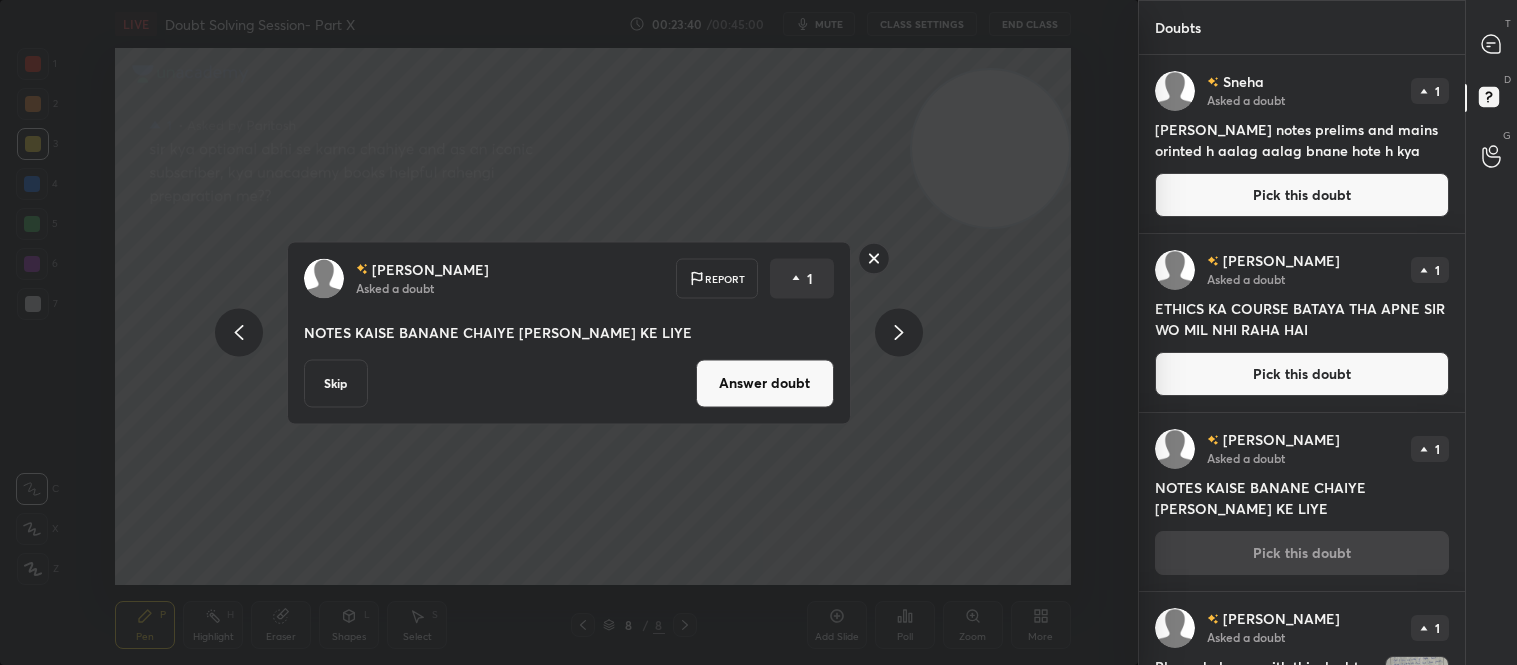 click on "Answer doubt" at bounding box center (765, 383) 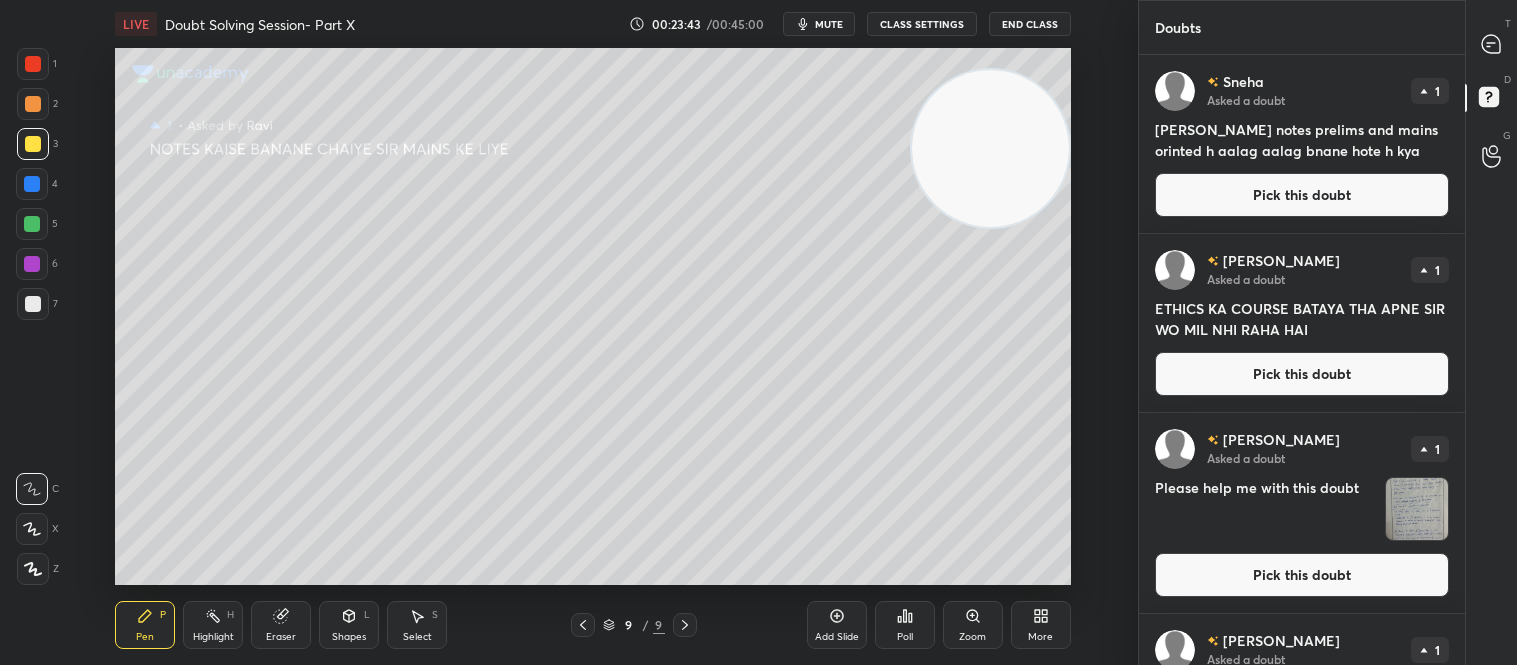 click on "Pick this doubt" at bounding box center (1302, 195) 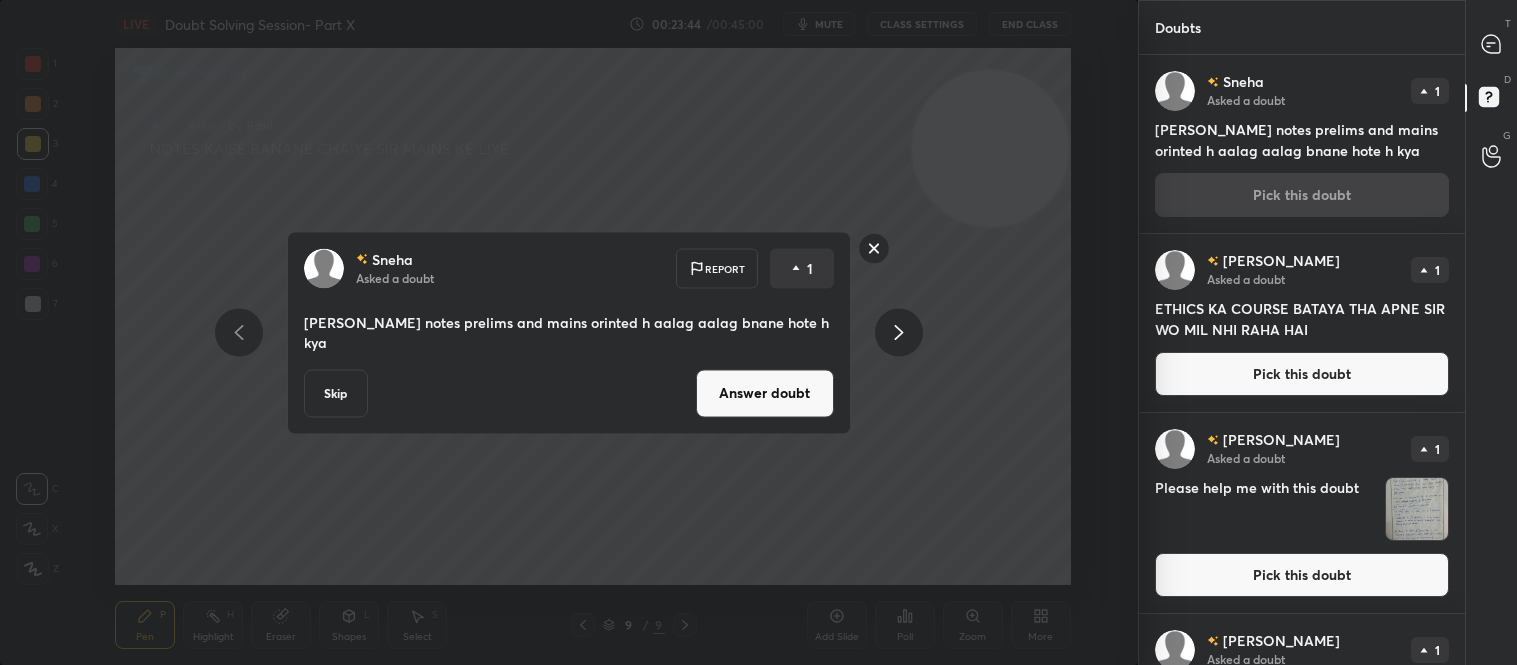 click on "Answer doubt" at bounding box center (765, 393) 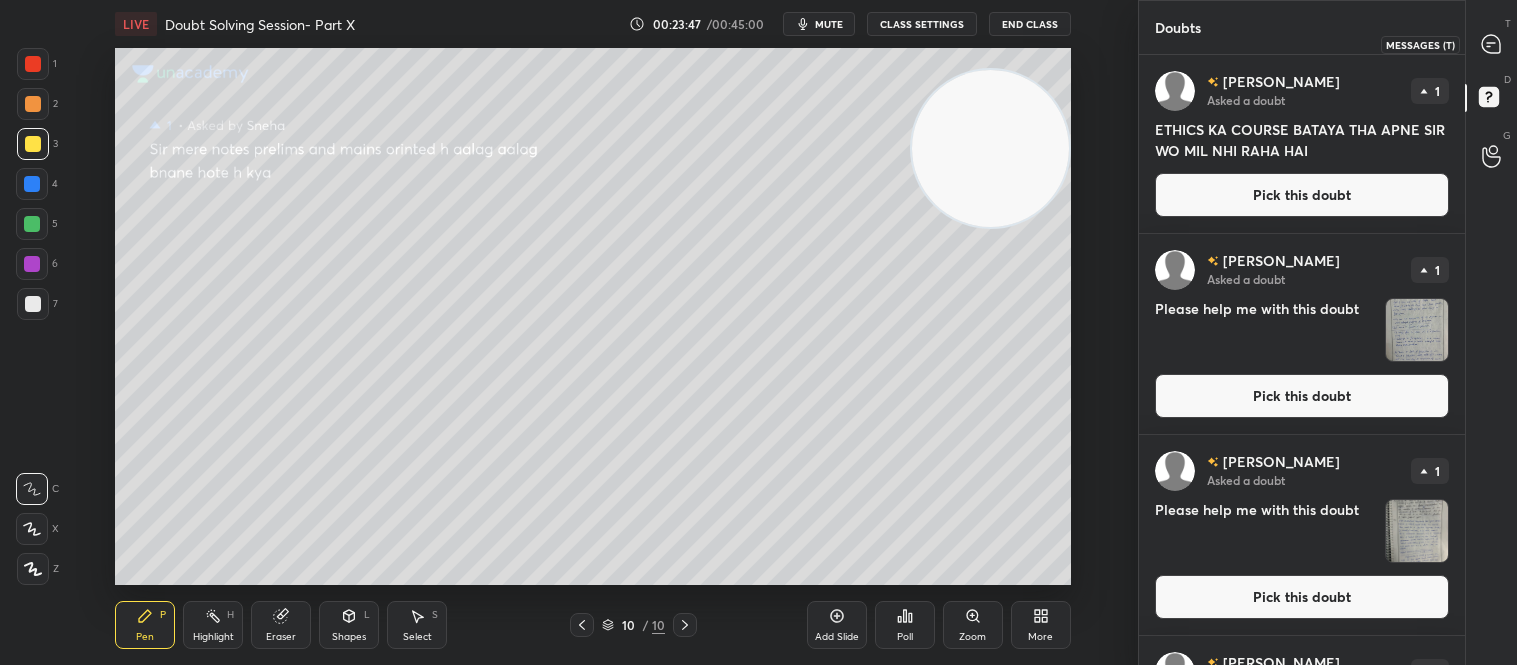 click 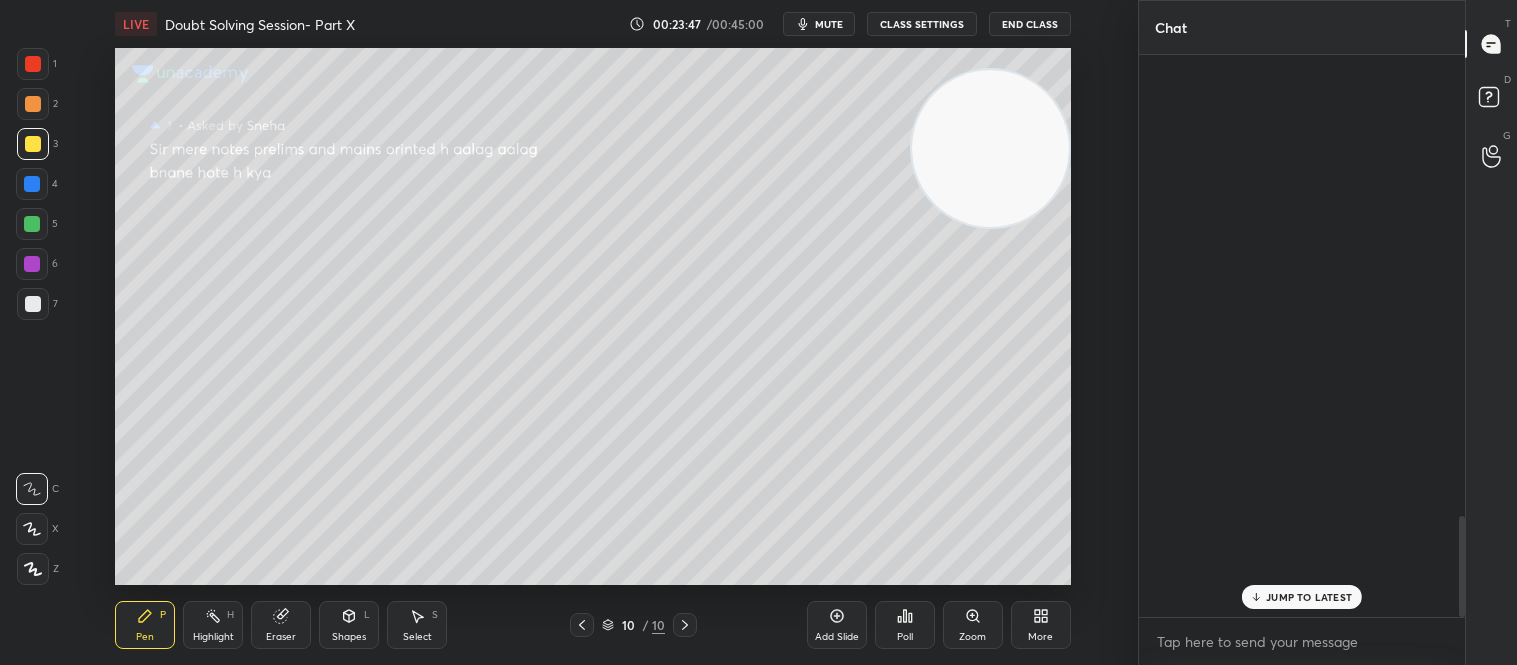 scroll, scrollTop: 2578, scrollLeft: 0, axis: vertical 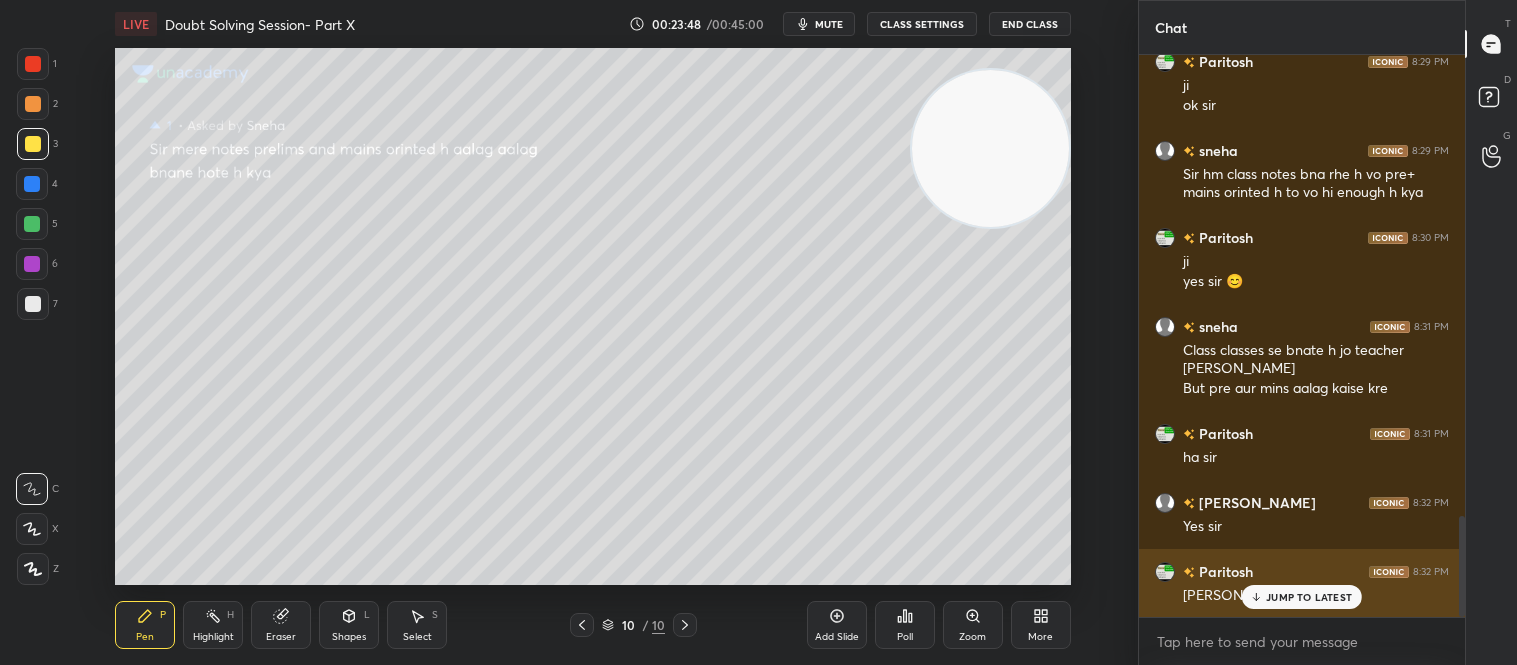 click on "[PERSON_NAME]" at bounding box center [1316, 594] 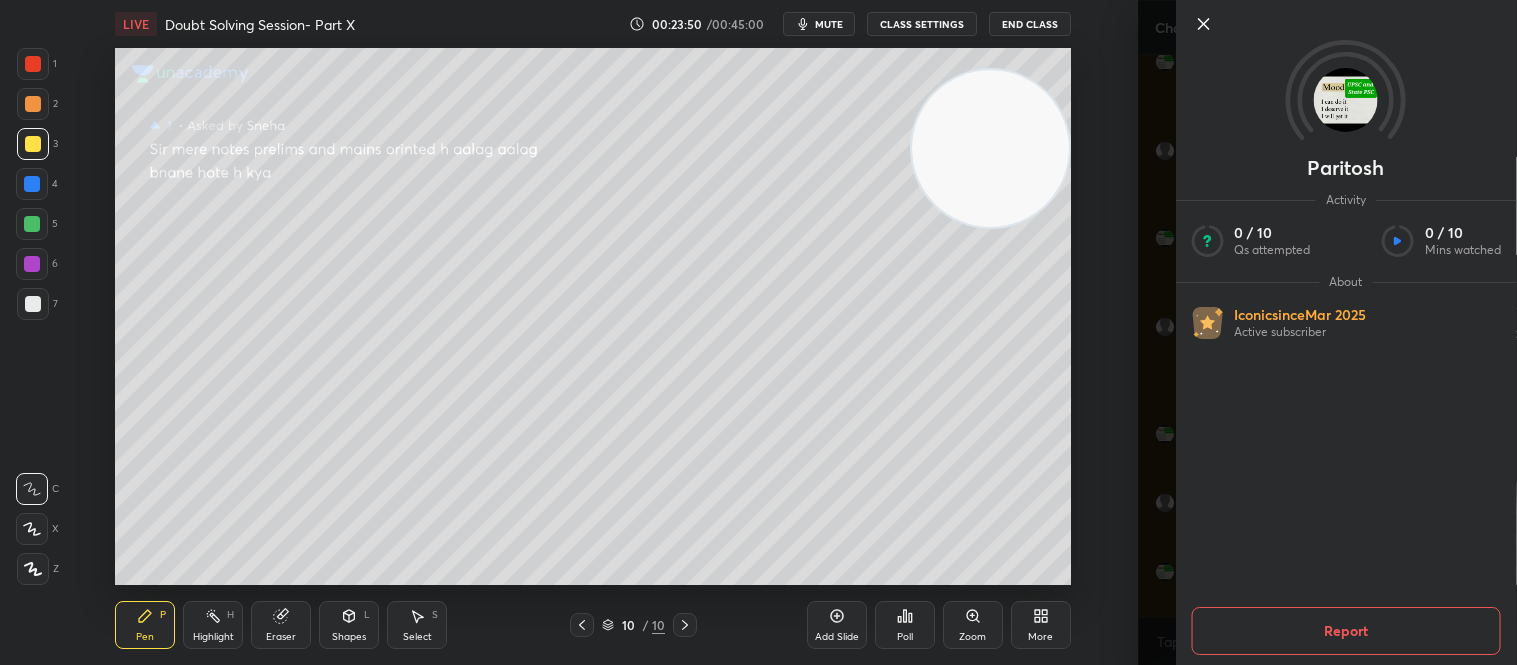 click 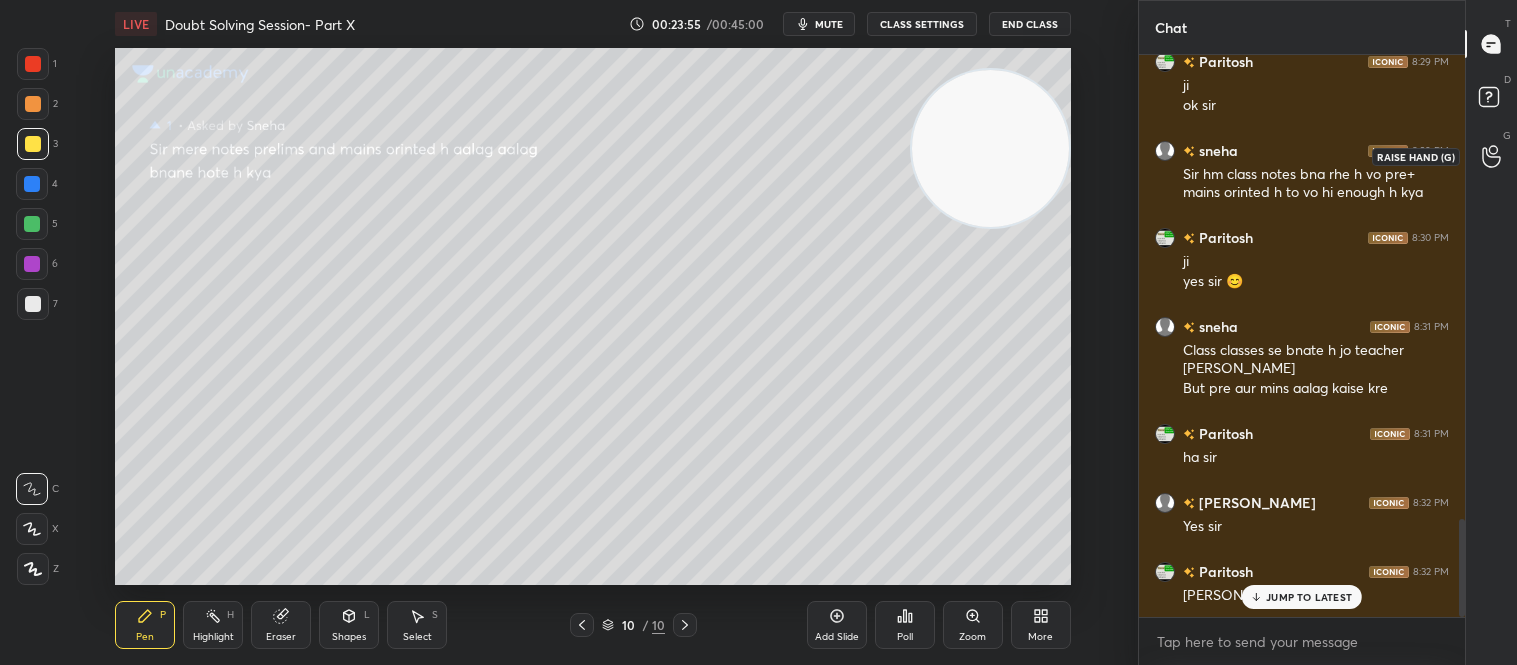 scroll, scrollTop: 2647, scrollLeft: 0, axis: vertical 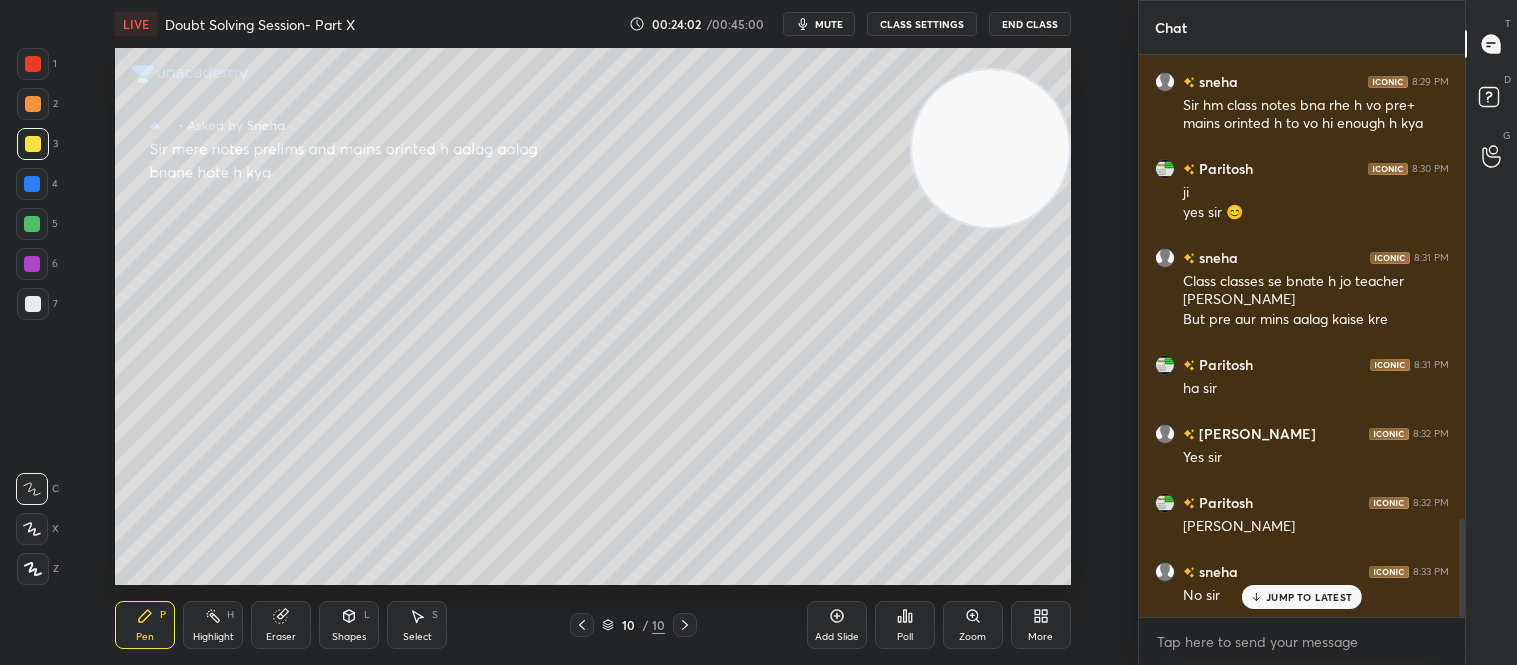 click on "JUMP TO LATEST" at bounding box center (1309, 597) 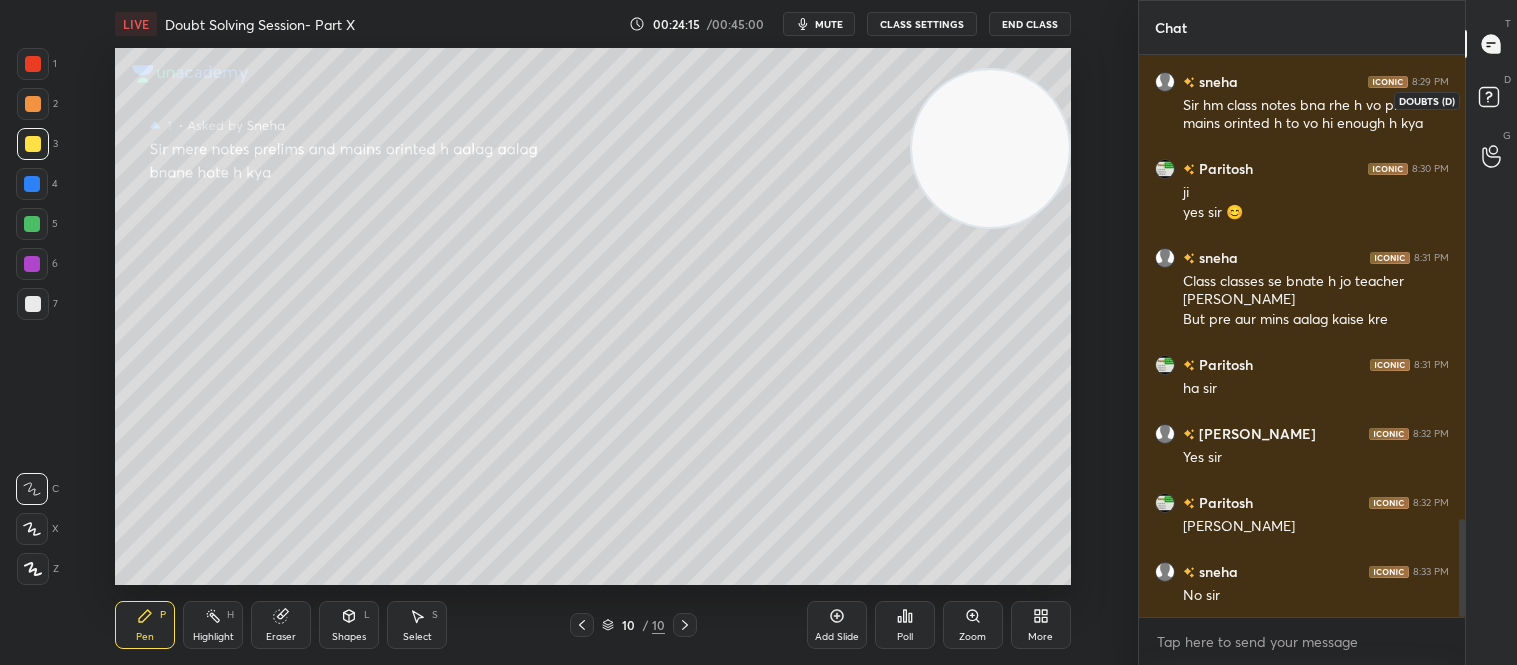 click 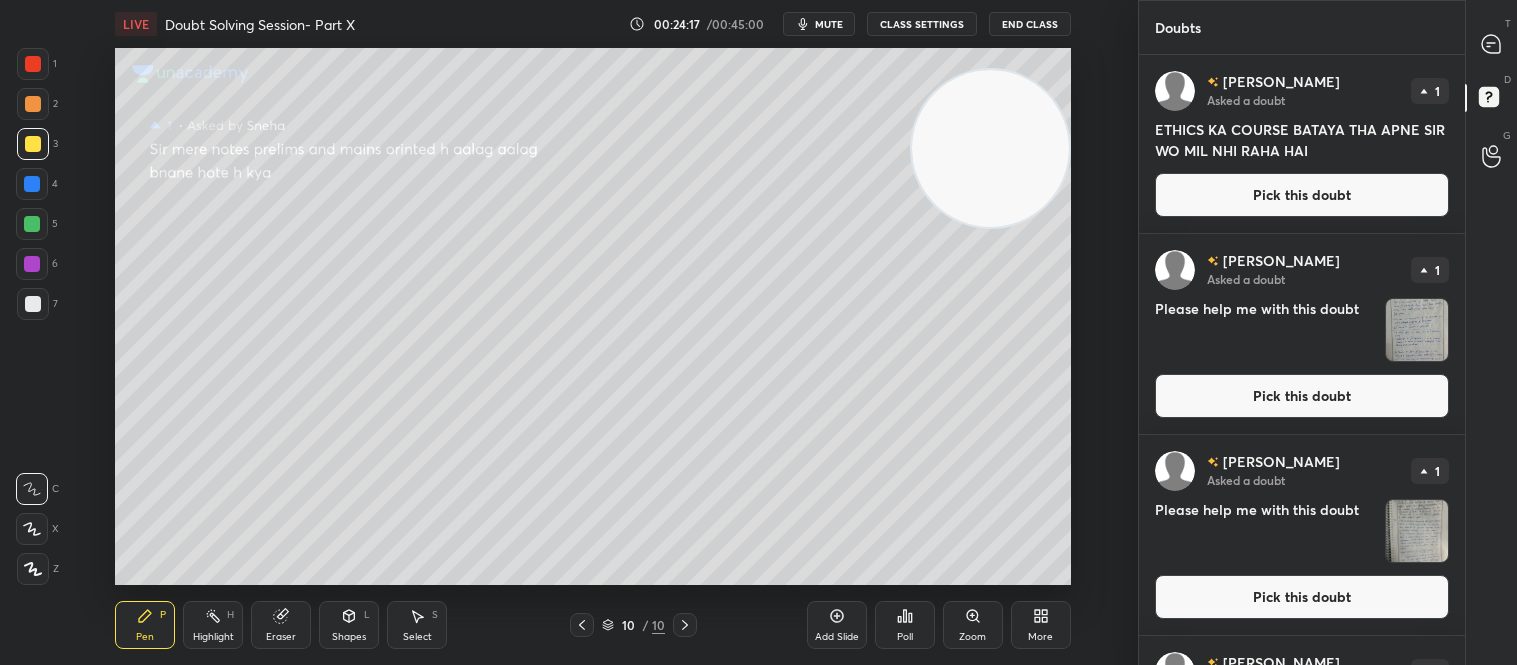 click on "Pick this doubt" at bounding box center [1302, 195] 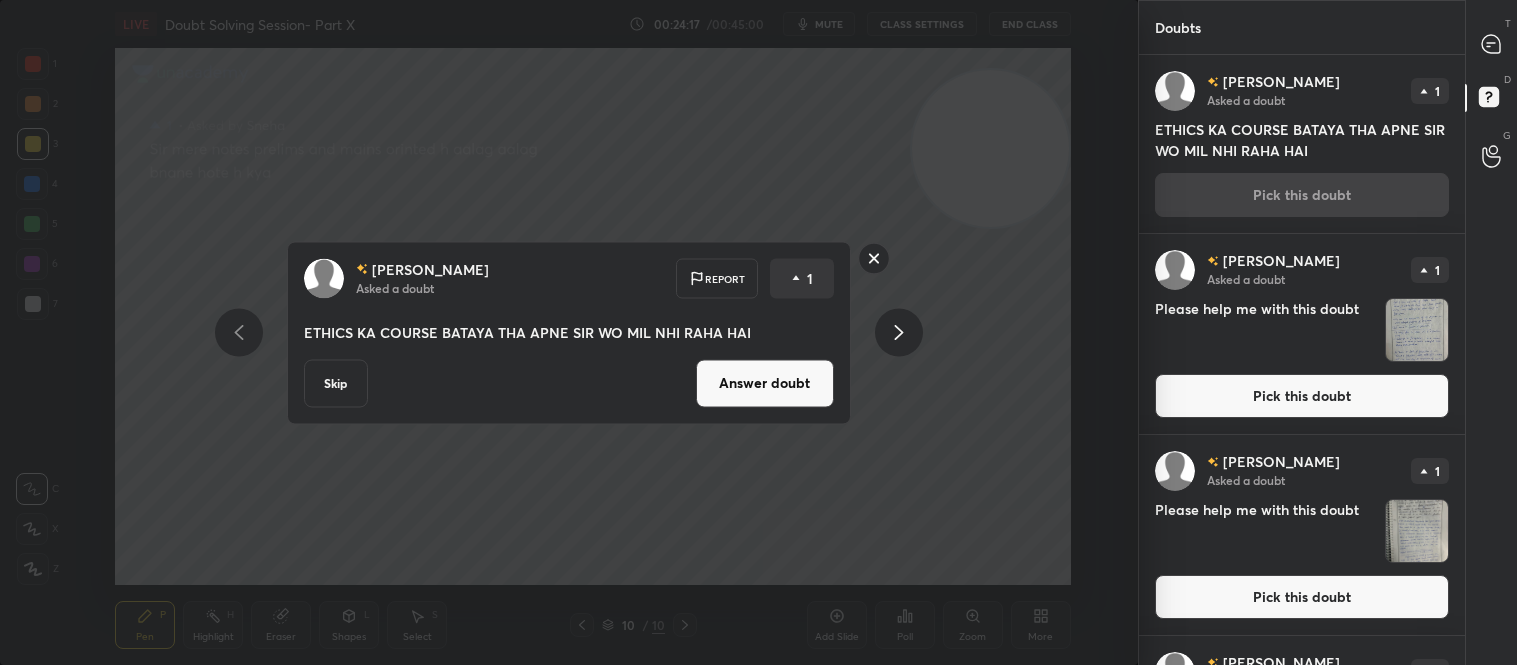 click on "Answer doubt" at bounding box center [765, 383] 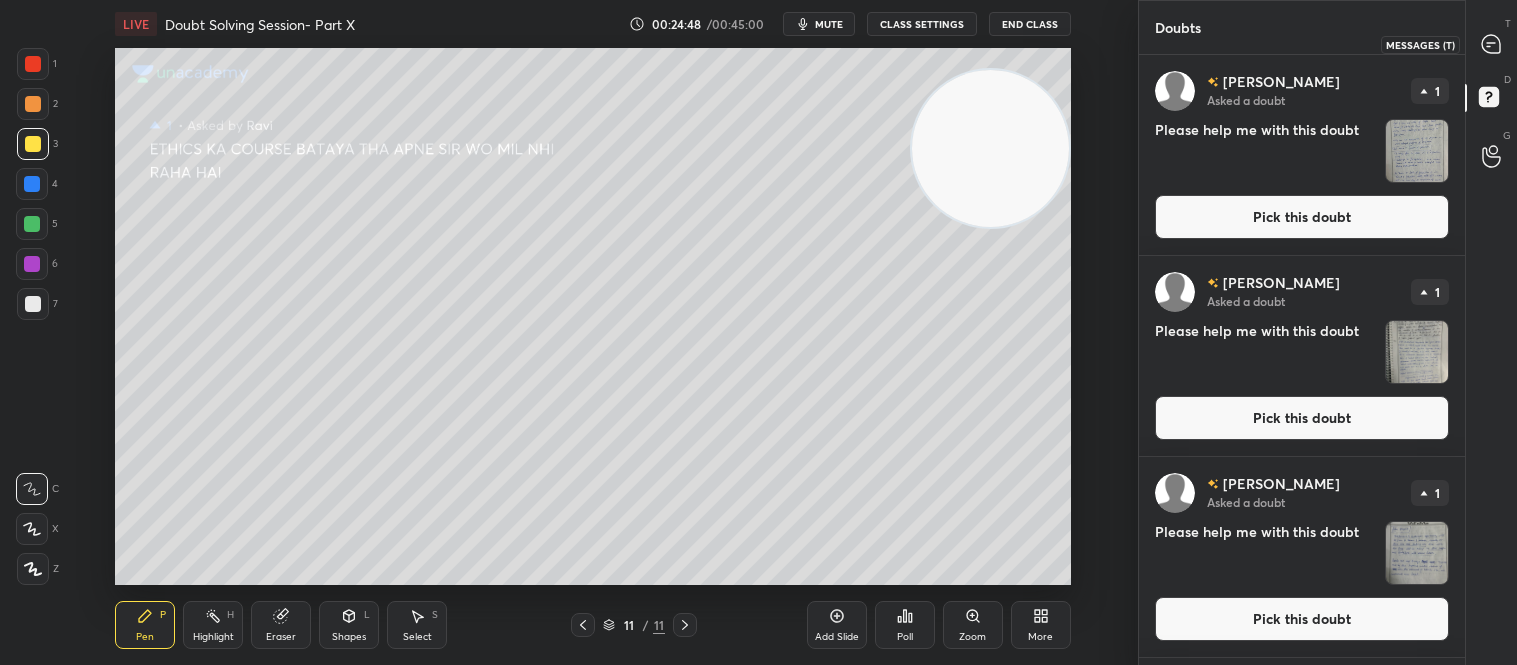 click 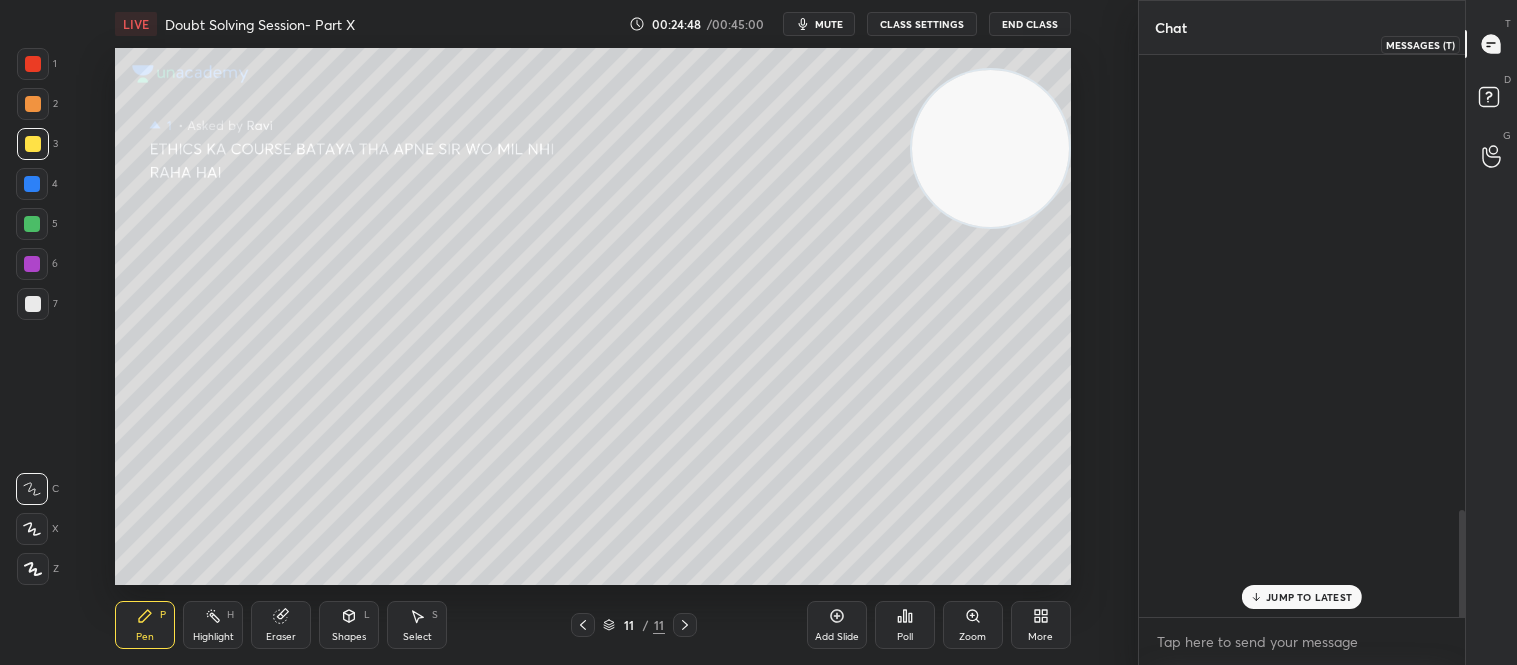 scroll, scrollTop: 2612, scrollLeft: 0, axis: vertical 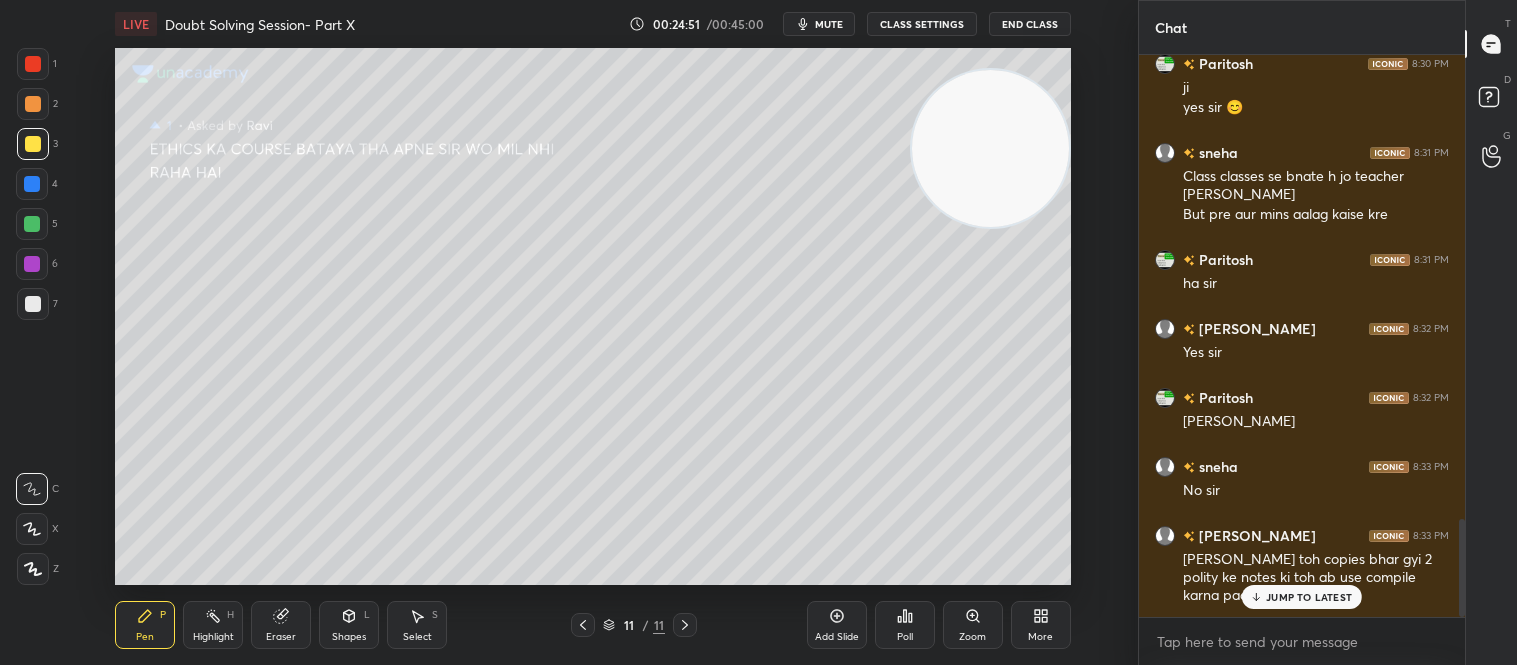 click on "JUMP TO LATEST" at bounding box center [1309, 597] 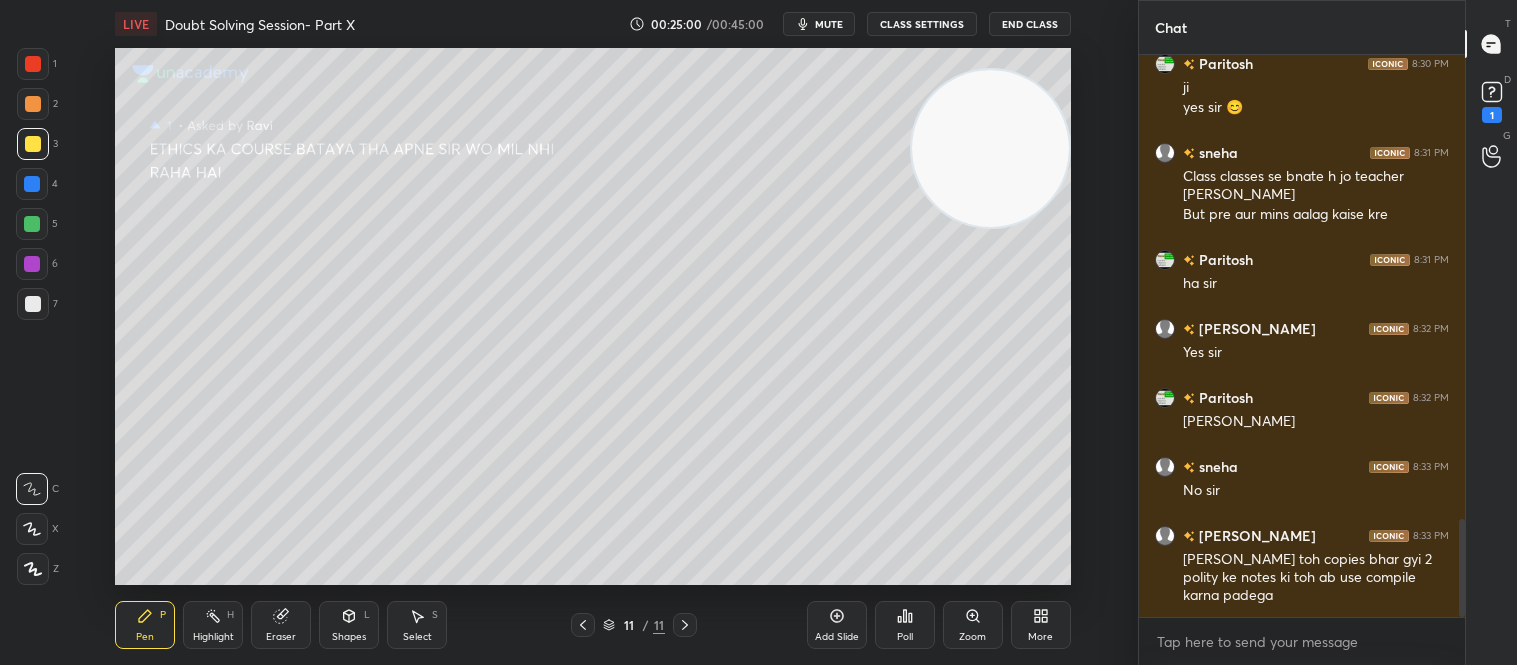 scroll, scrollTop: 2753, scrollLeft: 0, axis: vertical 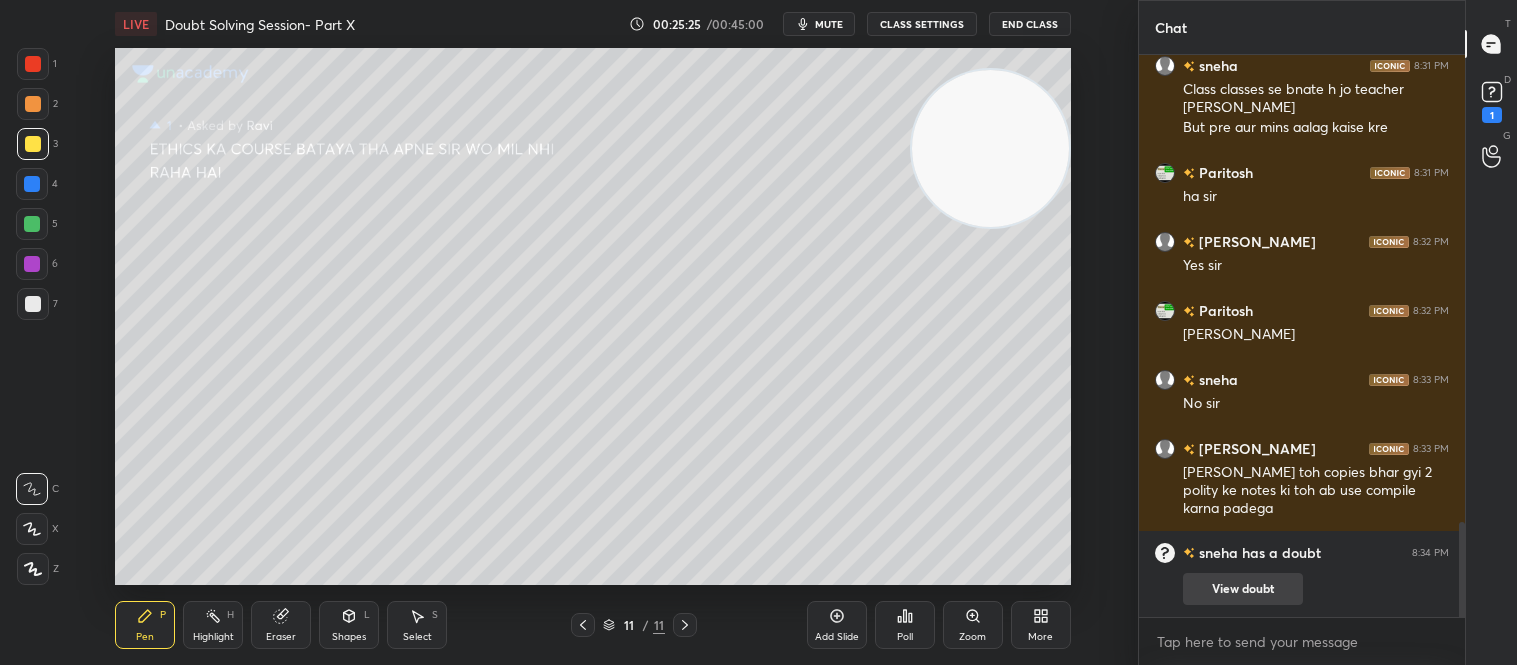 click on "View doubt" at bounding box center (1243, 589) 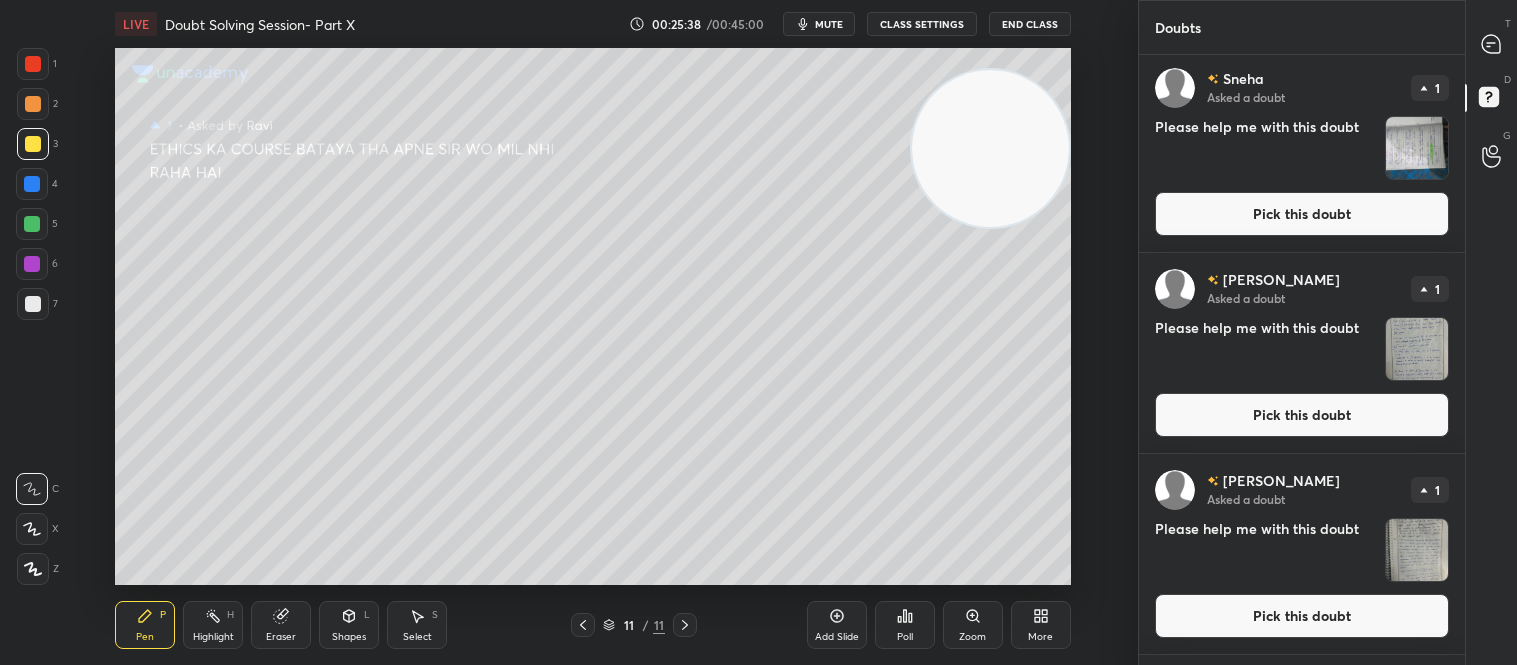 scroll, scrollTop: 0, scrollLeft: 0, axis: both 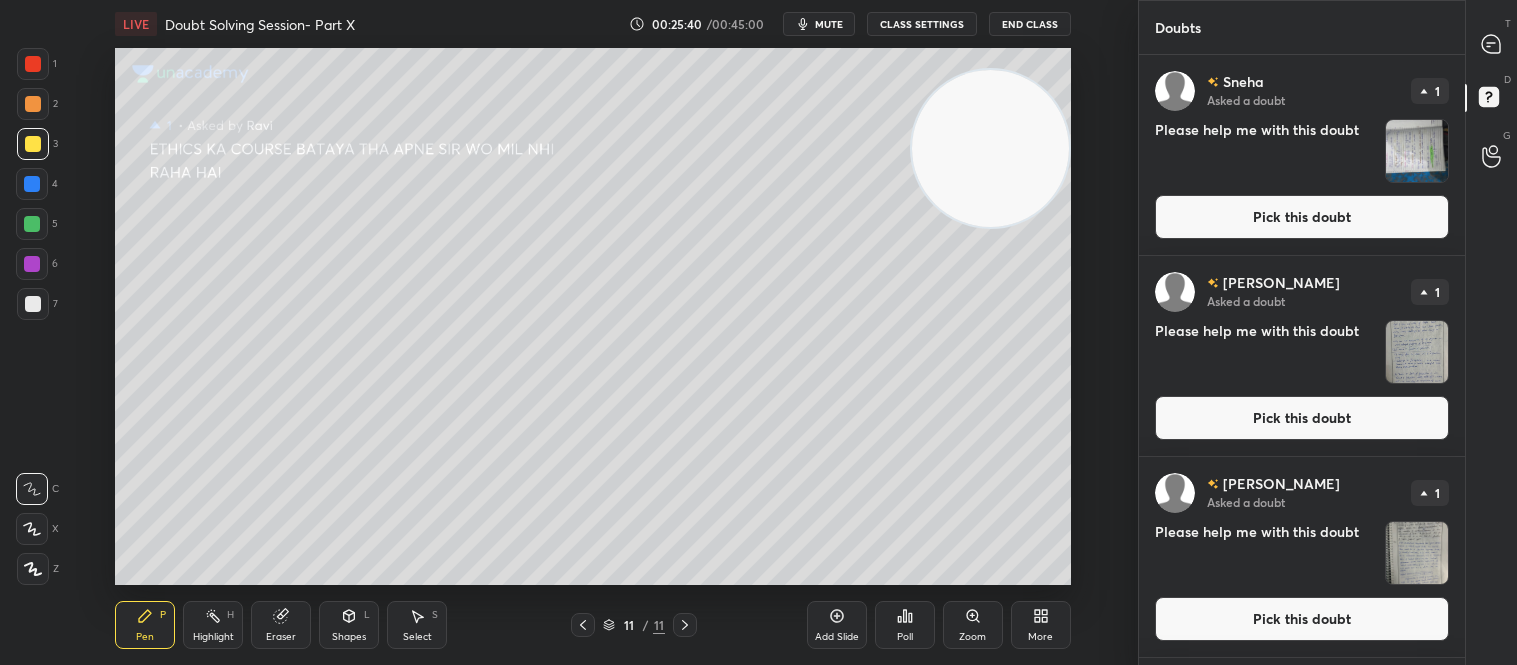 click on "Pick this doubt" at bounding box center (1302, 217) 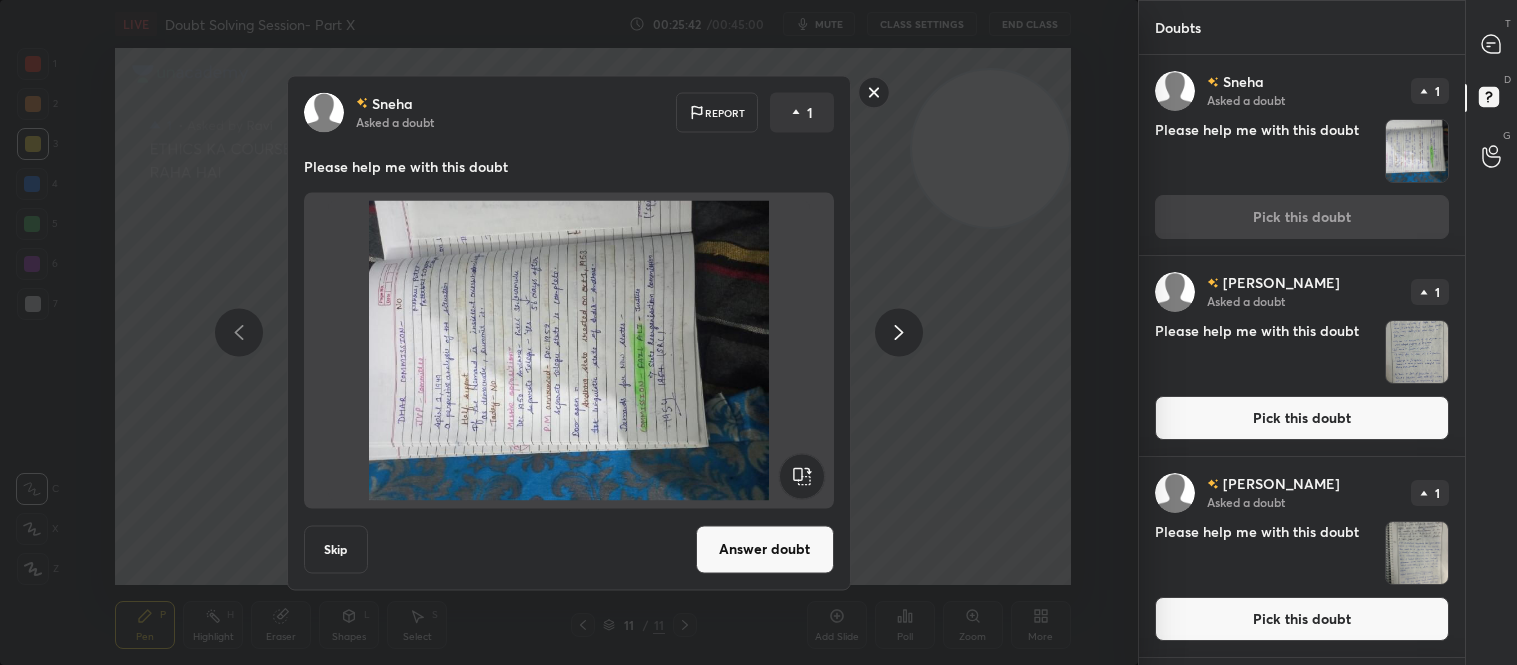 click 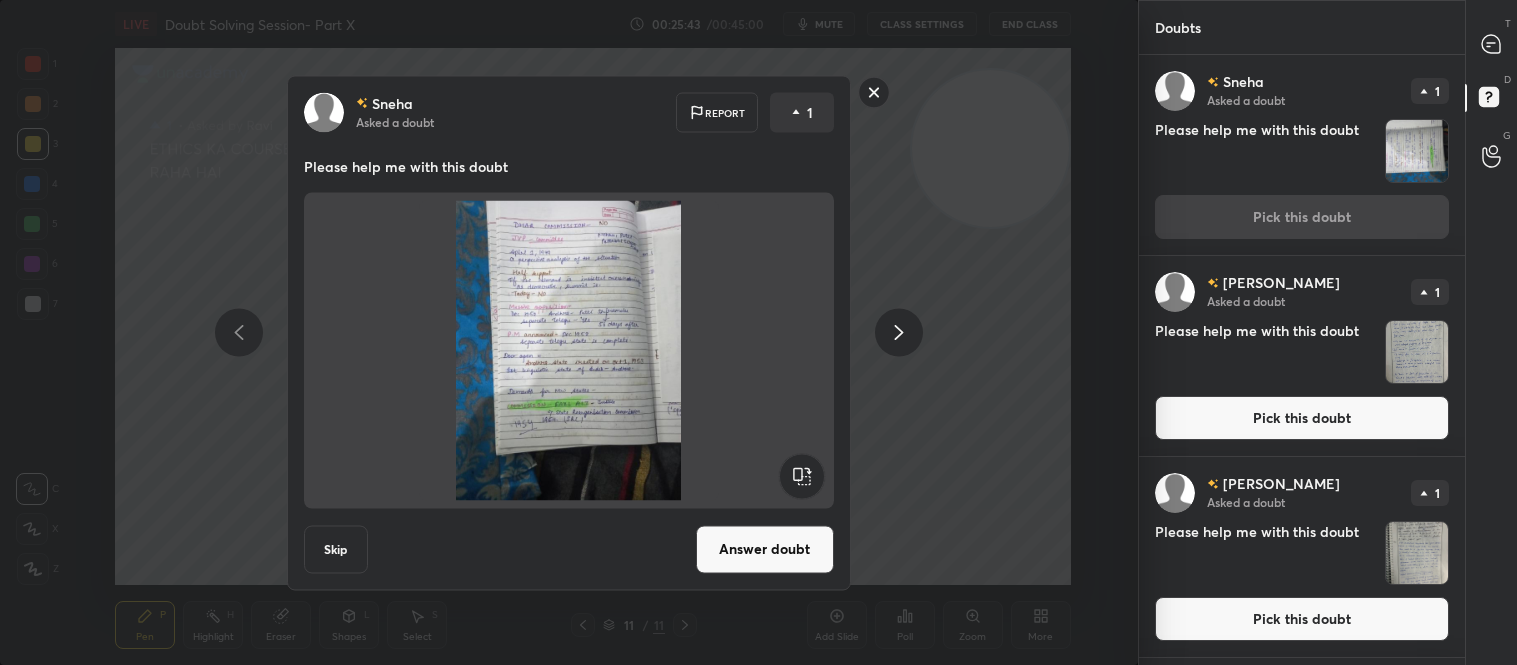 click on "Answer doubt" at bounding box center (765, 549) 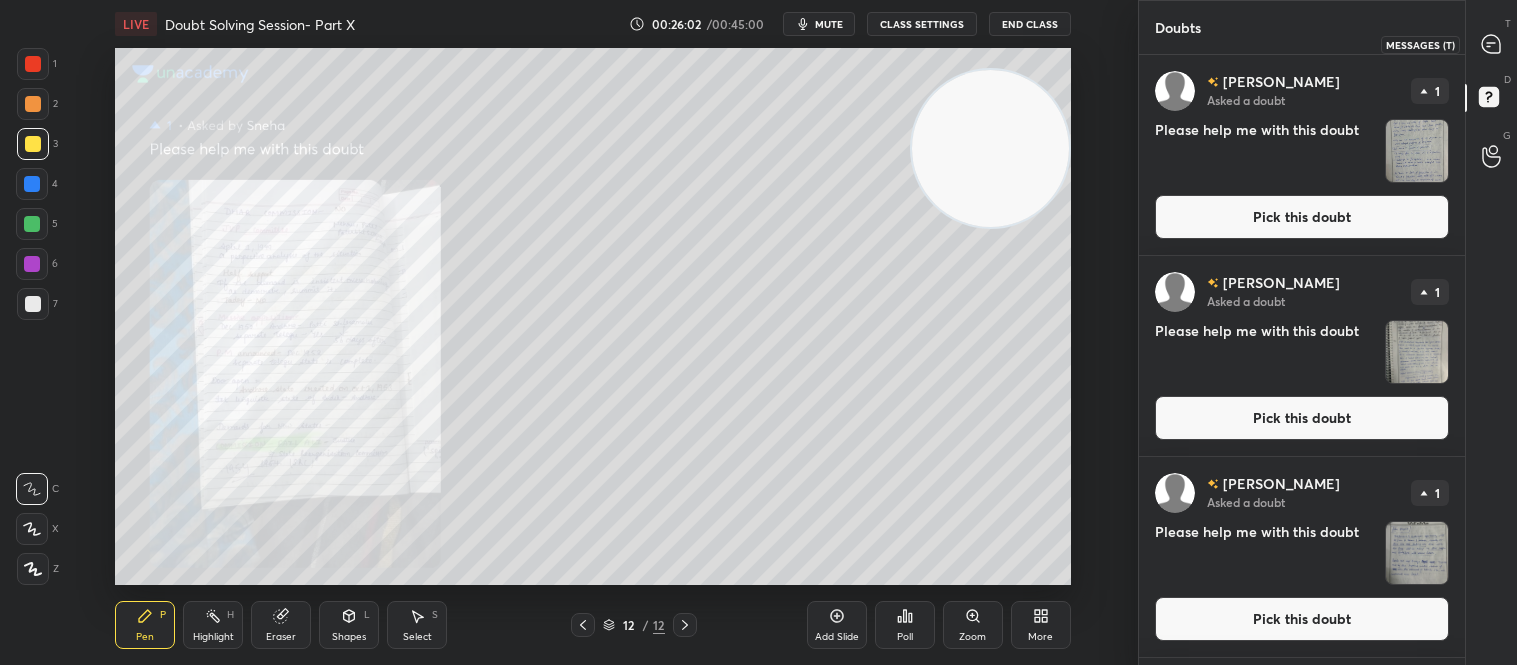drag, startPoint x: 1492, startPoint y: 47, endPoint x: 1470, endPoint y: 60, distance: 25.553865 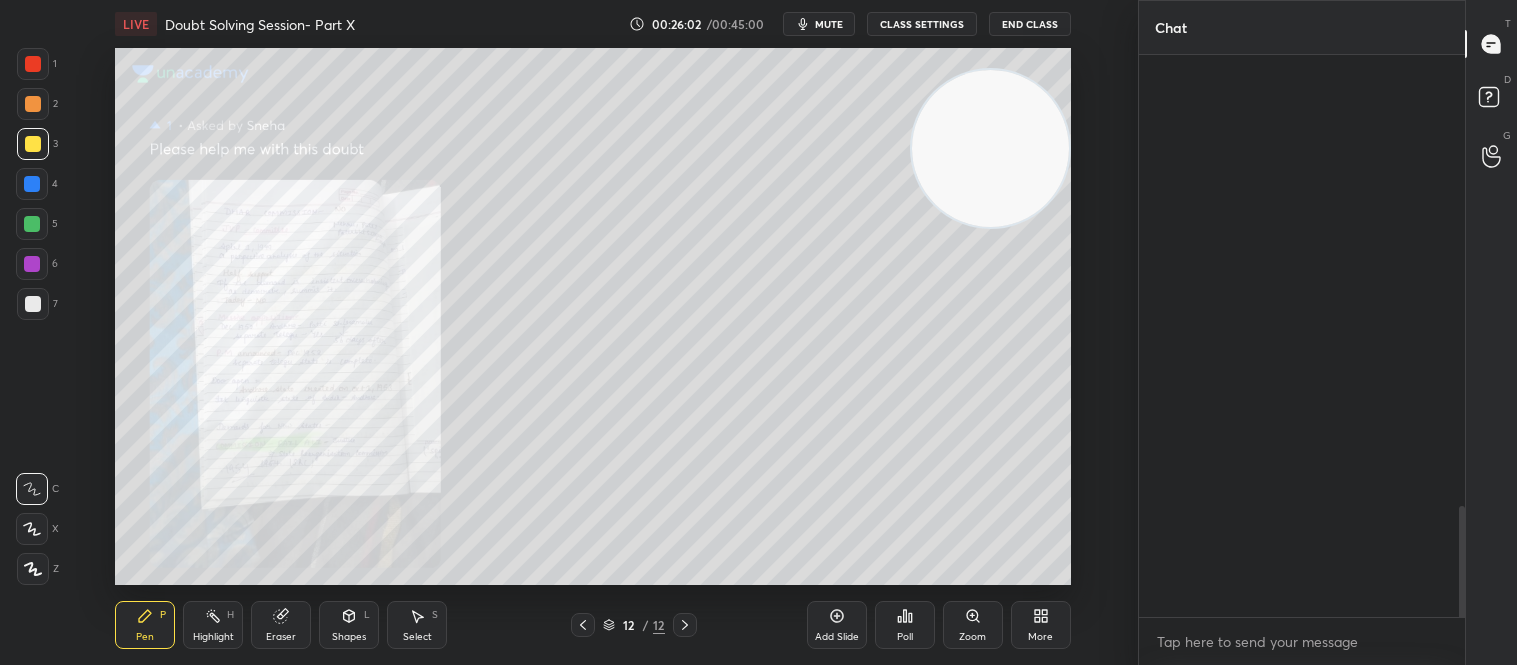 scroll, scrollTop: 2430, scrollLeft: 0, axis: vertical 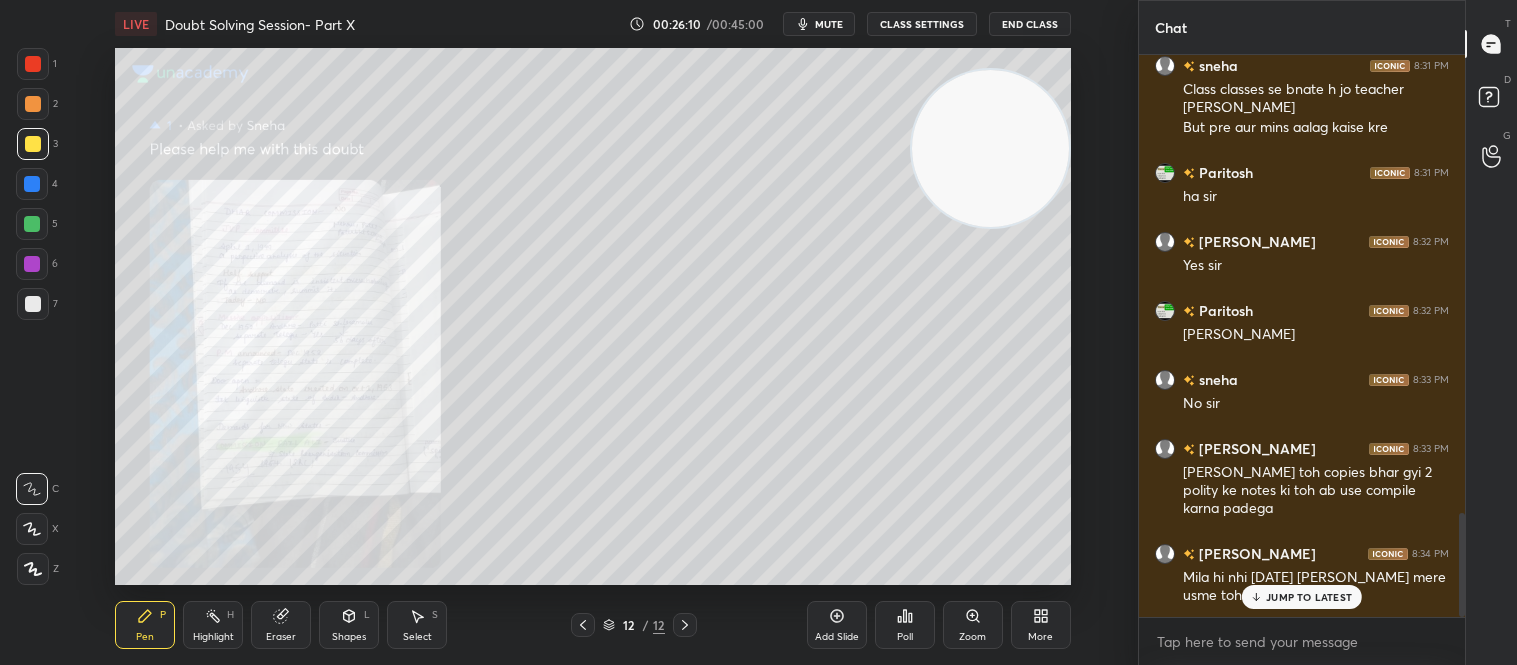 click at bounding box center [33, 64] 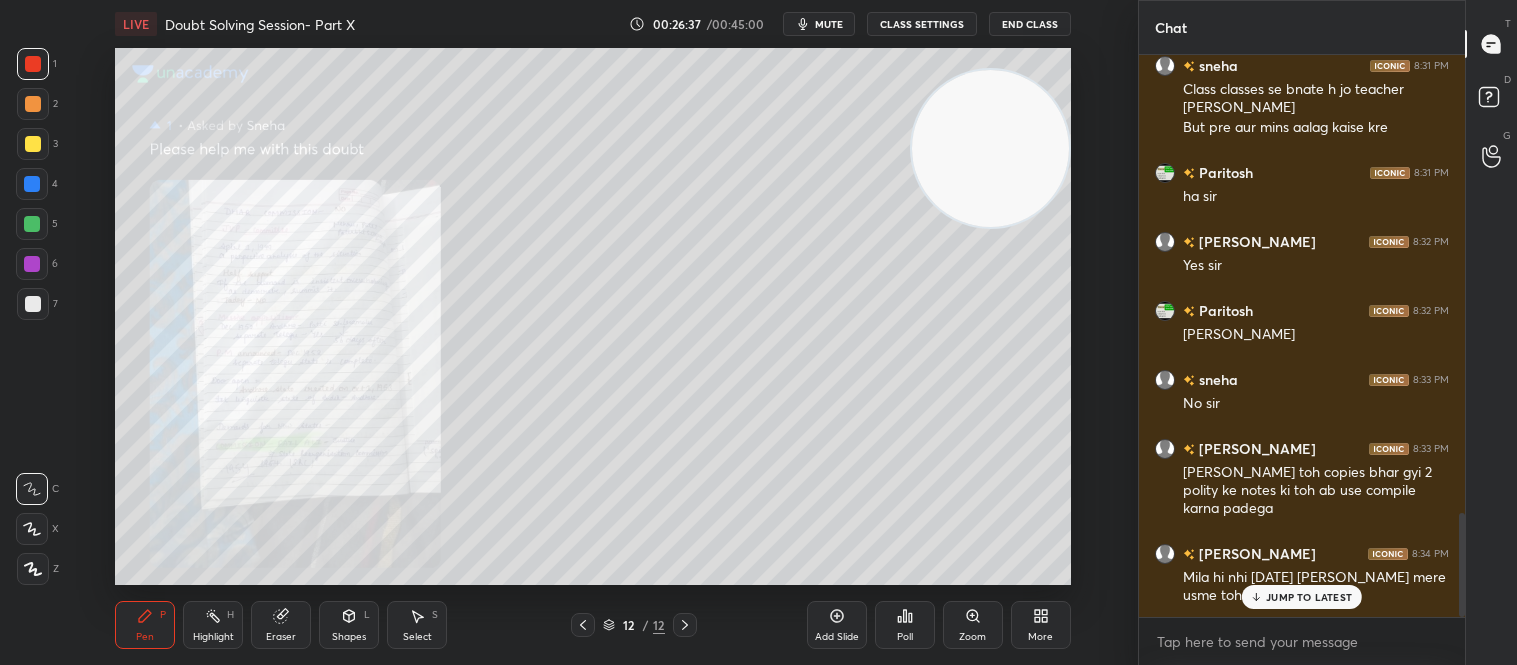 scroll, scrollTop: 2535, scrollLeft: 0, axis: vertical 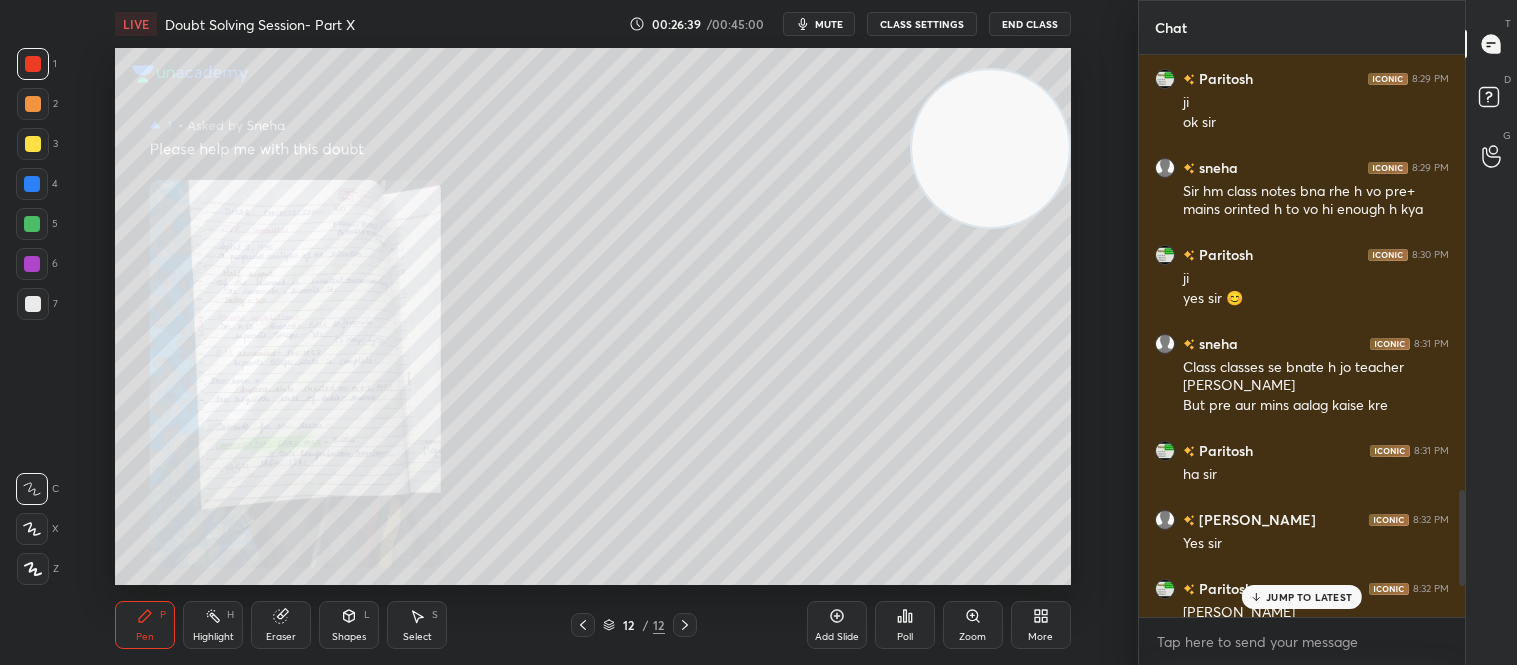 click on "JUMP TO LATEST" at bounding box center [1309, 597] 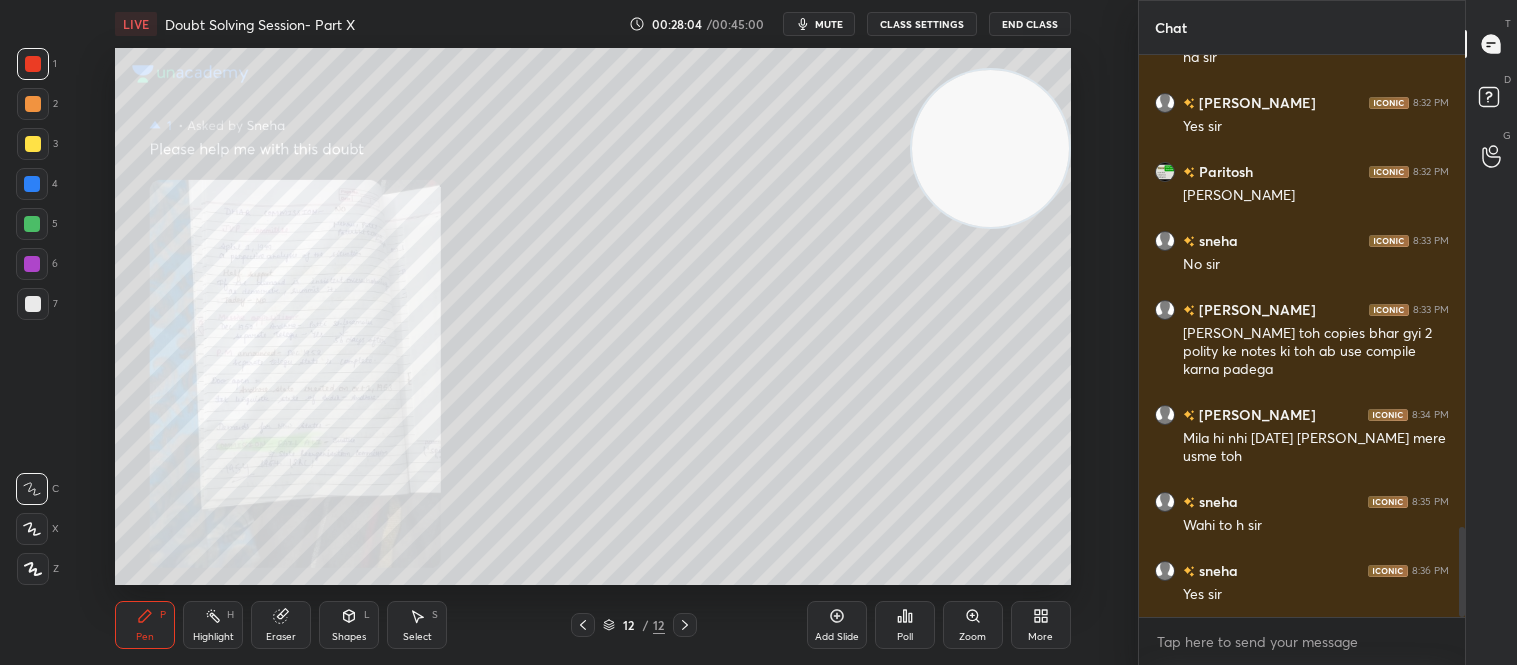 scroll, scrollTop: 3021, scrollLeft: 0, axis: vertical 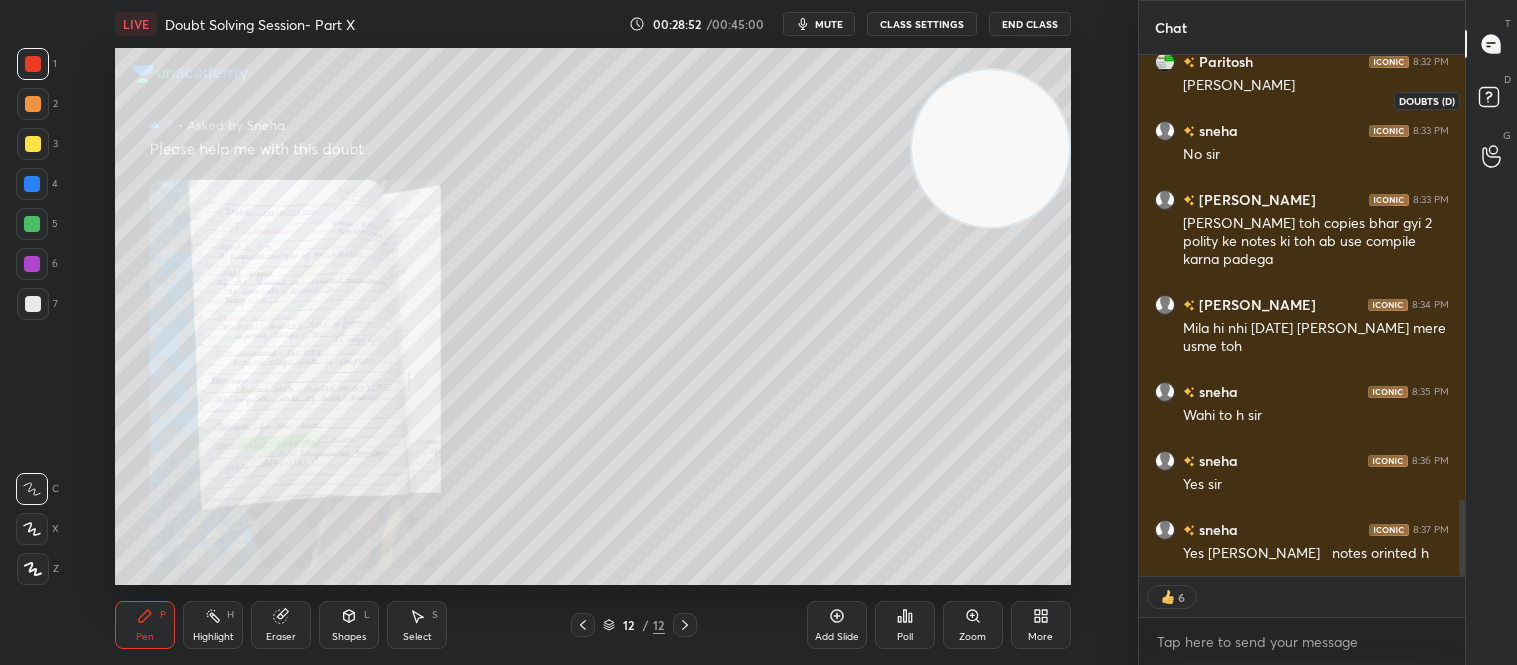 click 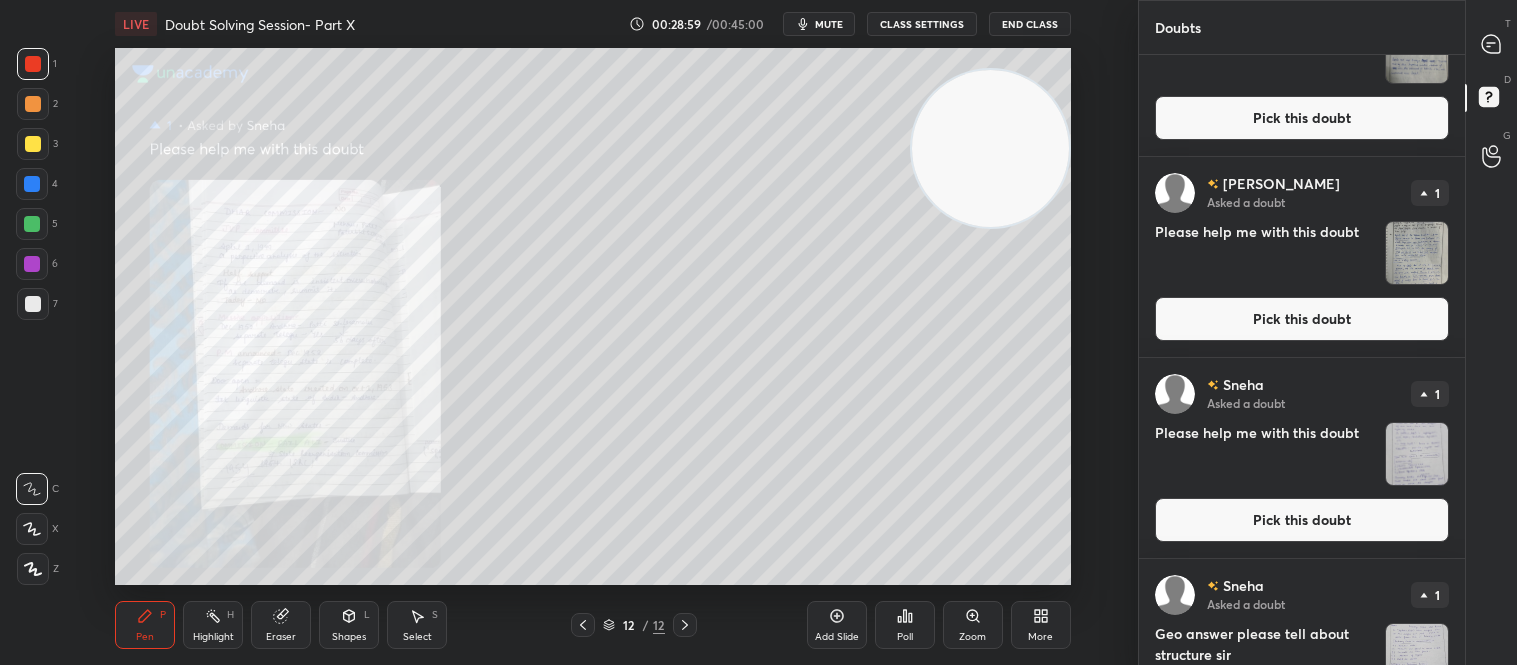 scroll, scrollTop: 512, scrollLeft: 0, axis: vertical 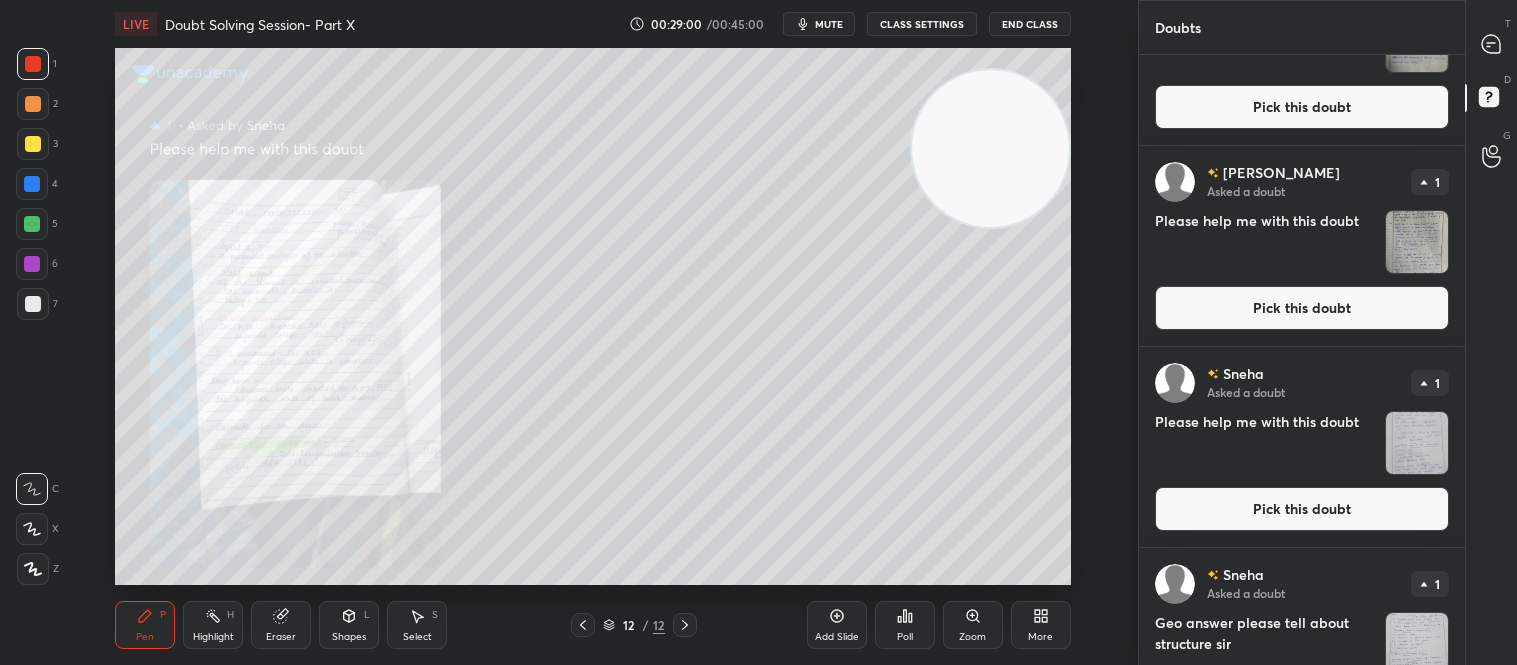 click on "Pick this doubt" at bounding box center [1302, 308] 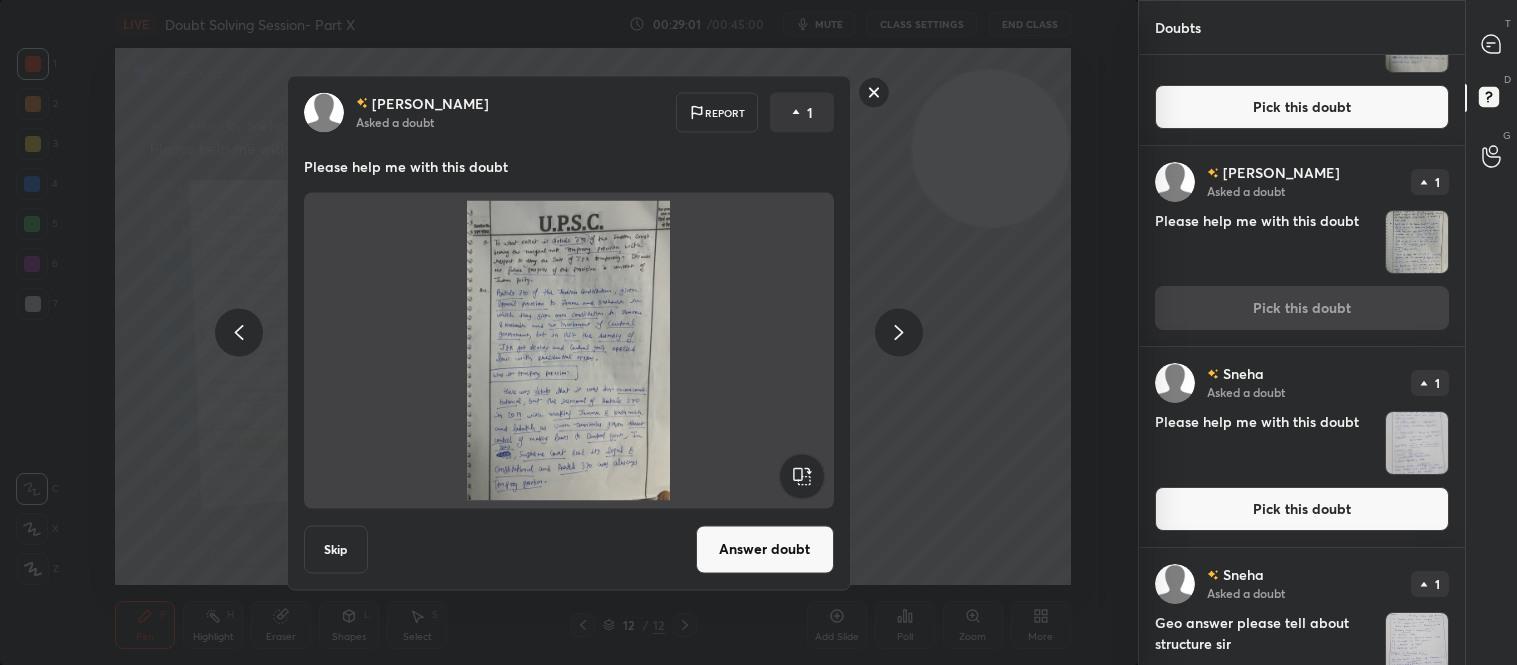 drag, startPoint x: 762, startPoint y: 549, endPoint x: 777, endPoint y: 532, distance: 22.671568 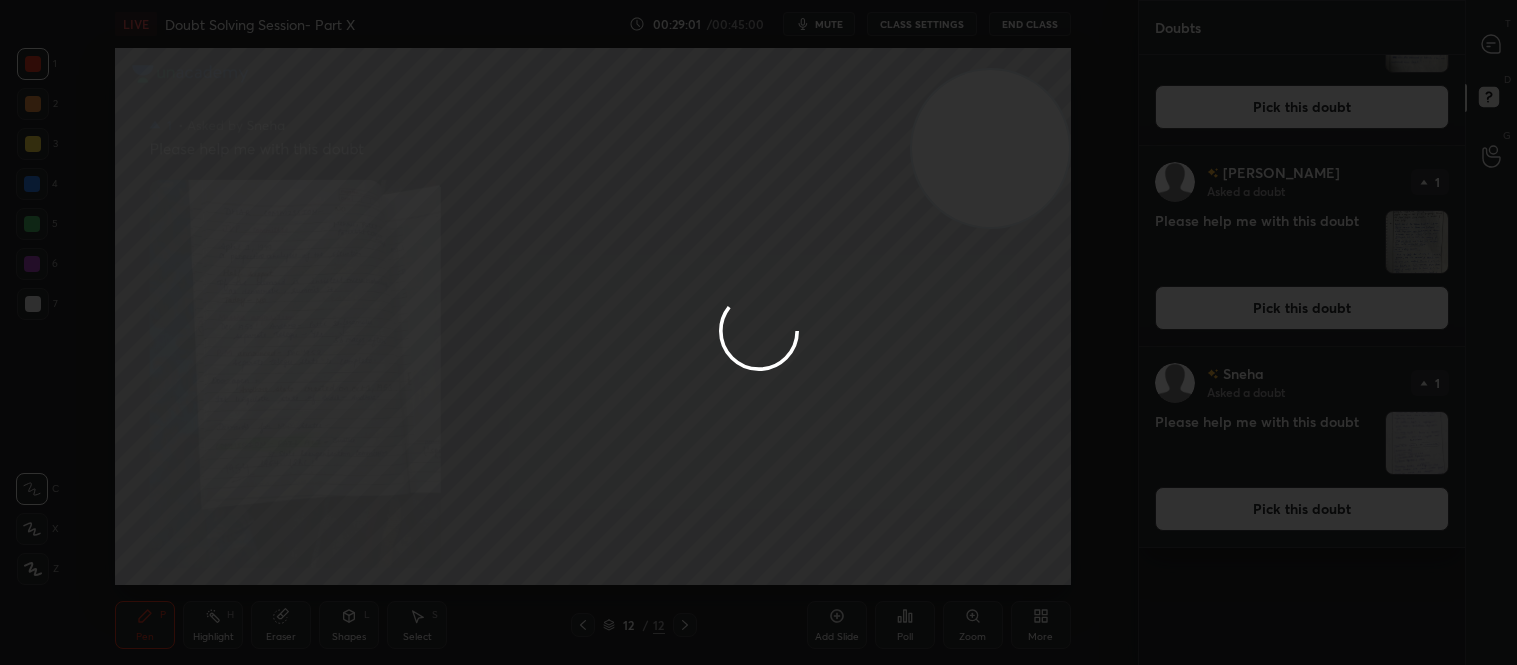 scroll, scrollTop: 0, scrollLeft: 0, axis: both 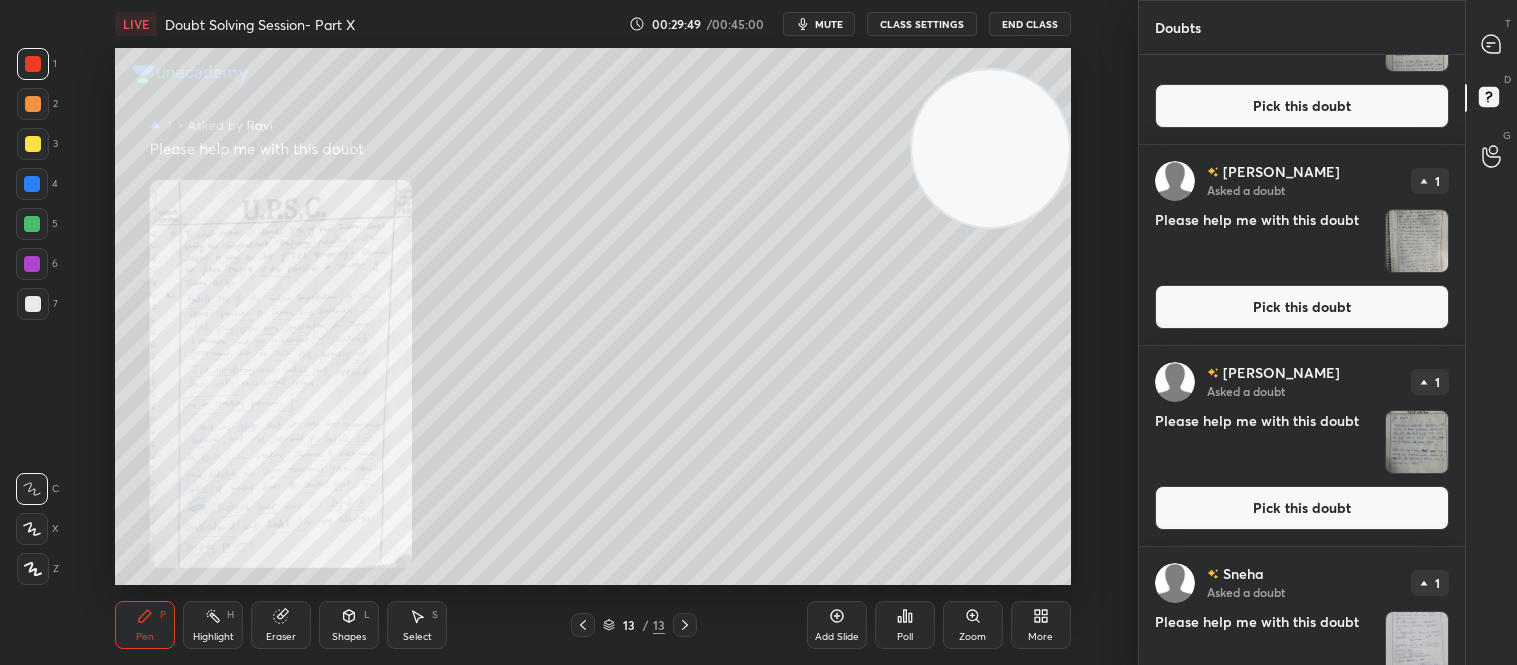 click on "Pick this doubt" at bounding box center [1302, 508] 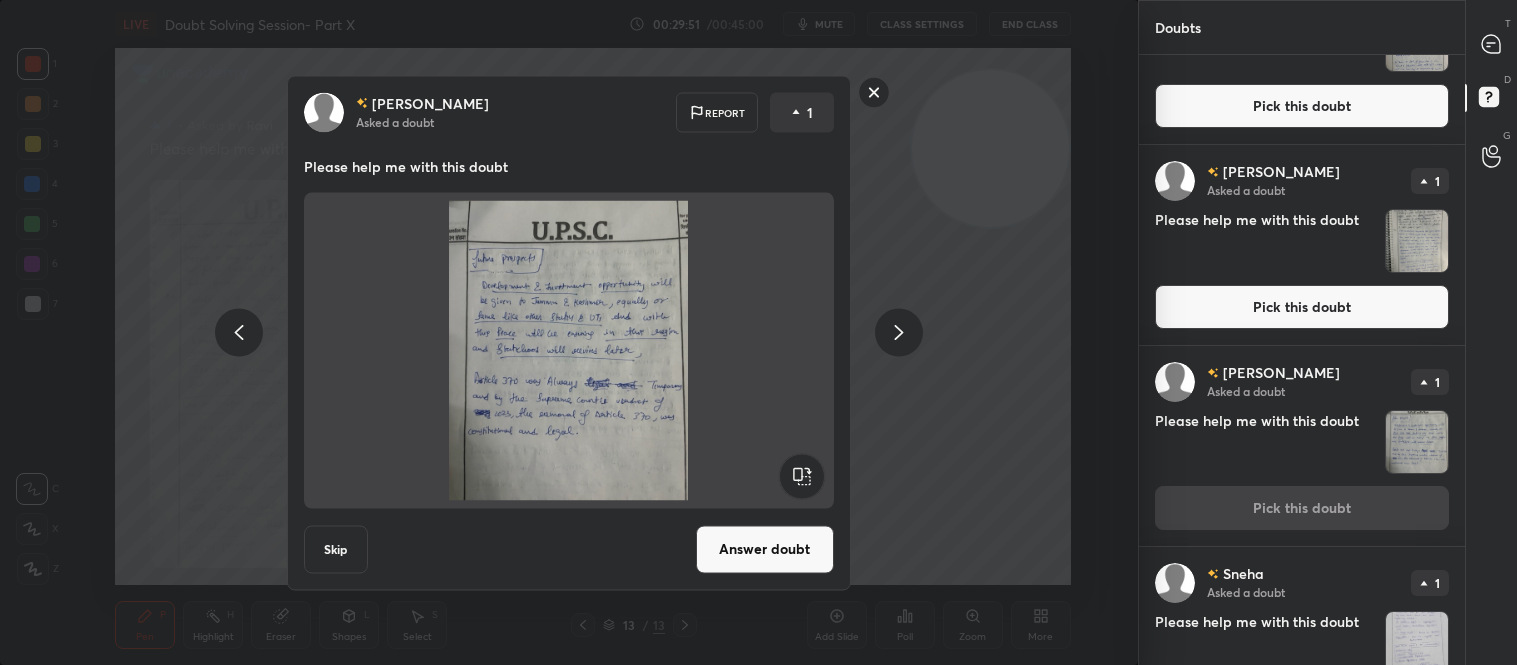 click on "Answer doubt" at bounding box center (765, 549) 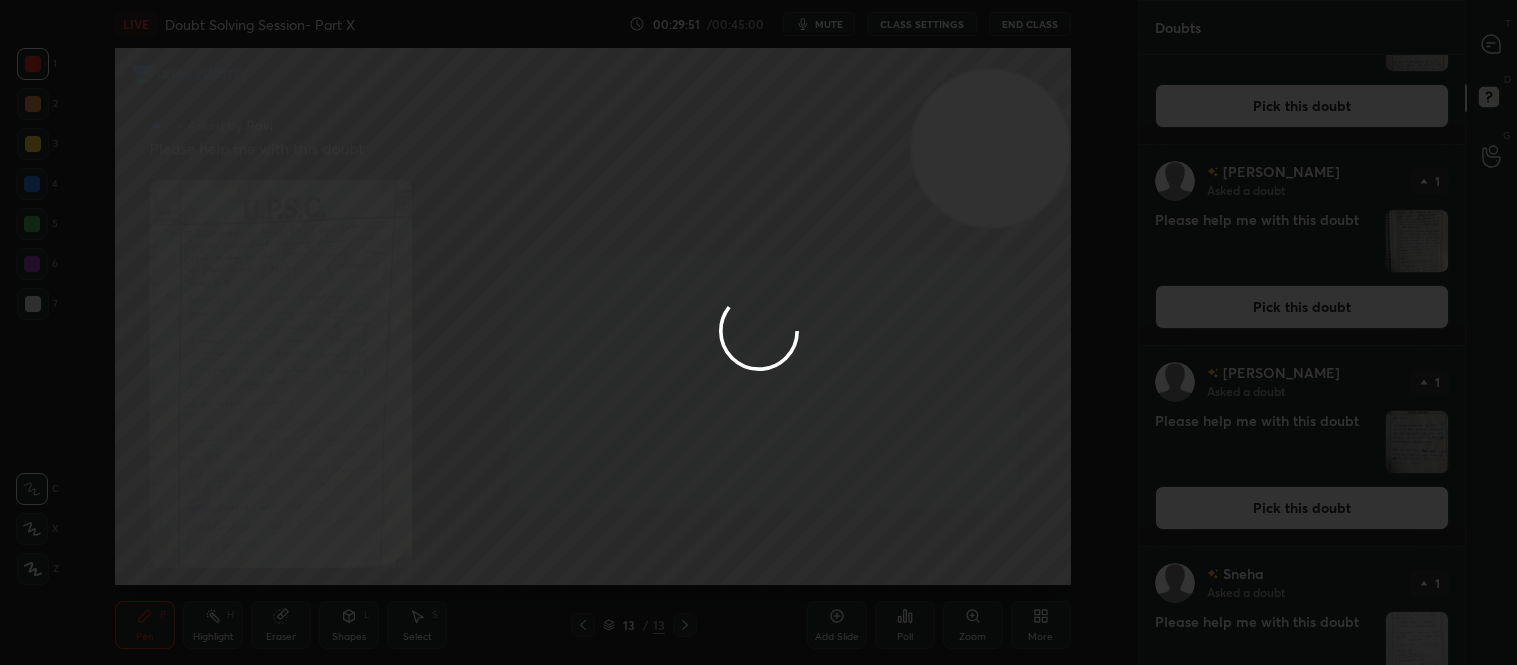 scroll, scrollTop: 0, scrollLeft: 0, axis: both 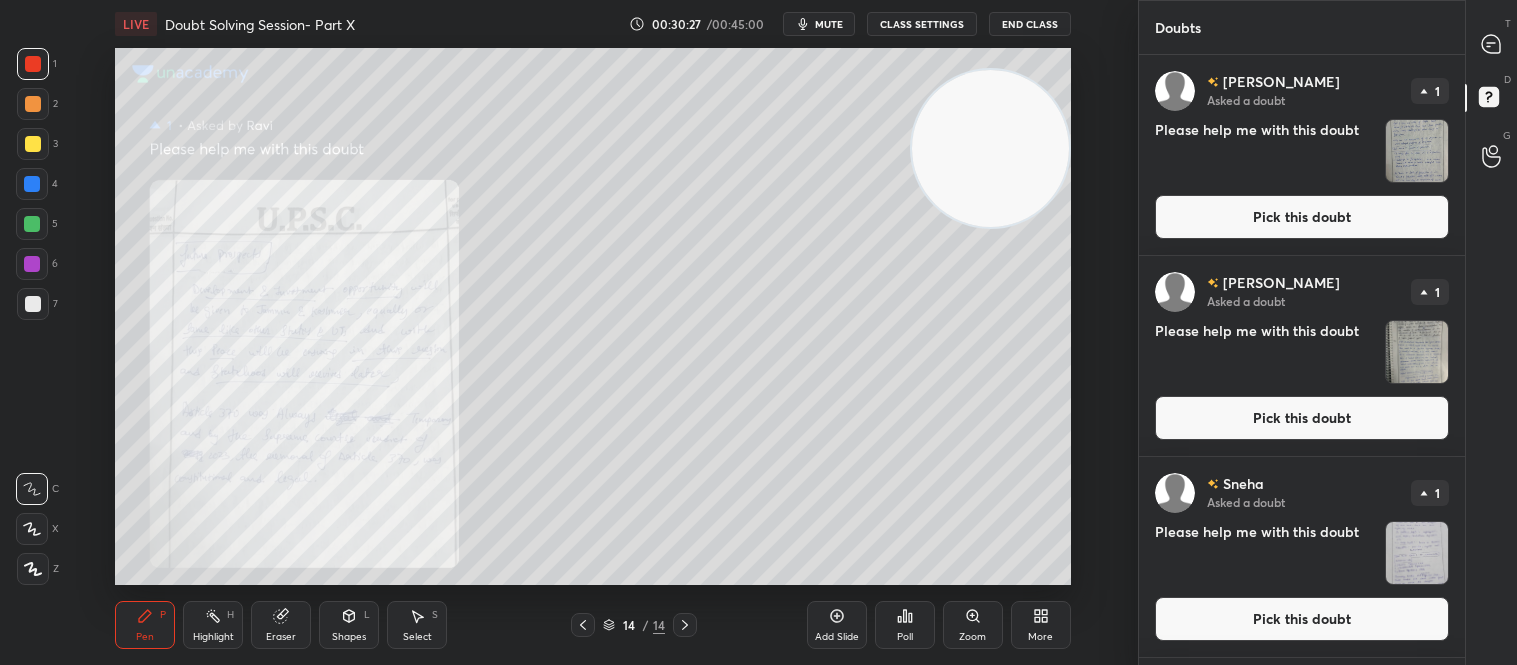 click 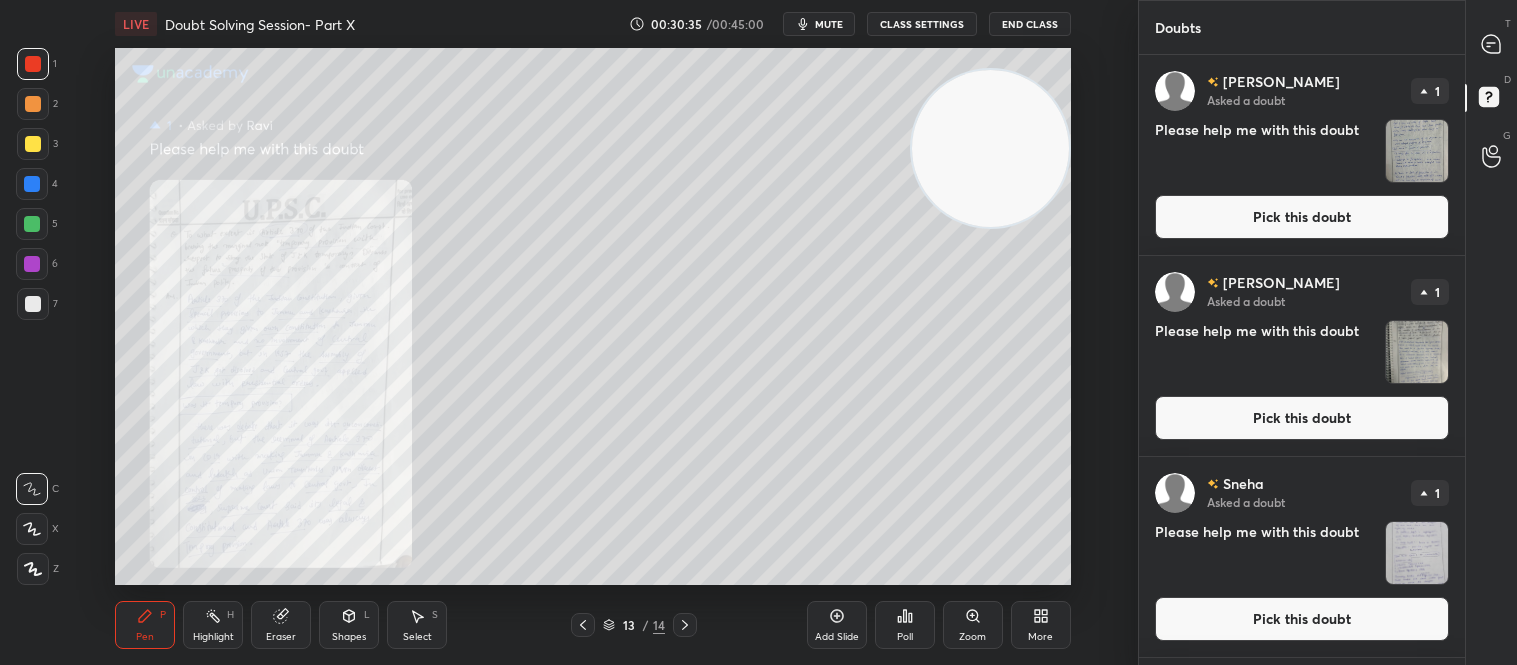 click 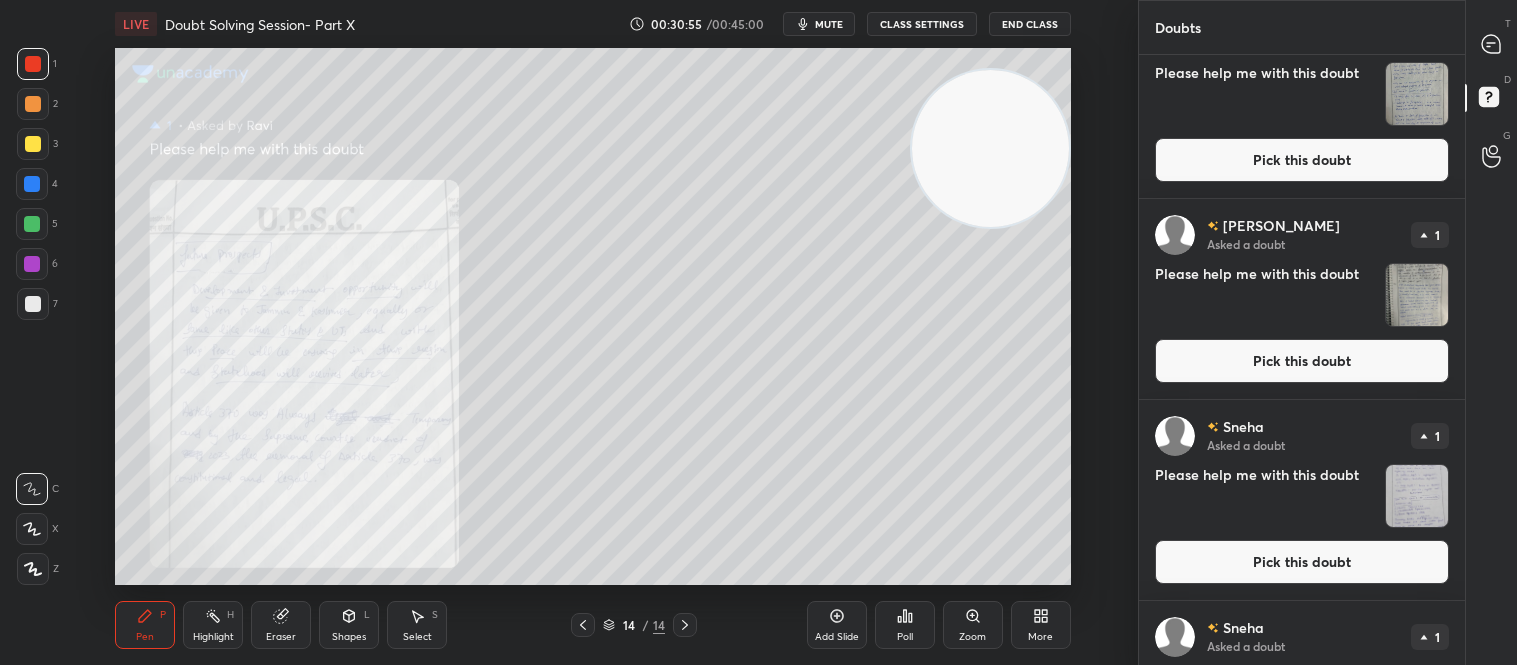 scroll, scrollTop: 222, scrollLeft: 0, axis: vertical 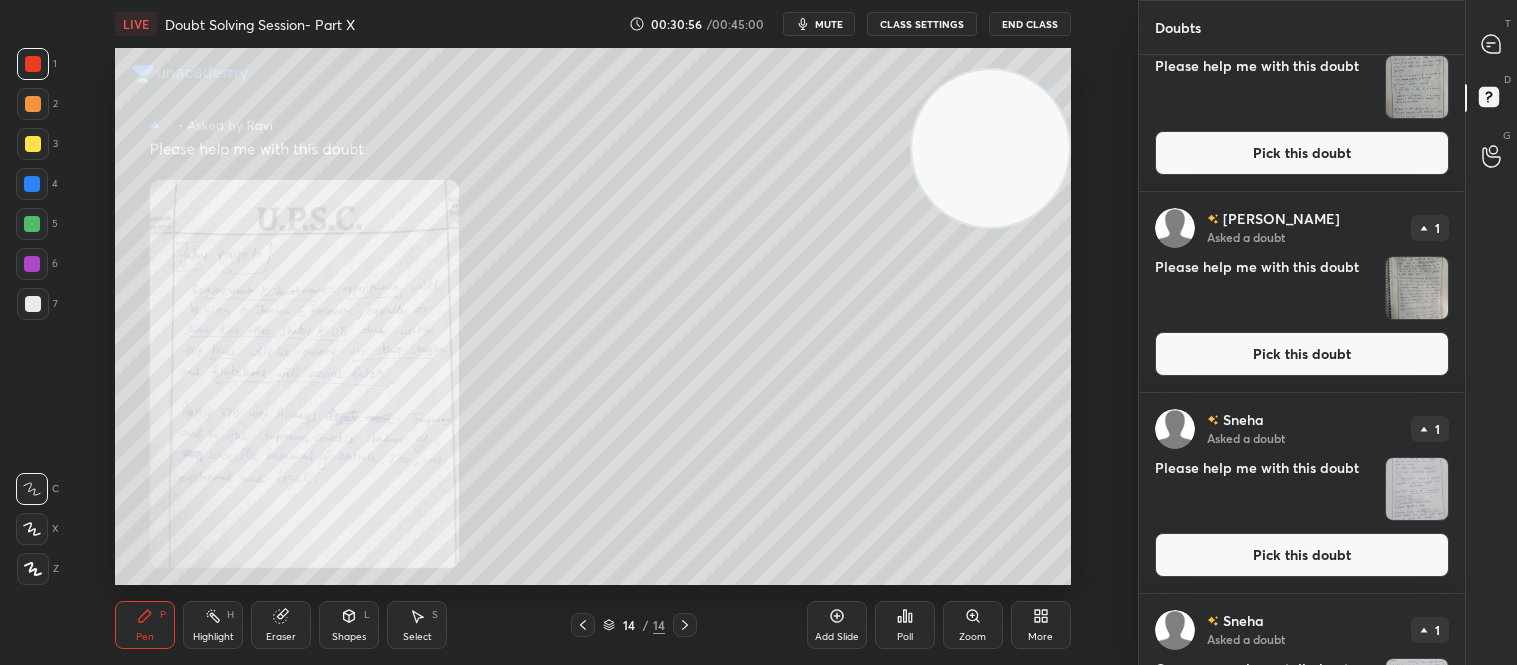 click on "Pick this doubt" at bounding box center [1302, 354] 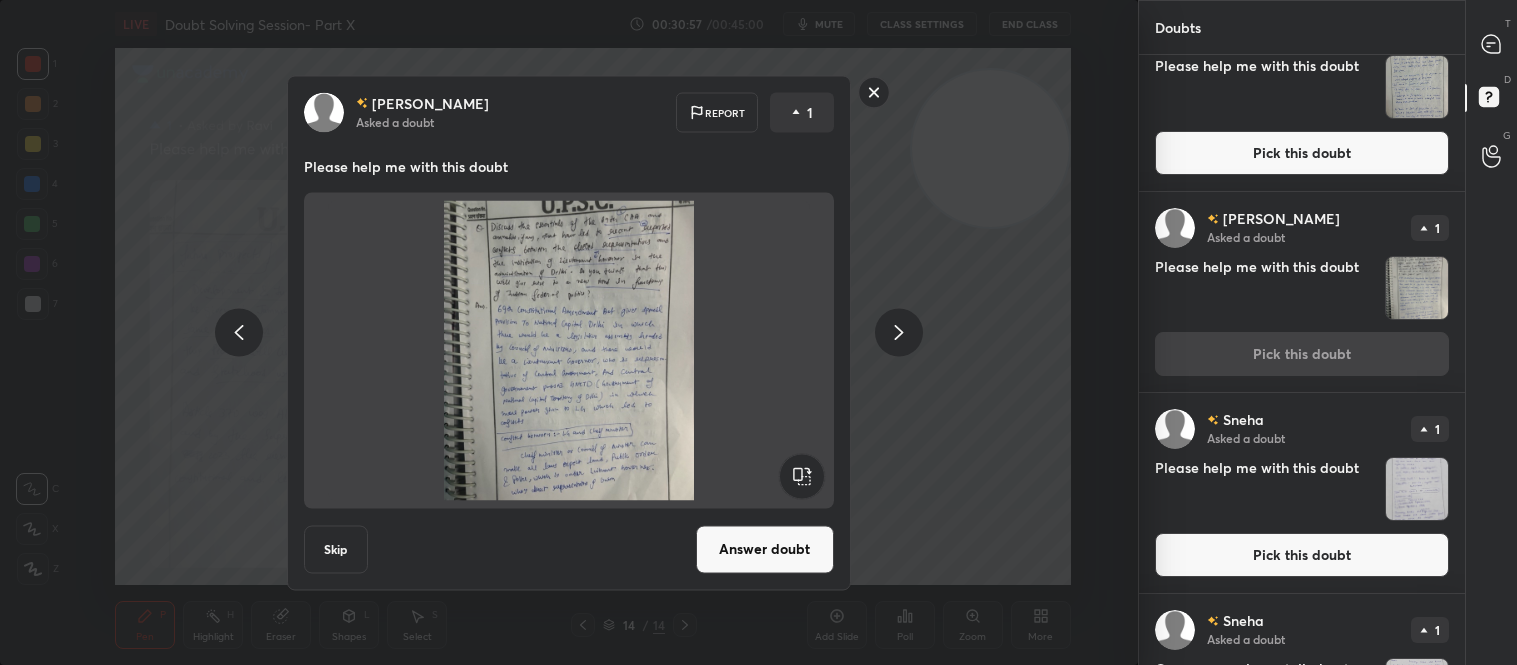 click on "Answer doubt" at bounding box center [765, 549] 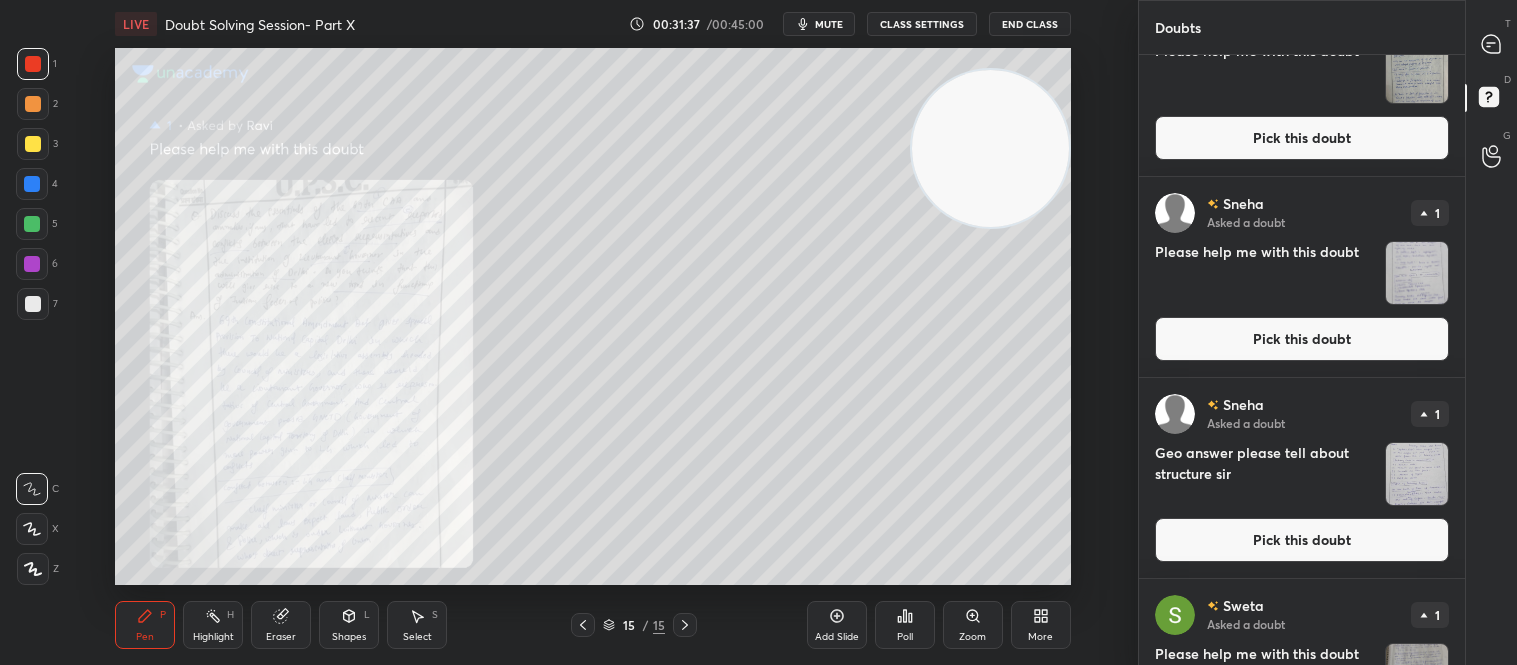 scroll, scrollTop: 0, scrollLeft: 0, axis: both 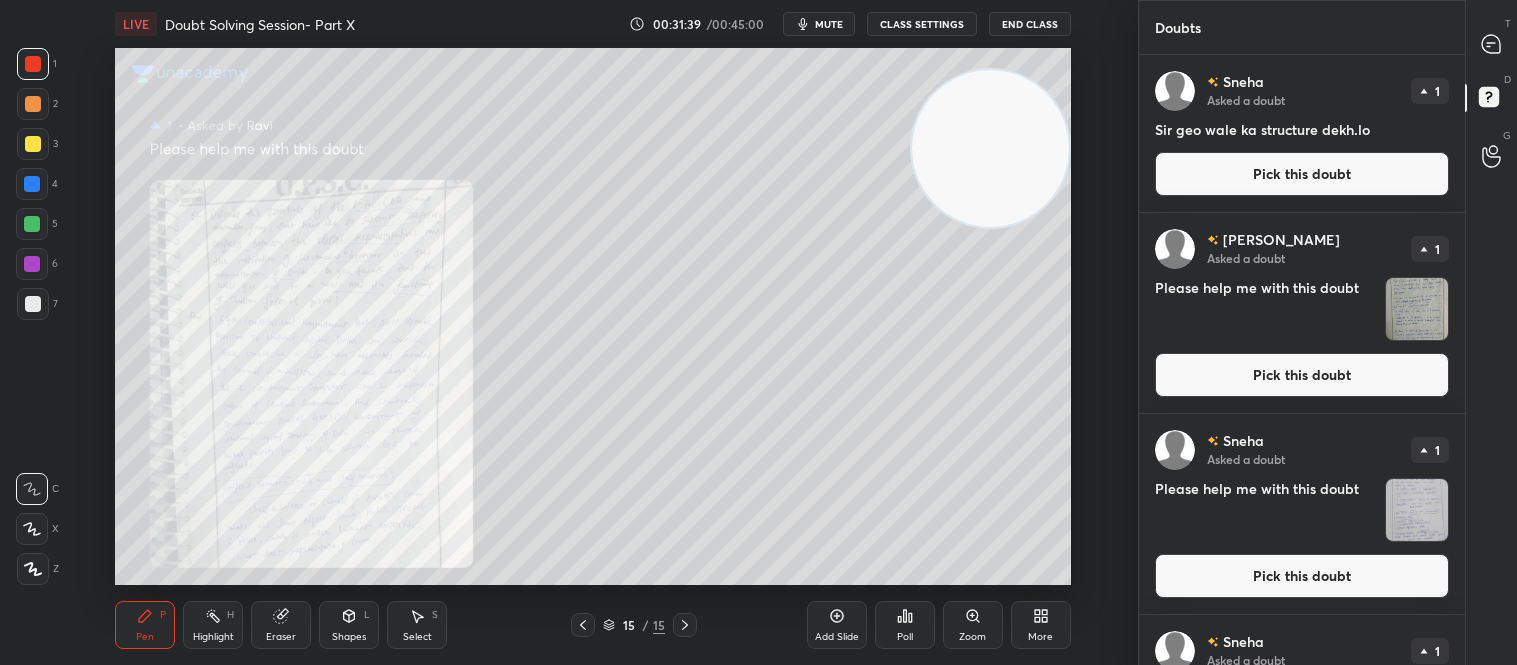 click on "Pick this doubt" at bounding box center [1302, 375] 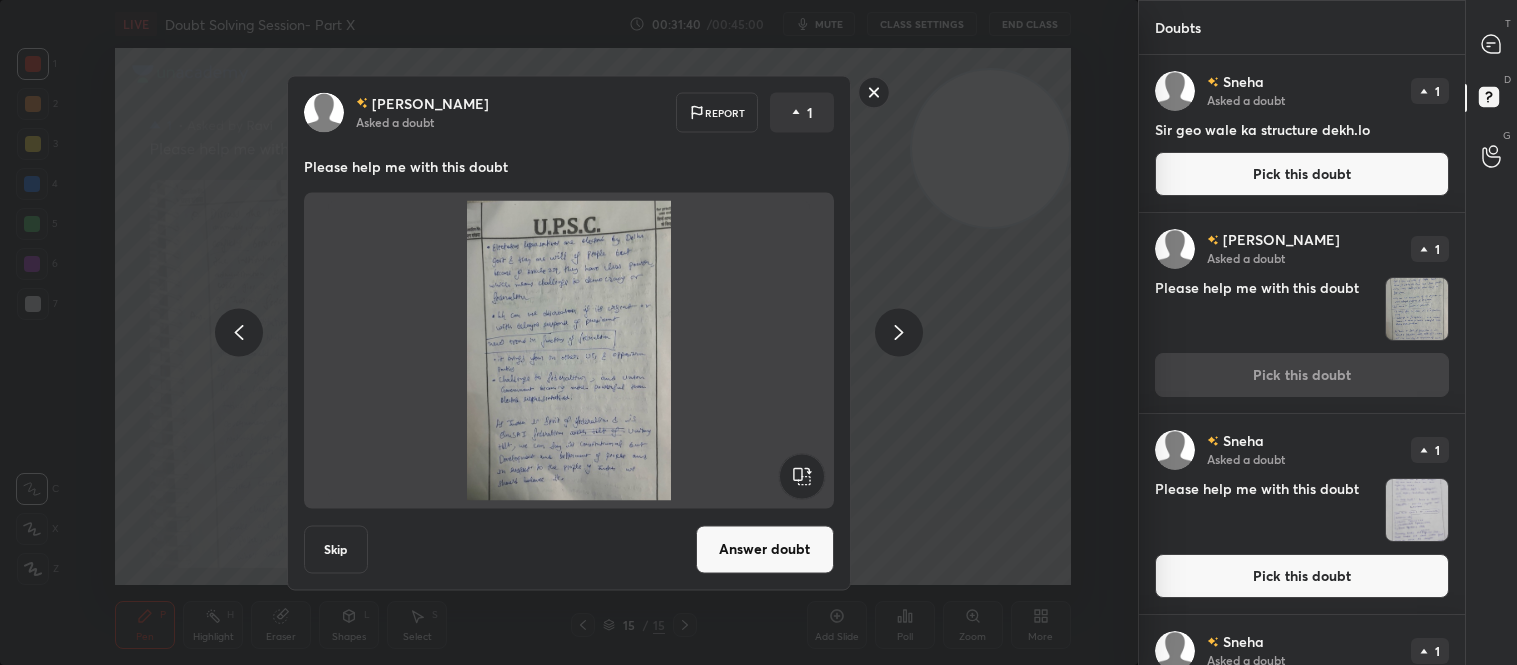 click on "Answer doubt" at bounding box center (765, 549) 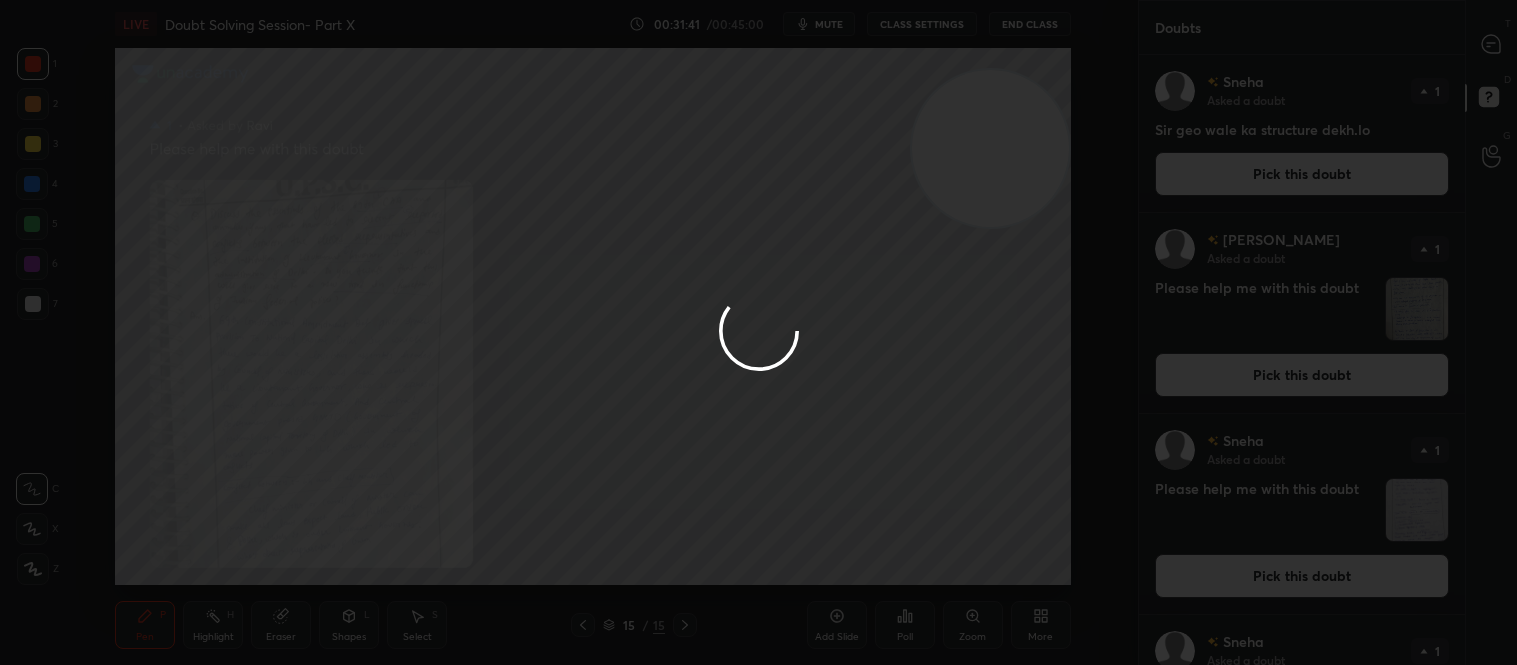 click at bounding box center [758, 332] 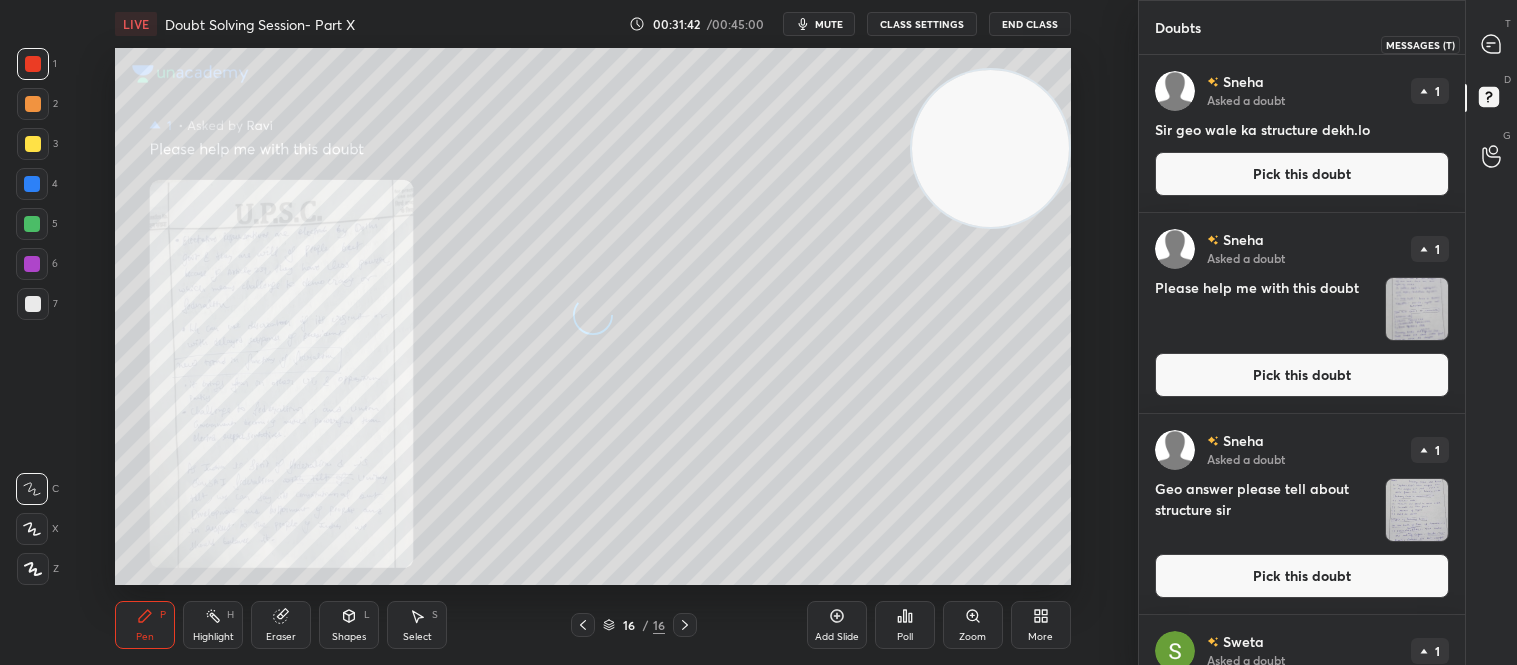 click 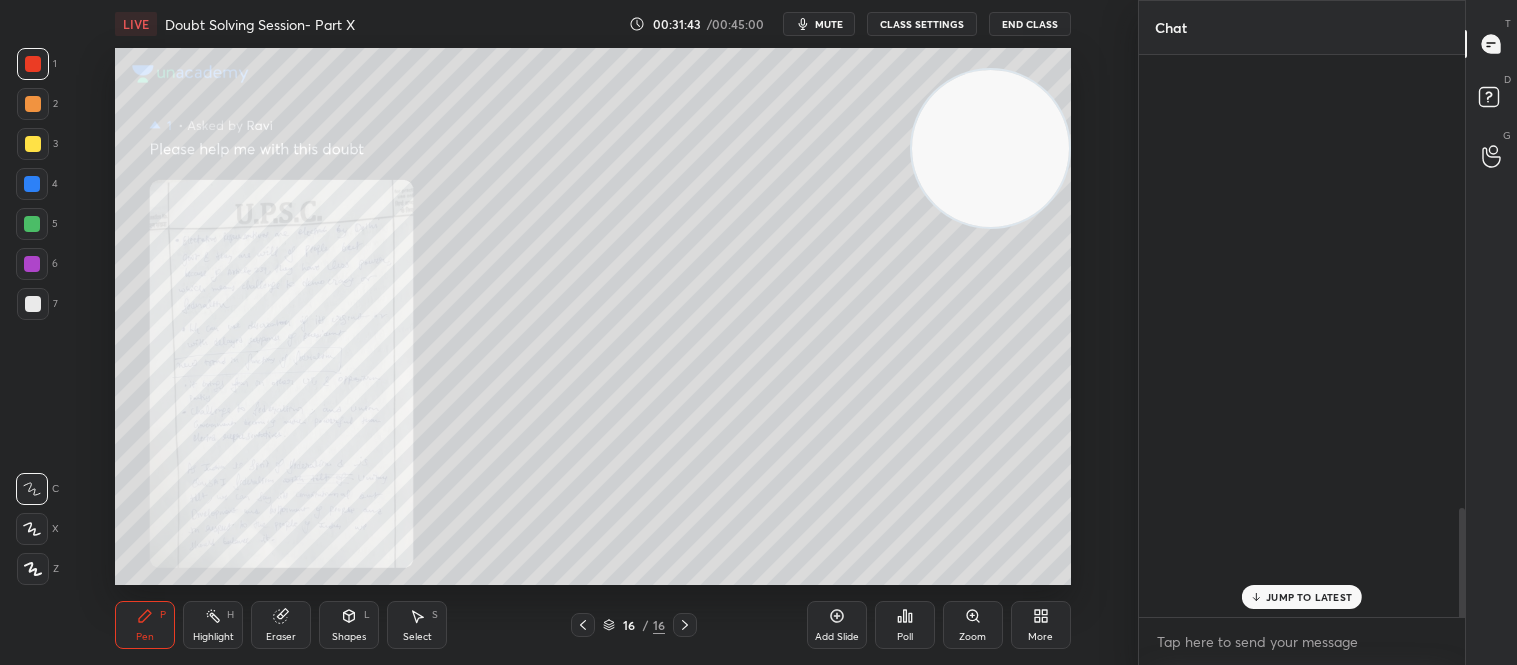 scroll, scrollTop: 2807, scrollLeft: 0, axis: vertical 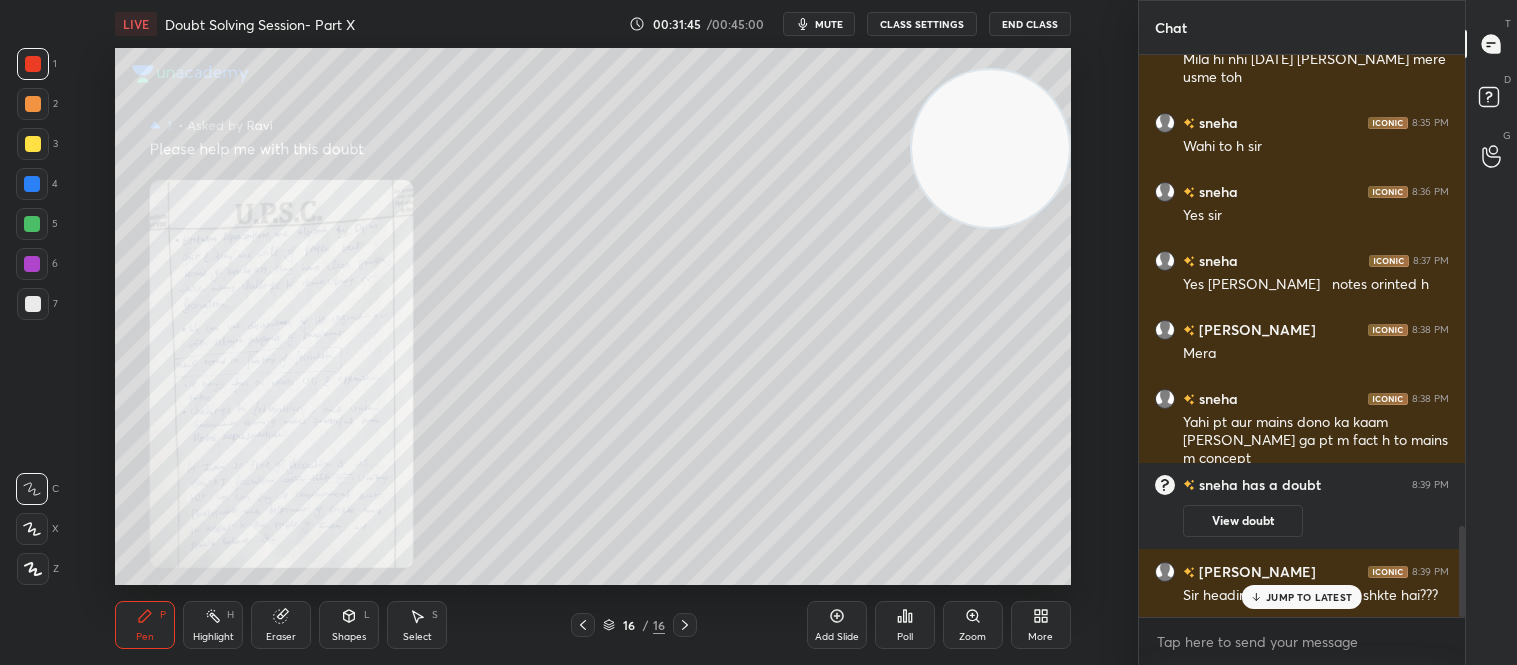 click on "JUMP TO LATEST" at bounding box center (1309, 597) 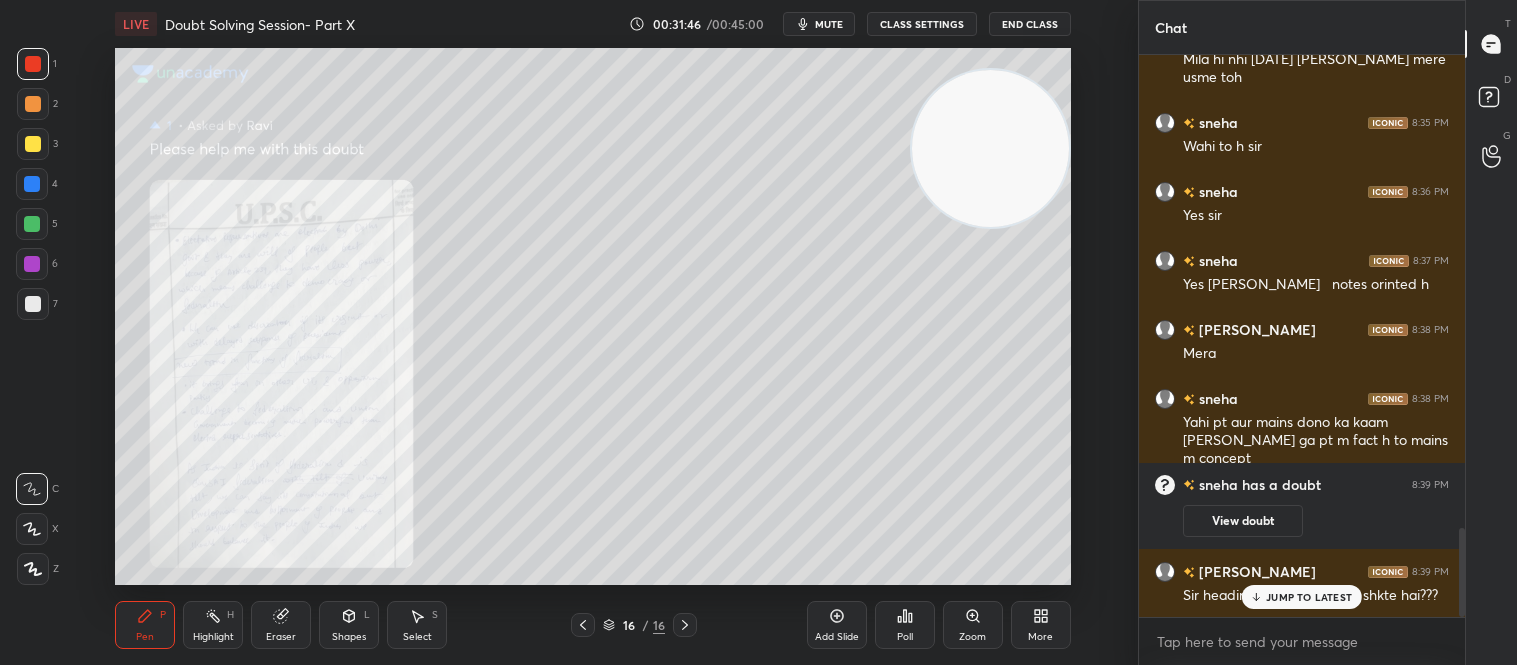 scroll, scrollTop: 2987, scrollLeft: 0, axis: vertical 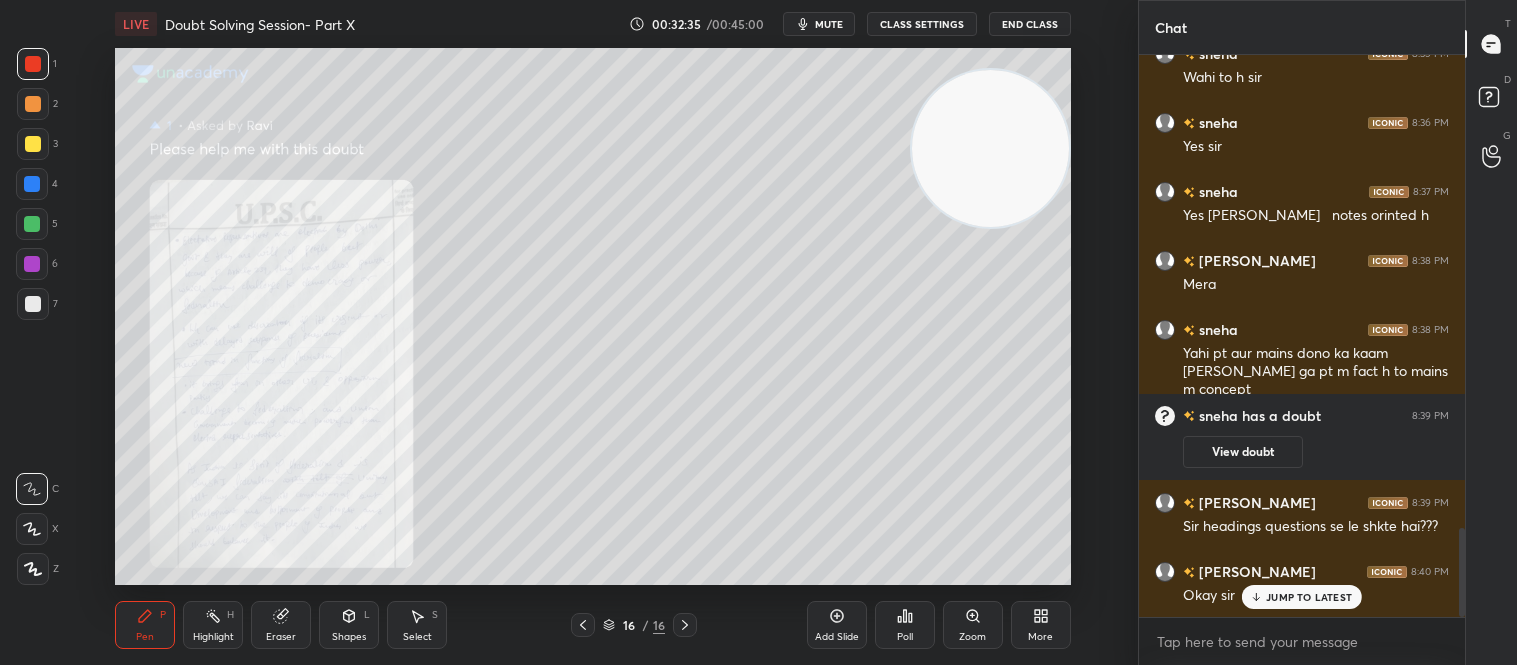 click on "JUMP TO LATEST" at bounding box center (1309, 597) 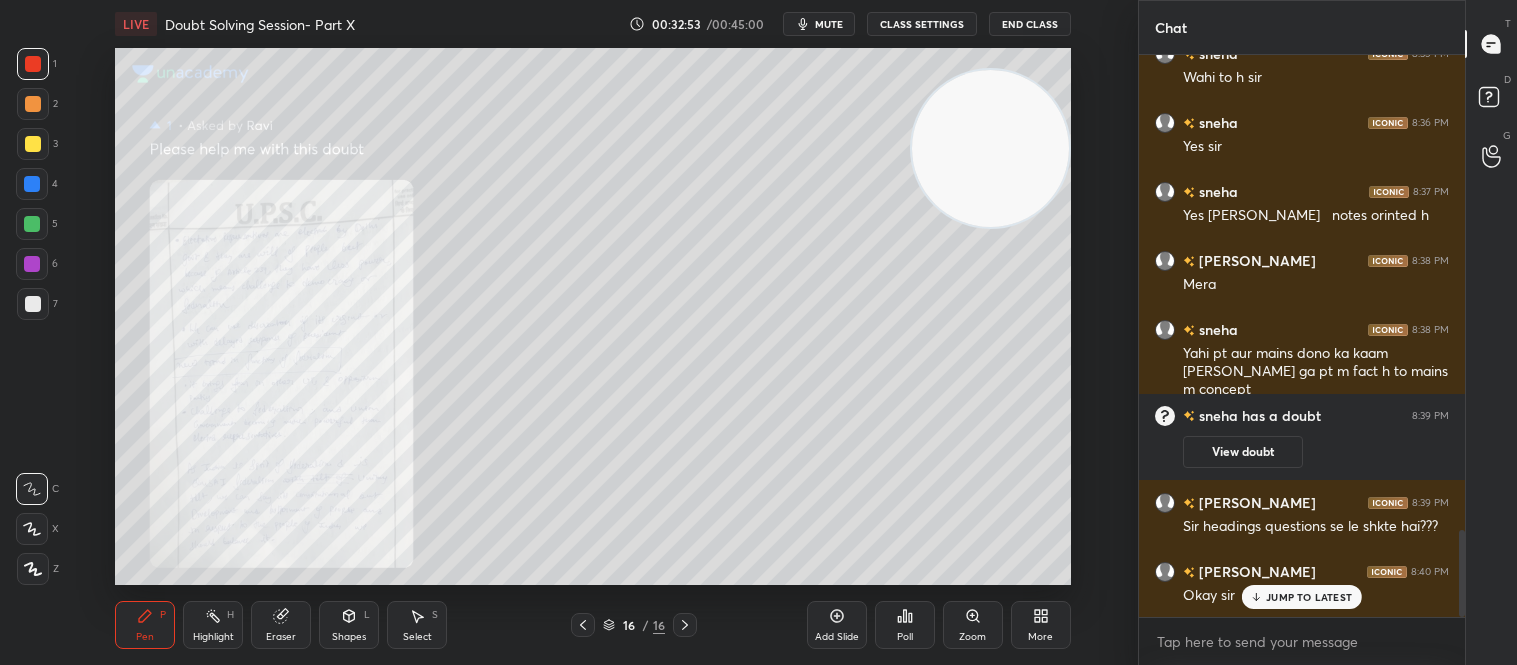 scroll, scrollTop: 3074, scrollLeft: 0, axis: vertical 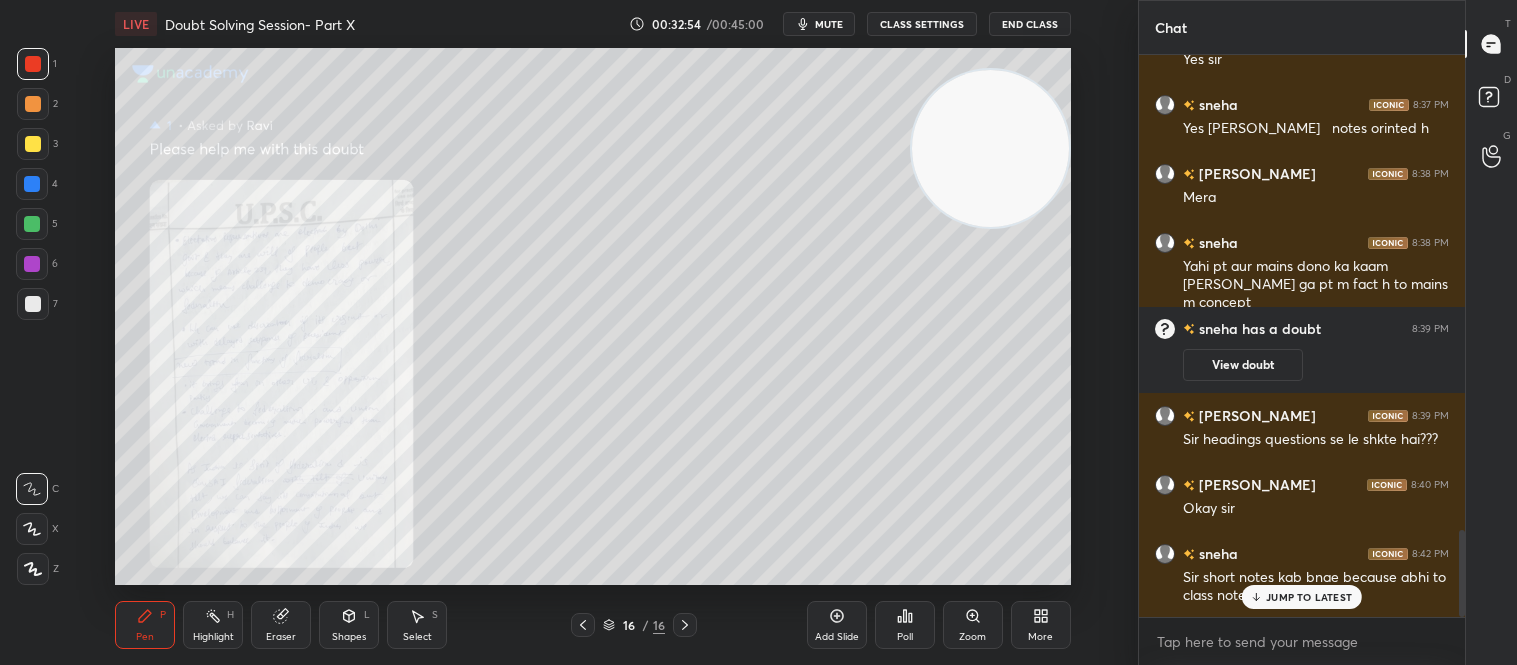 click on "JUMP TO LATEST" at bounding box center (1302, 597) 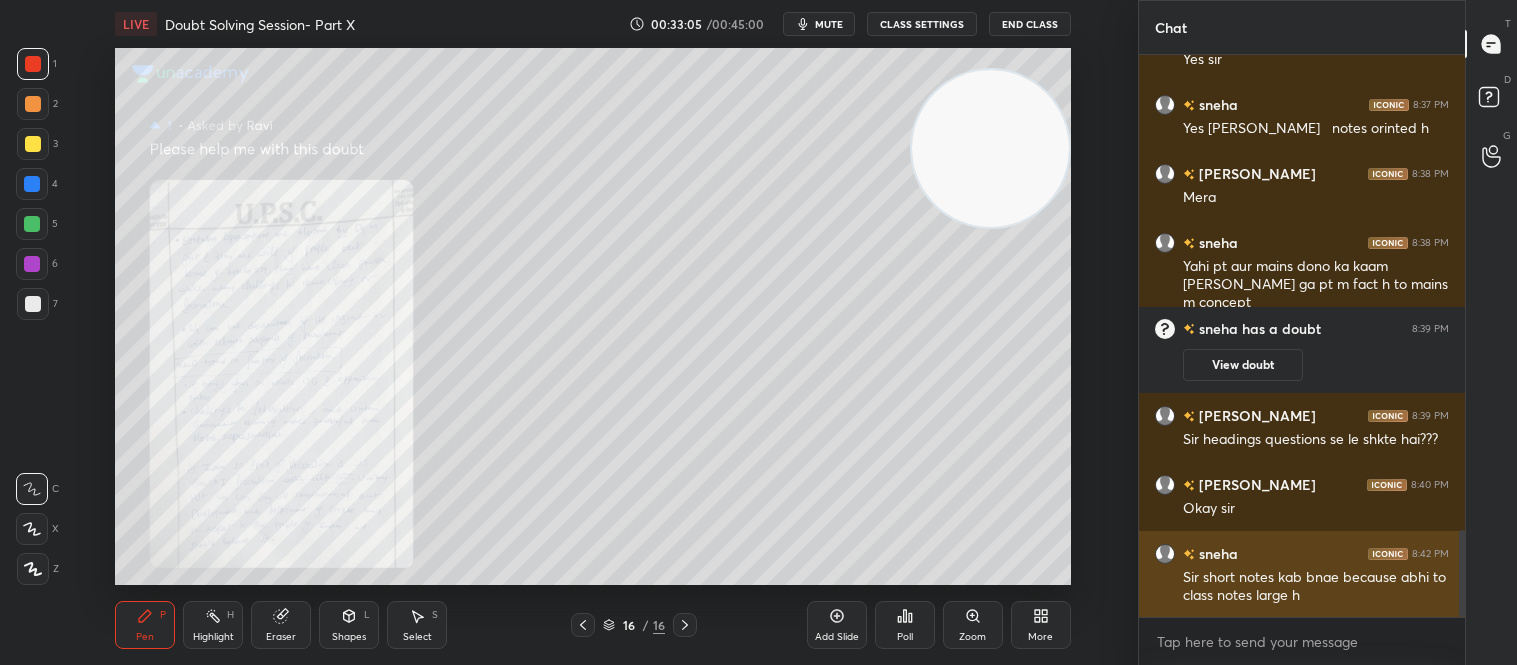 scroll, scrollTop: 3094, scrollLeft: 0, axis: vertical 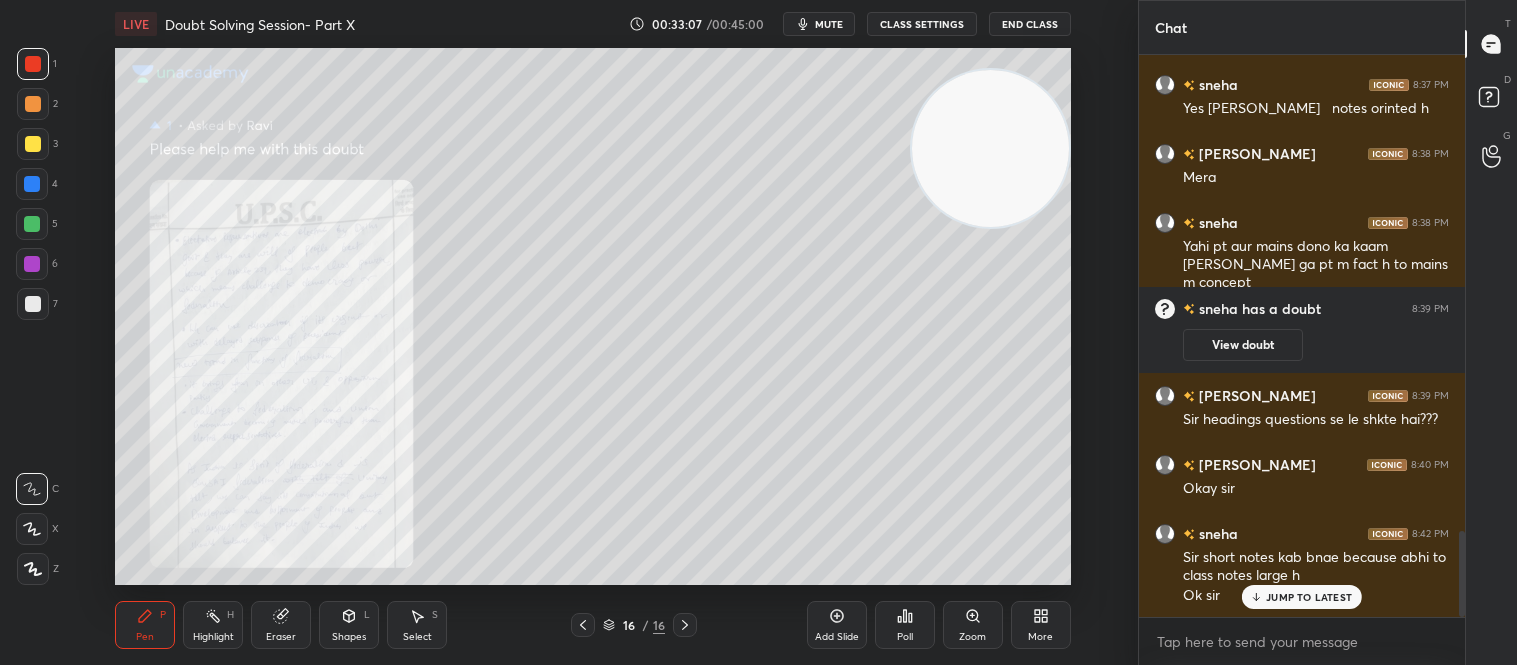 click on "JUMP TO LATEST" at bounding box center [1309, 597] 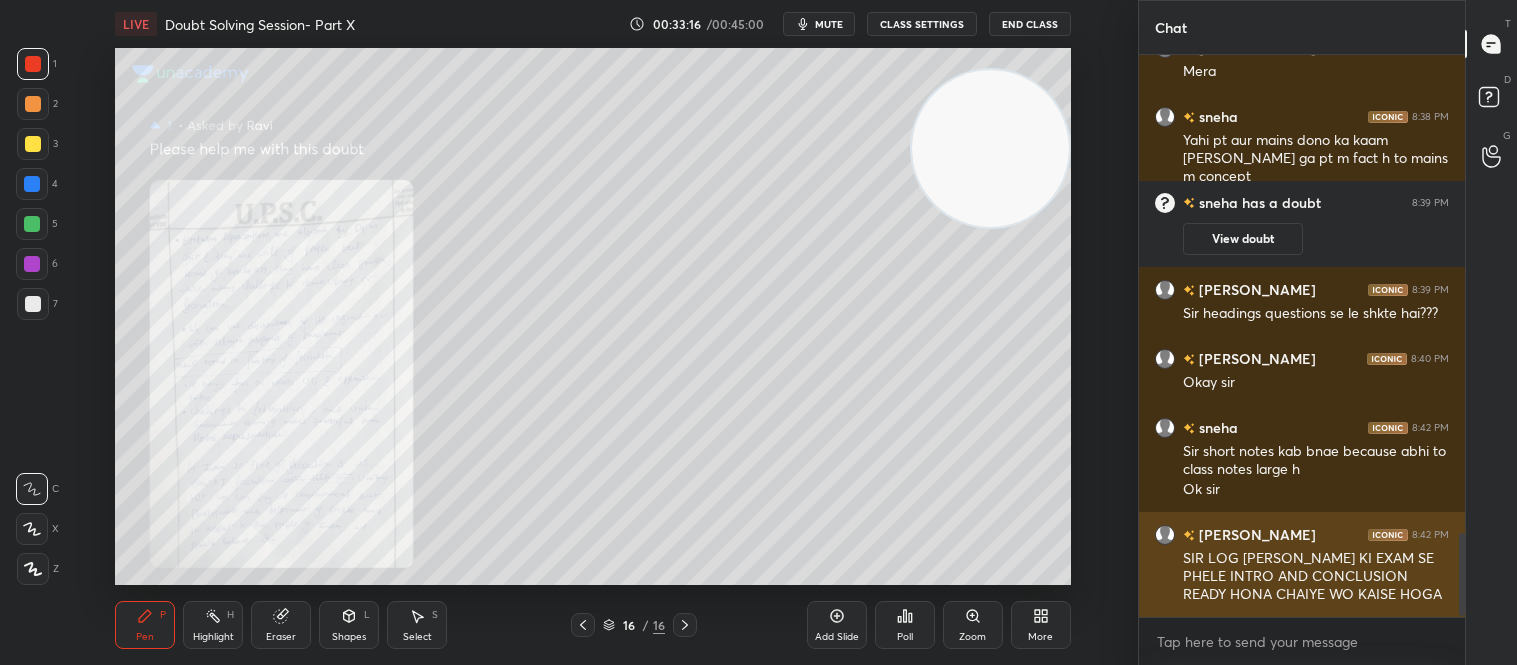 scroll, scrollTop: 3268, scrollLeft: 0, axis: vertical 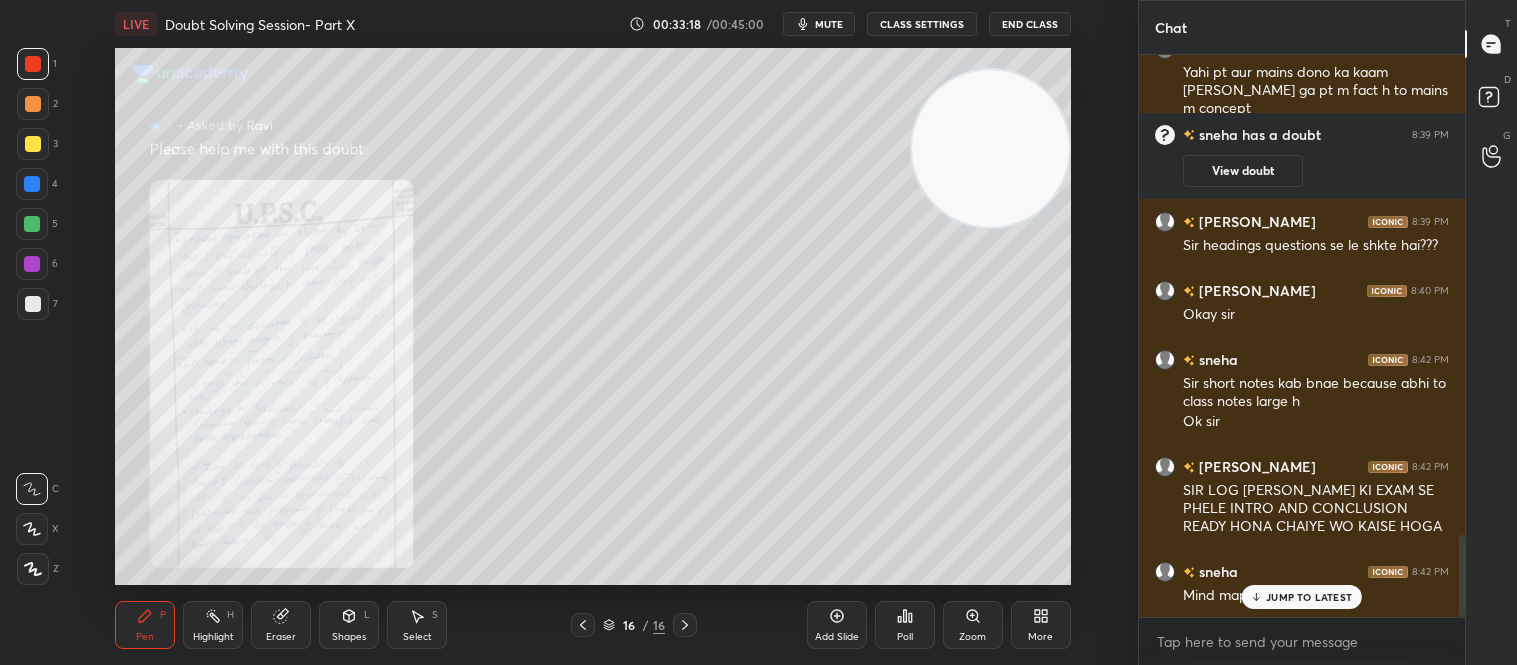 click on "JUMP TO LATEST" at bounding box center (1302, 597) 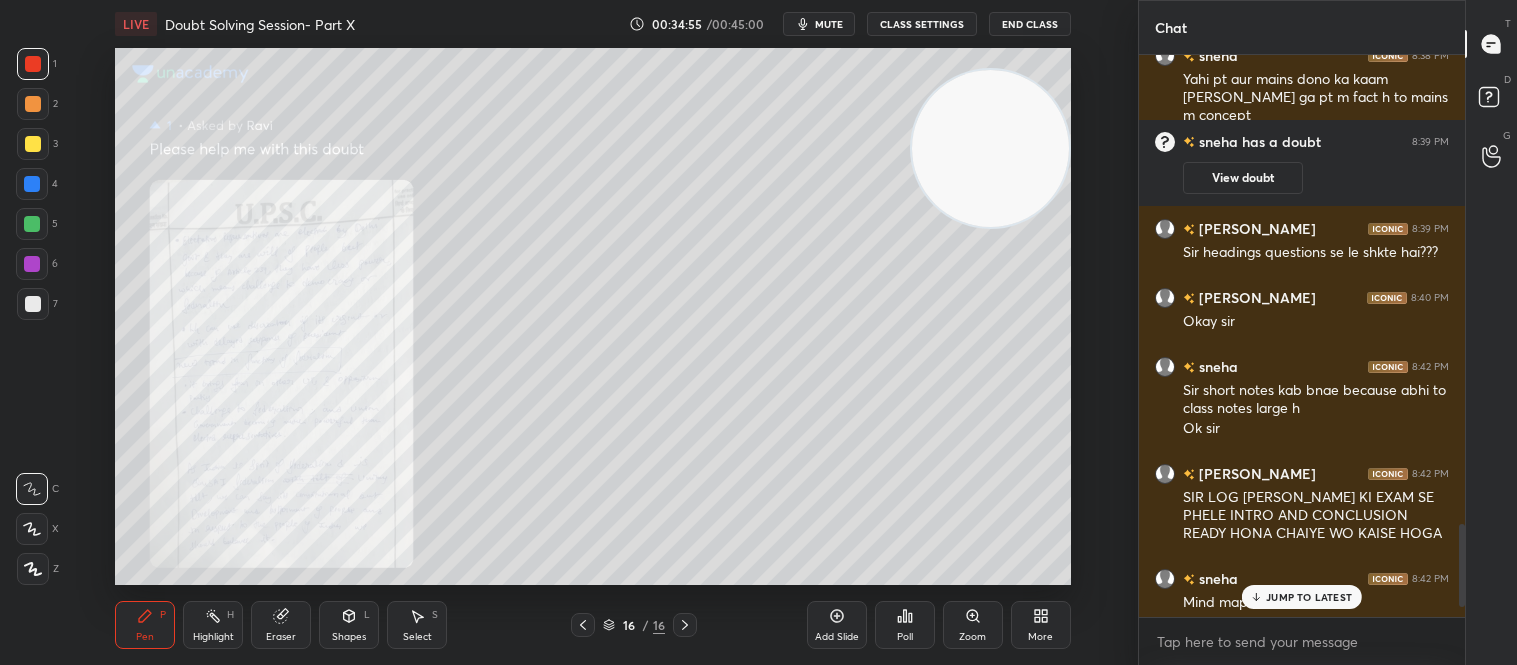 scroll, scrollTop: 3268, scrollLeft: 0, axis: vertical 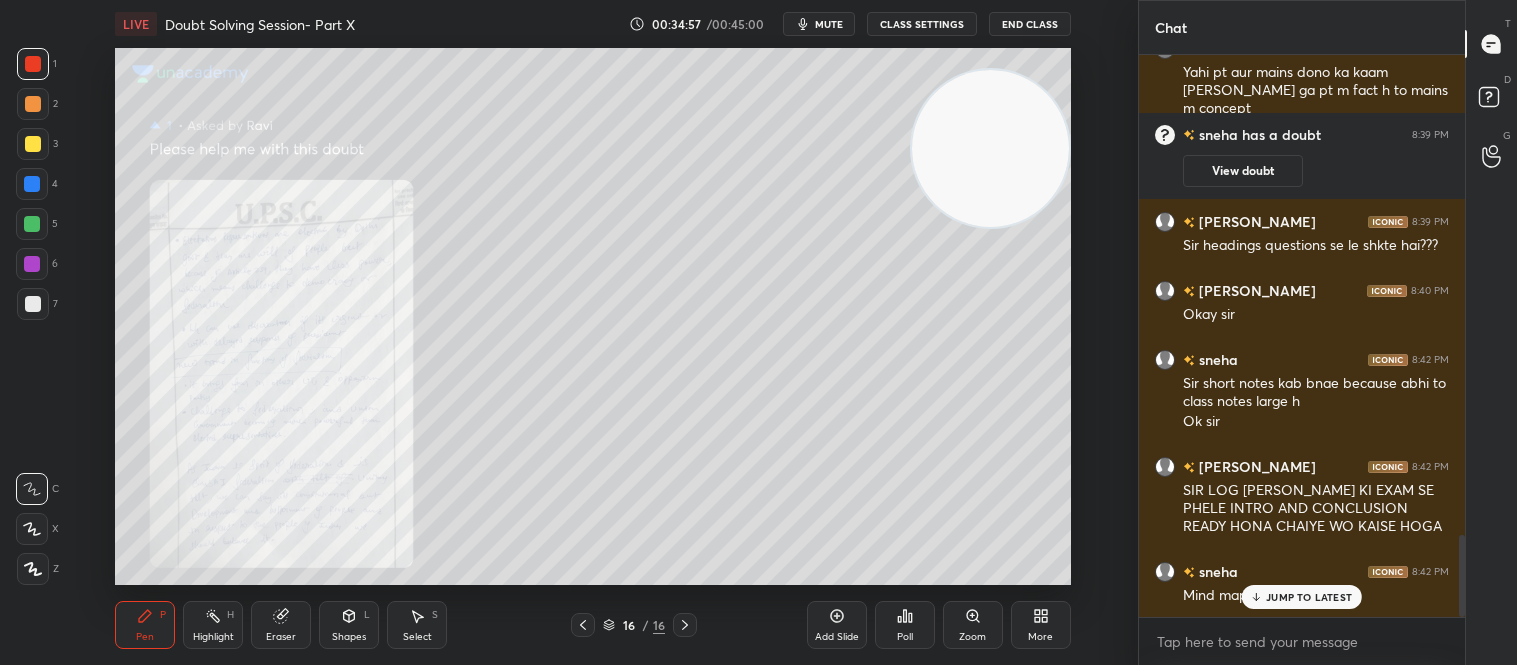 click on "JUMP TO LATEST" at bounding box center [1302, 597] 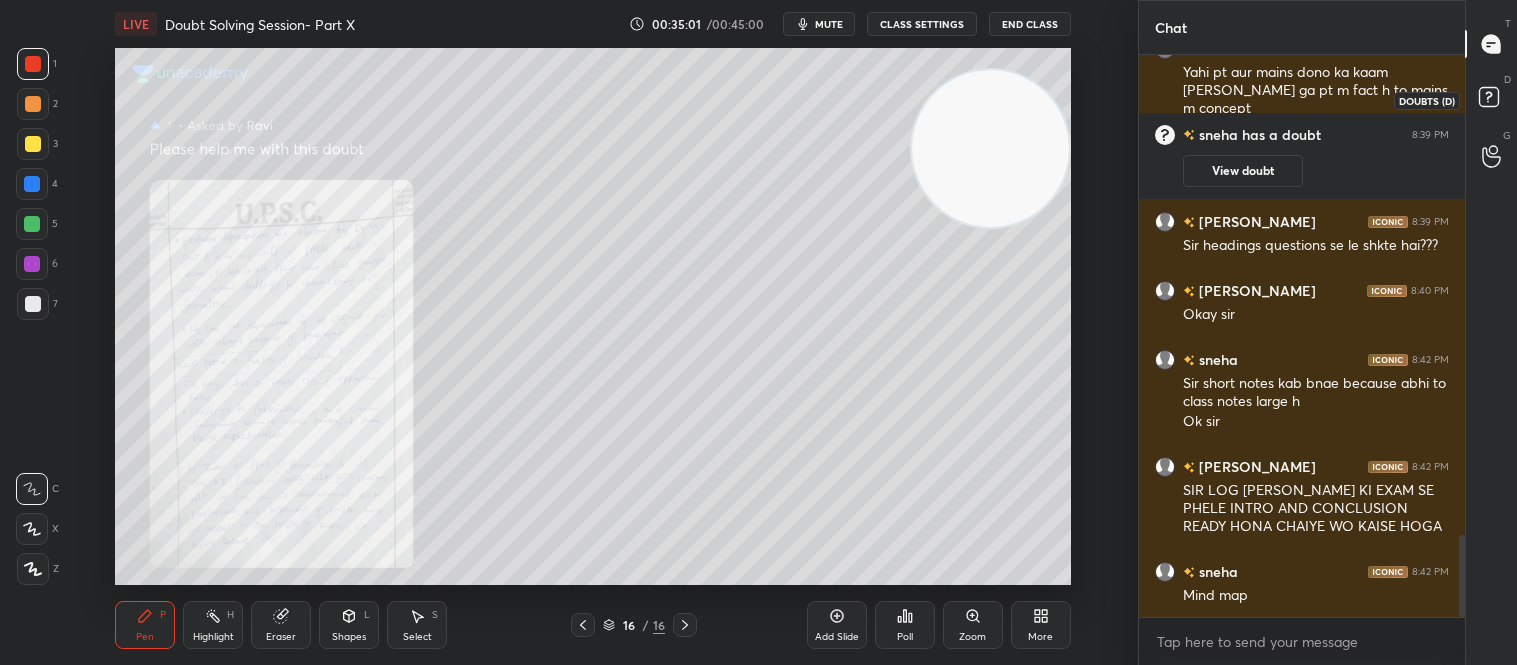 click 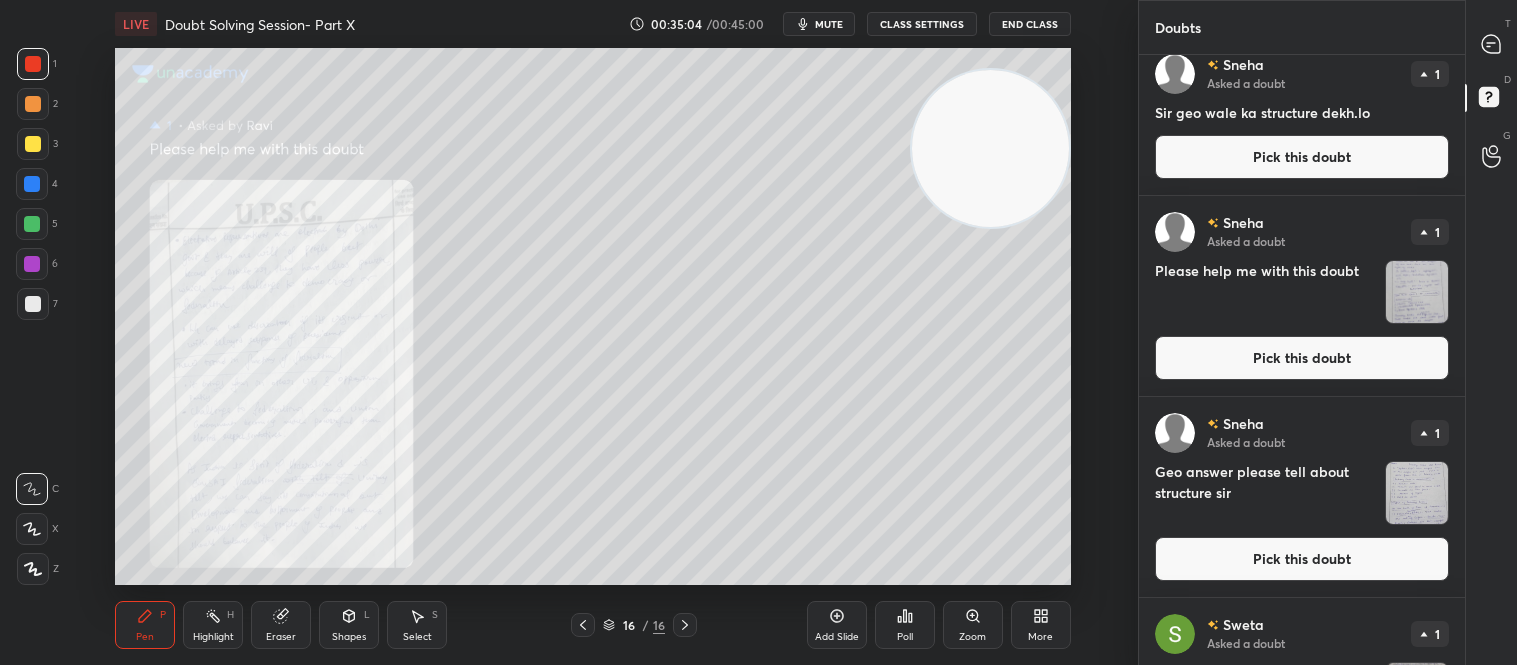 scroll, scrollTop: 0, scrollLeft: 0, axis: both 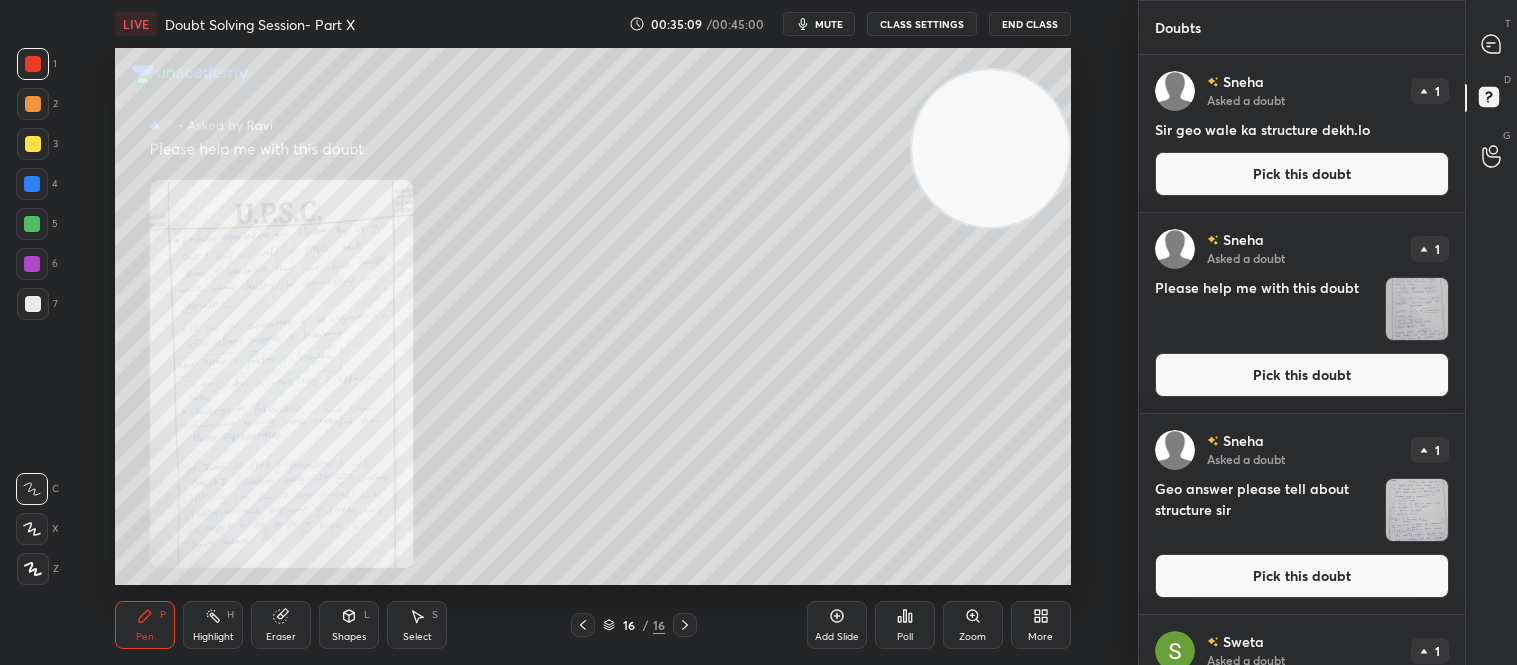 click on "Pick this doubt" at bounding box center (1302, 174) 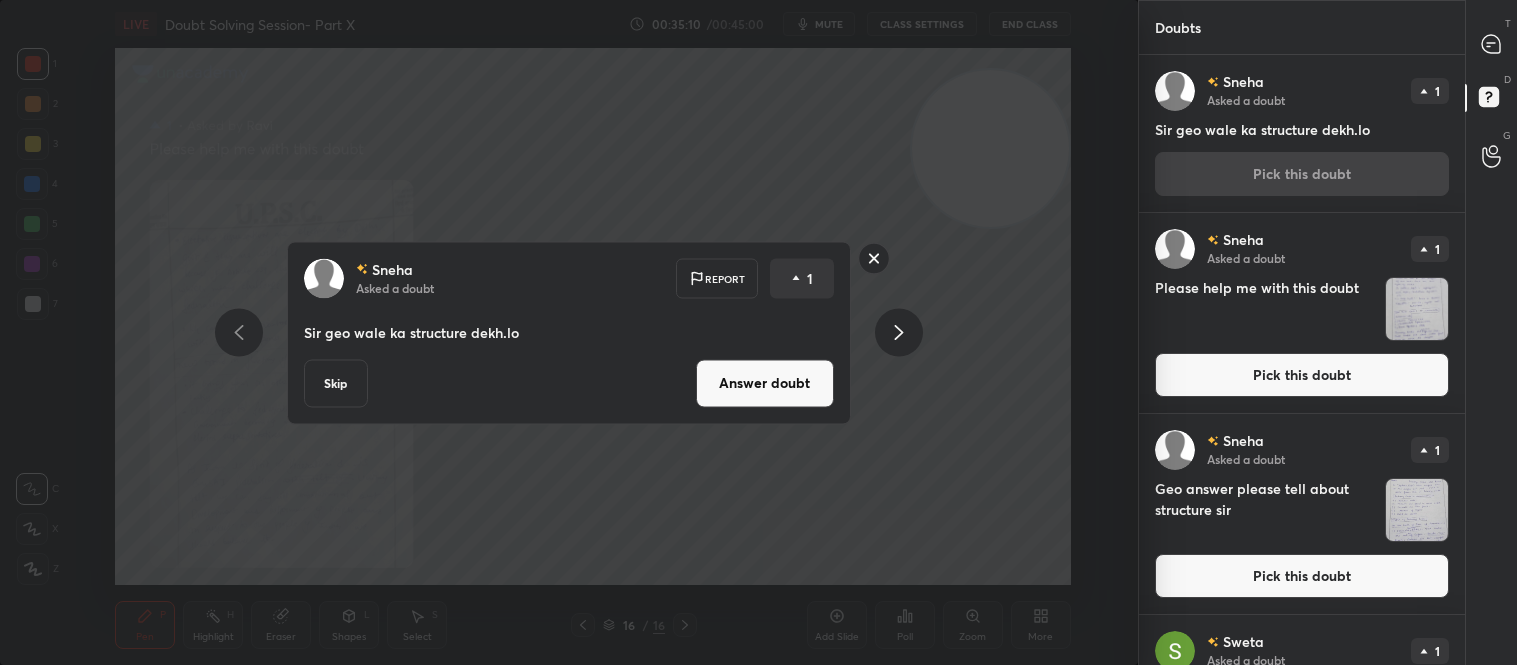 click on "Answer doubt" at bounding box center [765, 383] 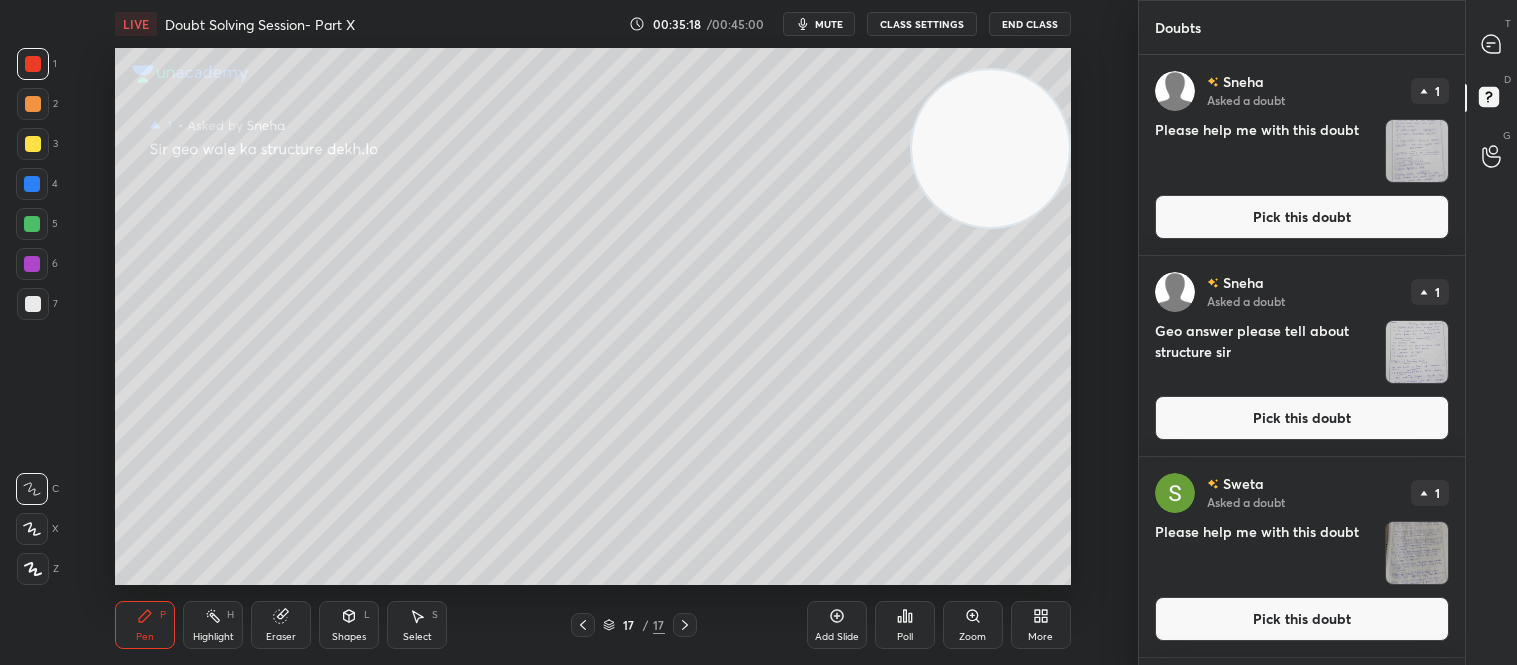 click on "Pick this doubt" at bounding box center (1302, 418) 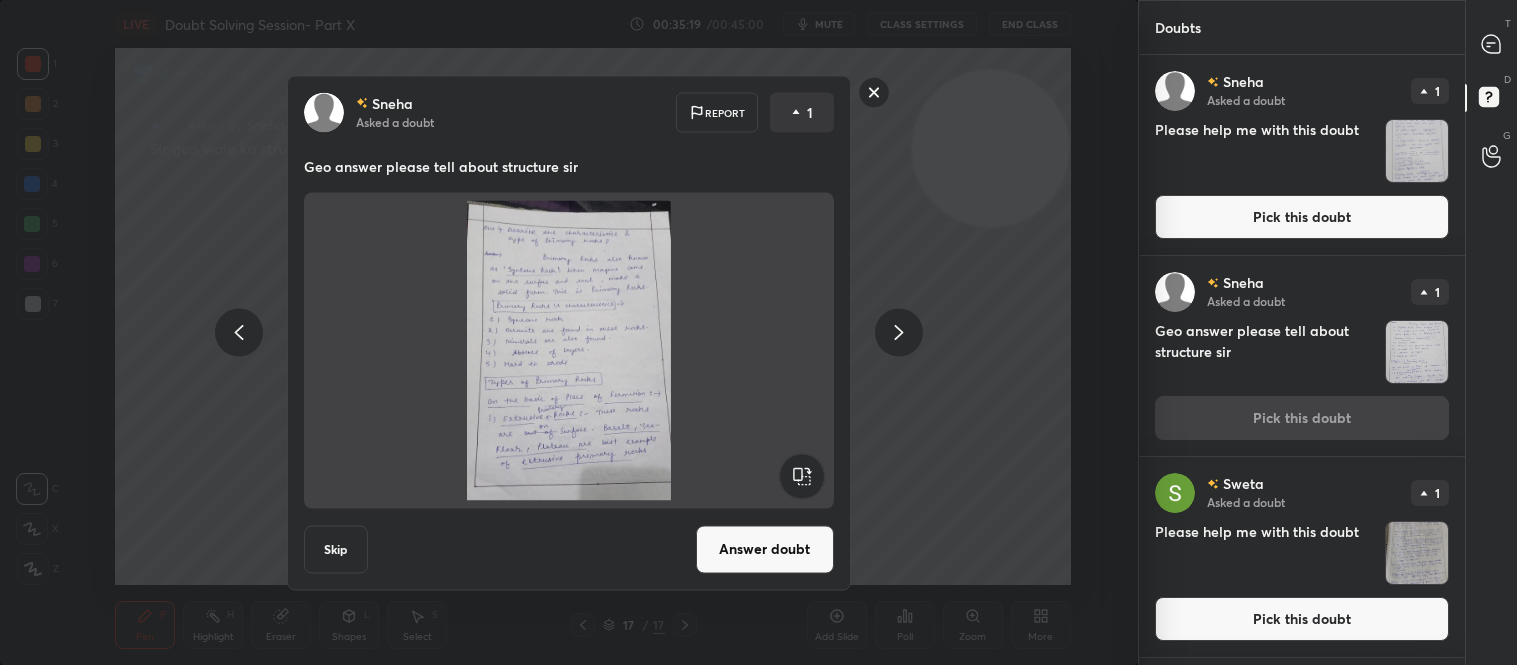 click on "Answer doubt" at bounding box center (765, 549) 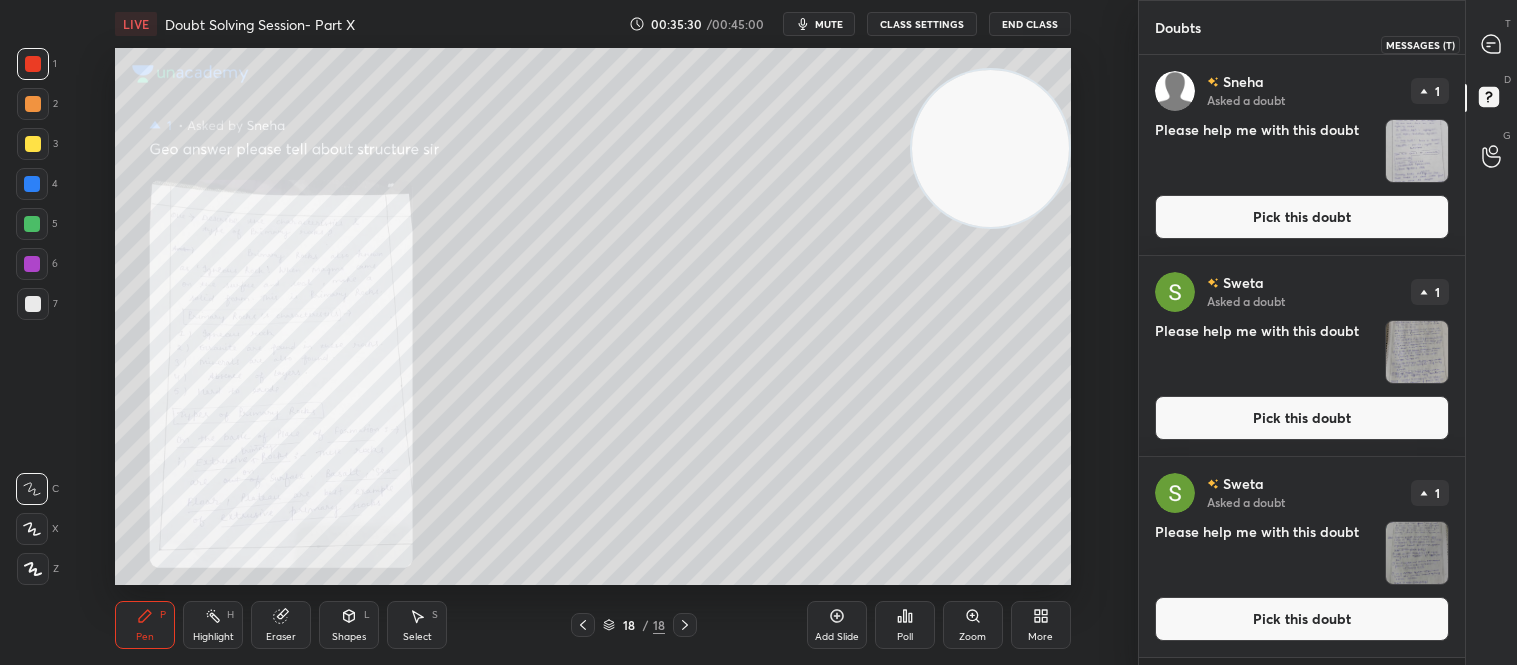 click 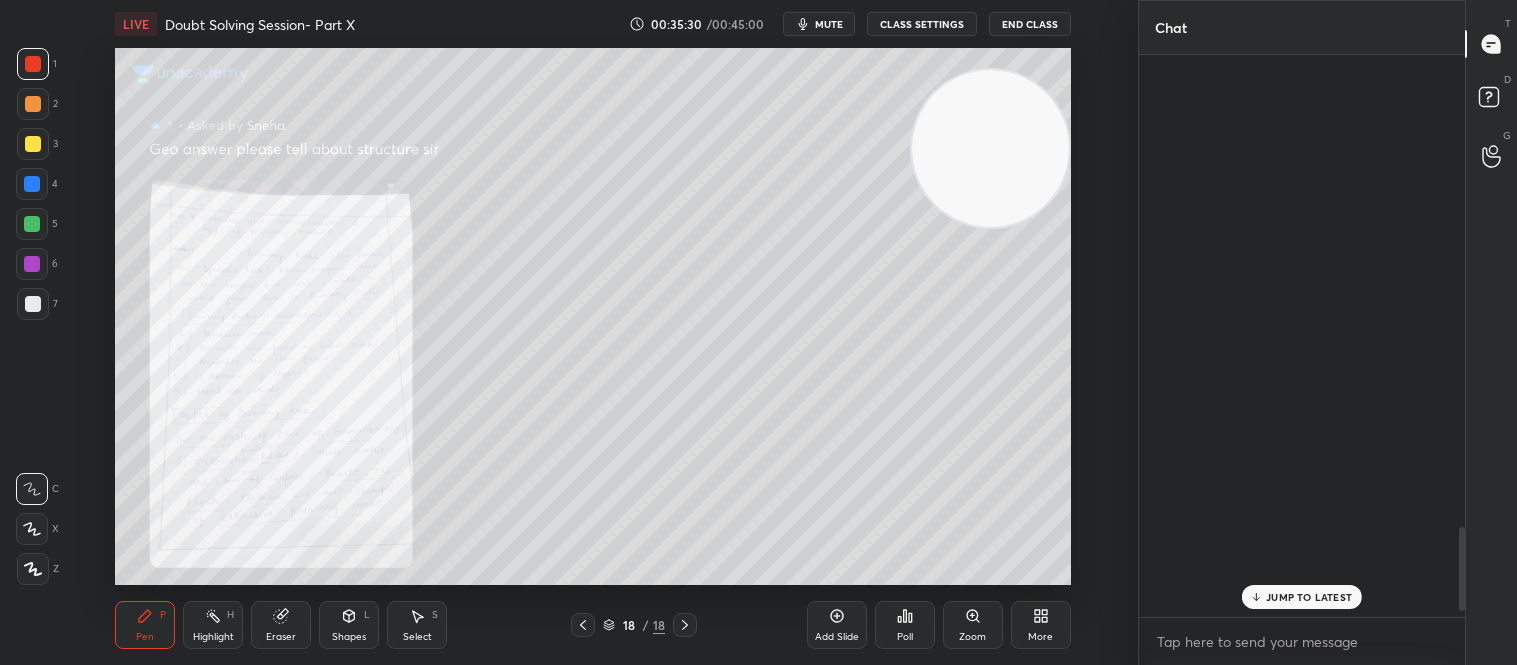 scroll, scrollTop: 3146, scrollLeft: 0, axis: vertical 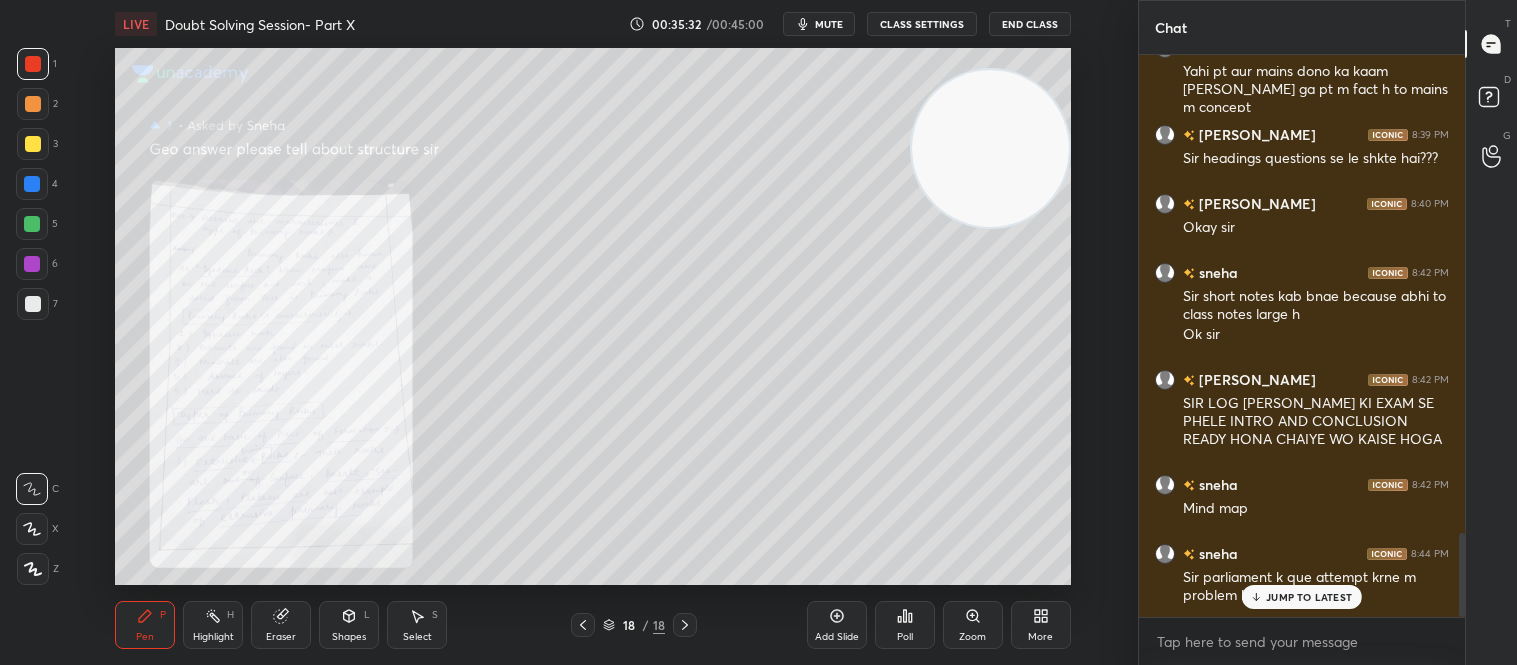 click on "JUMP TO LATEST" at bounding box center [1309, 597] 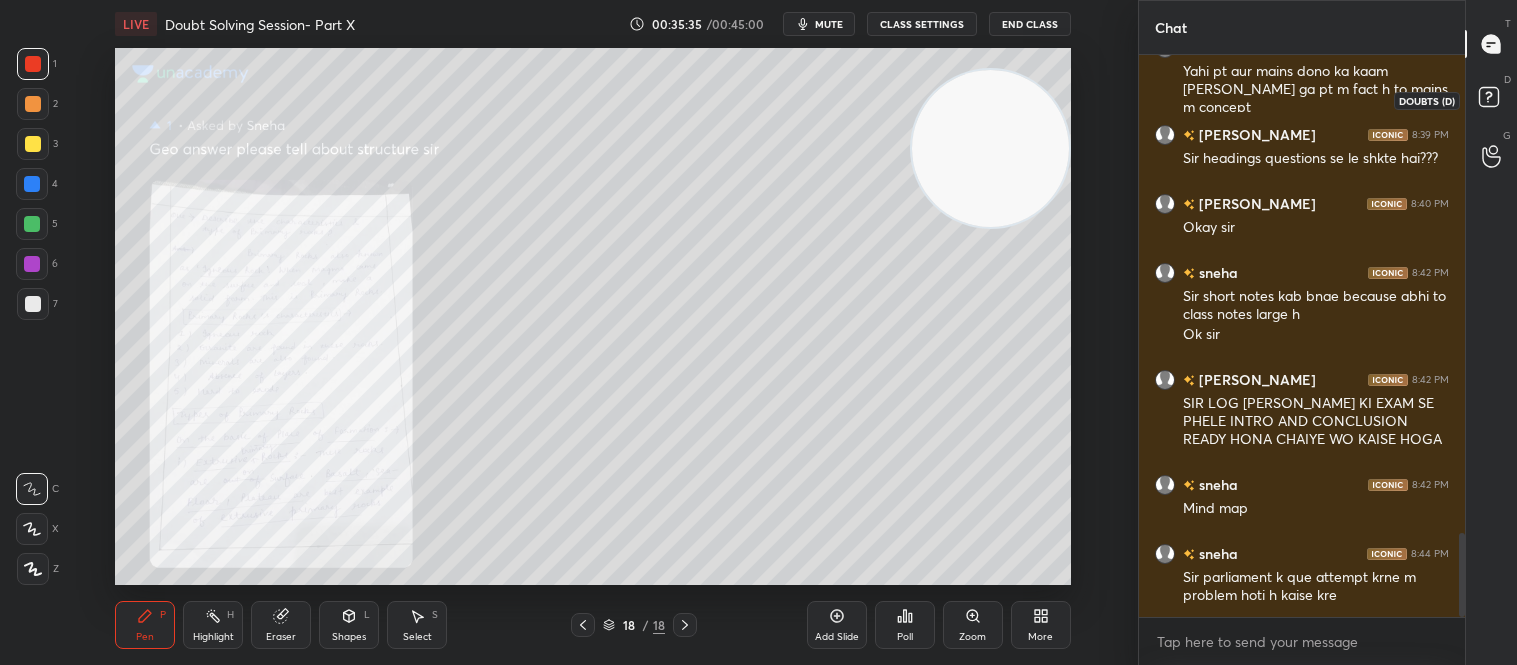 click 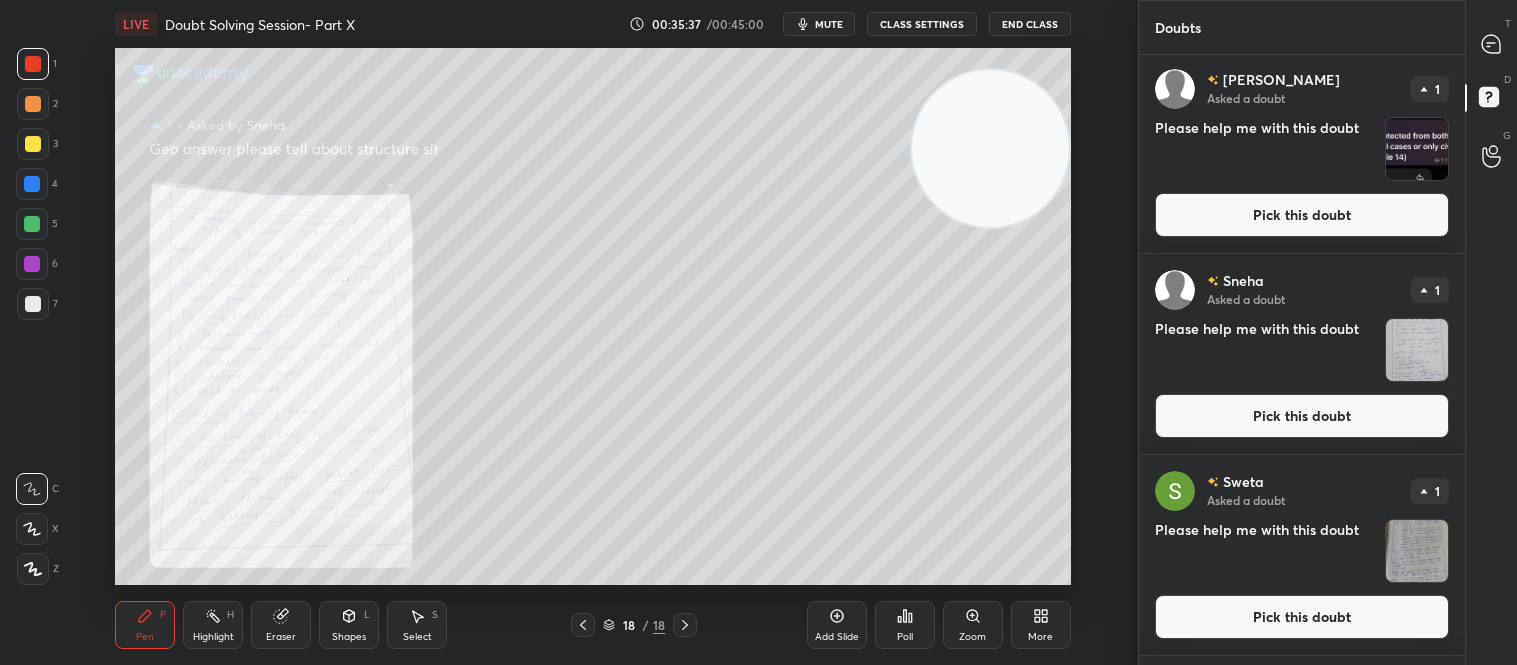scroll, scrollTop: 0, scrollLeft: 0, axis: both 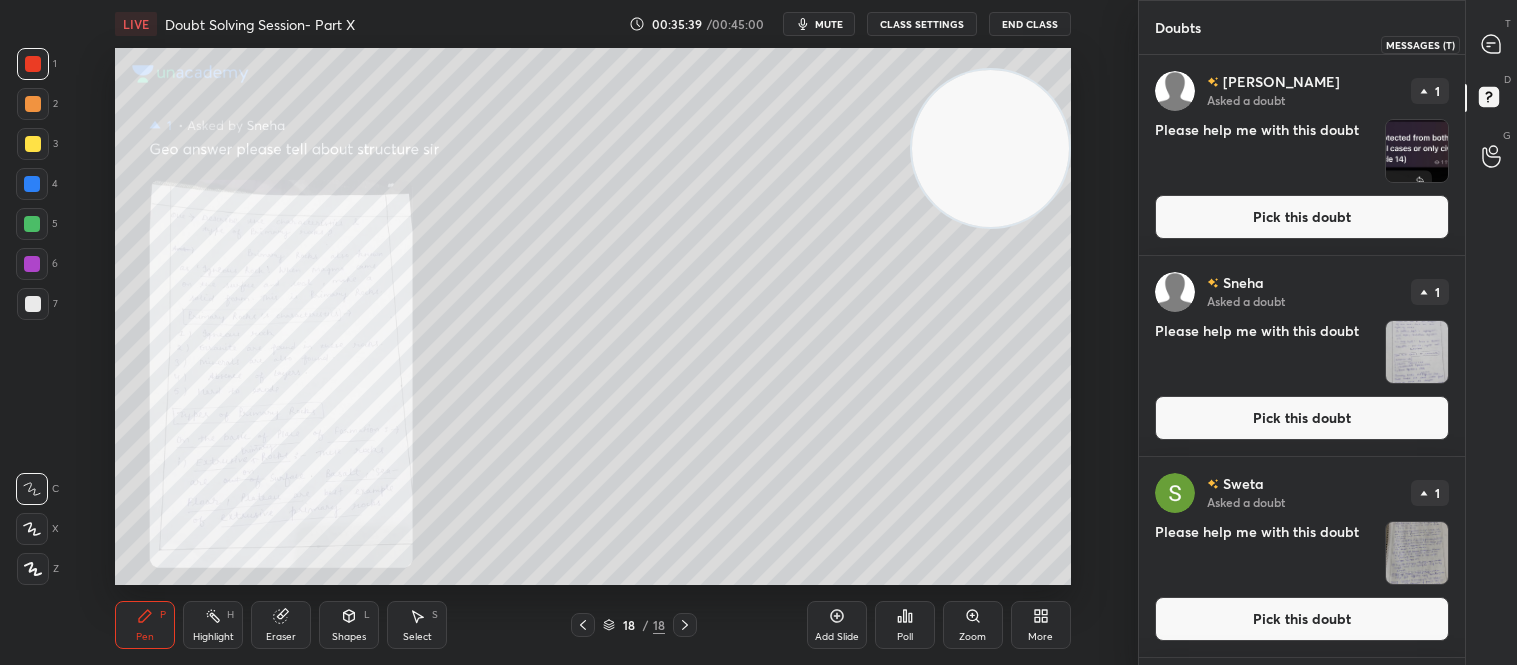 click 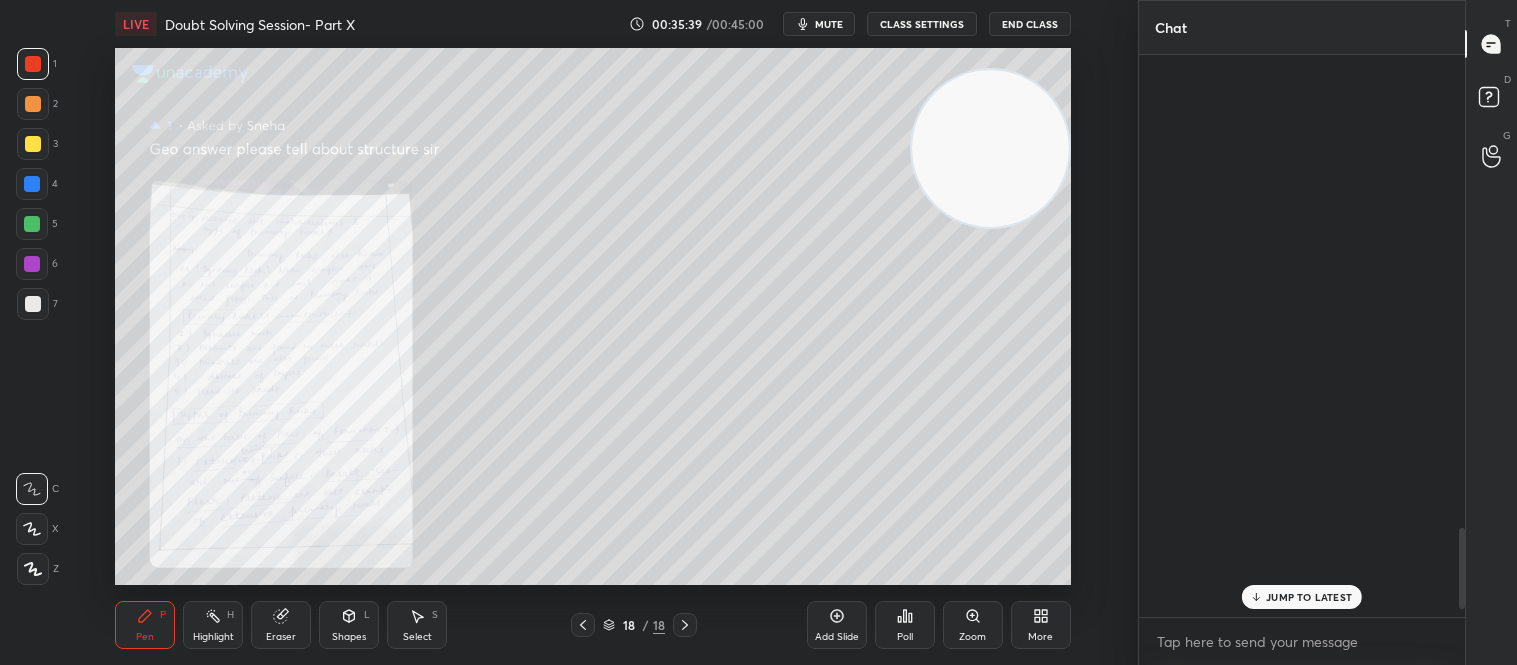 scroll, scrollTop: 3284, scrollLeft: 0, axis: vertical 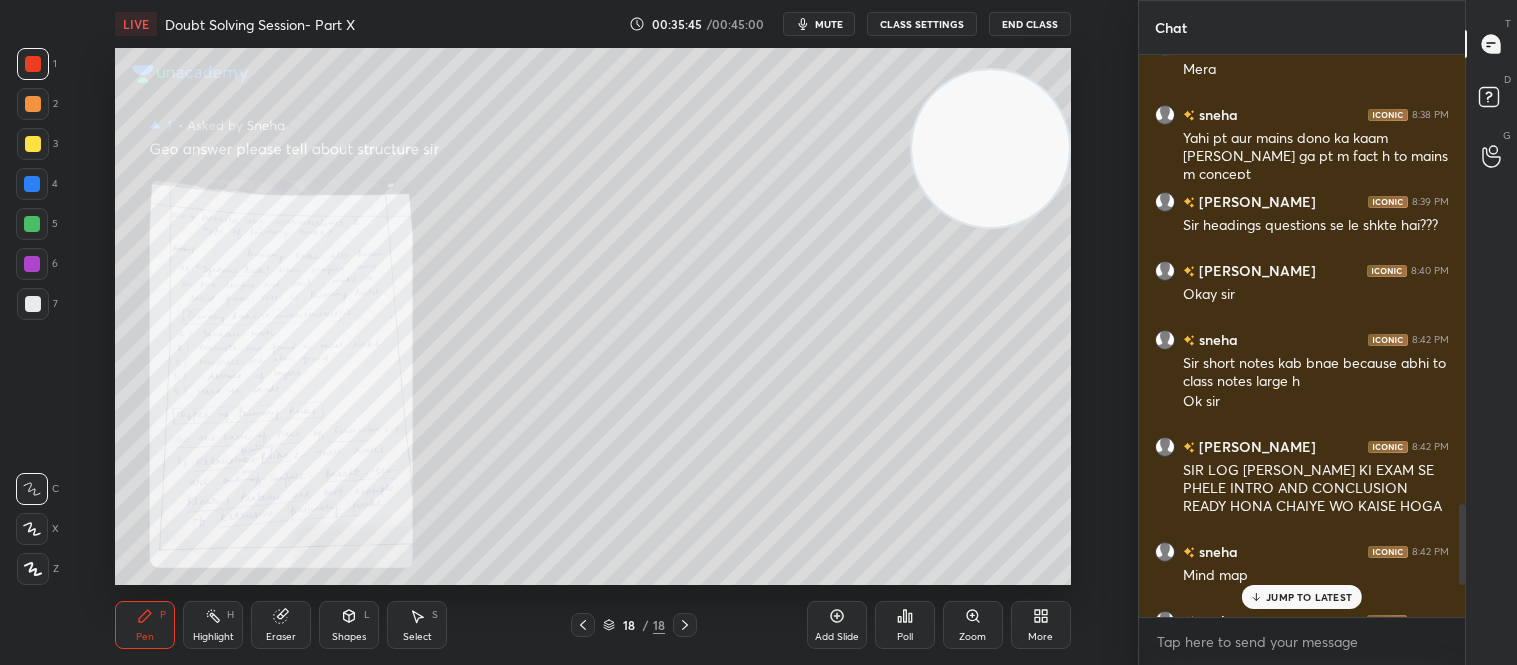click on "D Doubts (D)" at bounding box center (1491, 100) 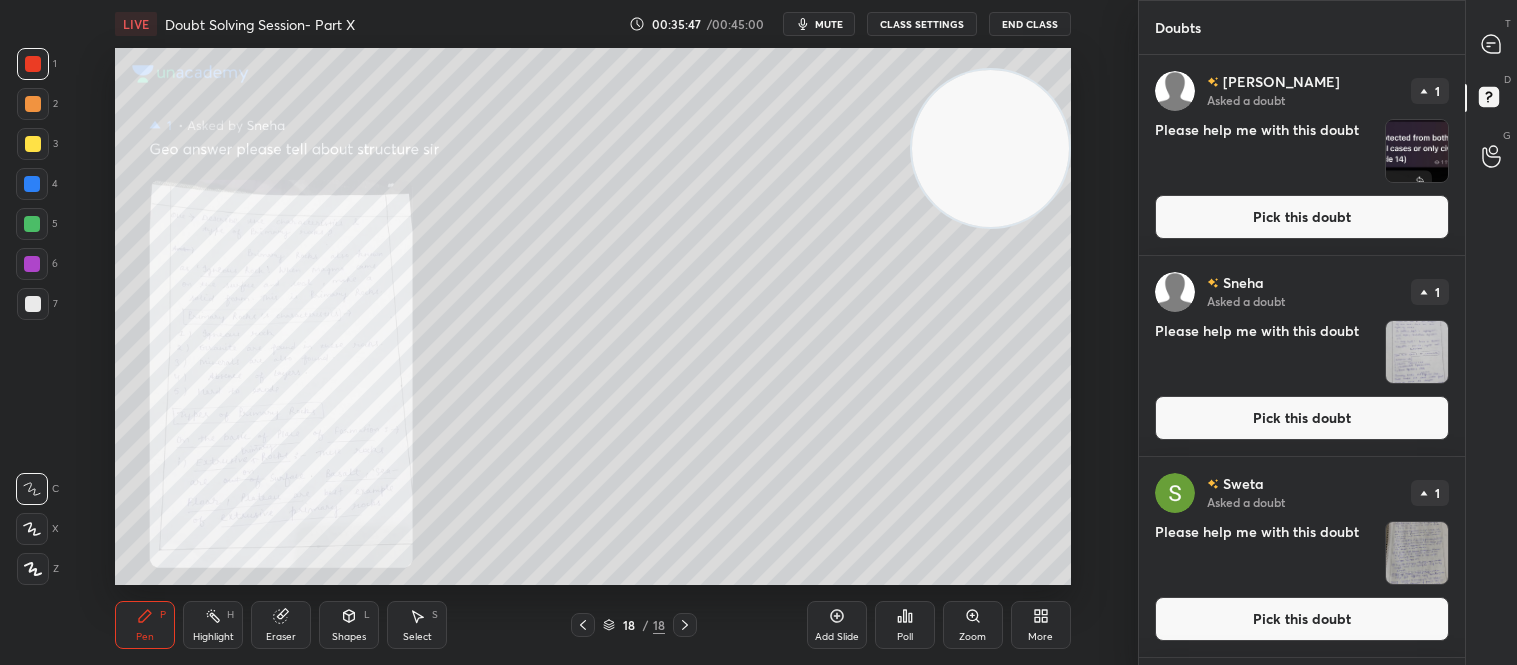 scroll, scrollTop: 111, scrollLeft: 0, axis: vertical 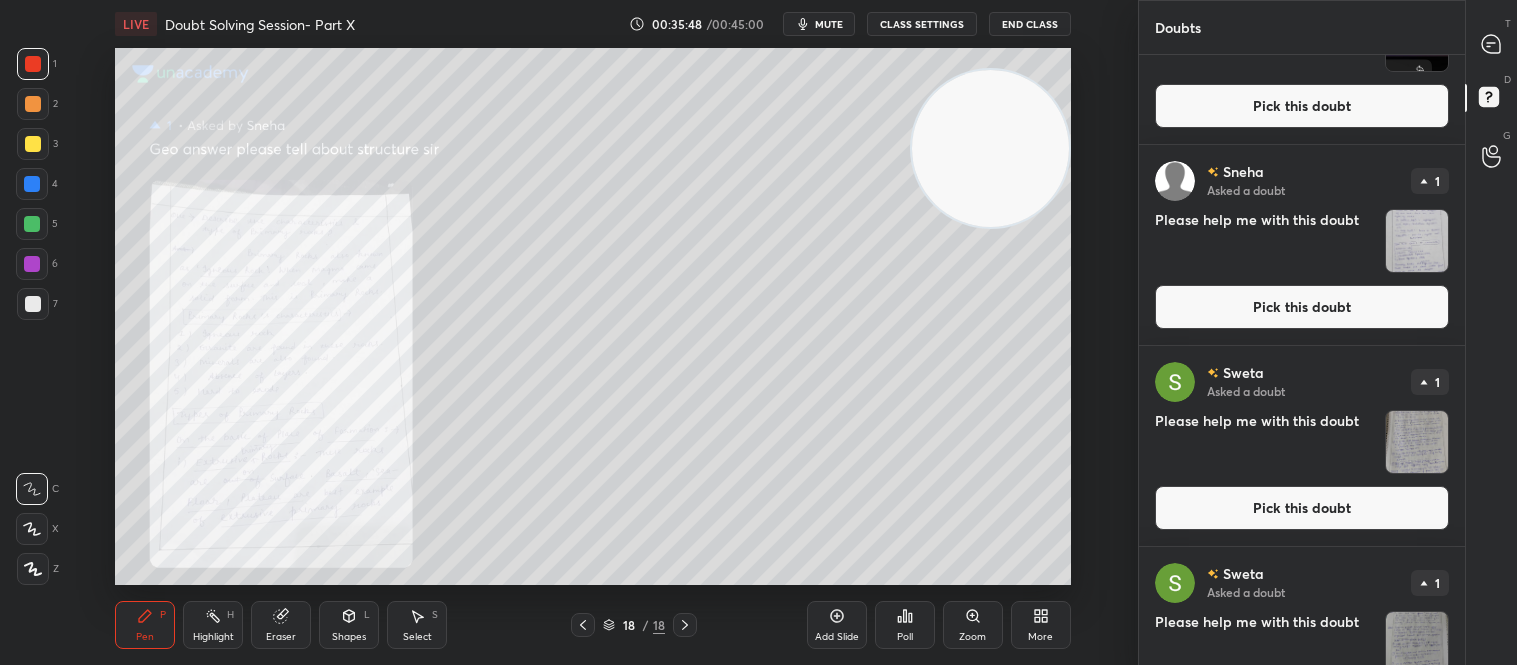 click on "Pick this doubt" at bounding box center [1302, 307] 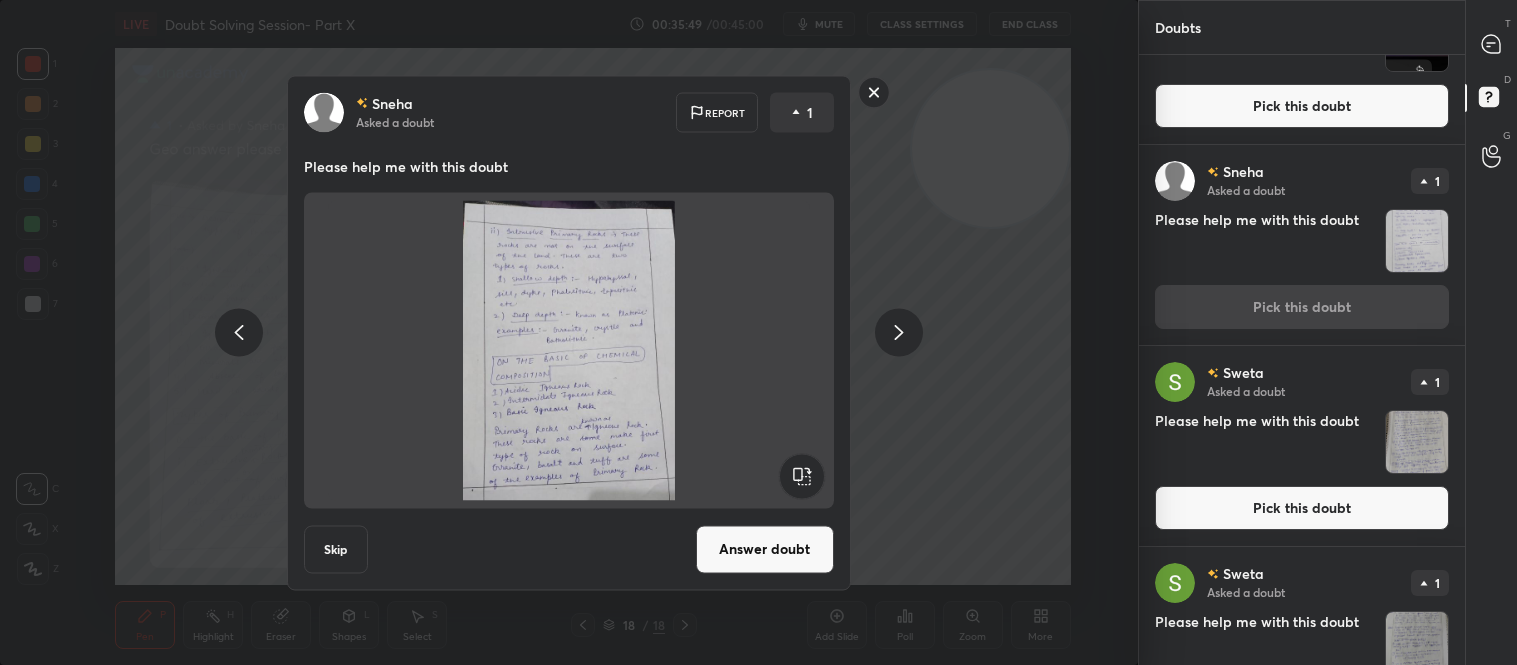 click on "Answer doubt" at bounding box center [765, 549] 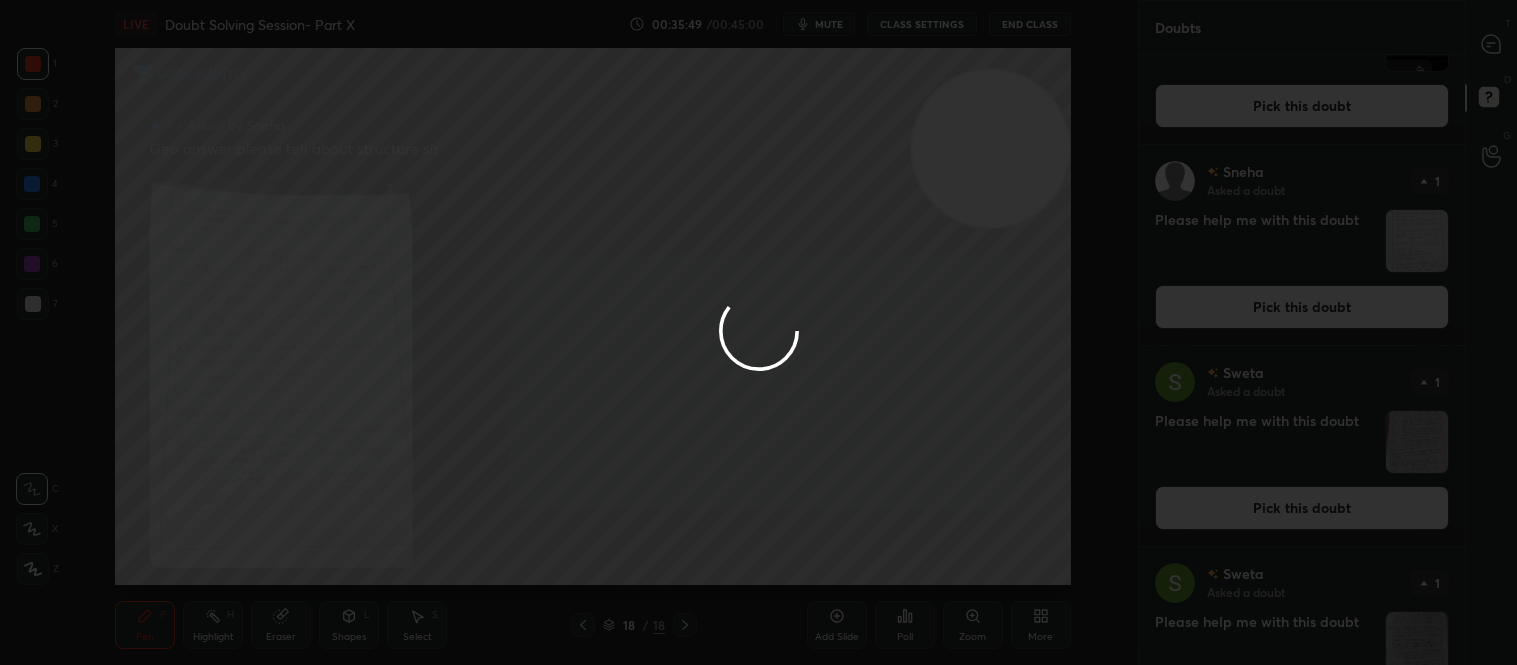 scroll, scrollTop: 0, scrollLeft: 0, axis: both 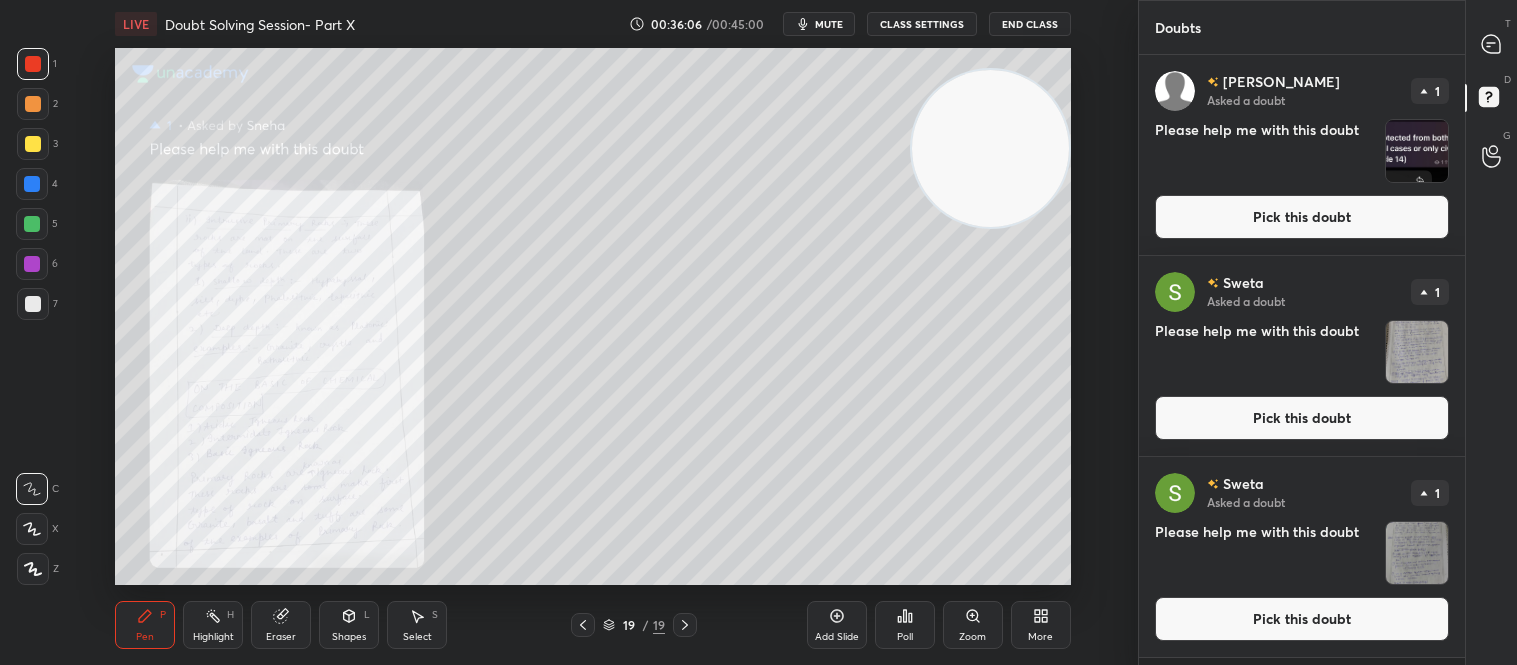 click on "Pick this doubt" at bounding box center (1302, 619) 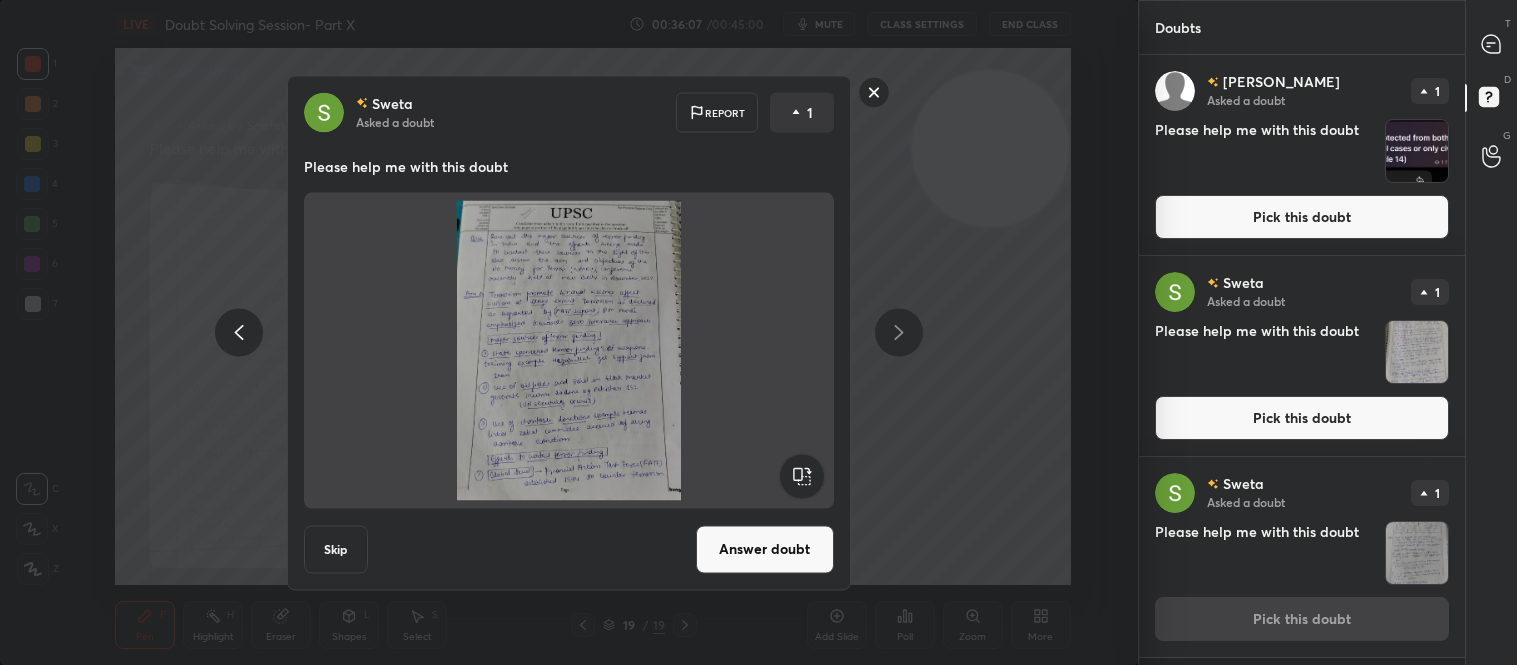 click on "Answer doubt" at bounding box center [765, 549] 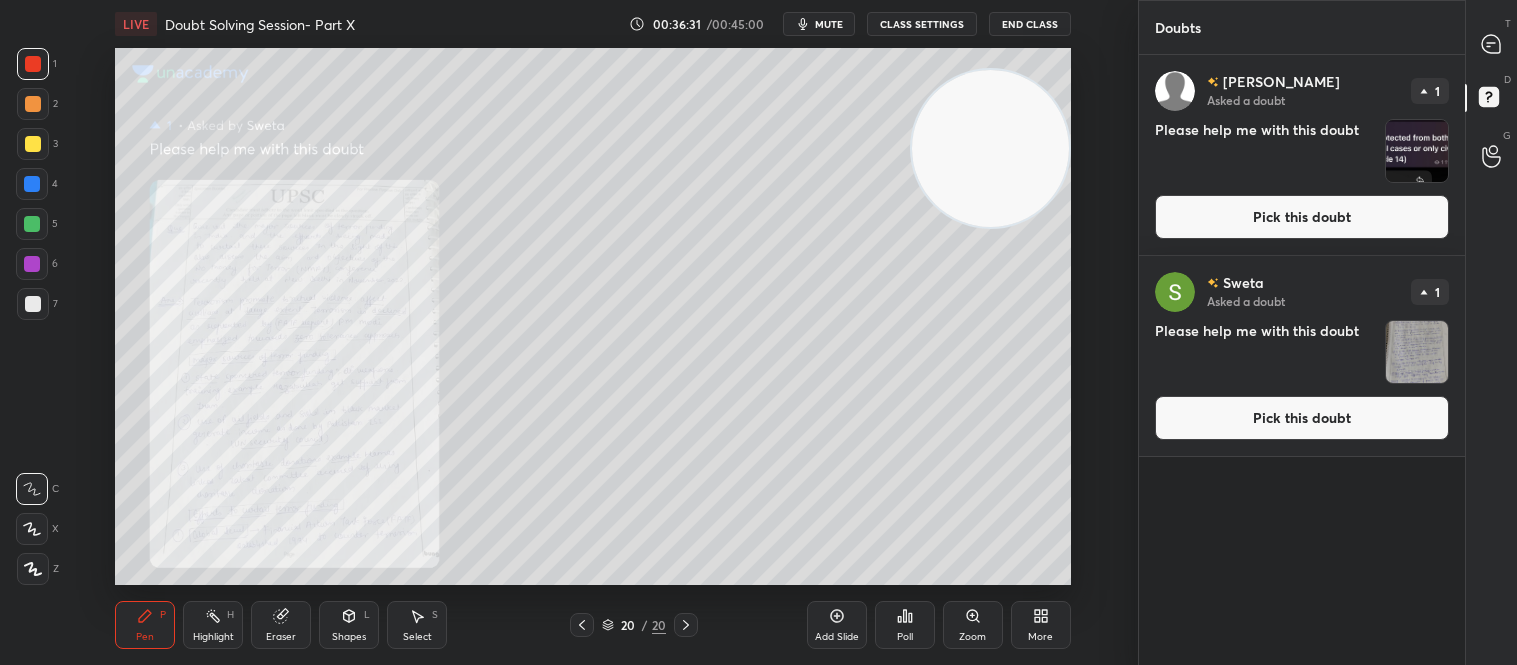 click on "Pick this doubt" at bounding box center [1302, 418] 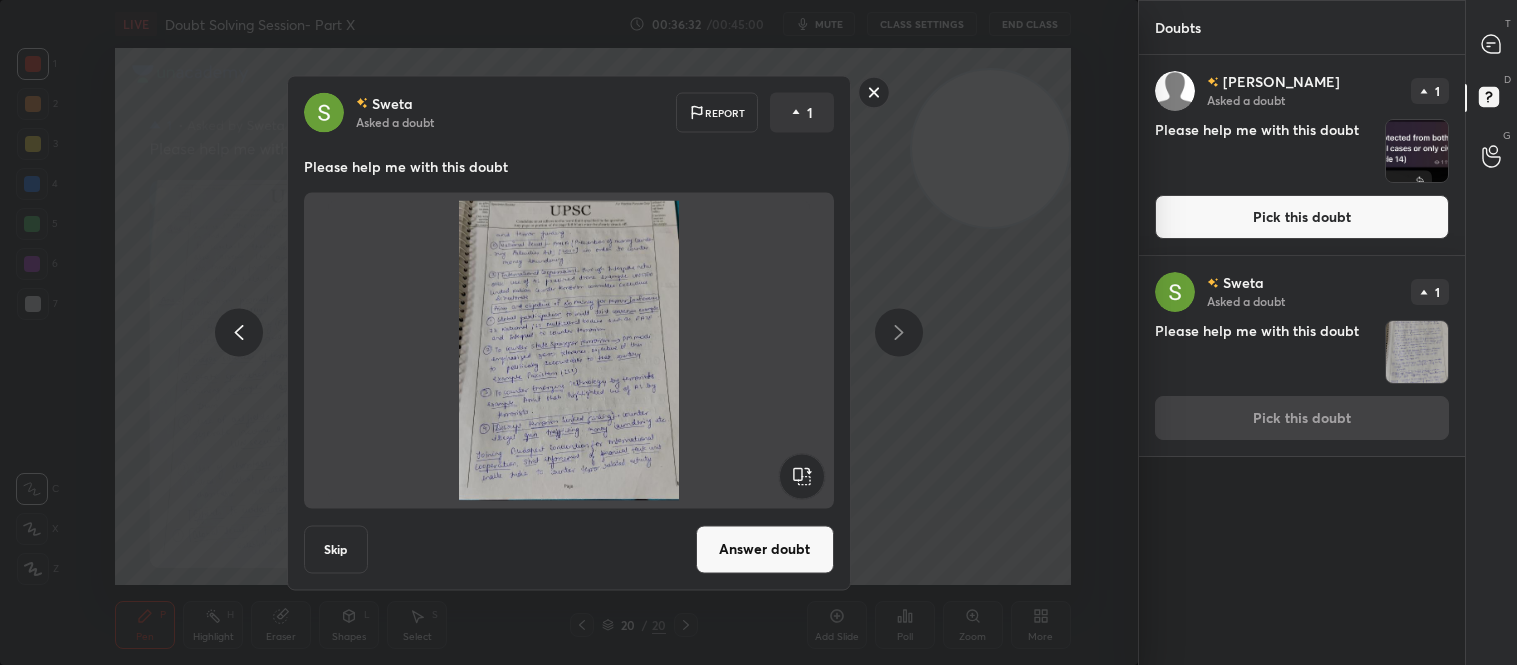 click on "Answer doubt" at bounding box center [765, 549] 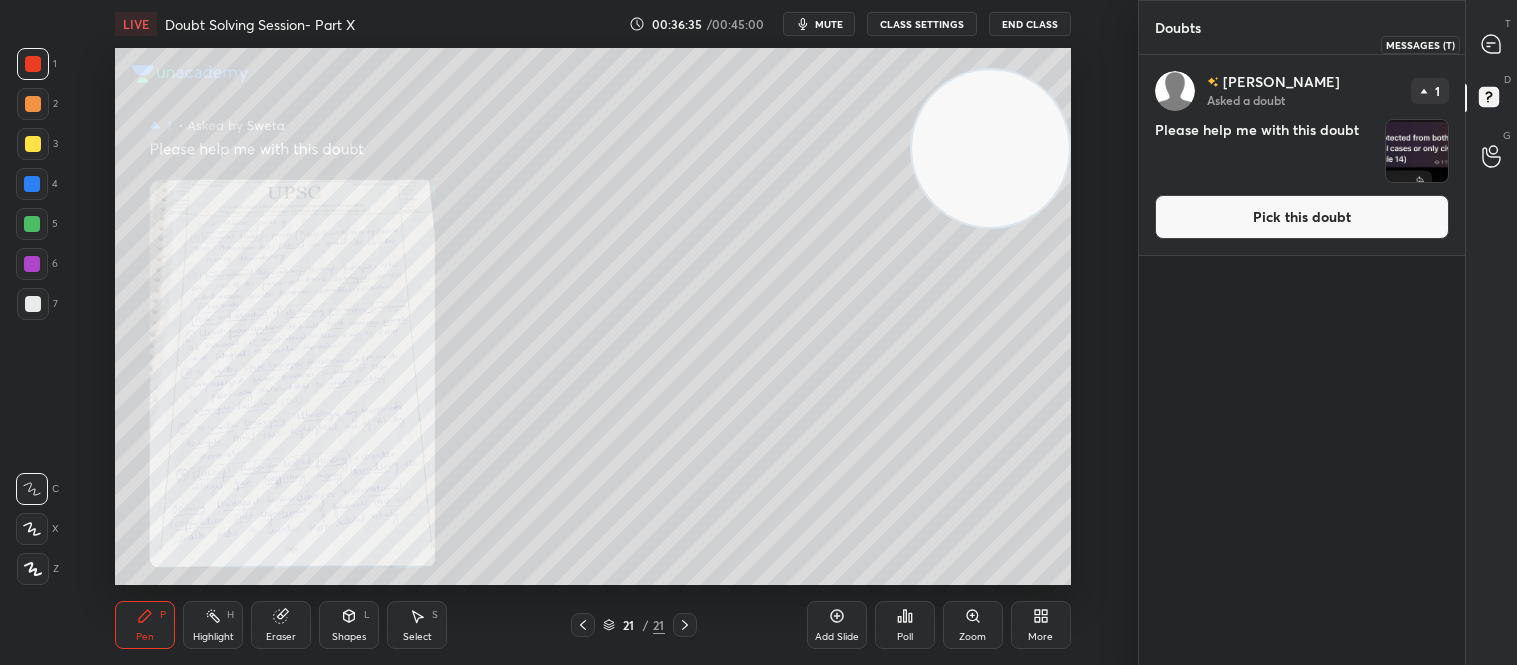 click 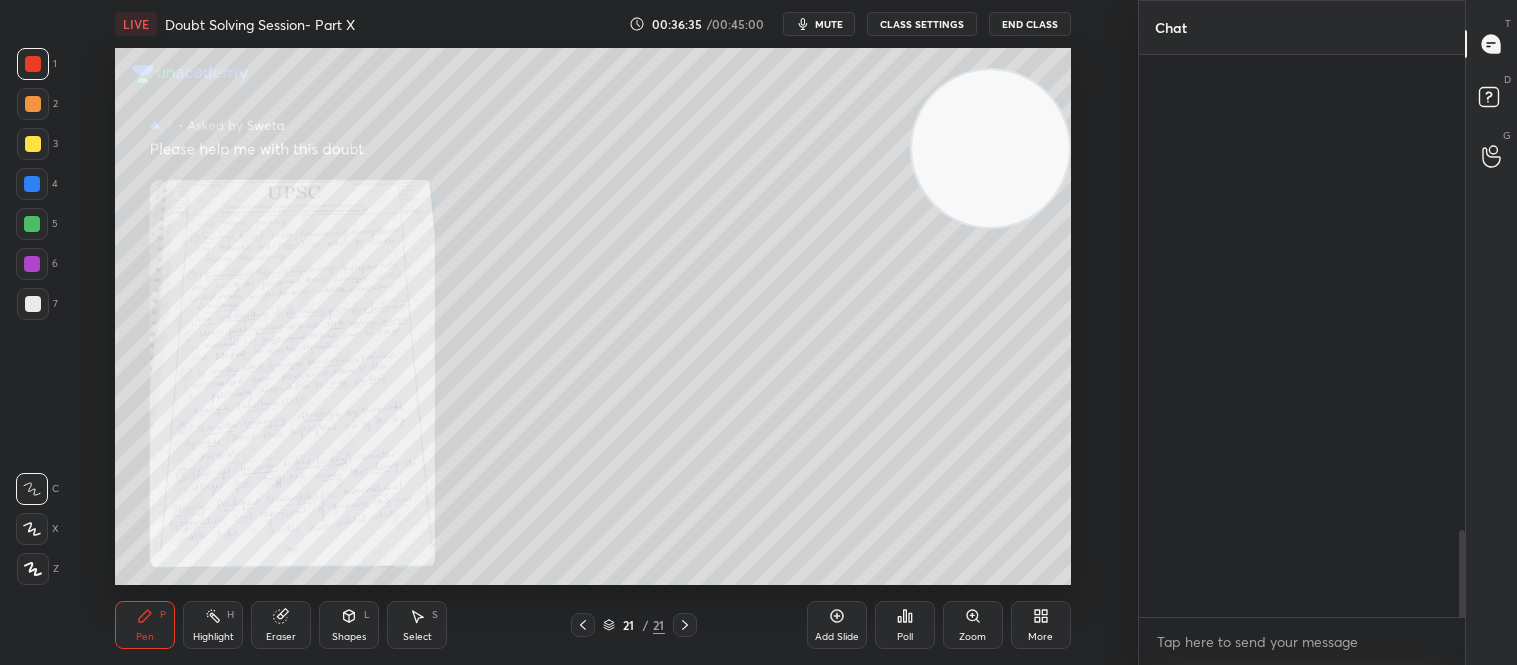 scroll, scrollTop: 3081, scrollLeft: 0, axis: vertical 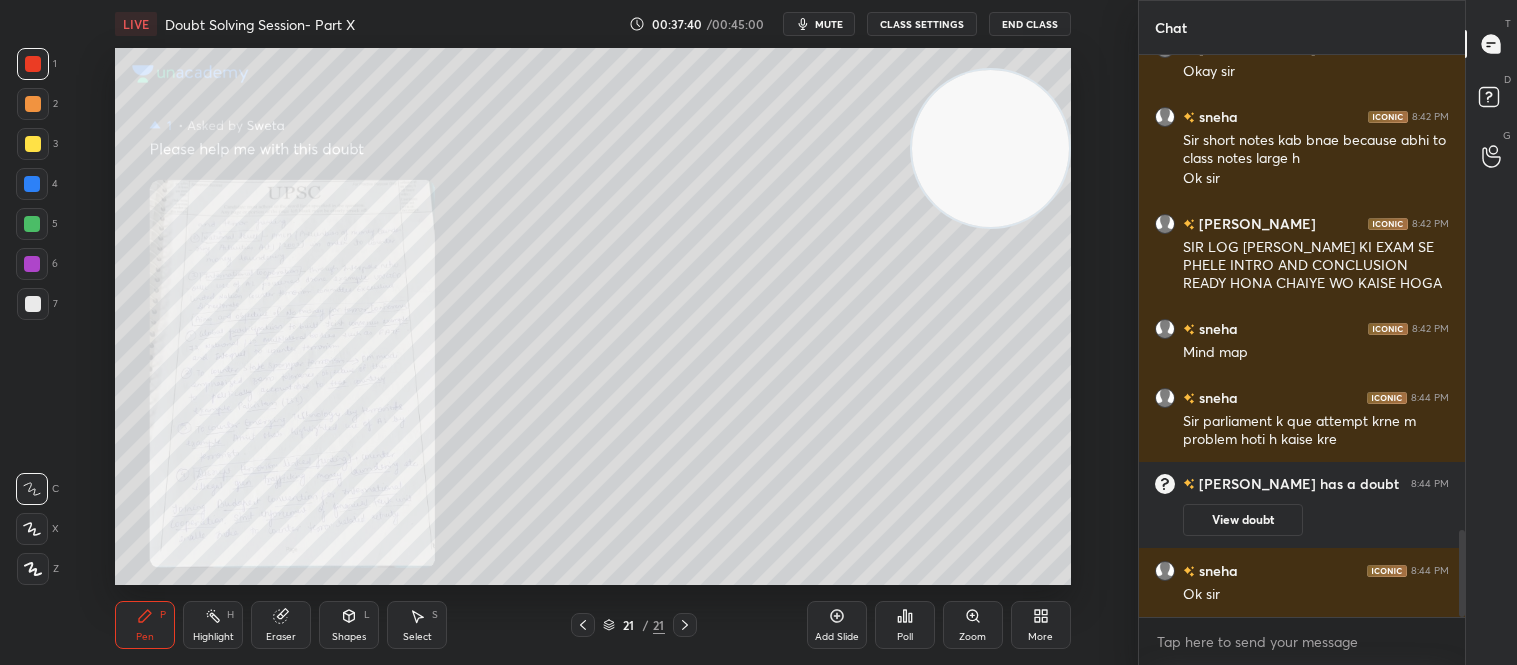 click at bounding box center [33, 144] 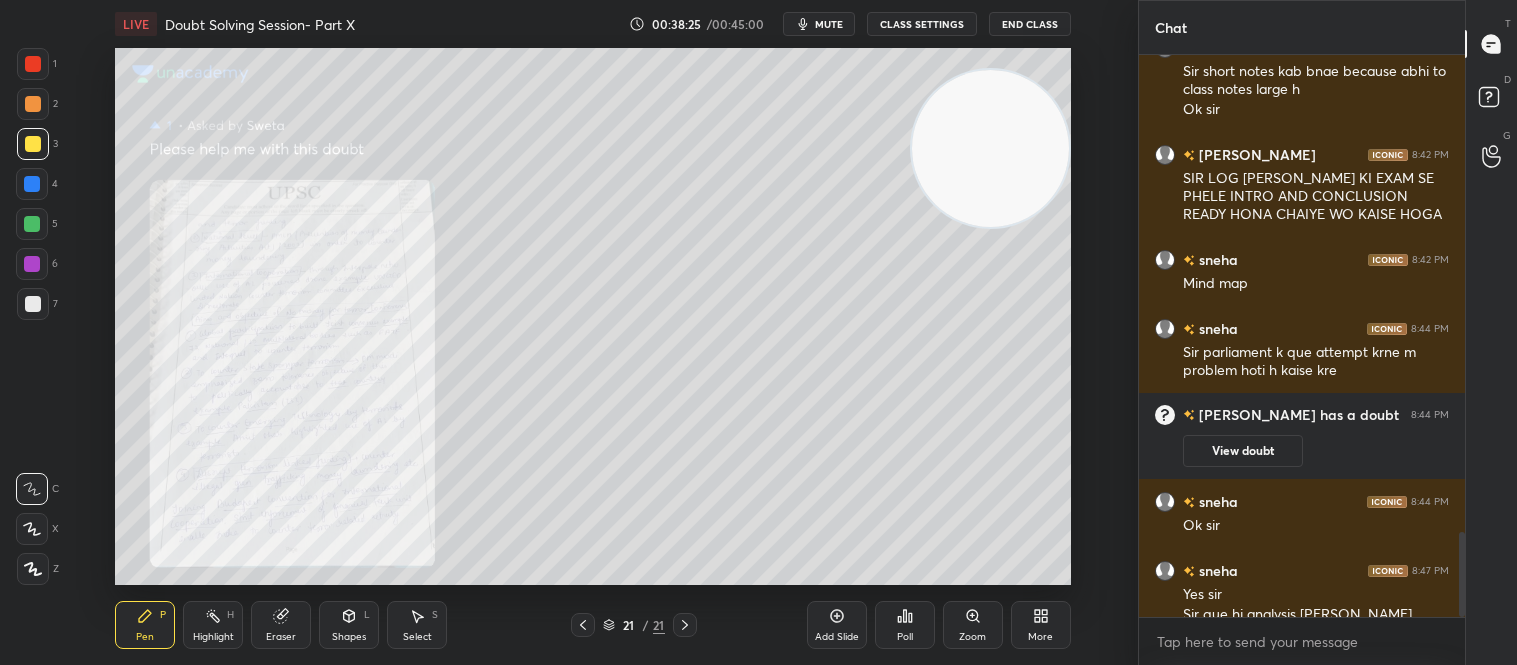 scroll, scrollTop: 3170, scrollLeft: 0, axis: vertical 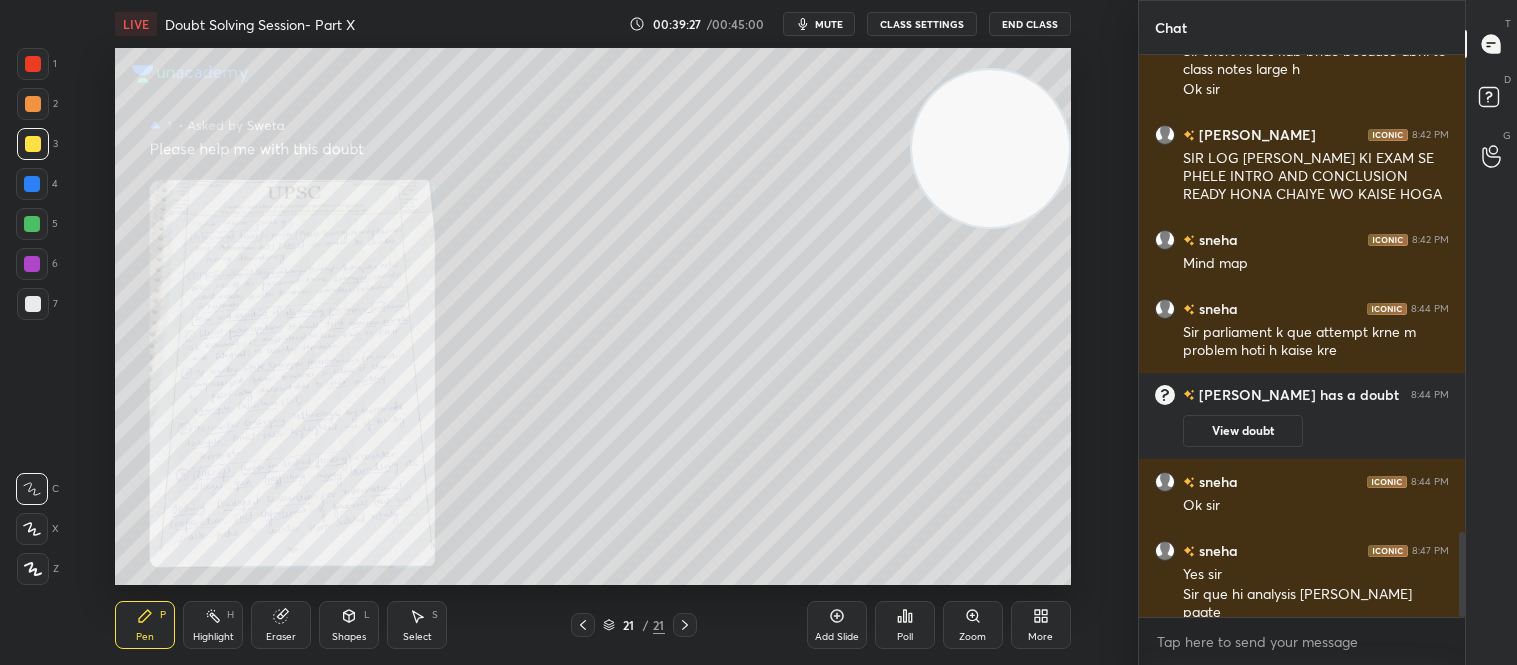 click at bounding box center [33, 64] 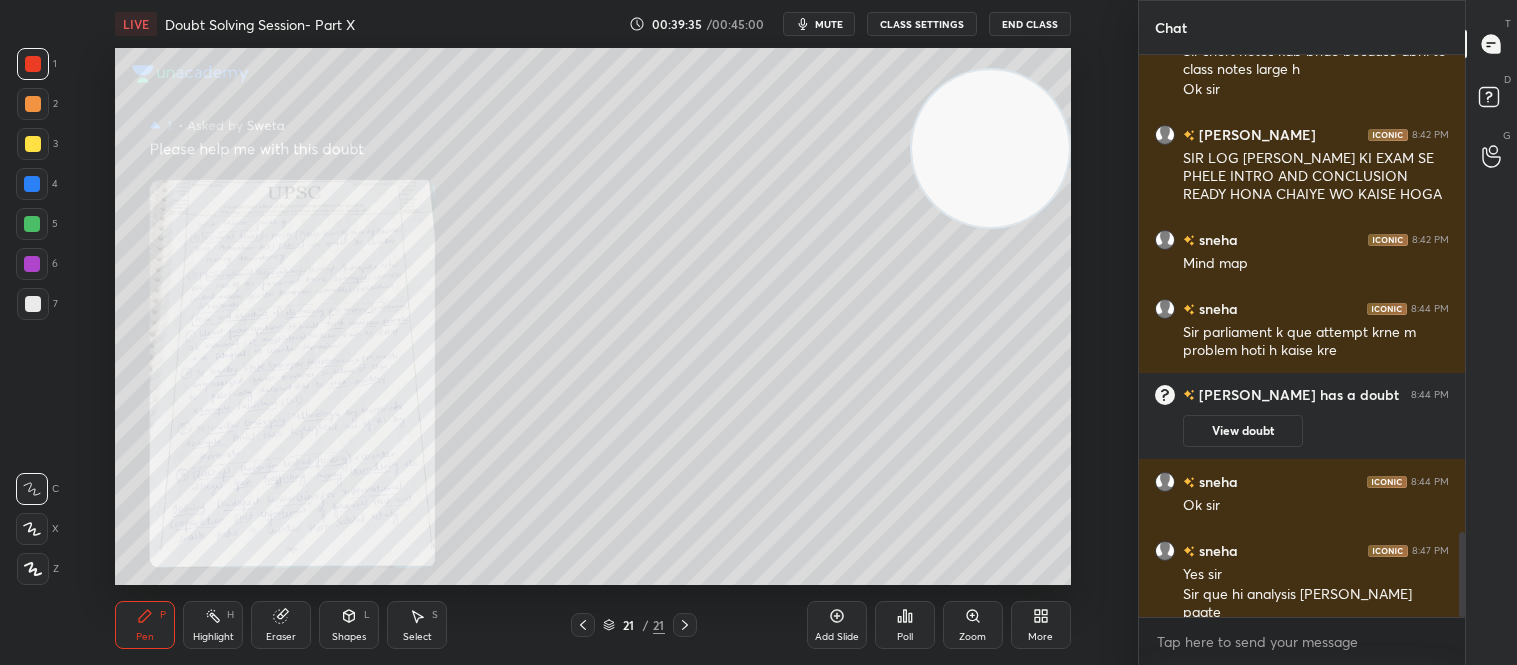 click at bounding box center (32, 224) 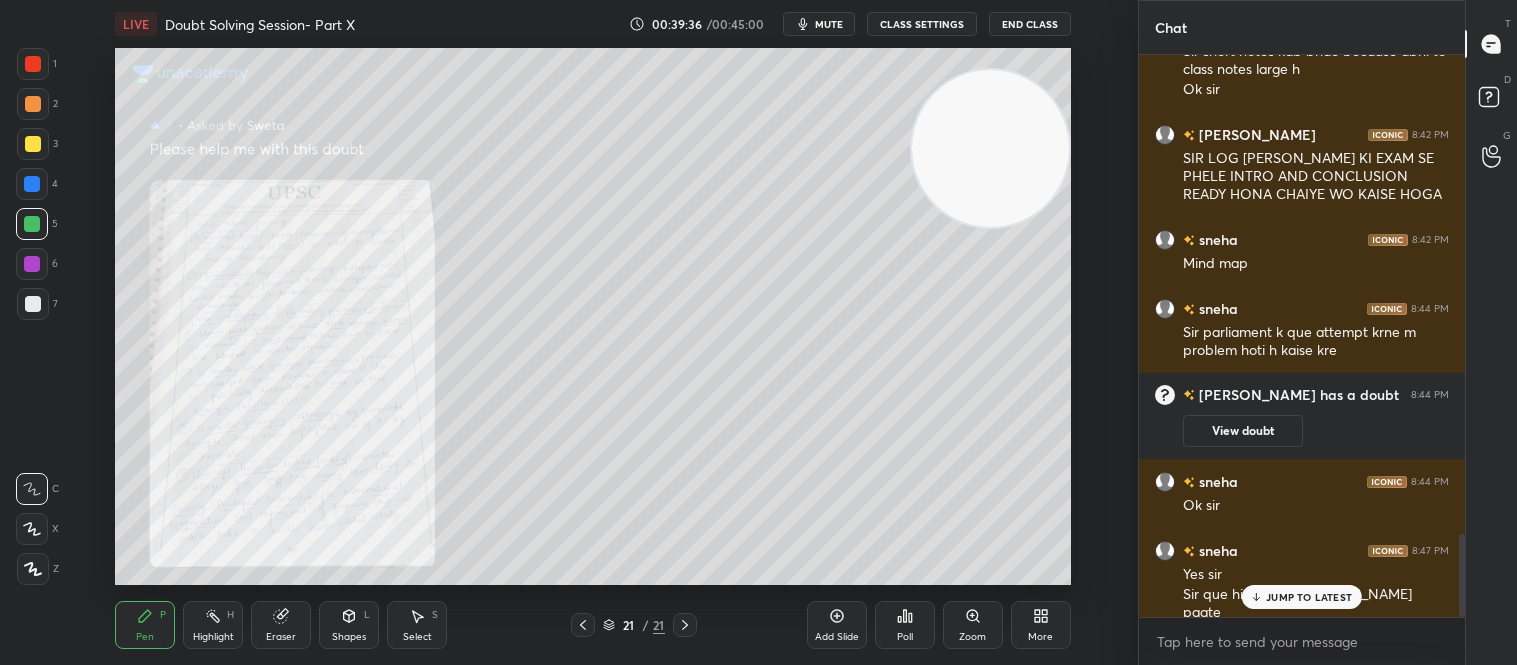 scroll, scrollTop: 3238, scrollLeft: 0, axis: vertical 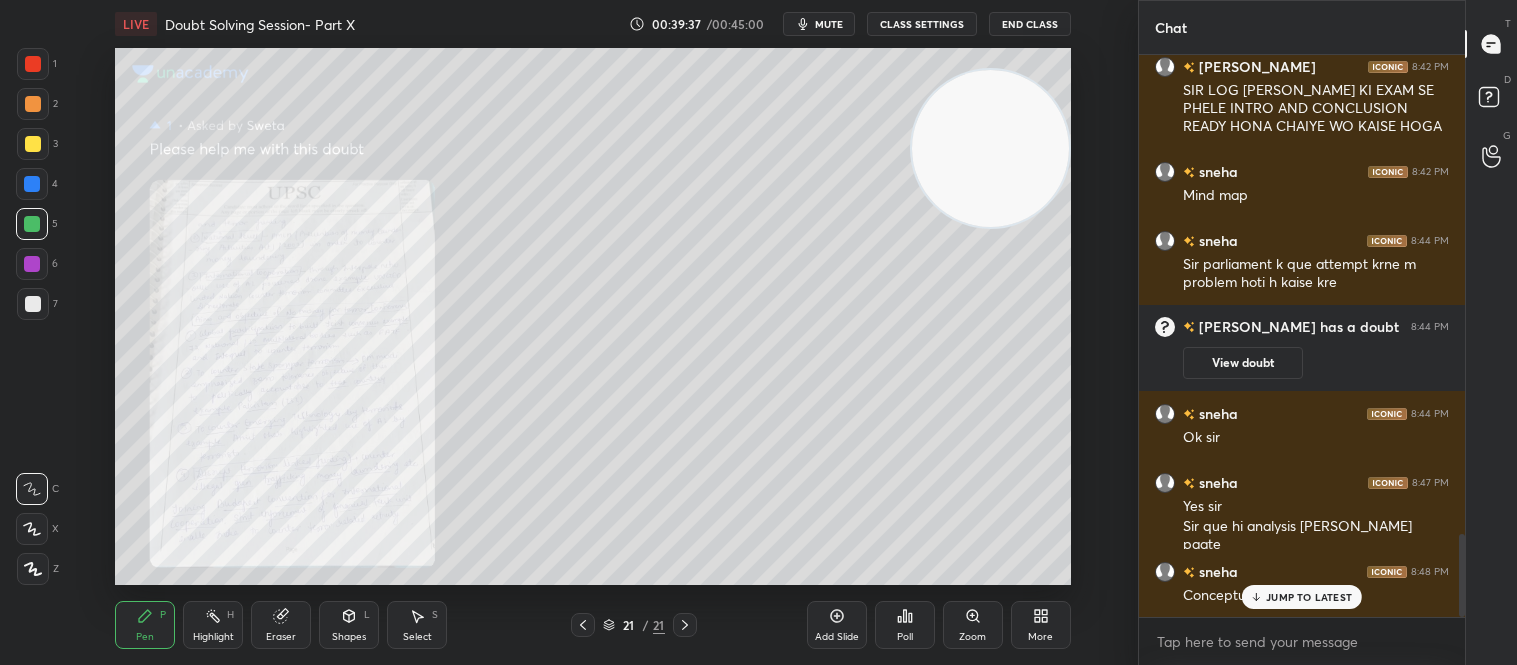click on "JUMP TO LATEST" at bounding box center (1302, 597) 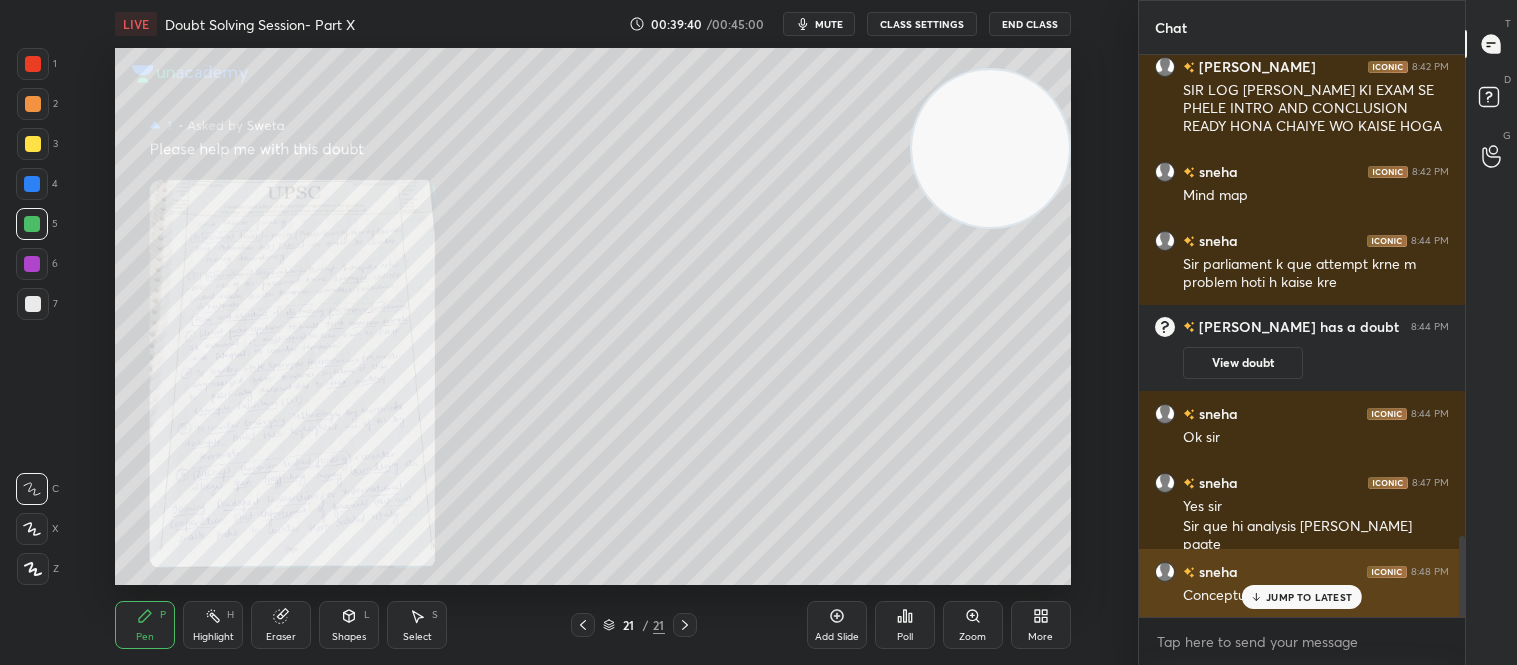 scroll, scrollTop: 3325, scrollLeft: 0, axis: vertical 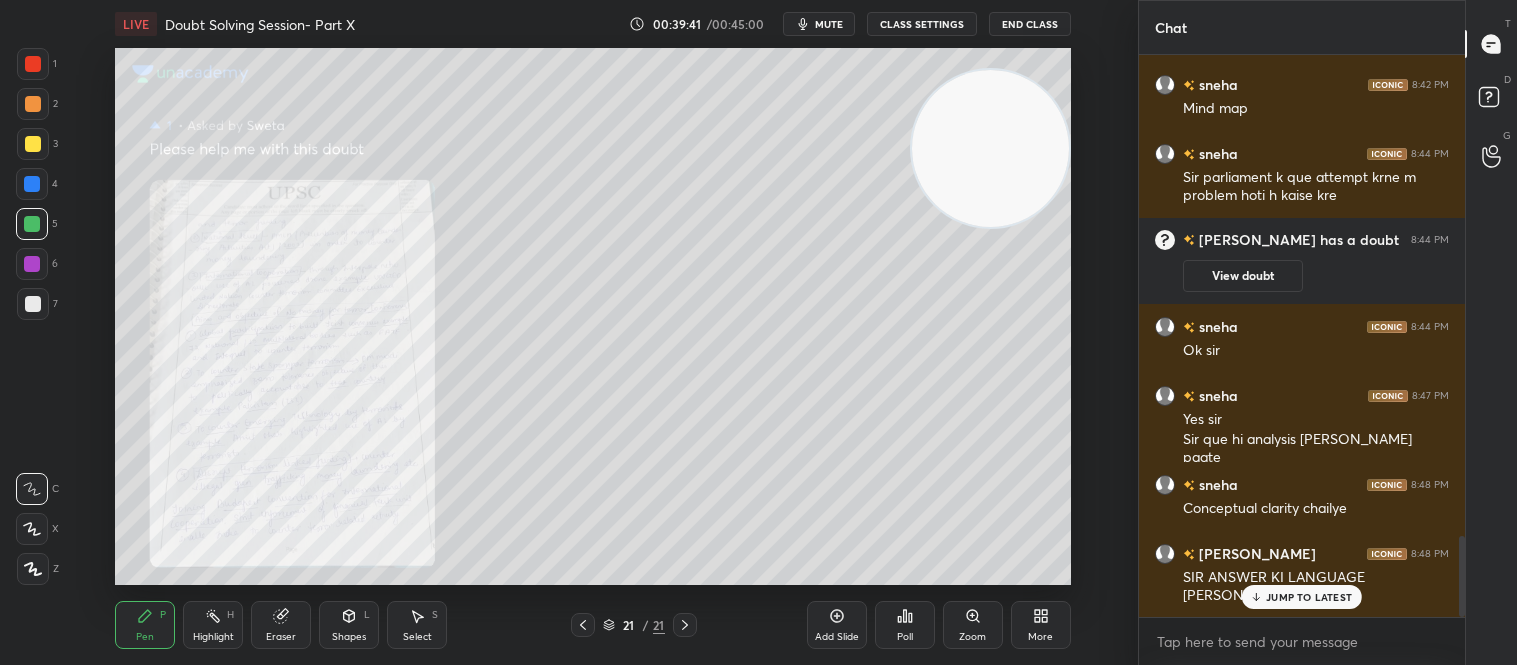 click on "JUMP TO LATEST" at bounding box center (1309, 597) 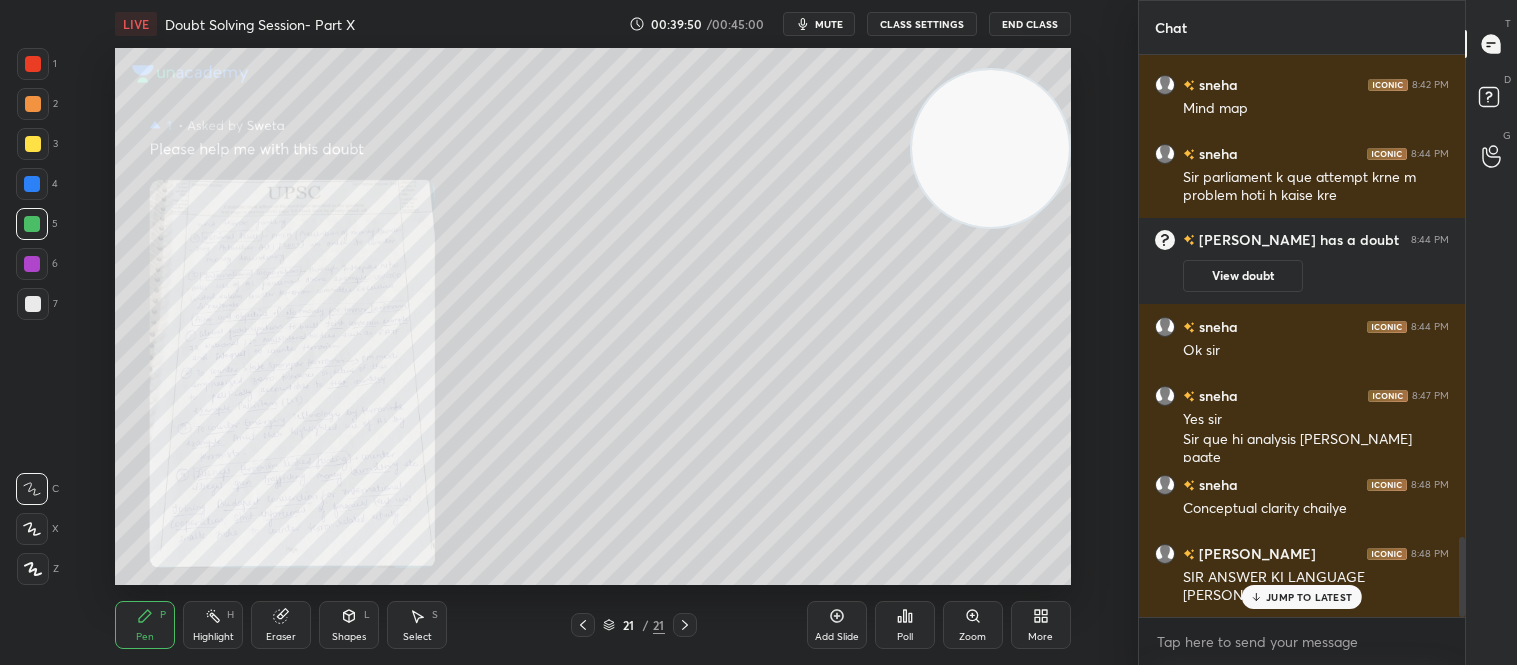 scroll, scrollTop: 3394, scrollLeft: 0, axis: vertical 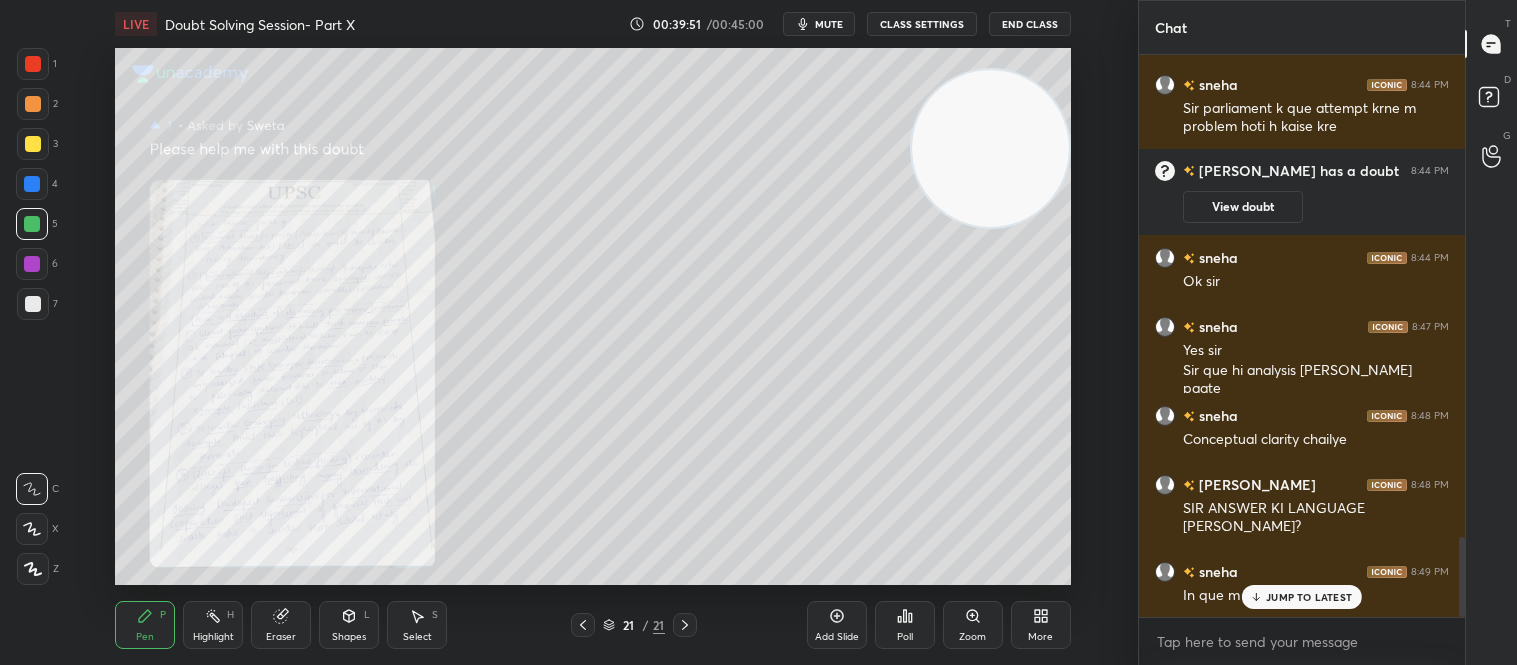 click on "JUMP TO LATEST" at bounding box center (1309, 597) 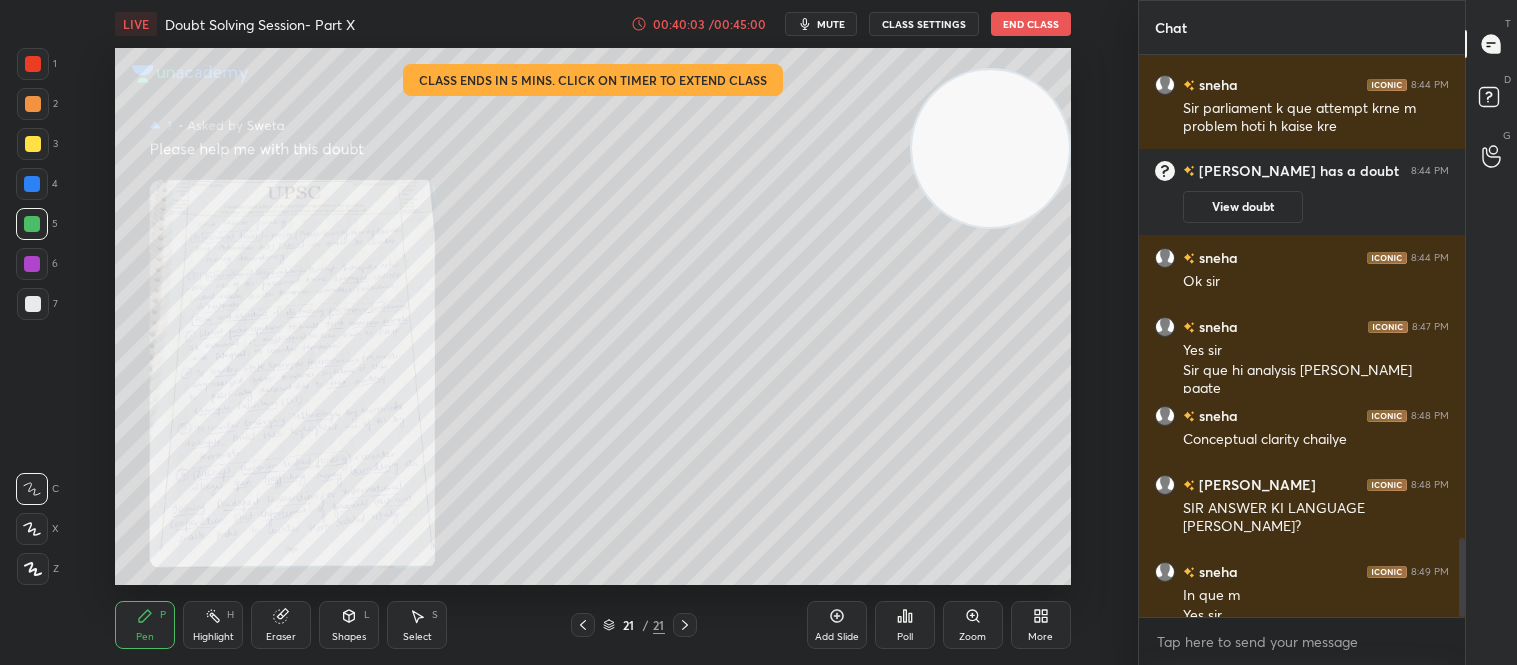 scroll, scrollTop: 3414, scrollLeft: 0, axis: vertical 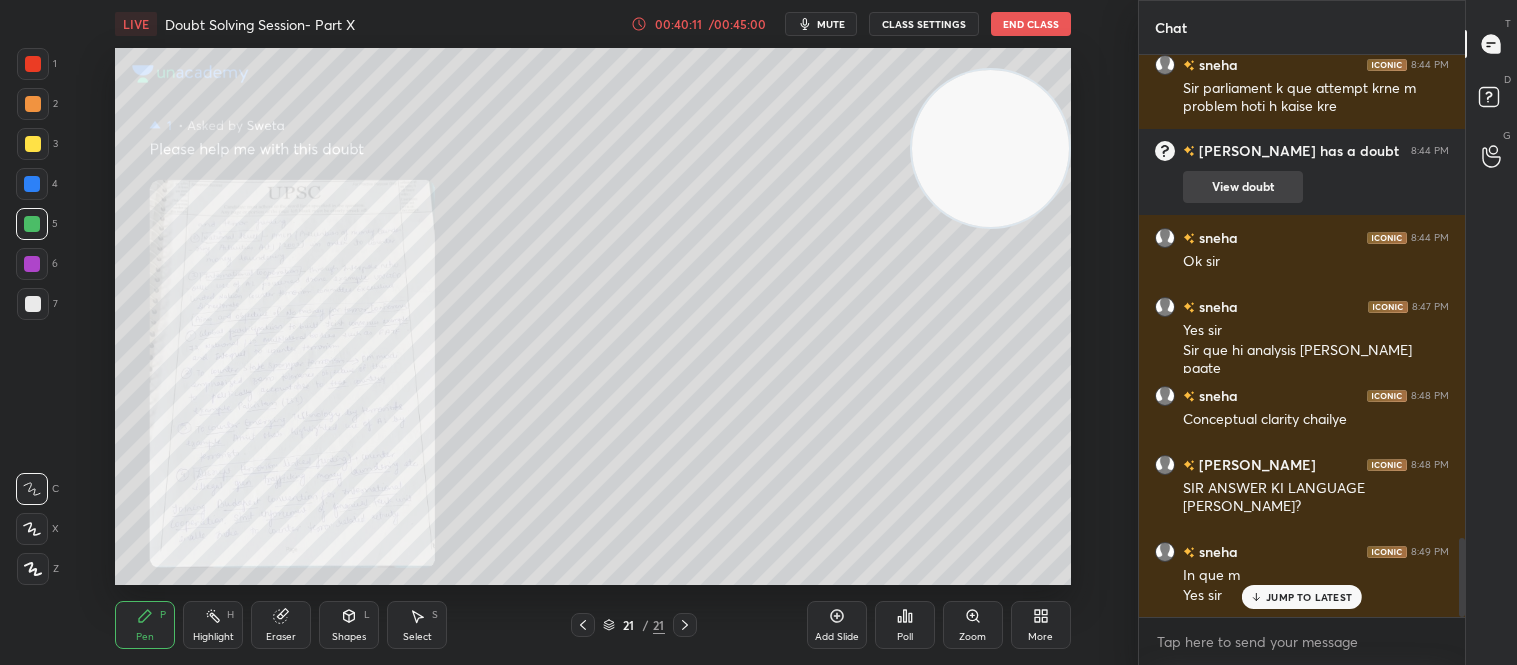 click on "View doubt" at bounding box center (1243, 187) 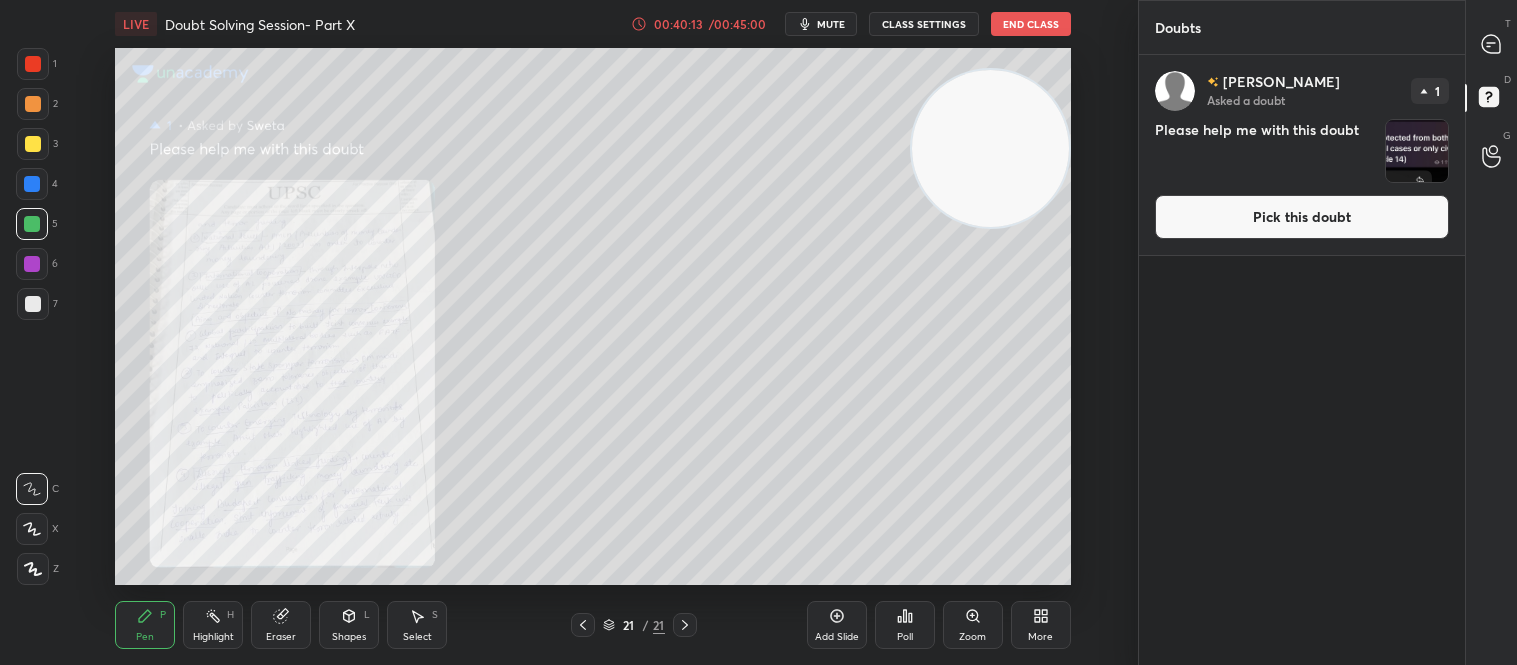 click on "Pick this doubt" at bounding box center (1302, 217) 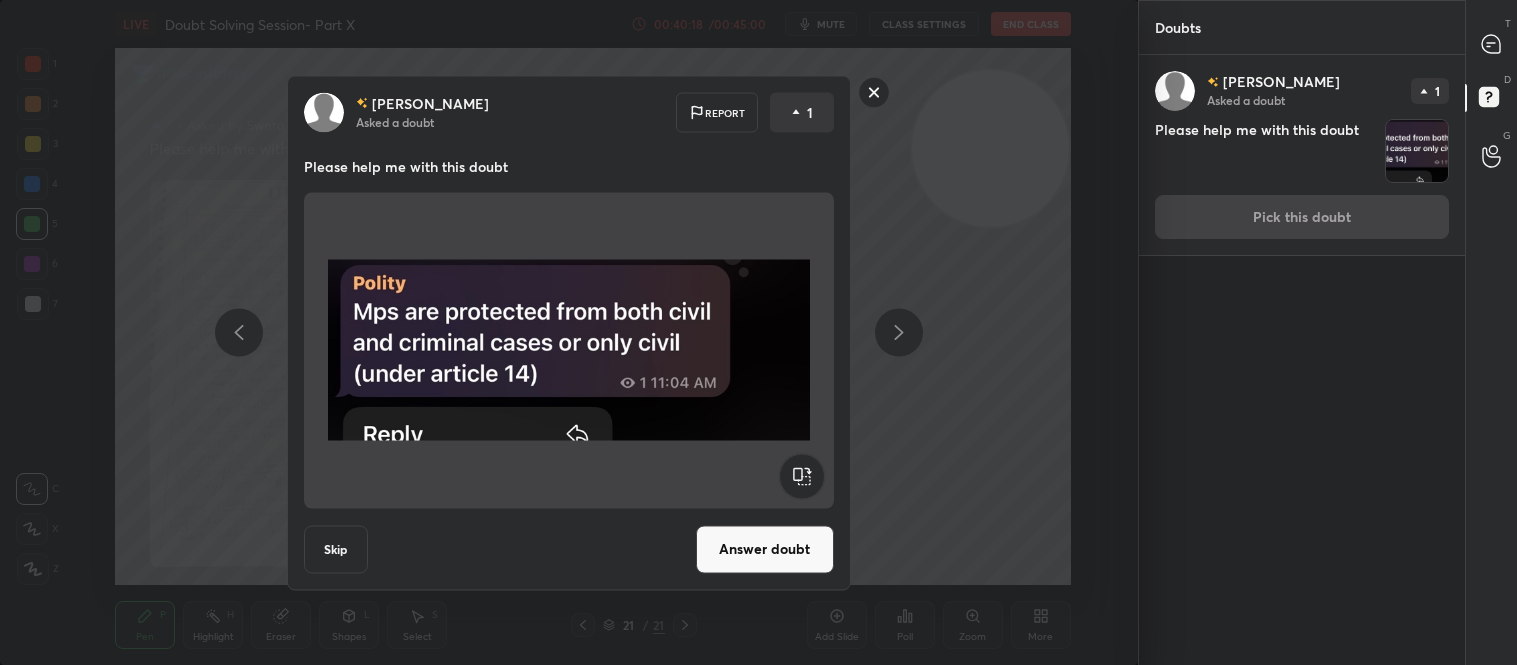 click on "Answer doubt" at bounding box center [765, 549] 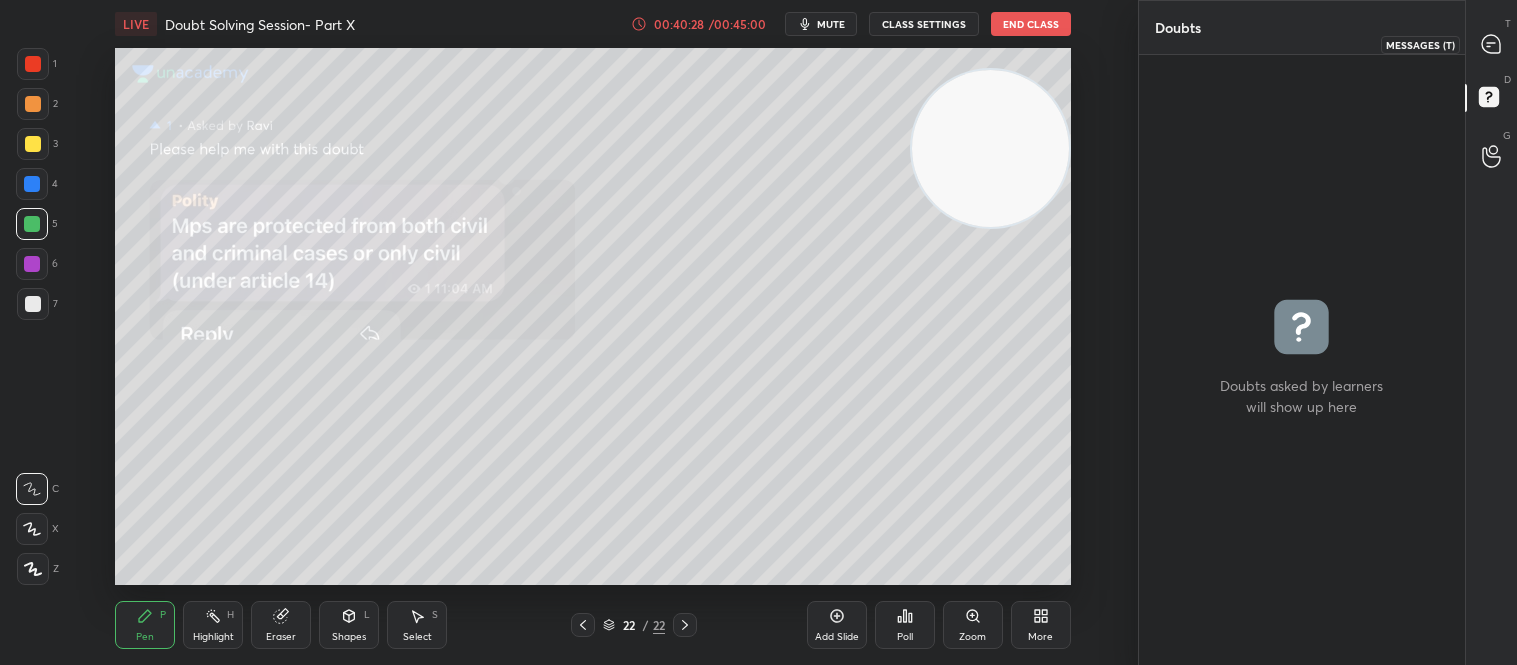 click at bounding box center (1492, 44) 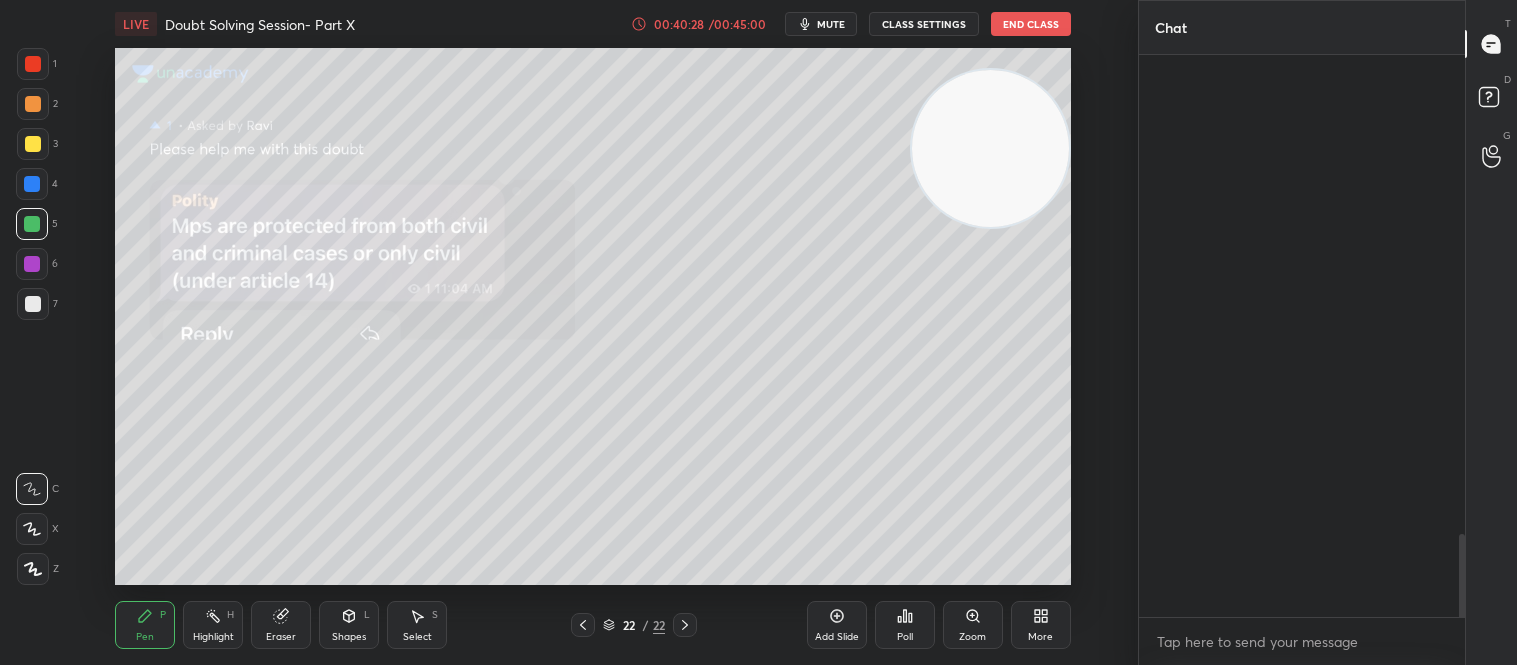 scroll, scrollTop: 3242, scrollLeft: 0, axis: vertical 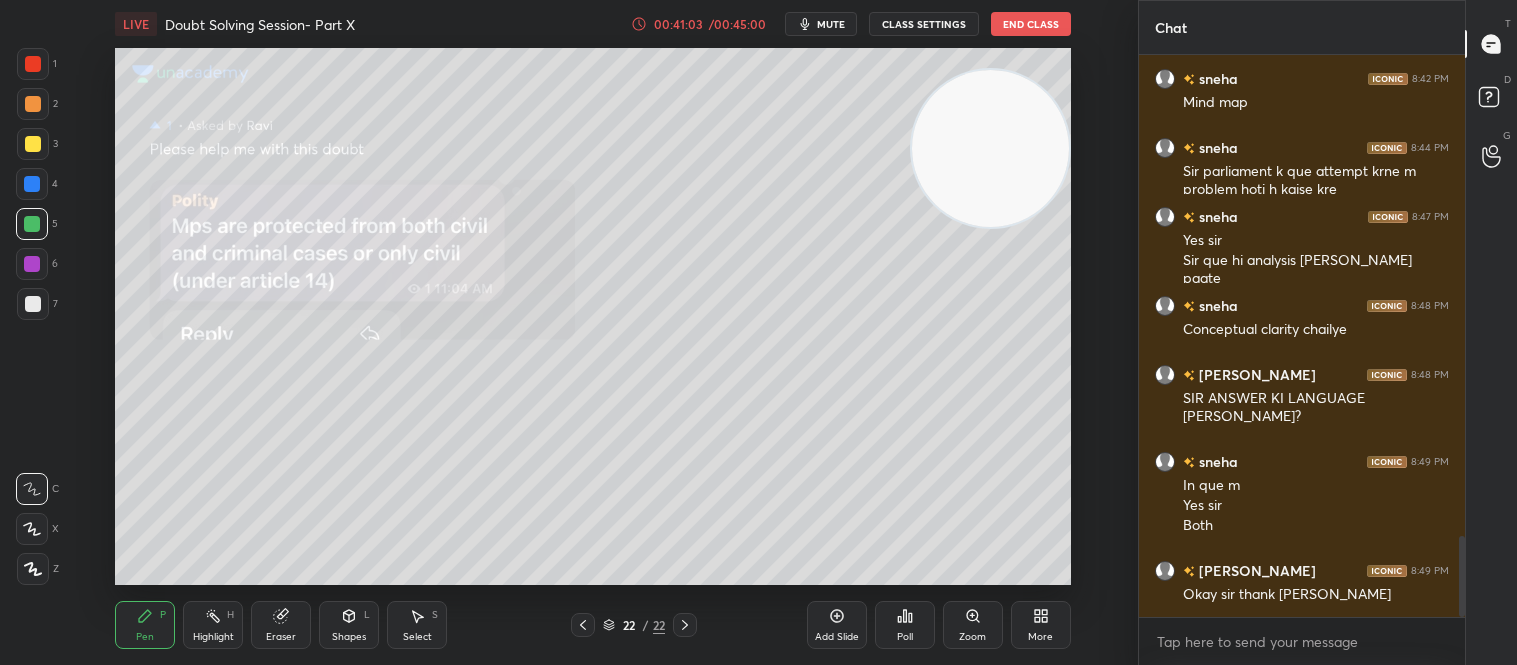 click on "End Class" at bounding box center (1031, 24) 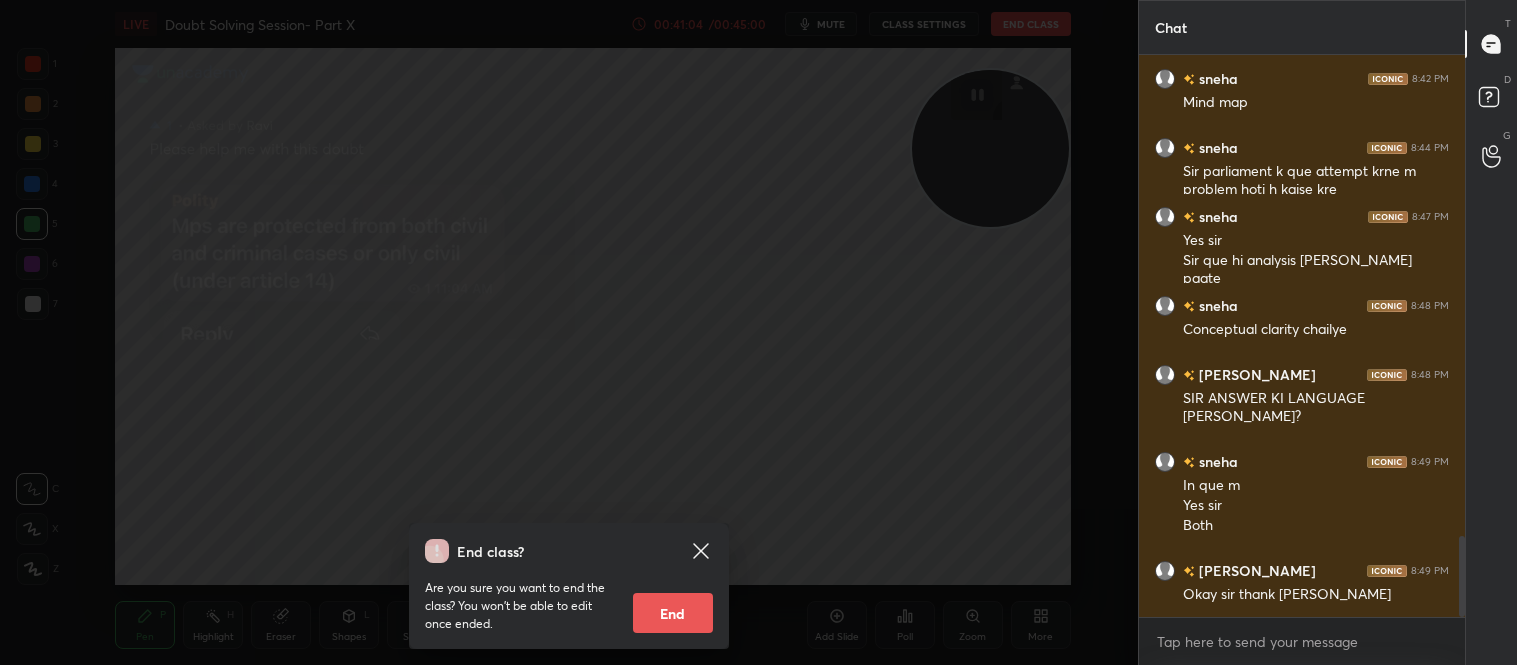 click on "End" at bounding box center (673, 613) 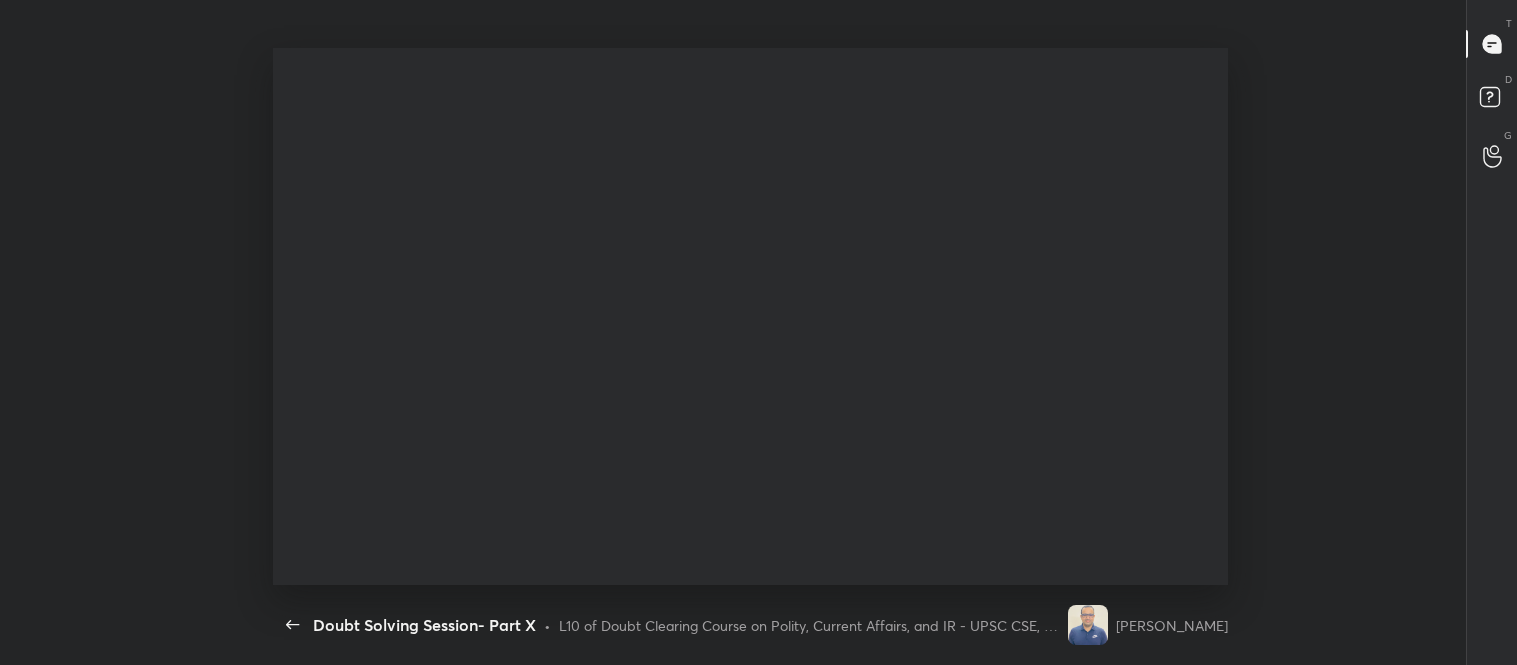 scroll, scrollTop: 99462, scrollLeft: 98876, axis: both 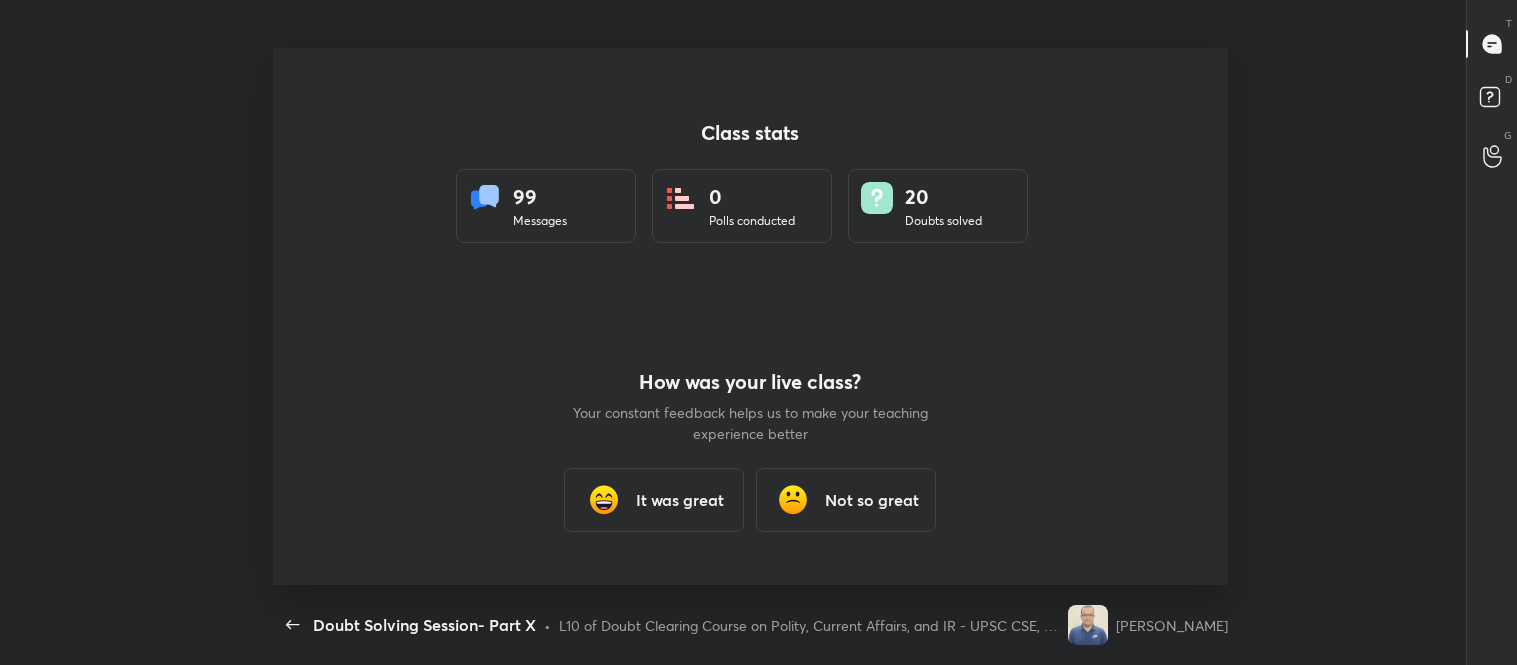 drag, startPoint x: 668, startPoint y: 502, endPoint x: 740, endPoint y: 335, distance: 181.85983 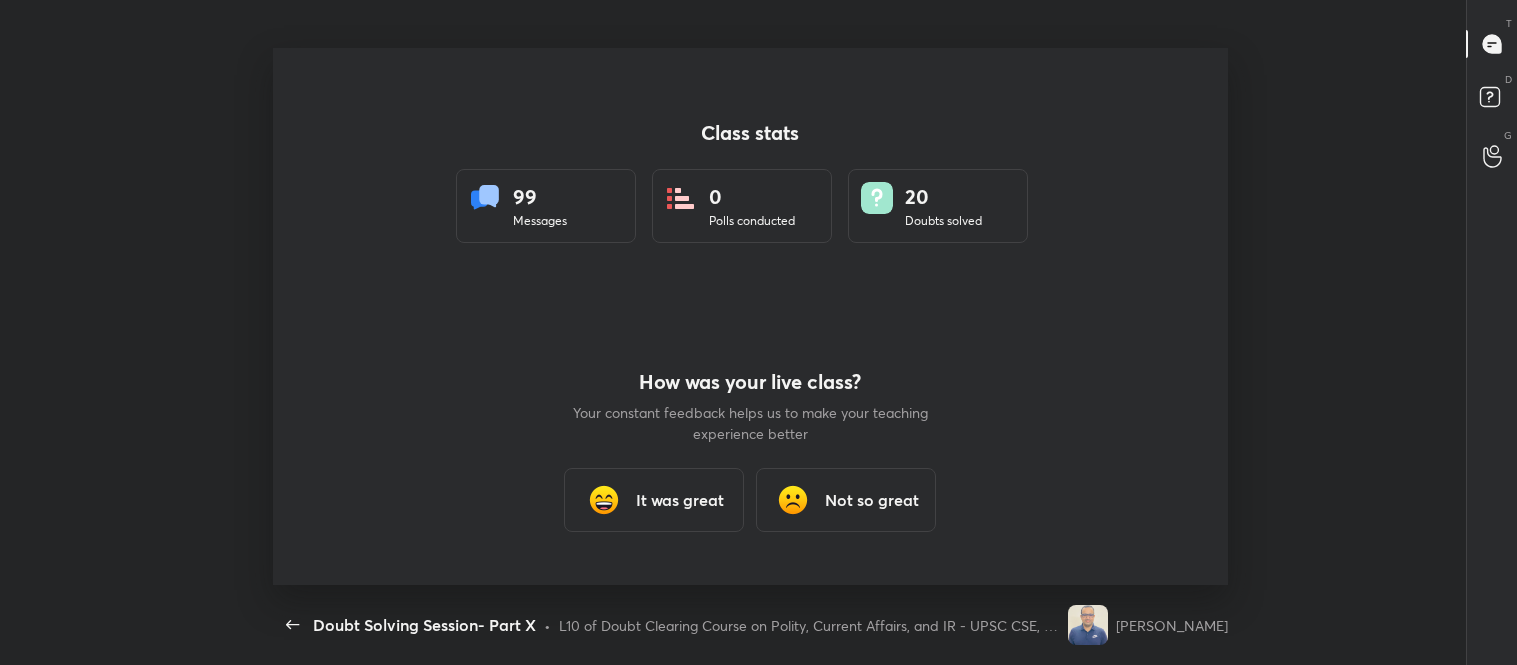 click on "It was great" at bounding box center [680, 500] 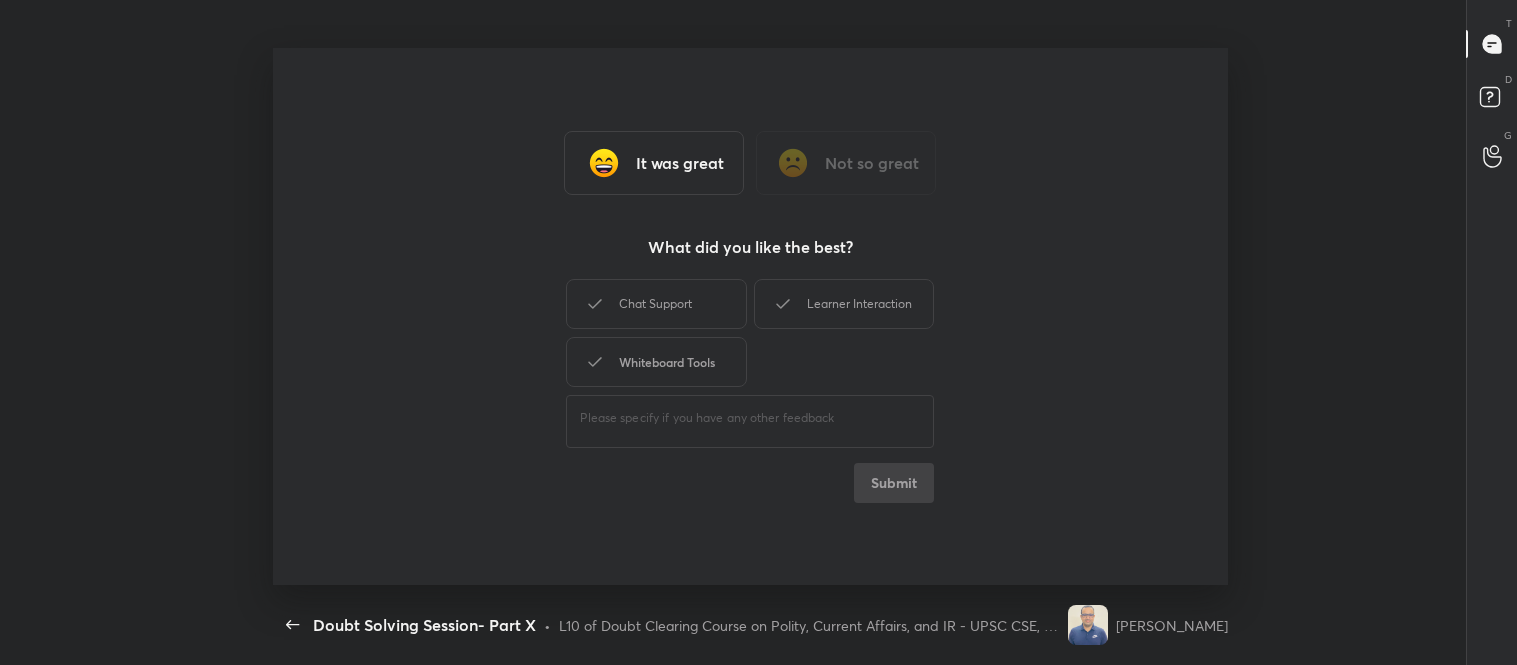 click on "Whiteboard Tools" at bounding box center [656, 362] 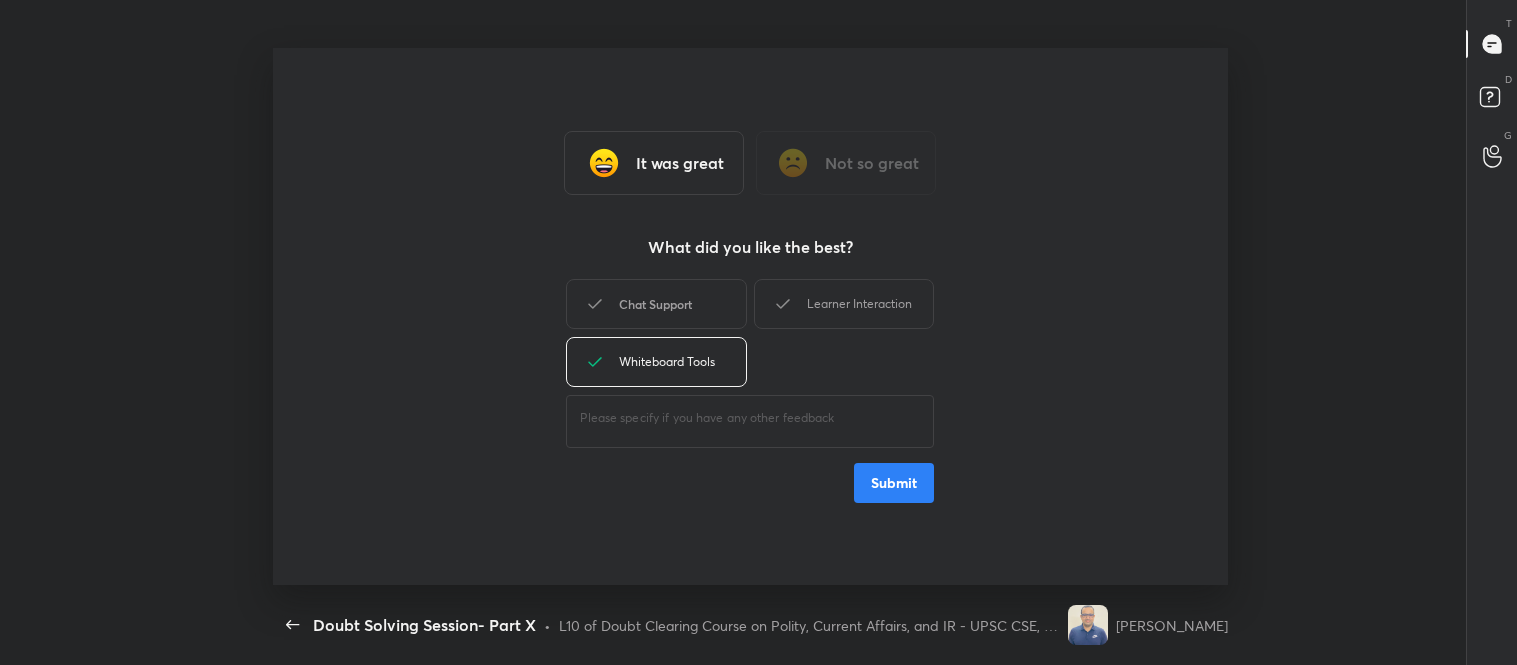 click on "Chat Support" at bounding box center [656, 304] 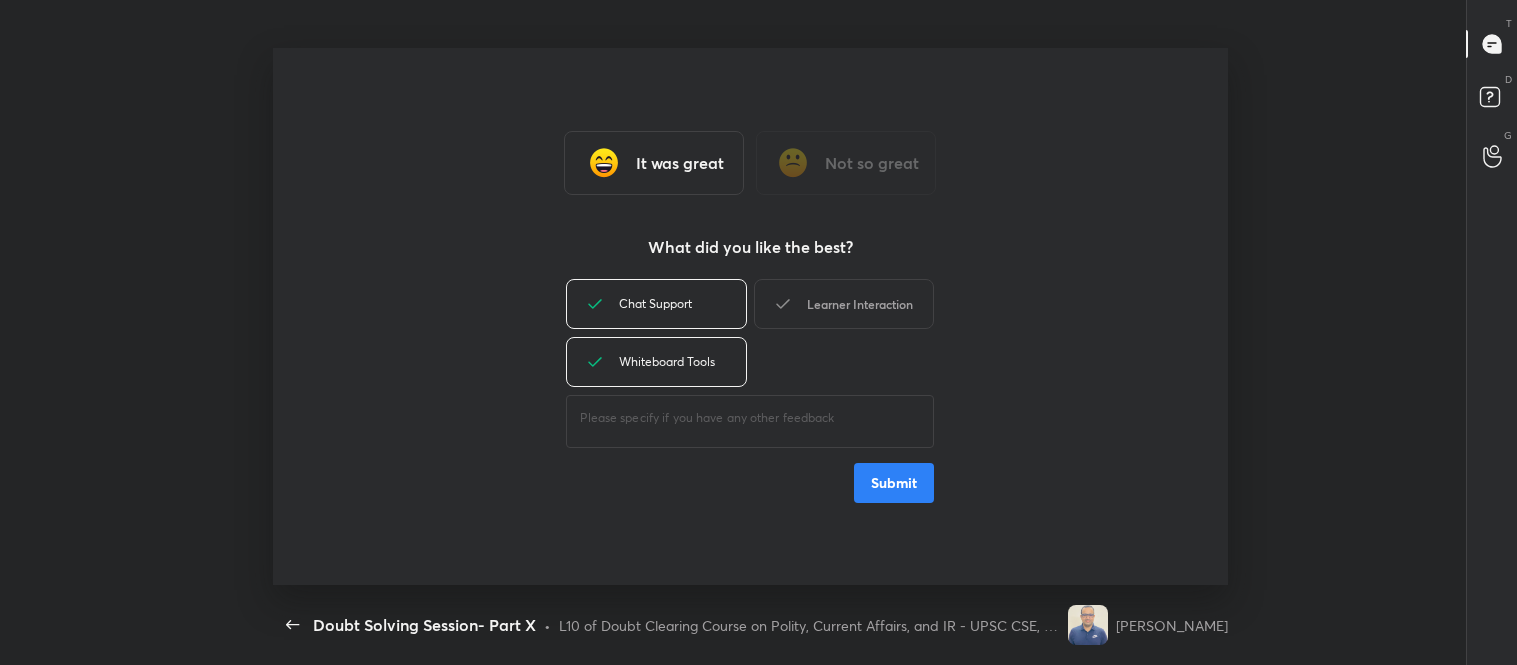 click on "Learner Interaction" at bounding box center [844, 304] 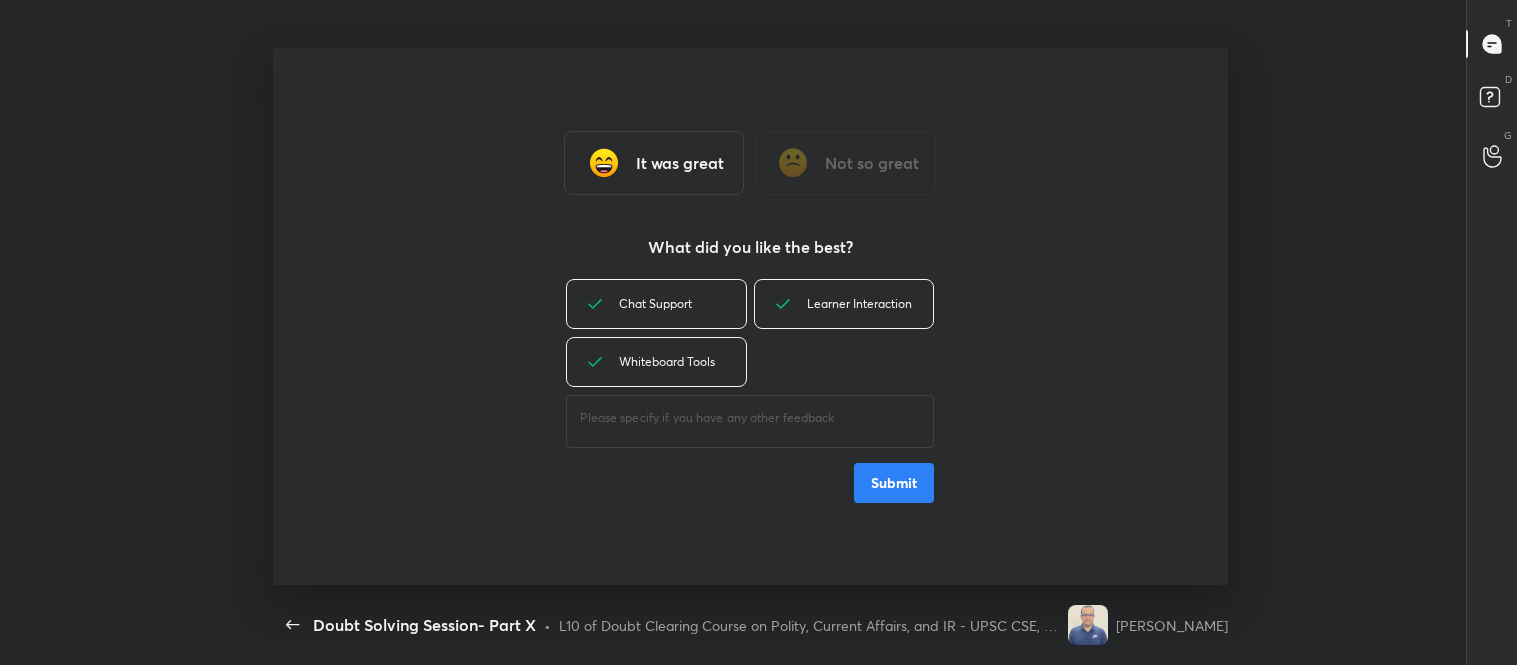 click on "Submit" at bounding box center (894, 483) 